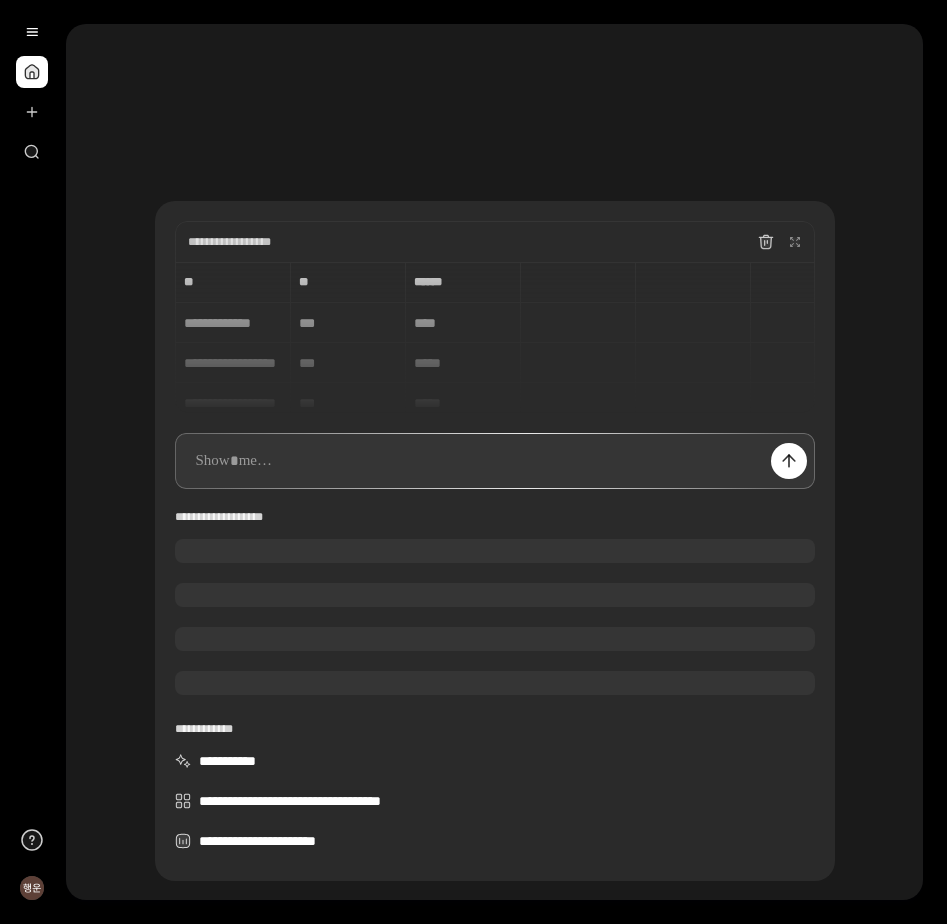 scroll, scrollTop: 0, scrollLeft: 0, axis: both 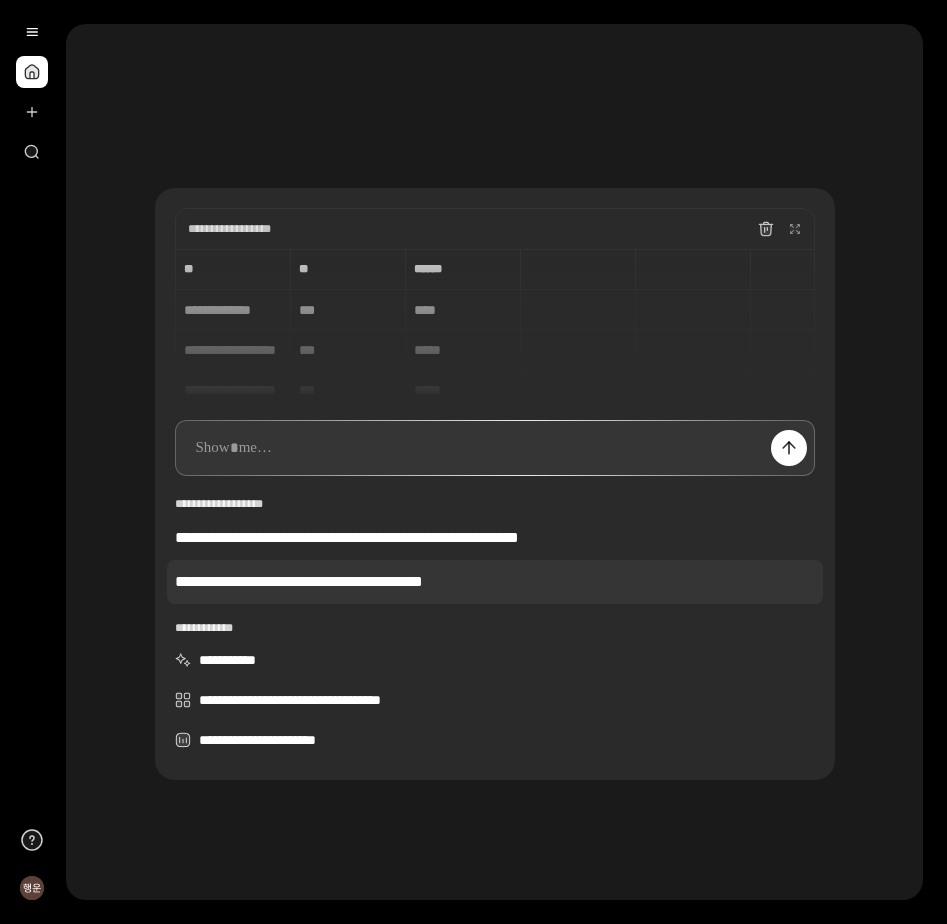 click on "**********" at bounding box center (495, 582) 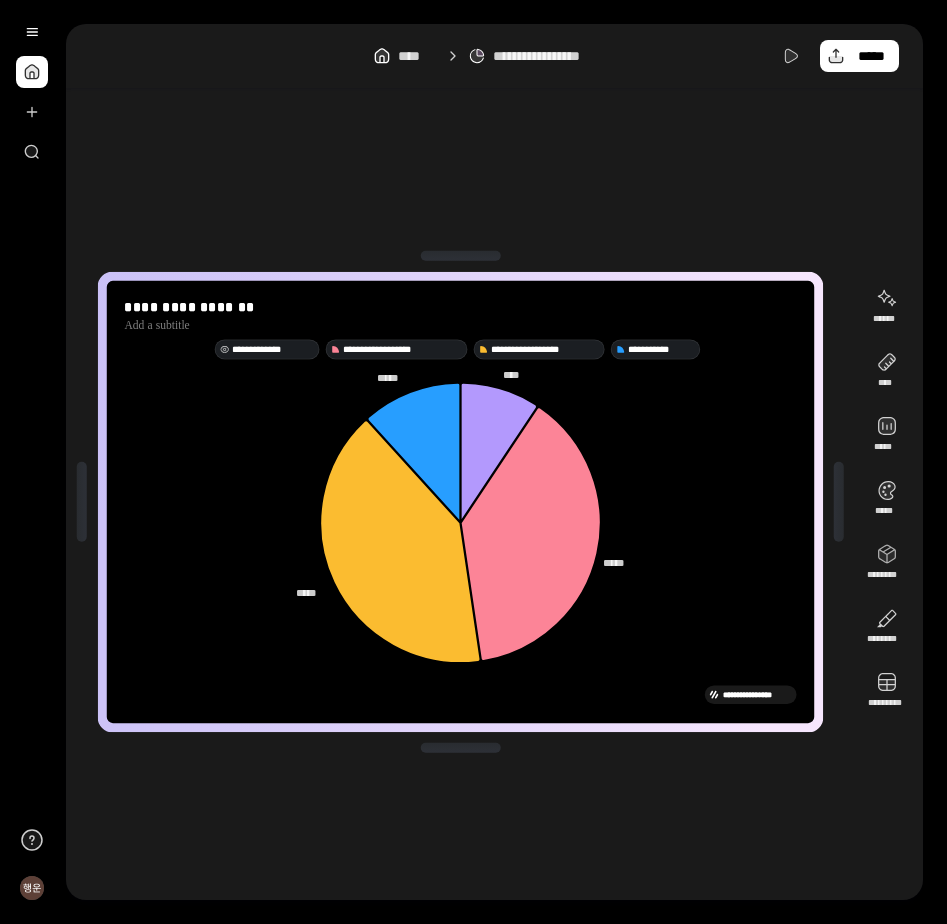click on "**********" at bounding box center (273, 348) 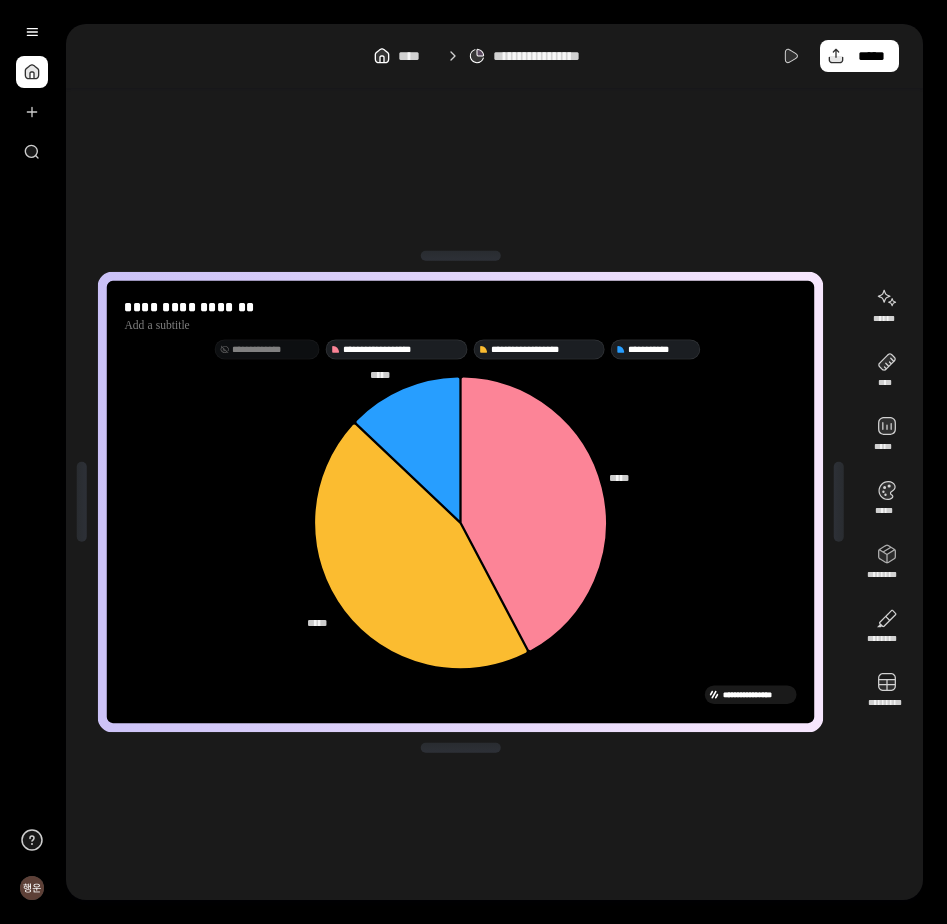 click on "**********" at bounding box center (273, 348) 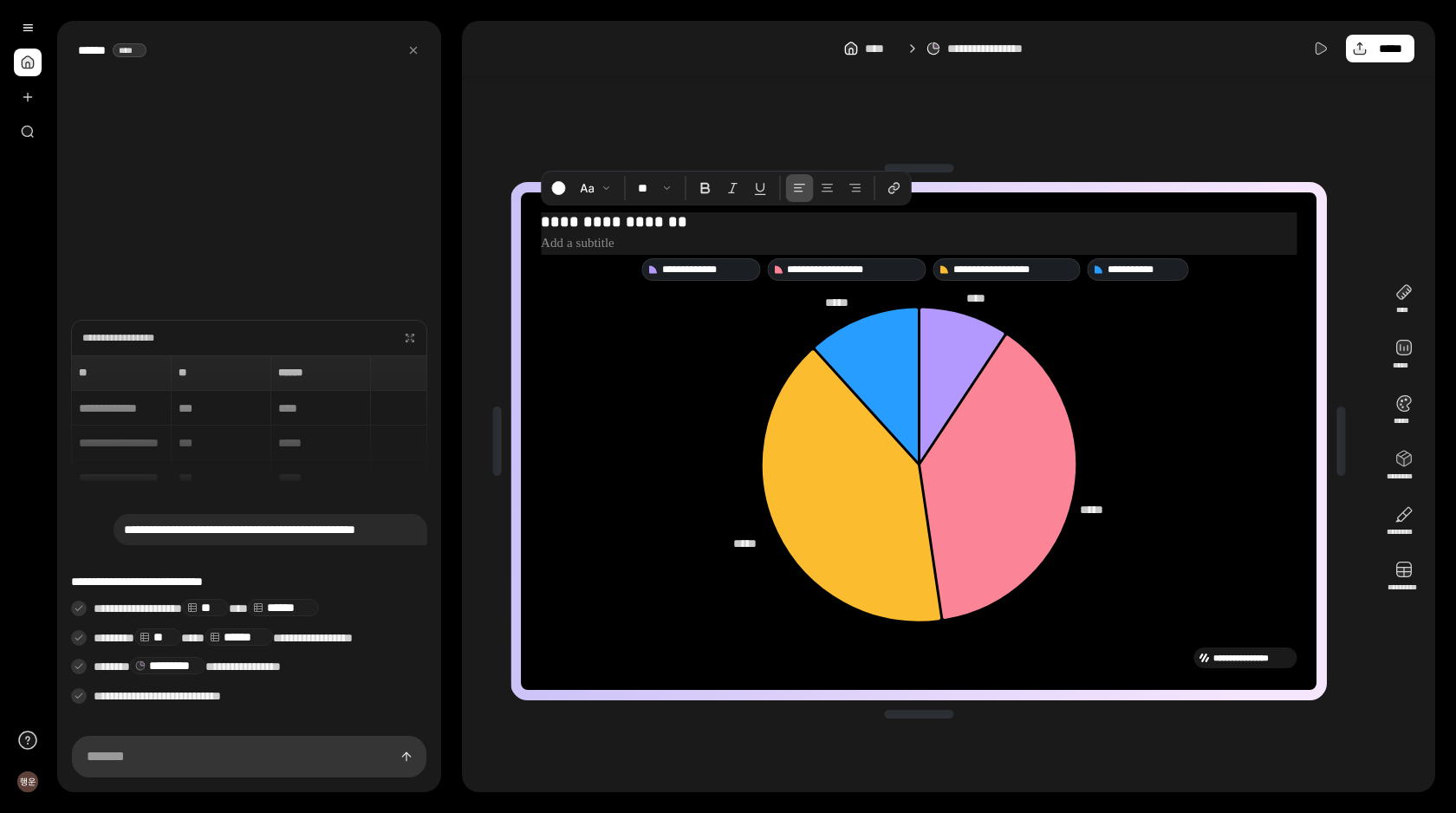 click on "**********" at bounding box center (919, 222) 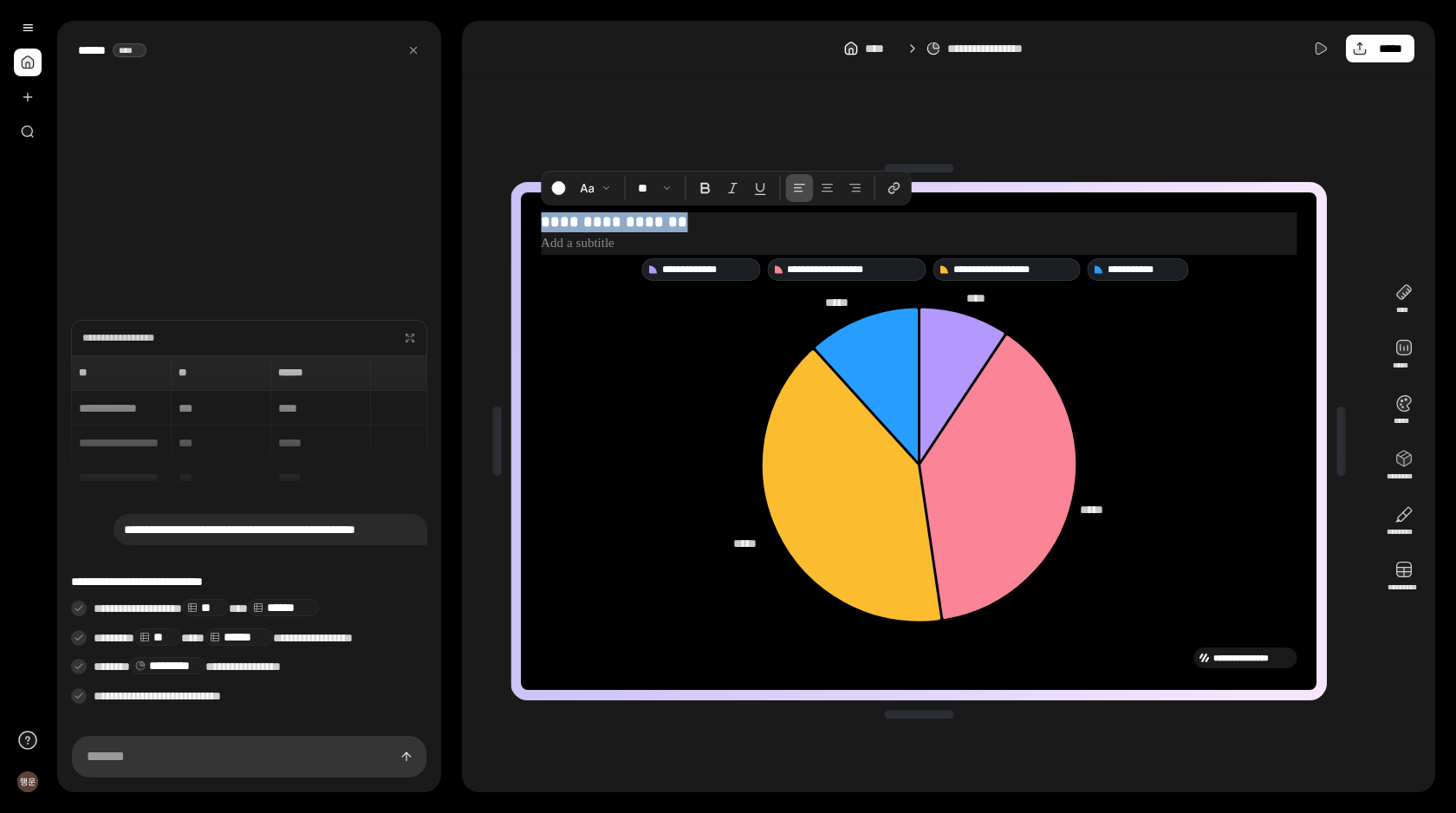 drag, startPoint x: 696, startPoint y: 218, endPoint x: 538, endPoint y: 217, distance: 158.00316 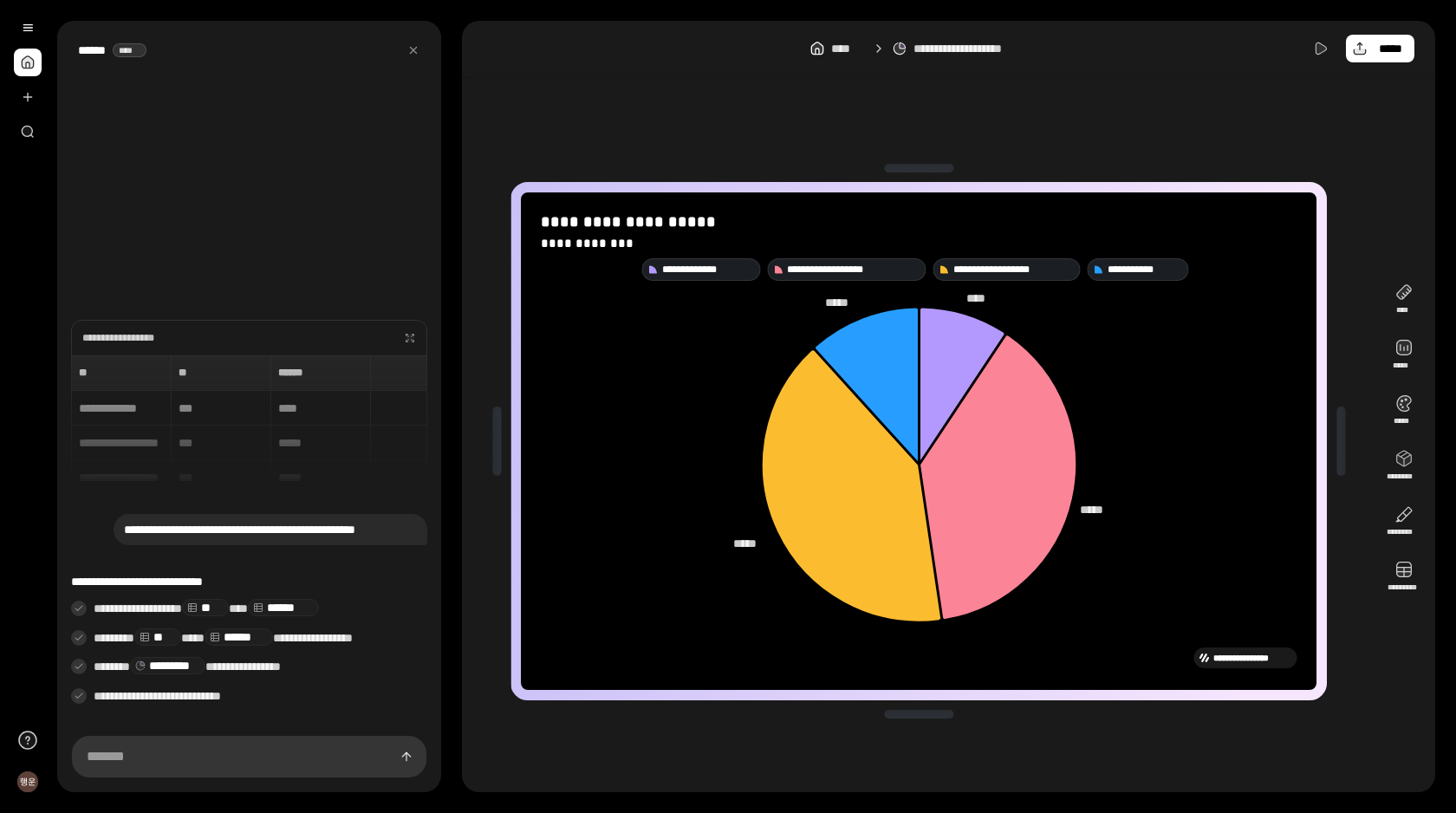click 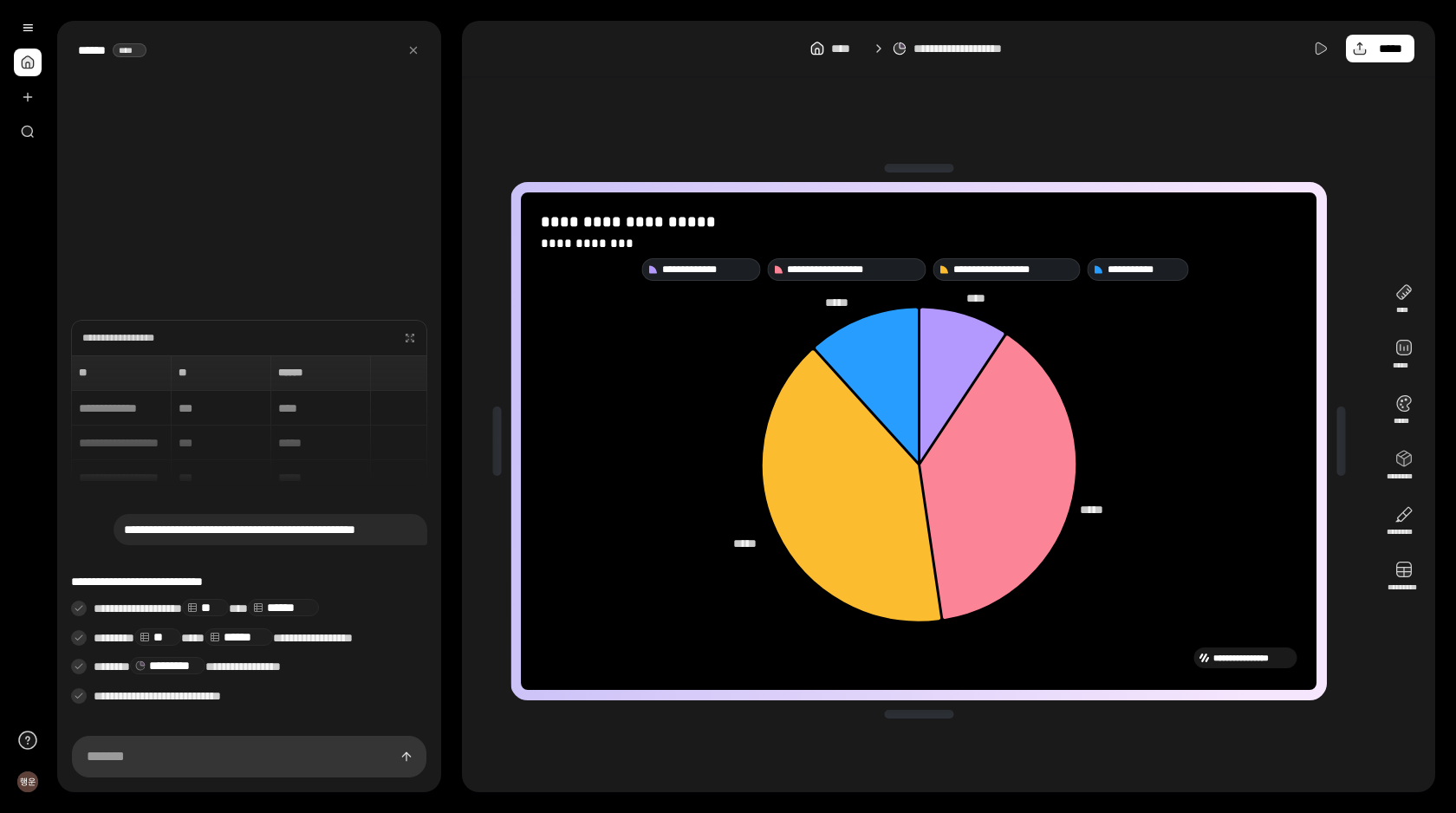 click on "**********" at bounding box center (948, 441) 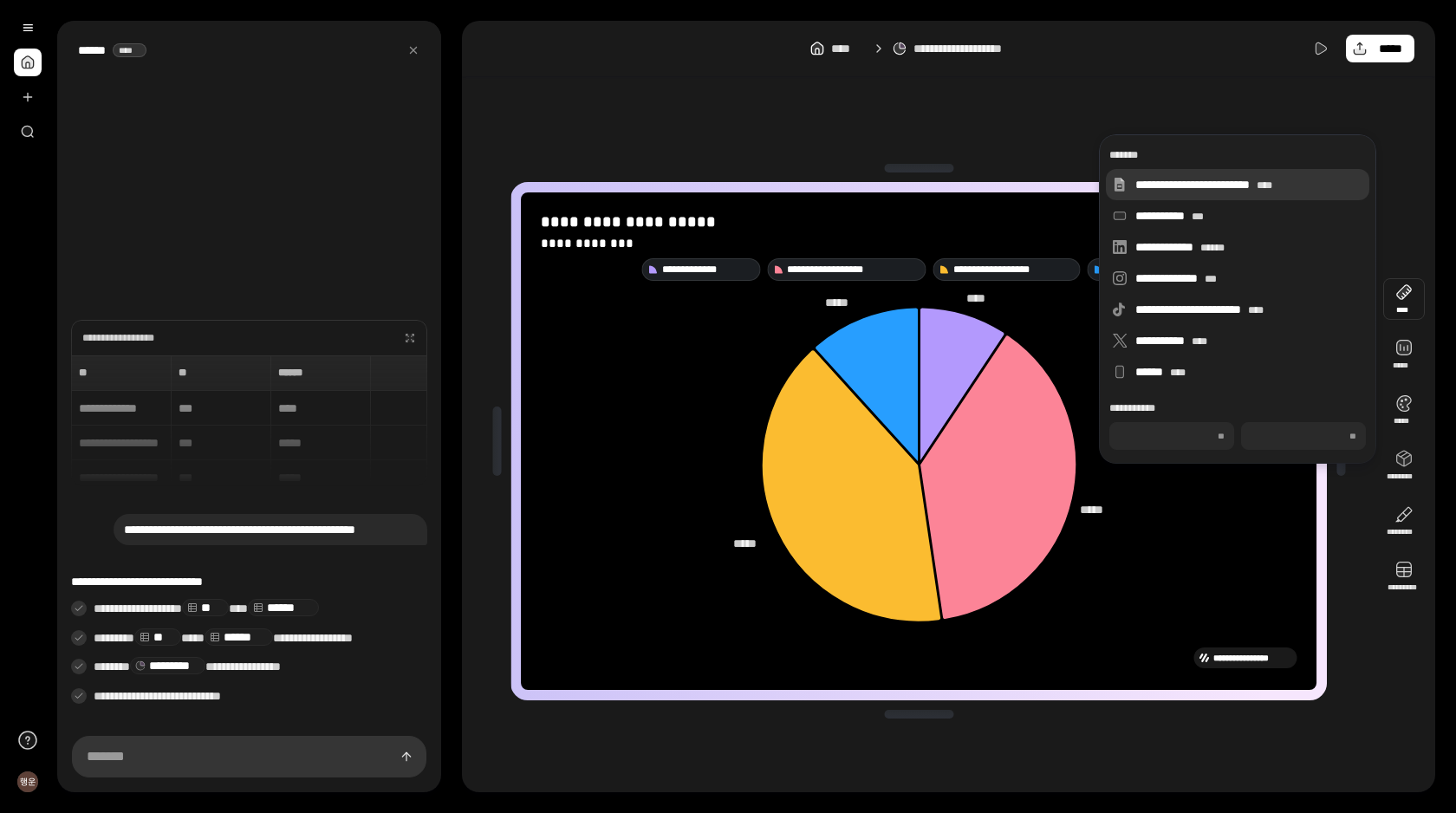click on "**********" at bounding box center [1249, 185] 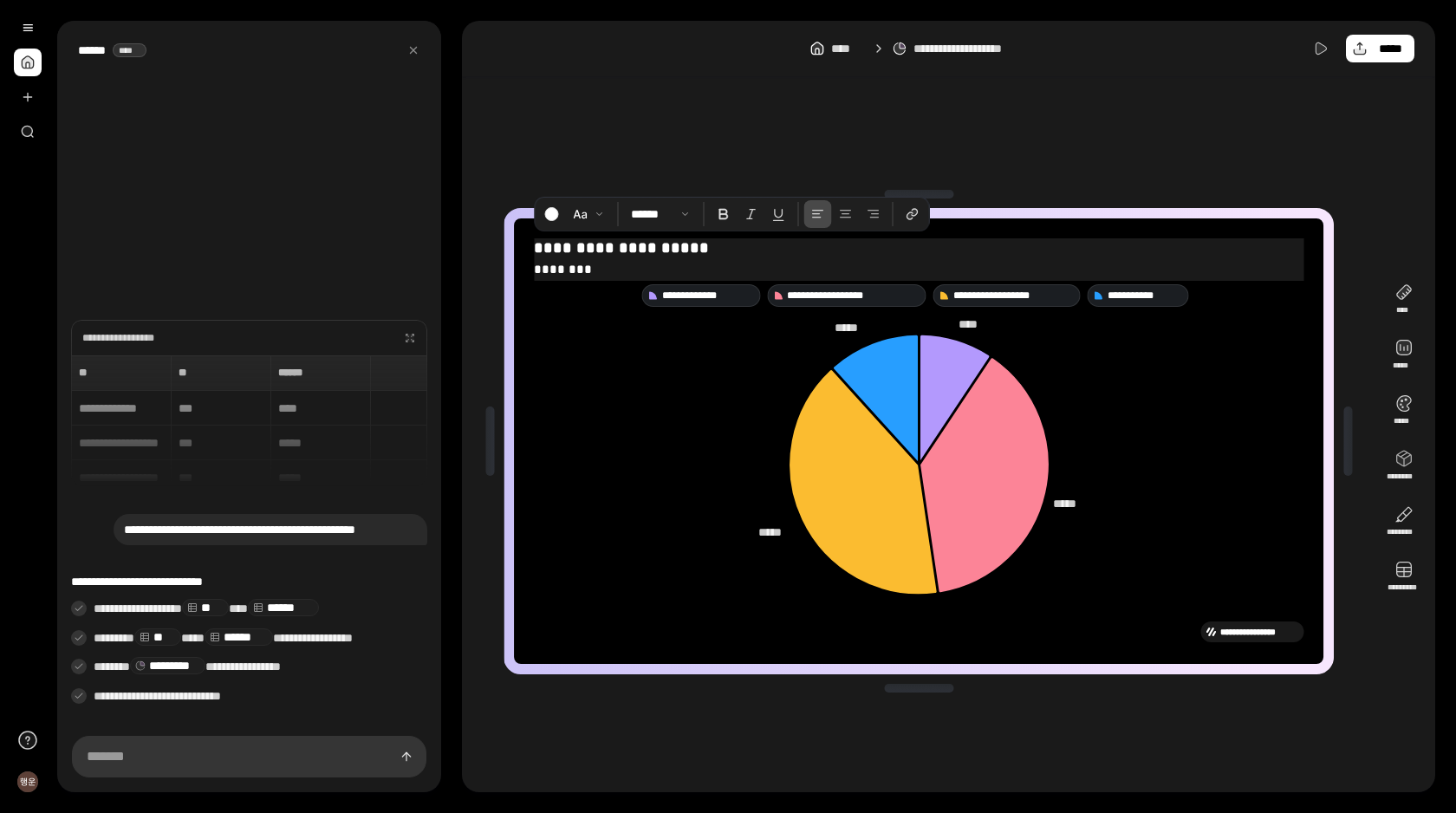 click on "********" at bounding box center [919, 270] 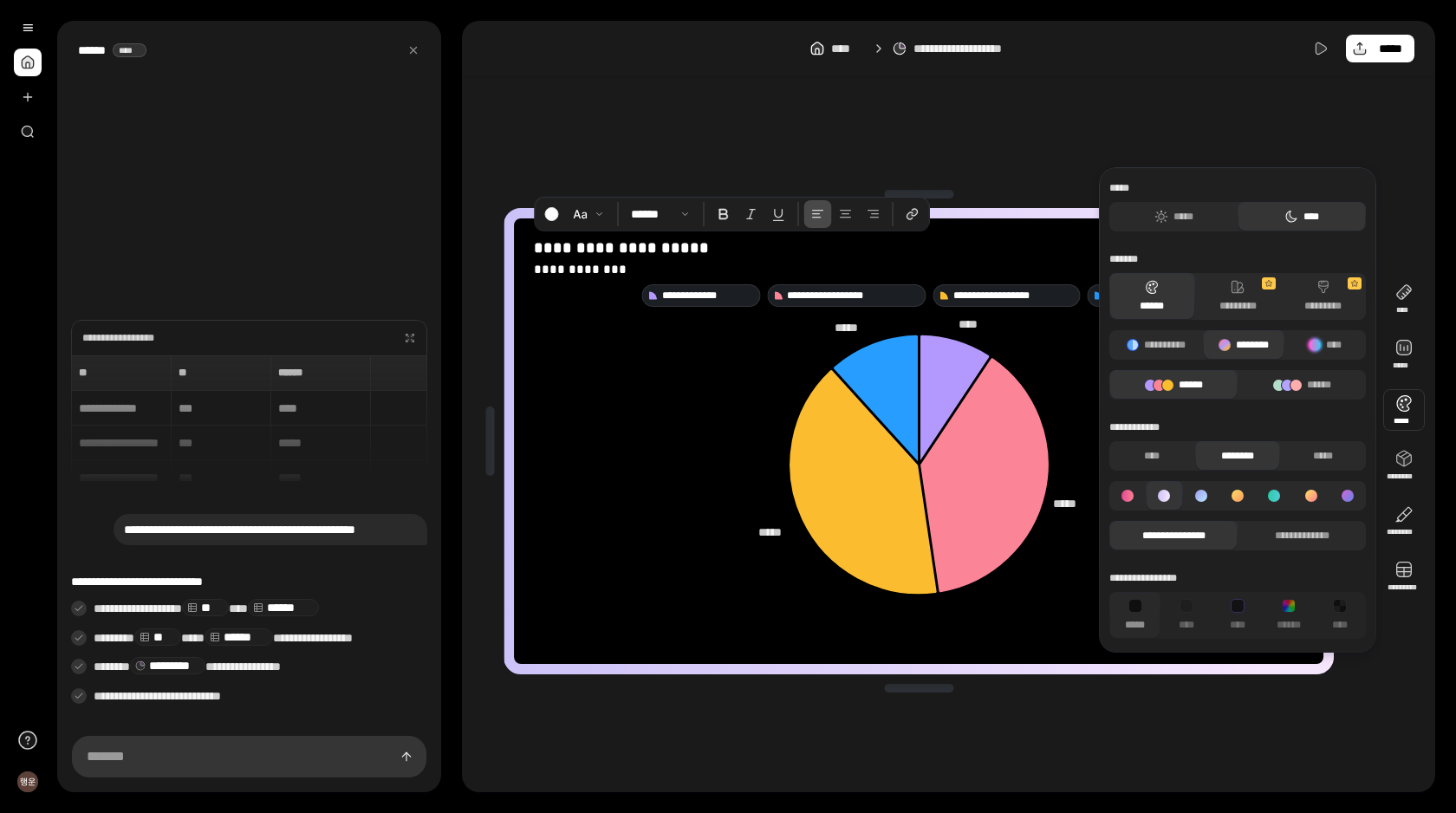 click on "**********" at bounding box center (948, 441) 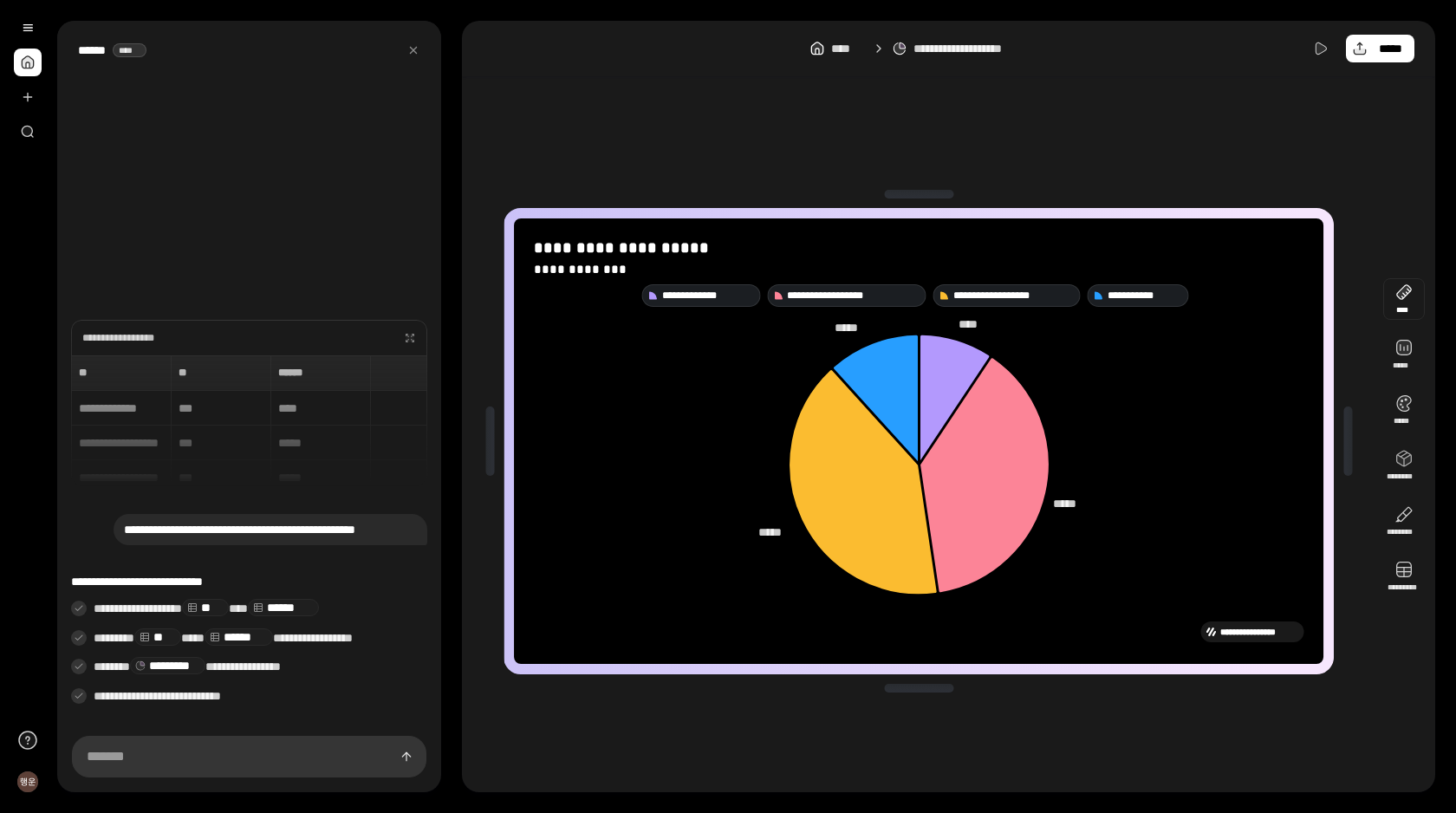 click at bounding box center [1404, 299] 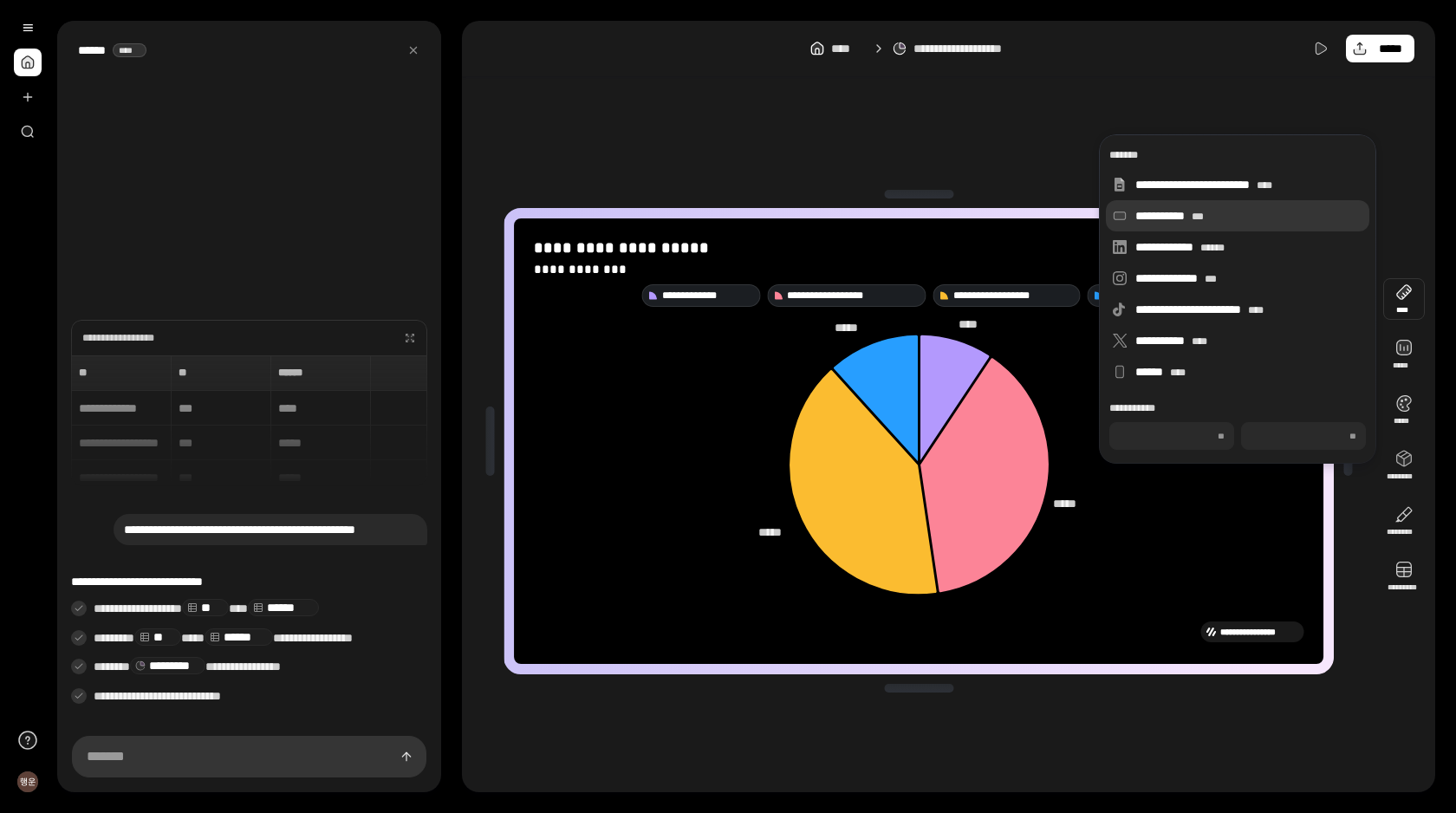 click on "**********" at bounding box center (1249, 216) 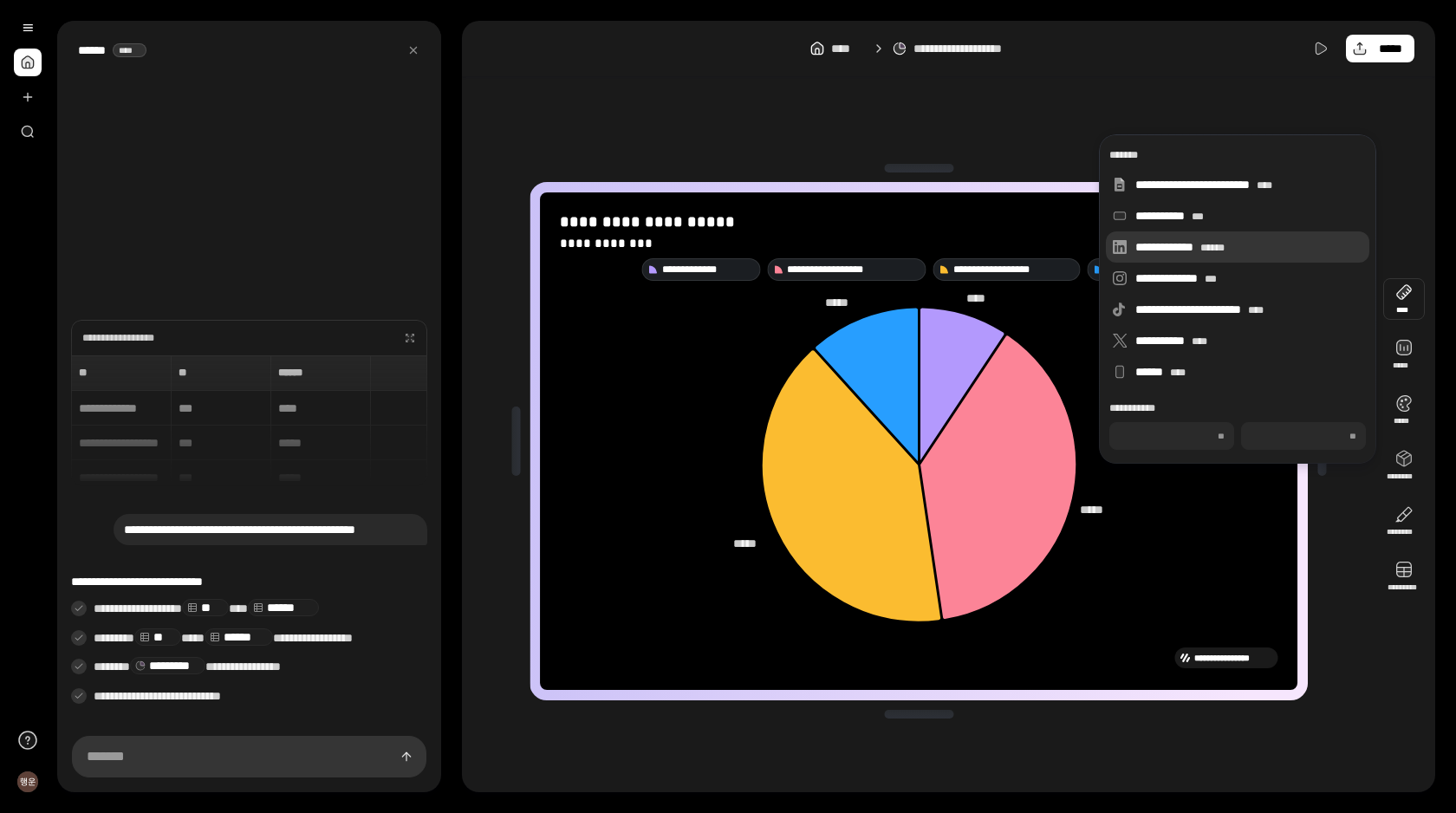 click on "**********" at bounding box center [1249, 247] 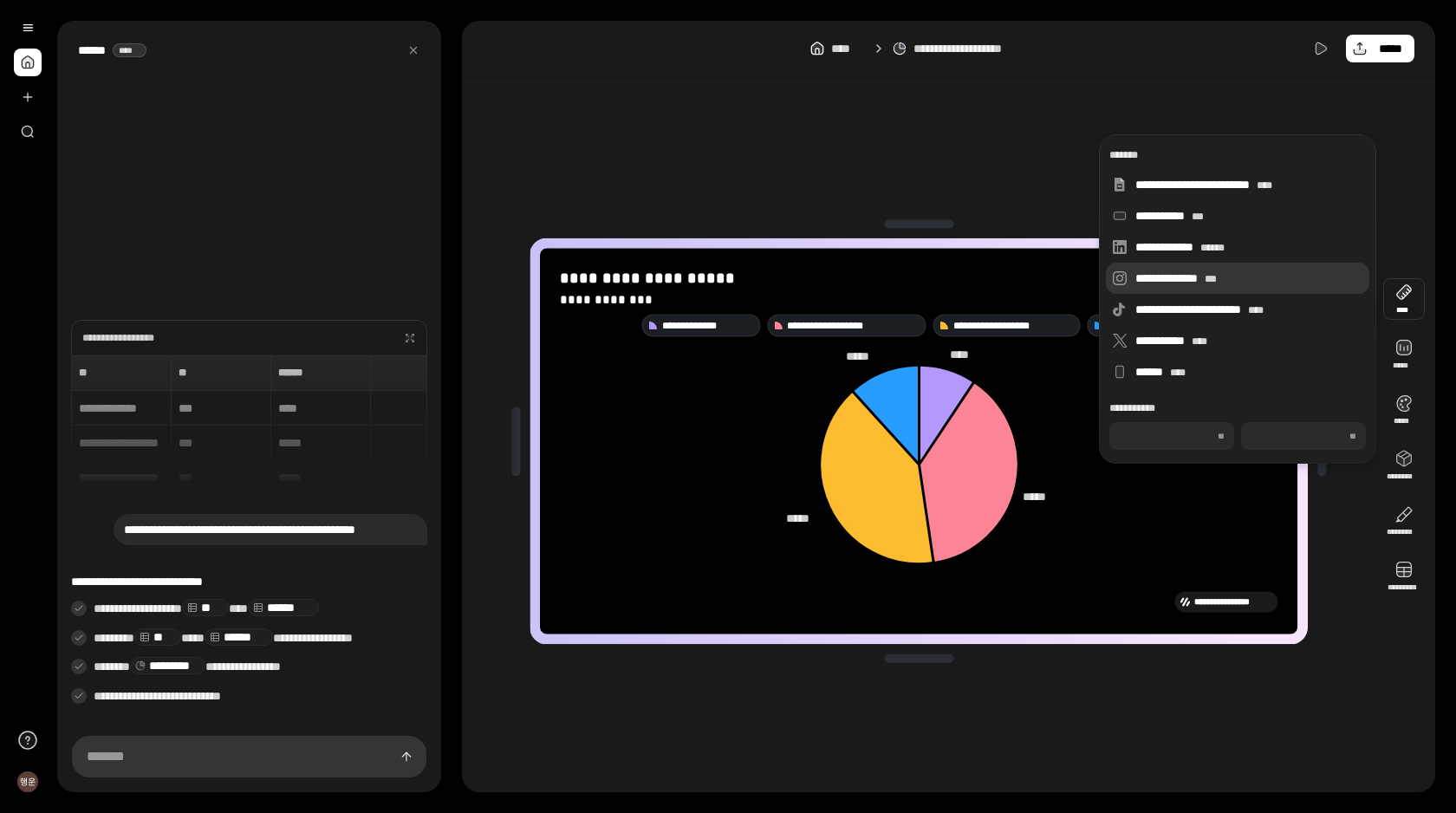 click on "**********" at bounding box center (1249, 278) 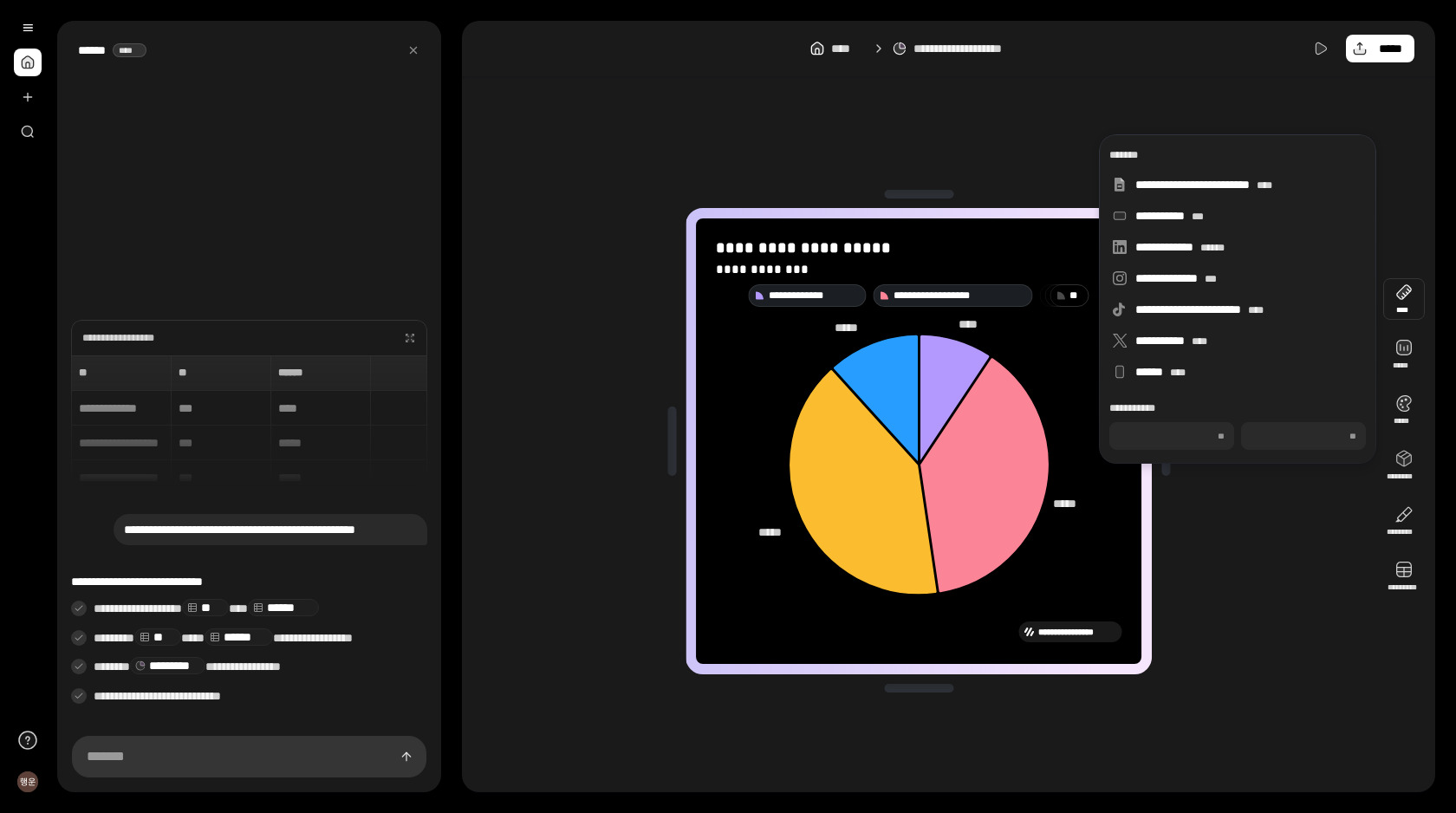 click on "* *" at bounding box center [1076, 296] 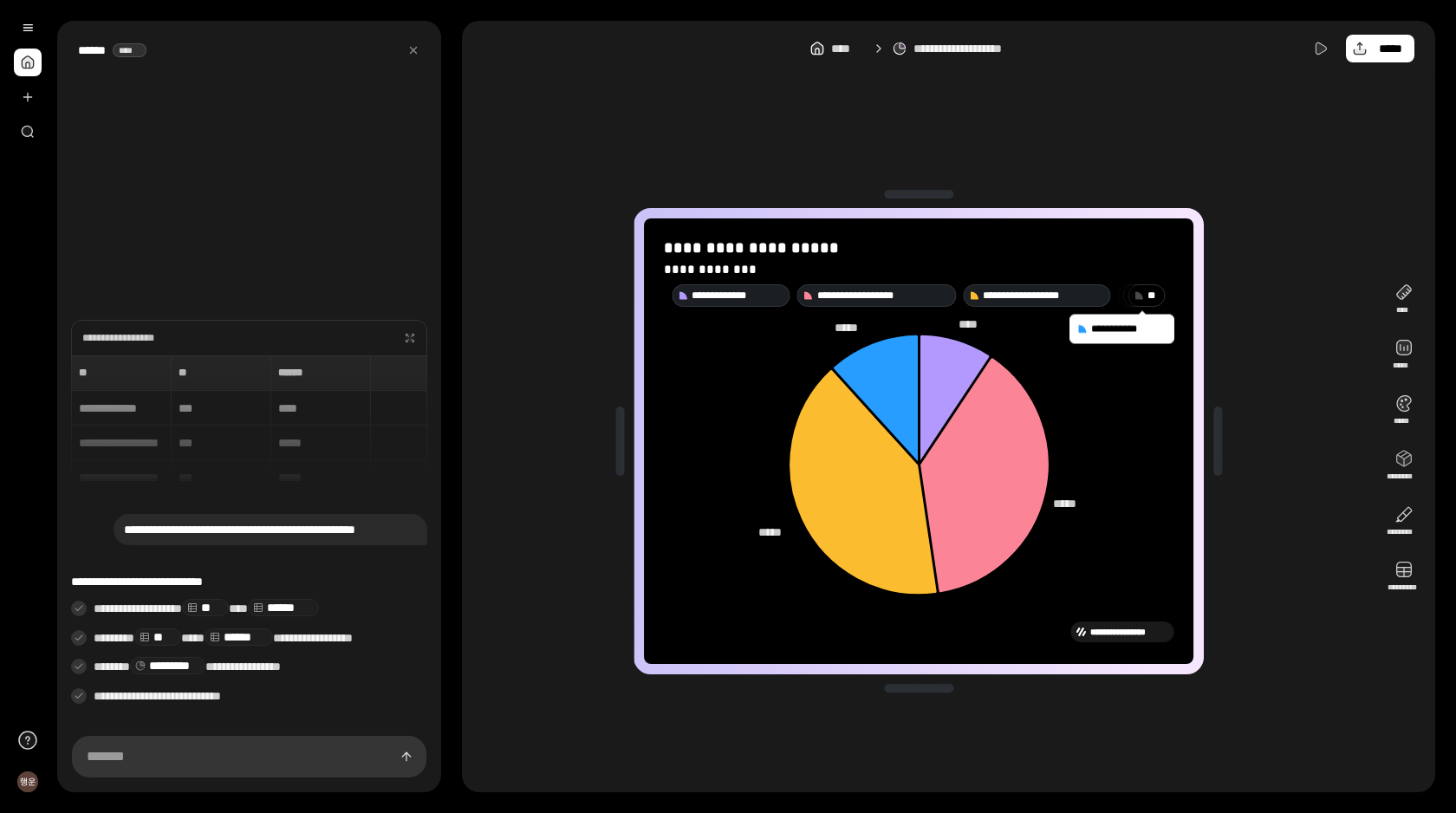 click at bounding box center (1218, 441) 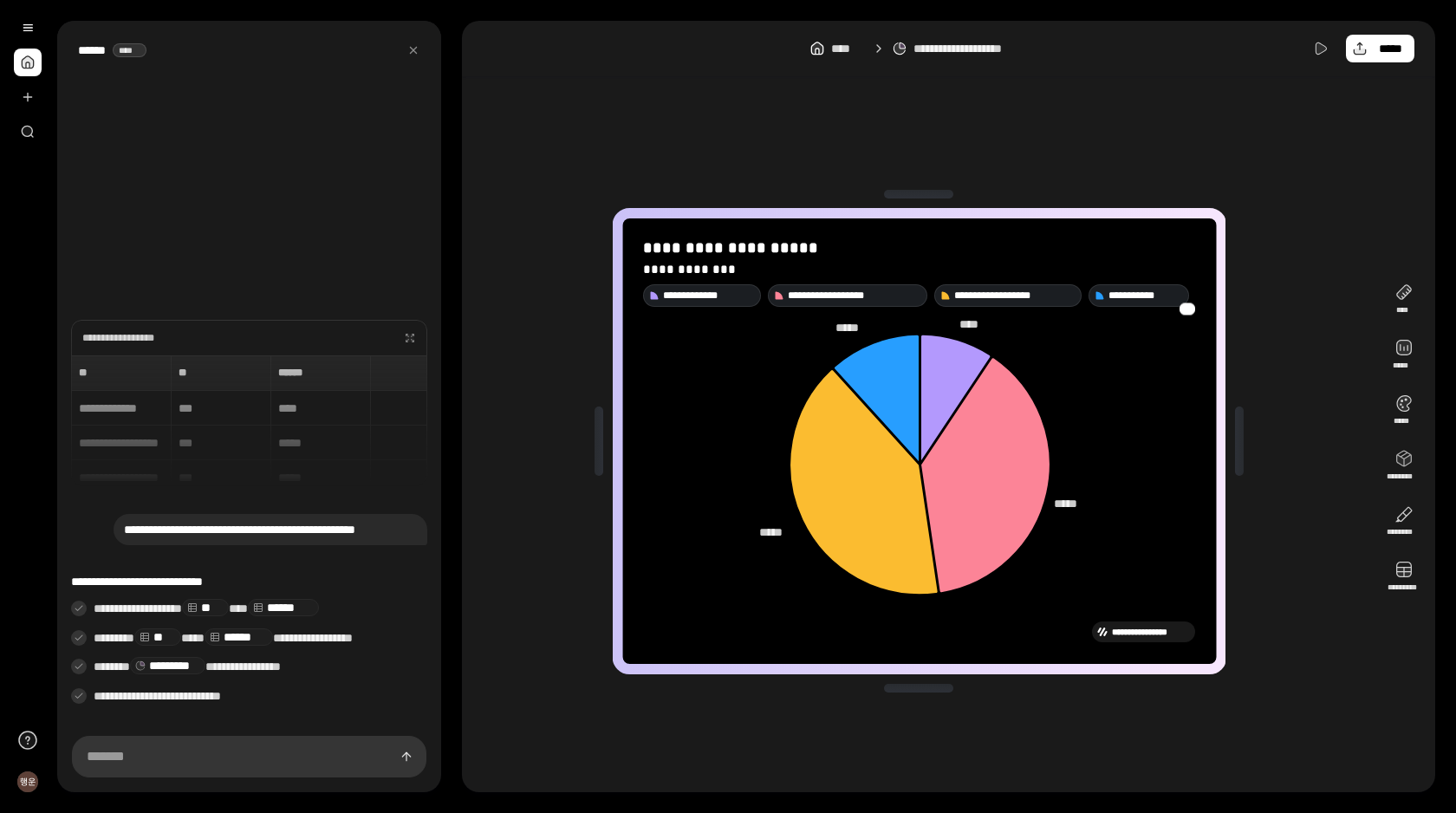 click at bounding box center [1239, 441] 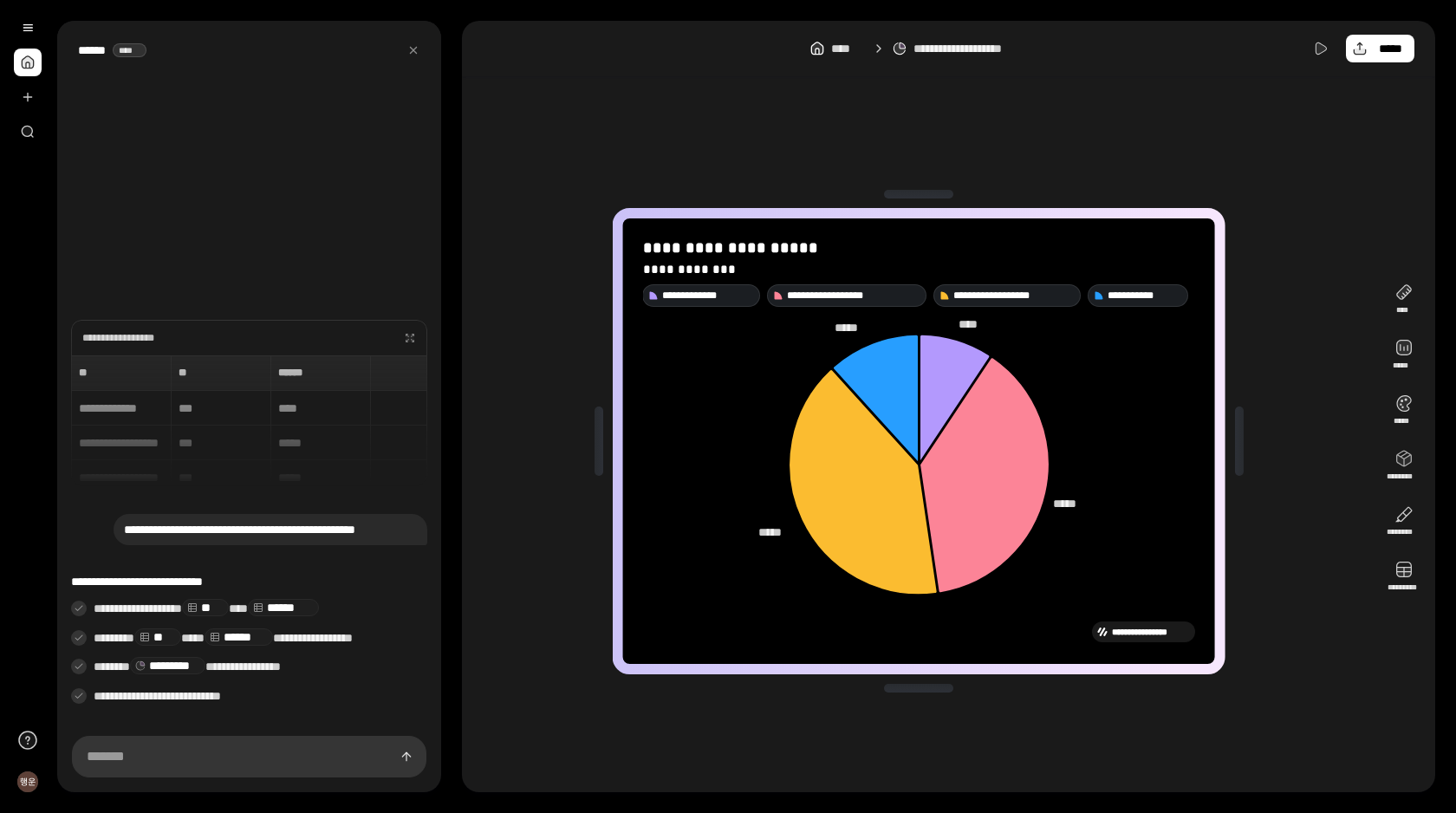 drag, startPoint x: 1136, startPoint y: 298, endPoint x: 1119, endPoint y: 340, distance: 45 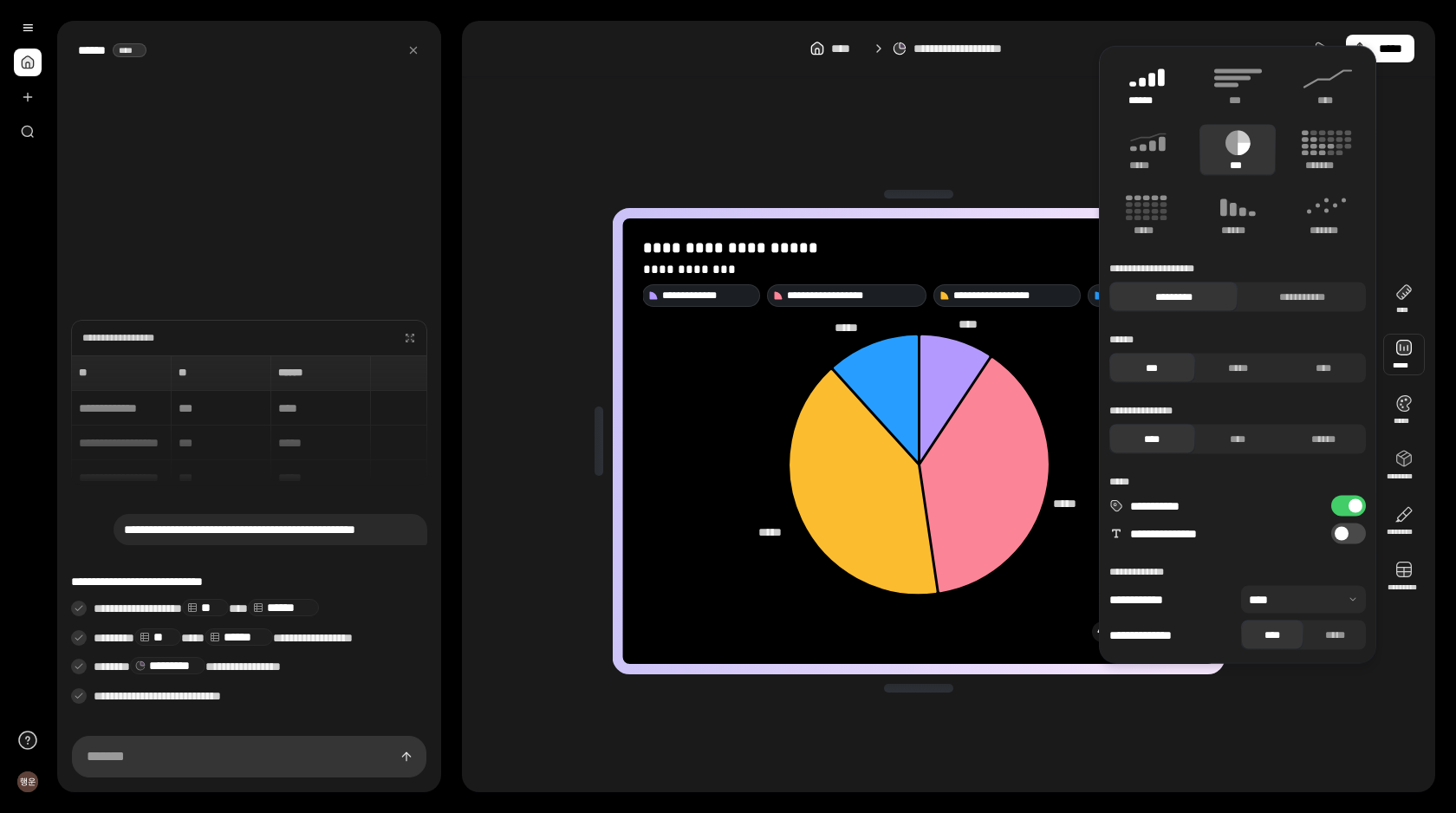 click 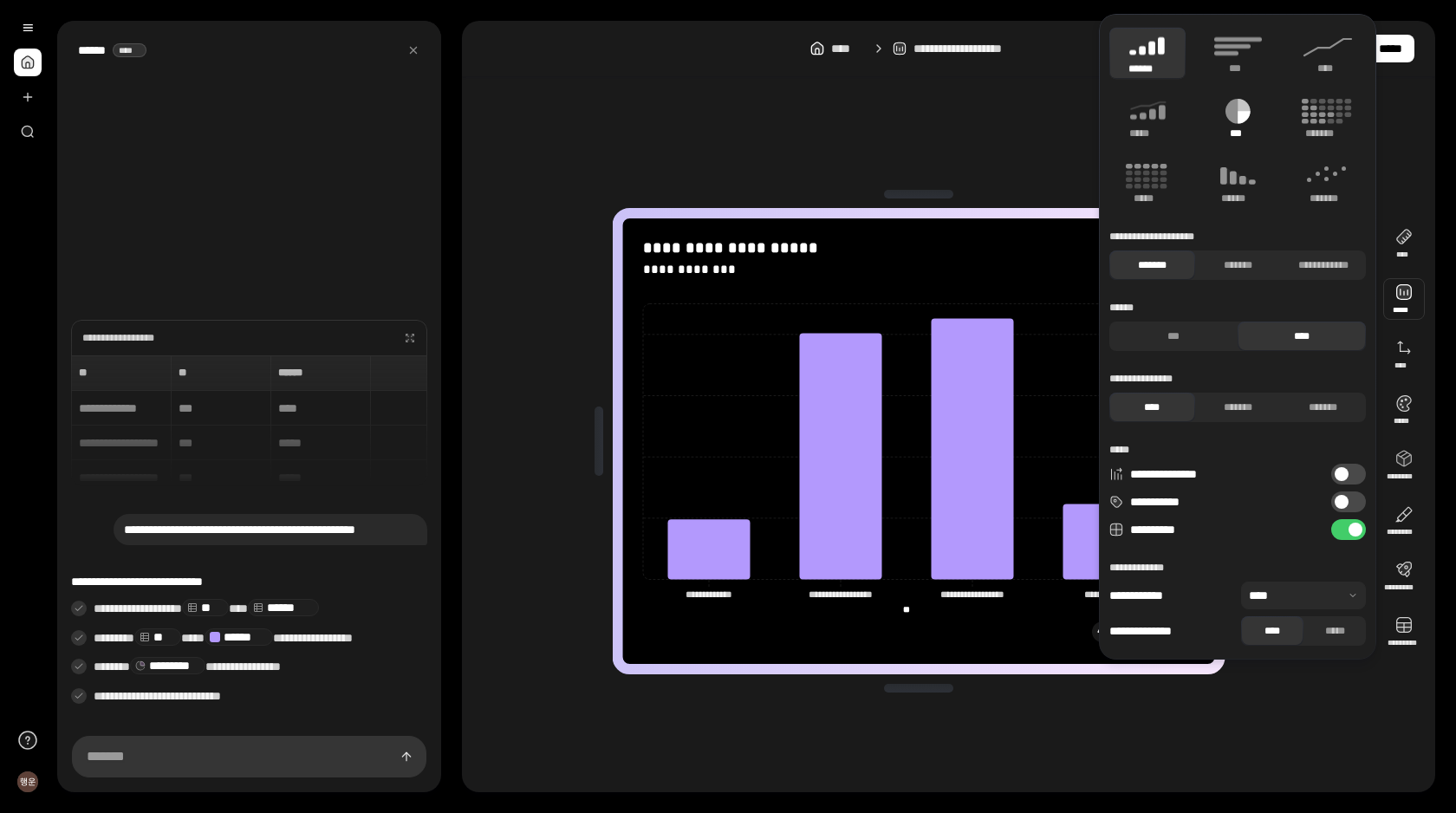 click 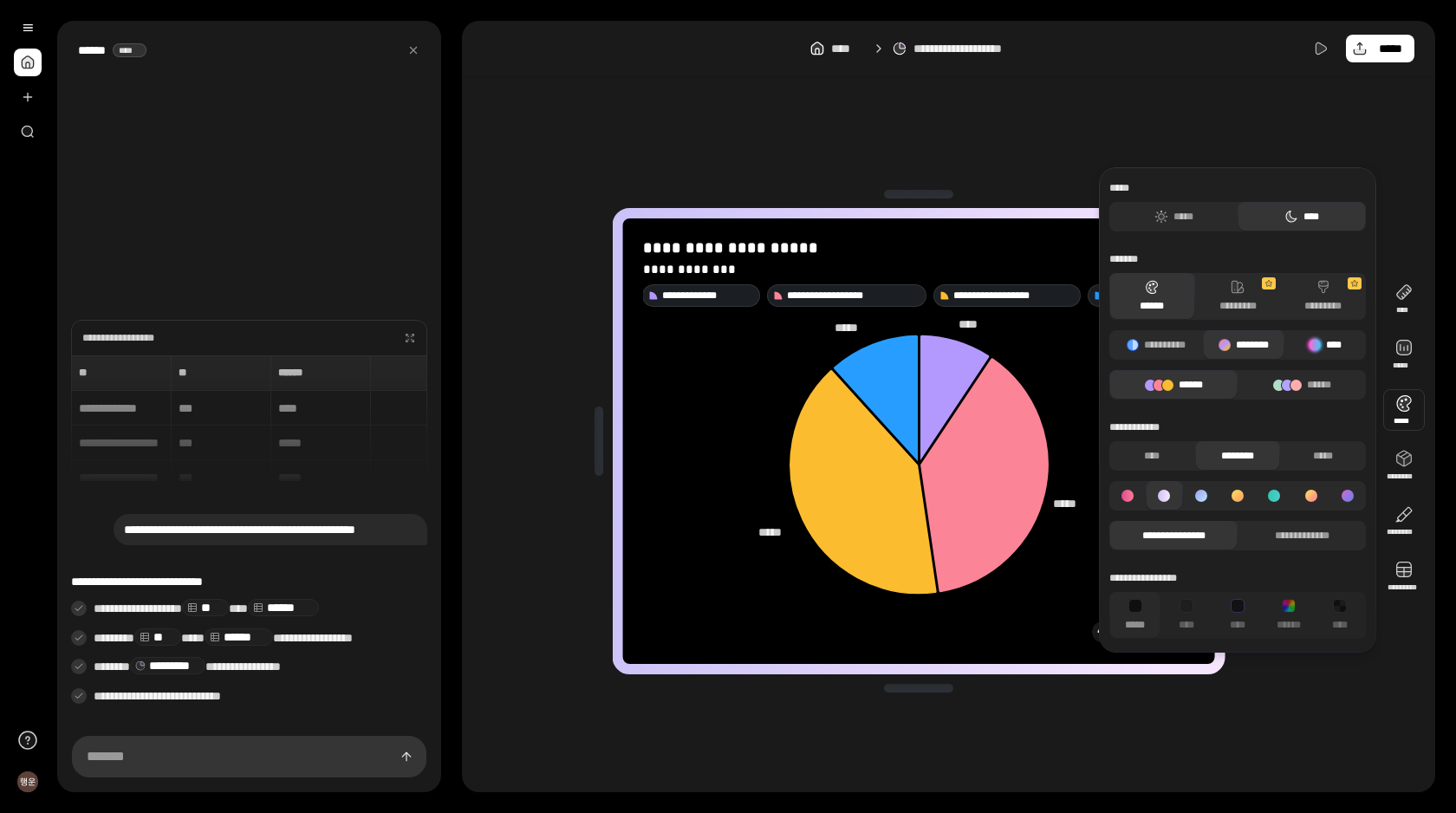 click at bounding box center (1315, 345) 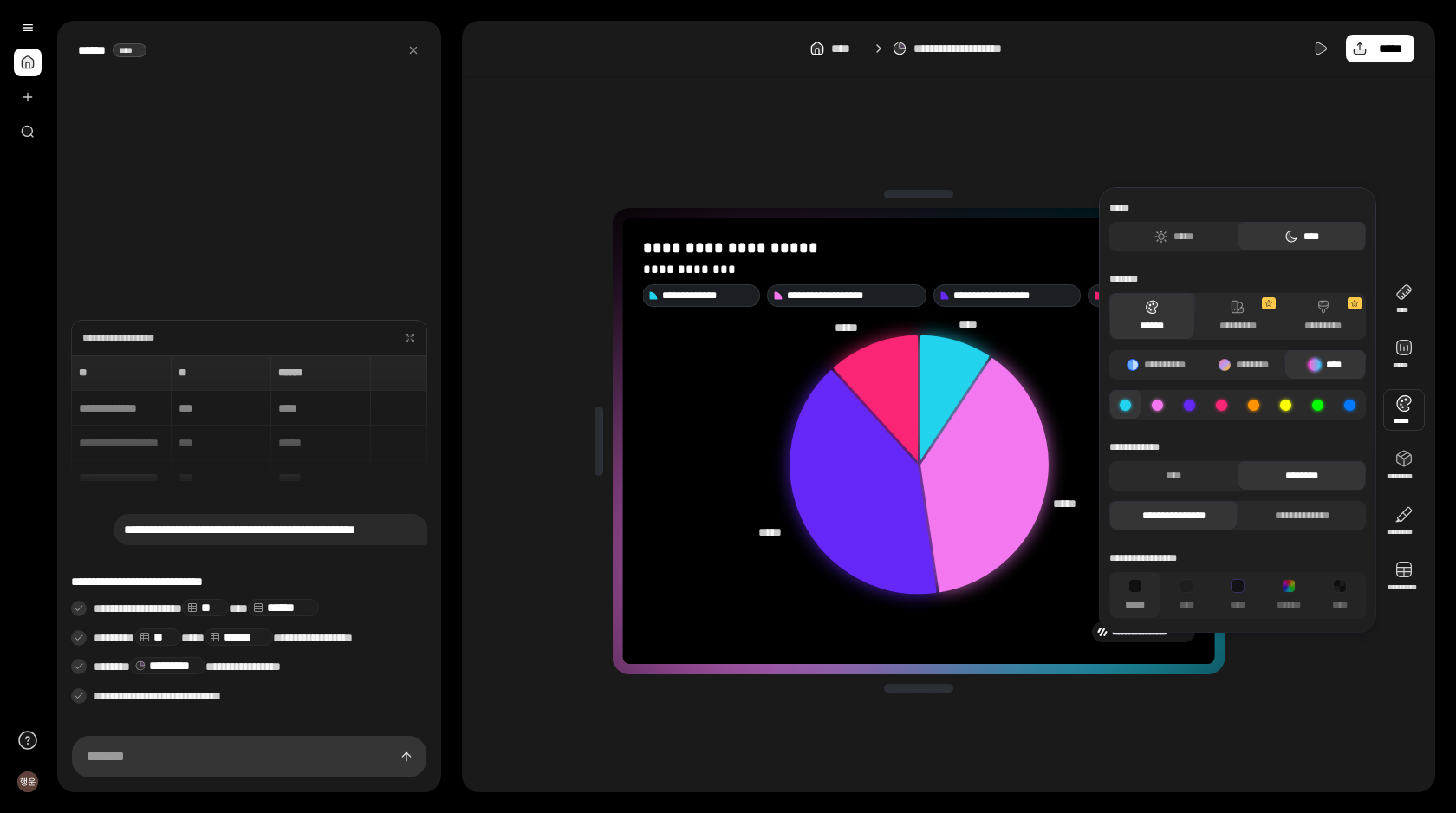 click on "**********" at bounding box center [919, 441] 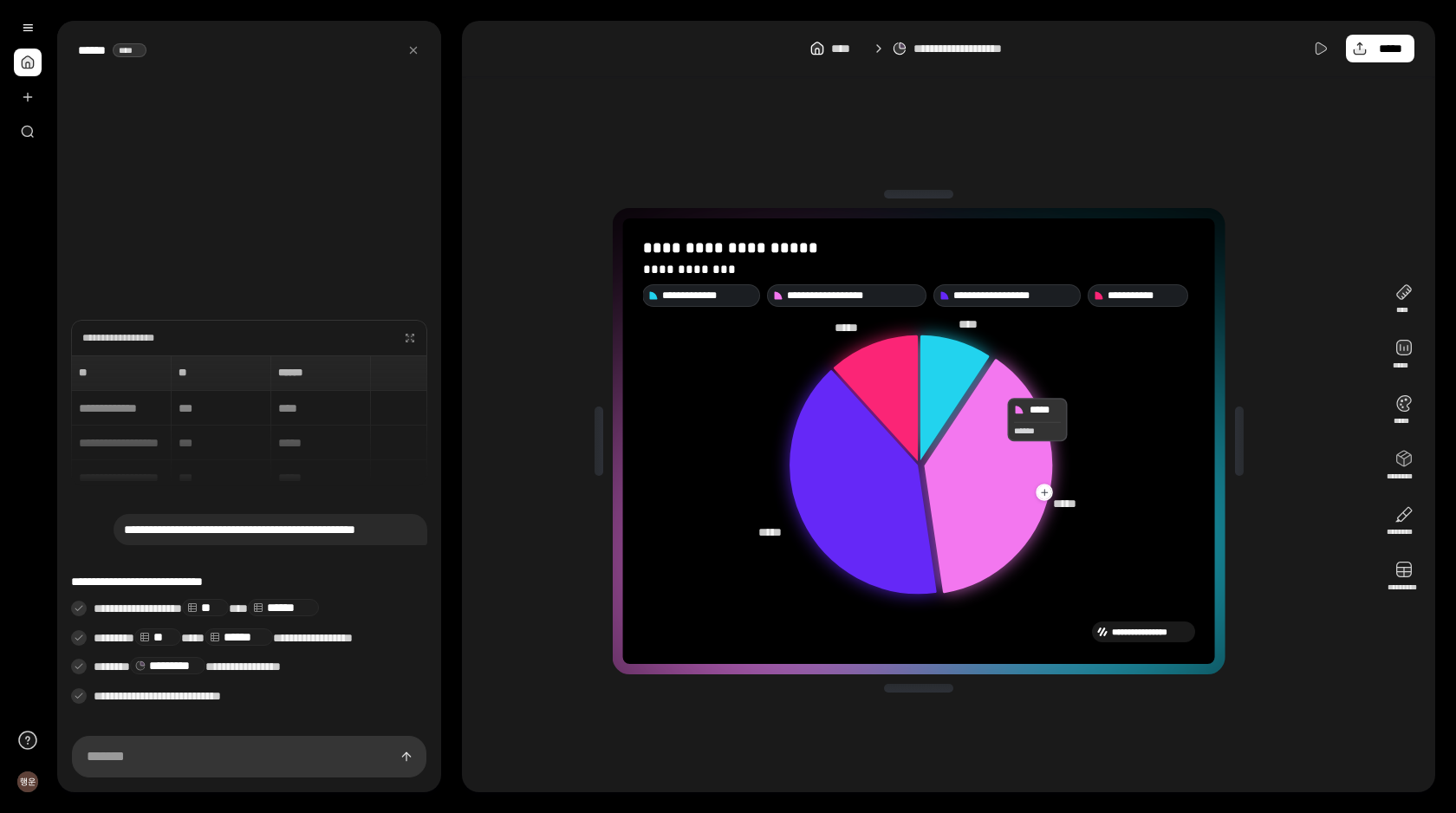 click 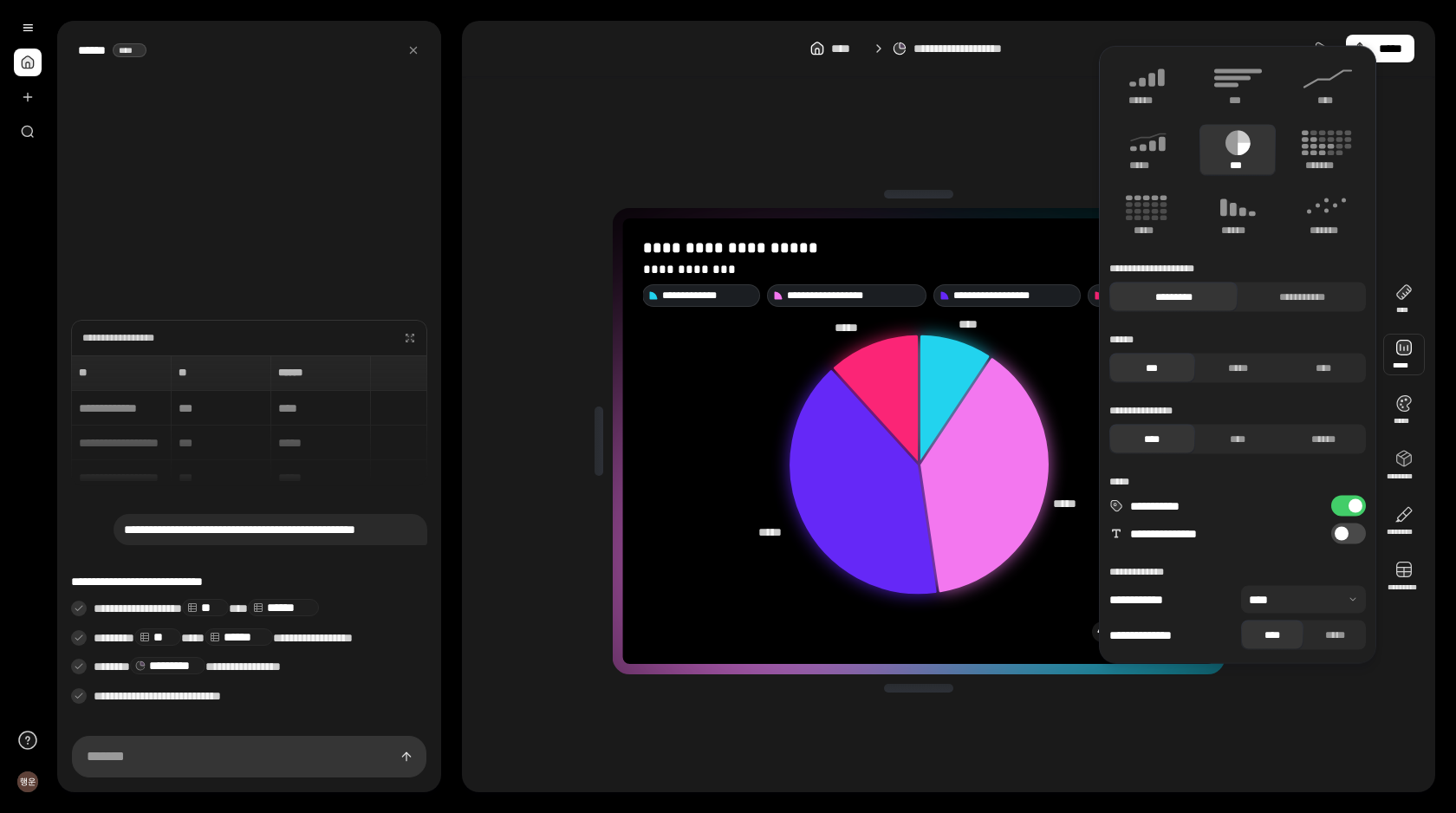 click at bounding box center (1404, 354) 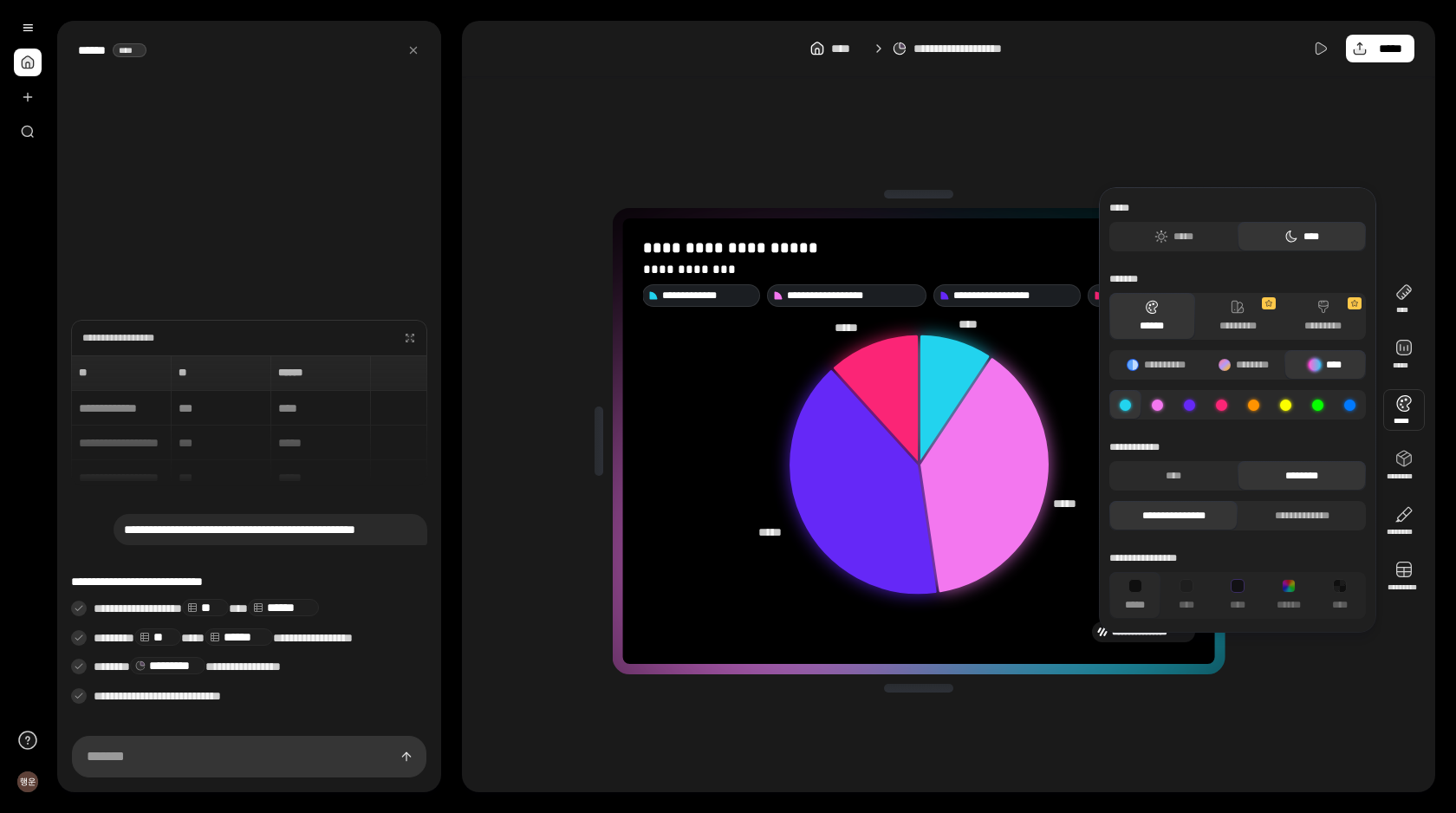 click 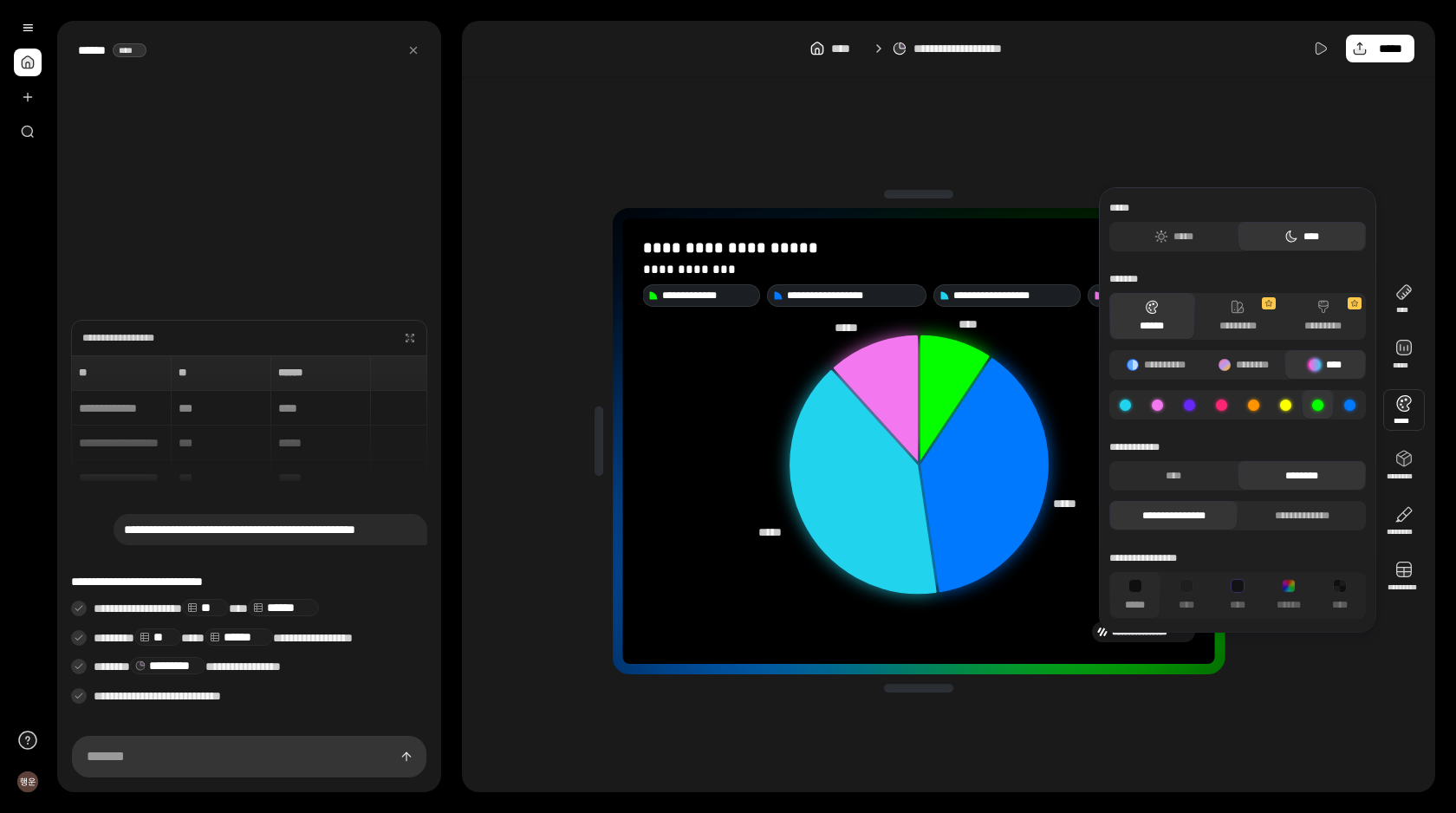 click at bounding box center (1285, 405) 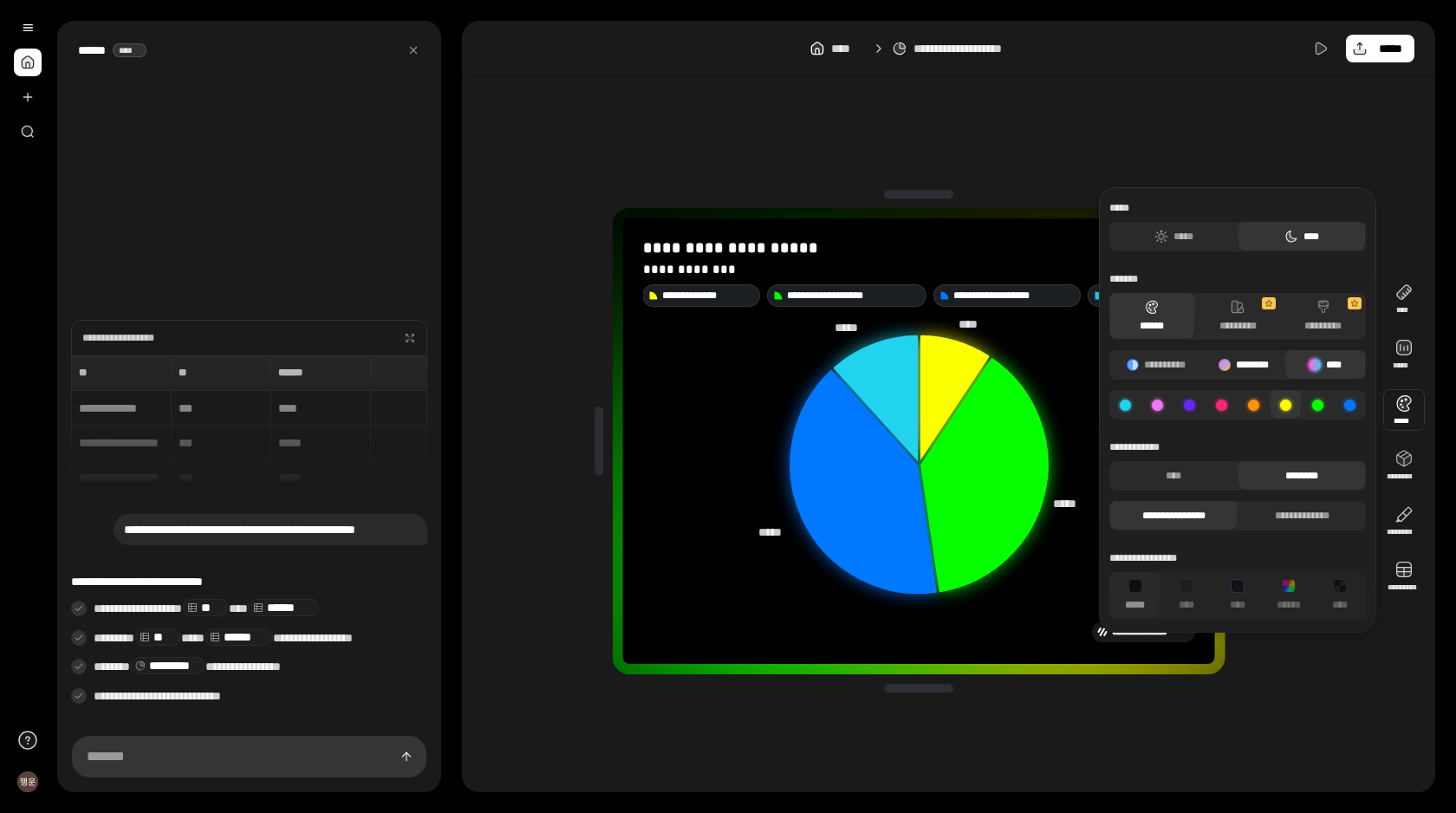 click on "********" at bounding box center (1244, 365) 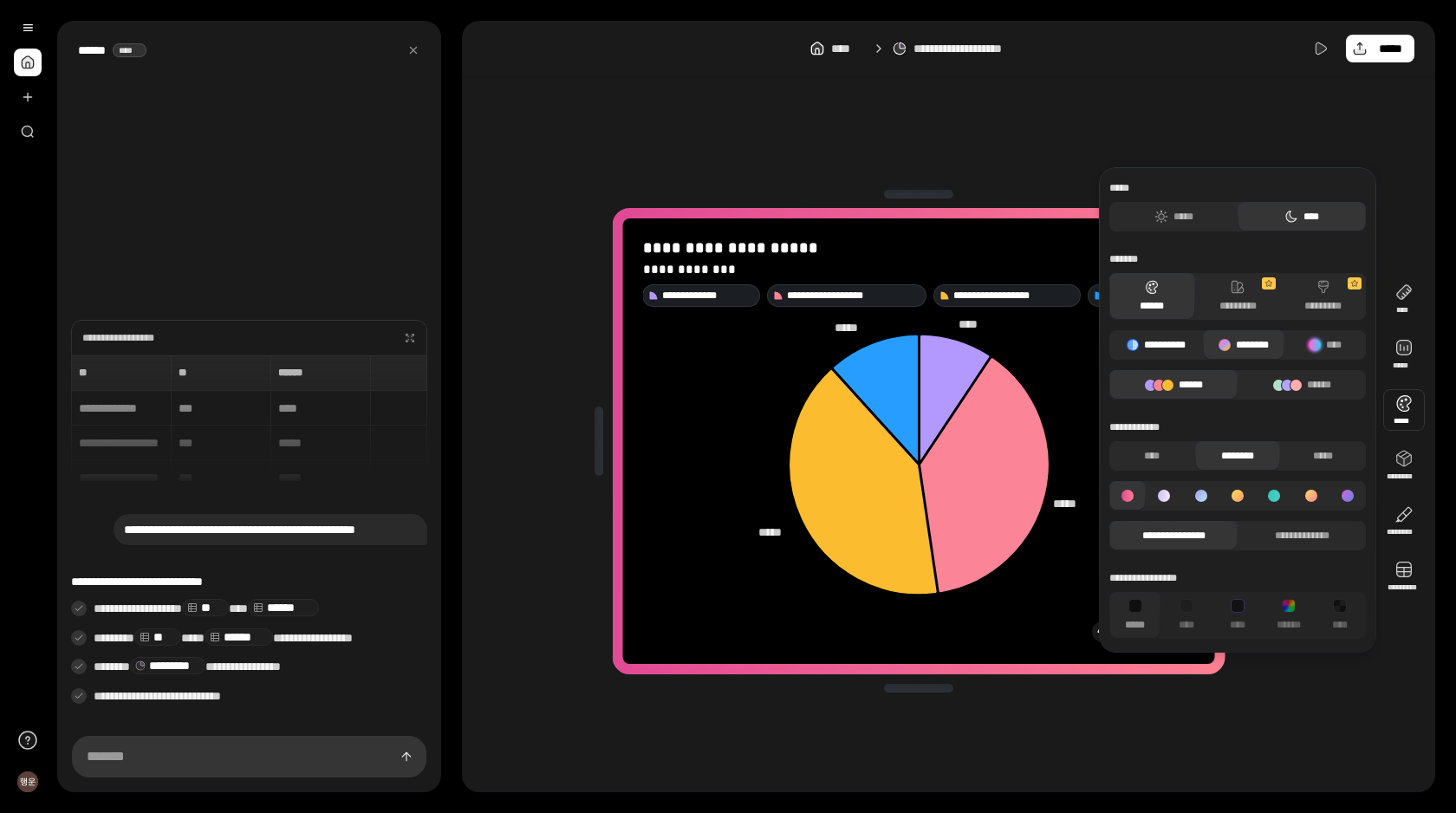 click on "**********" at bounding box center (1156, 345) 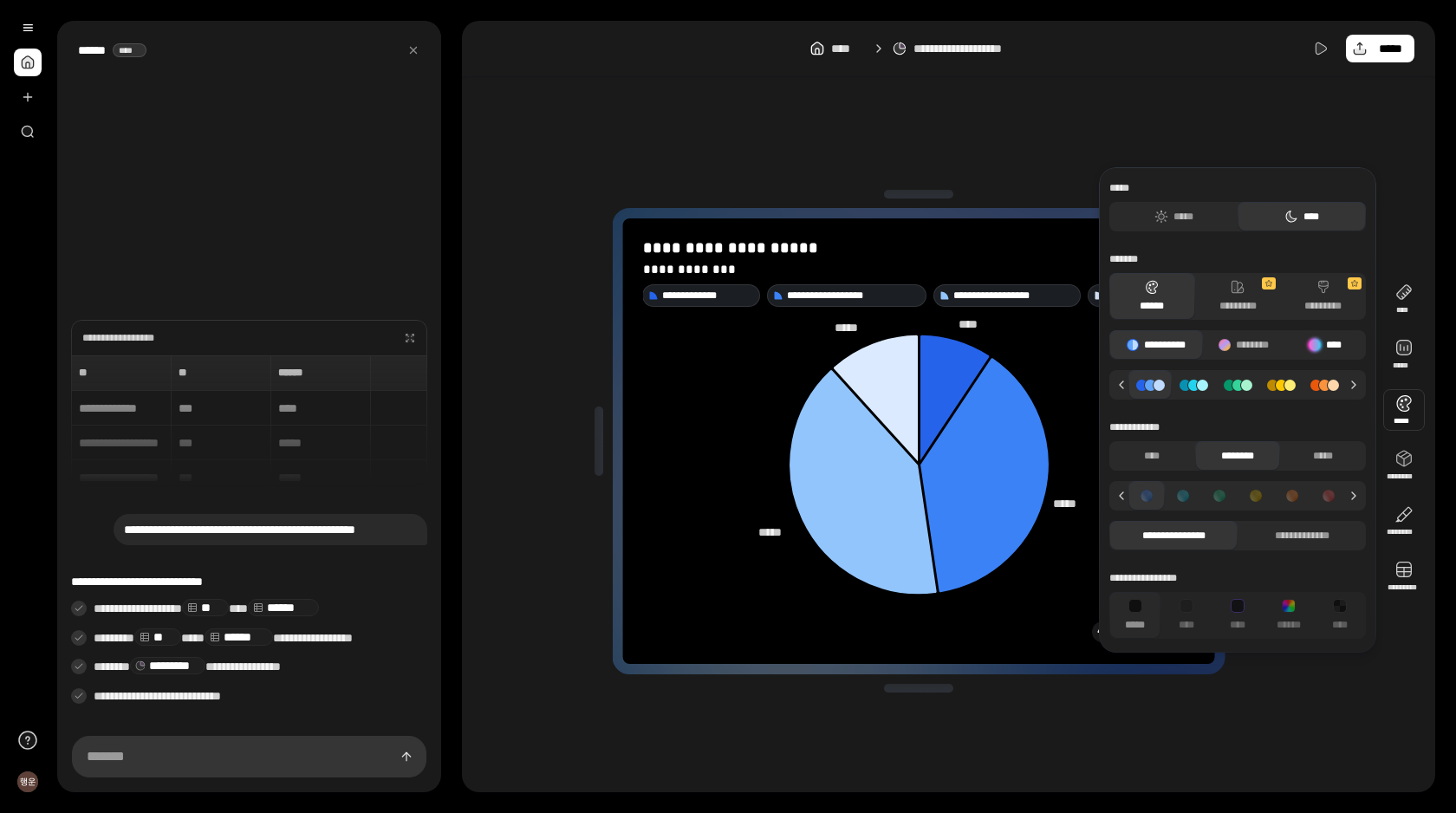 click on "****" at bounding box center [1325, 345] 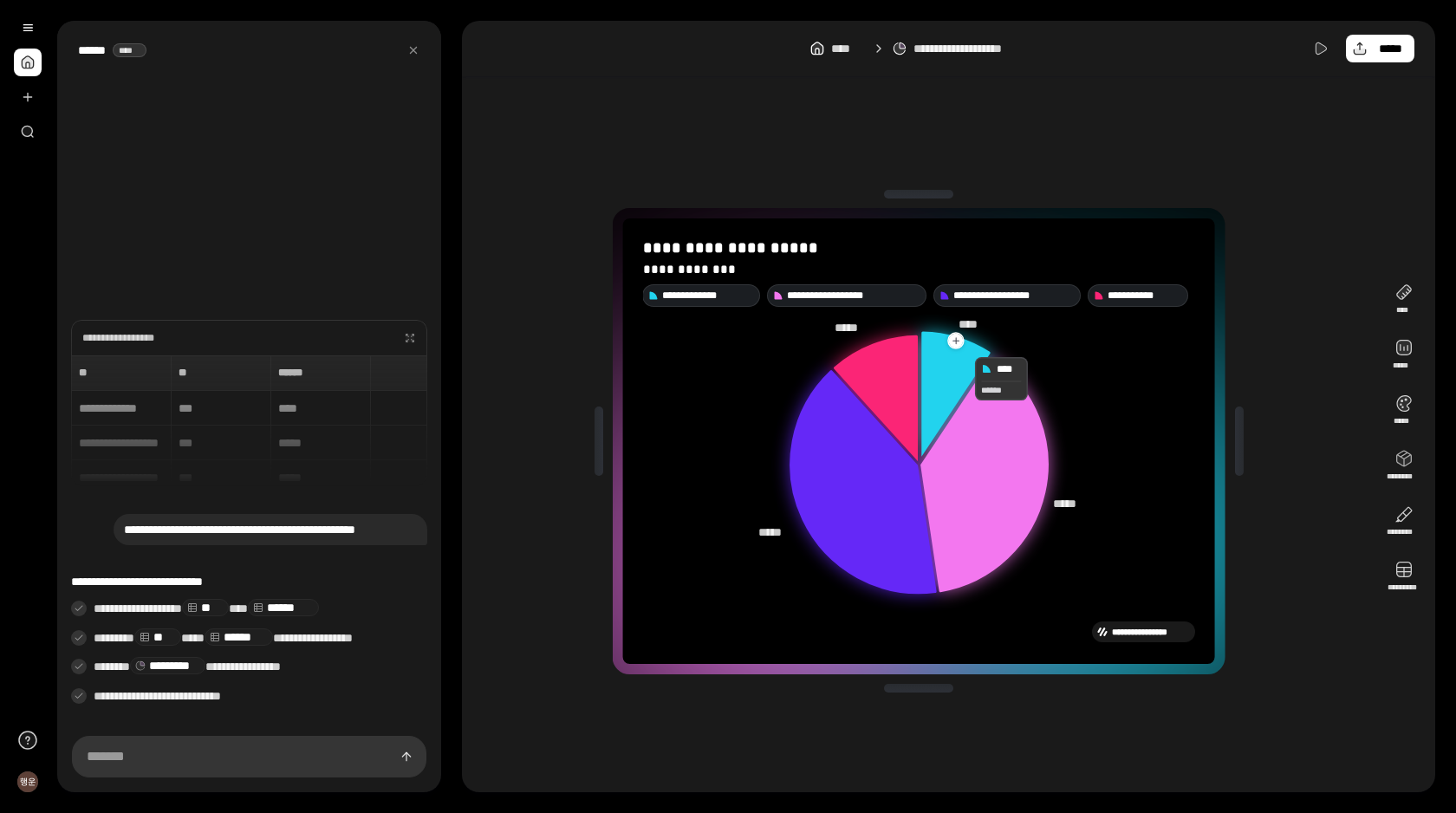 click 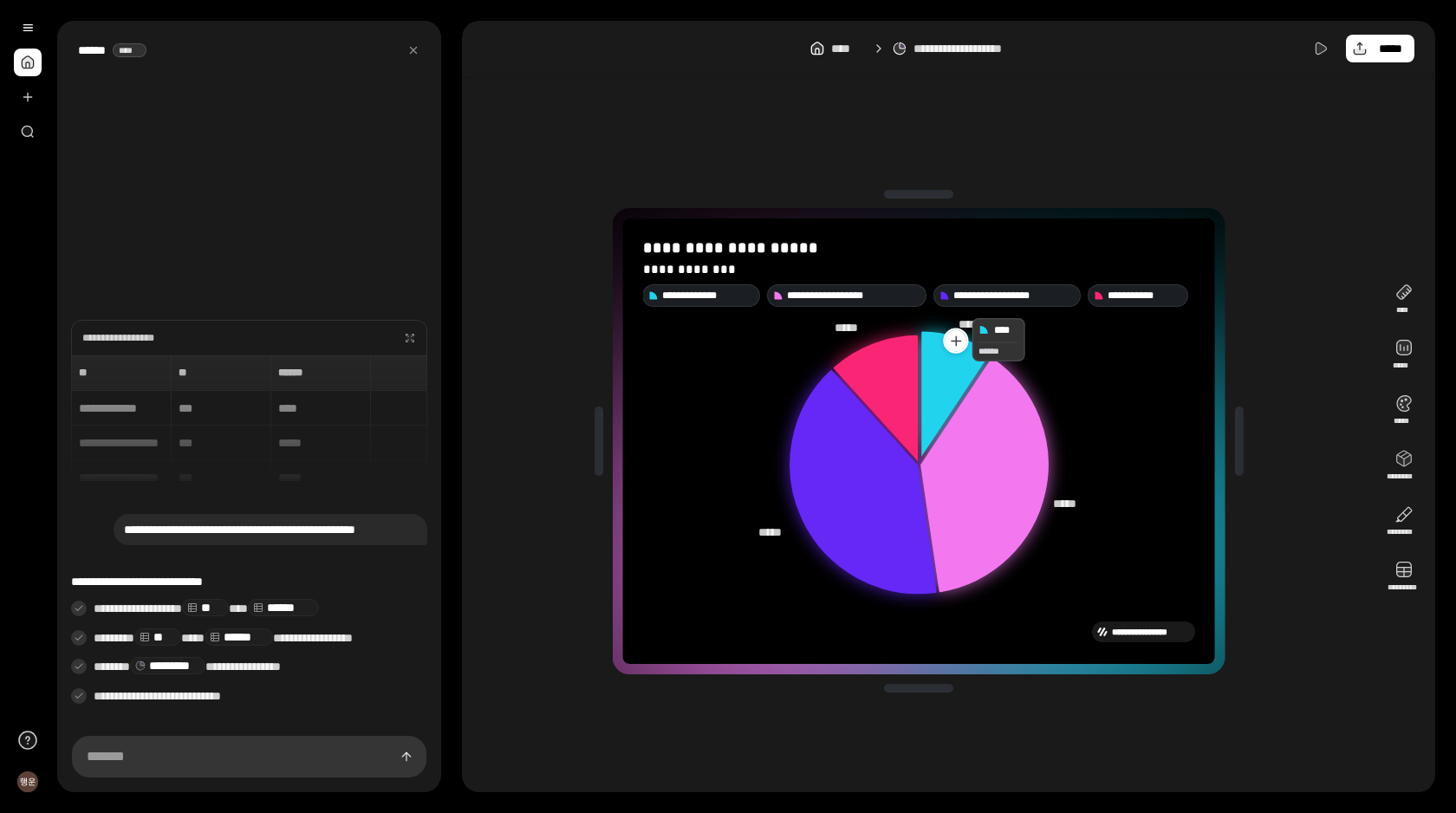 click 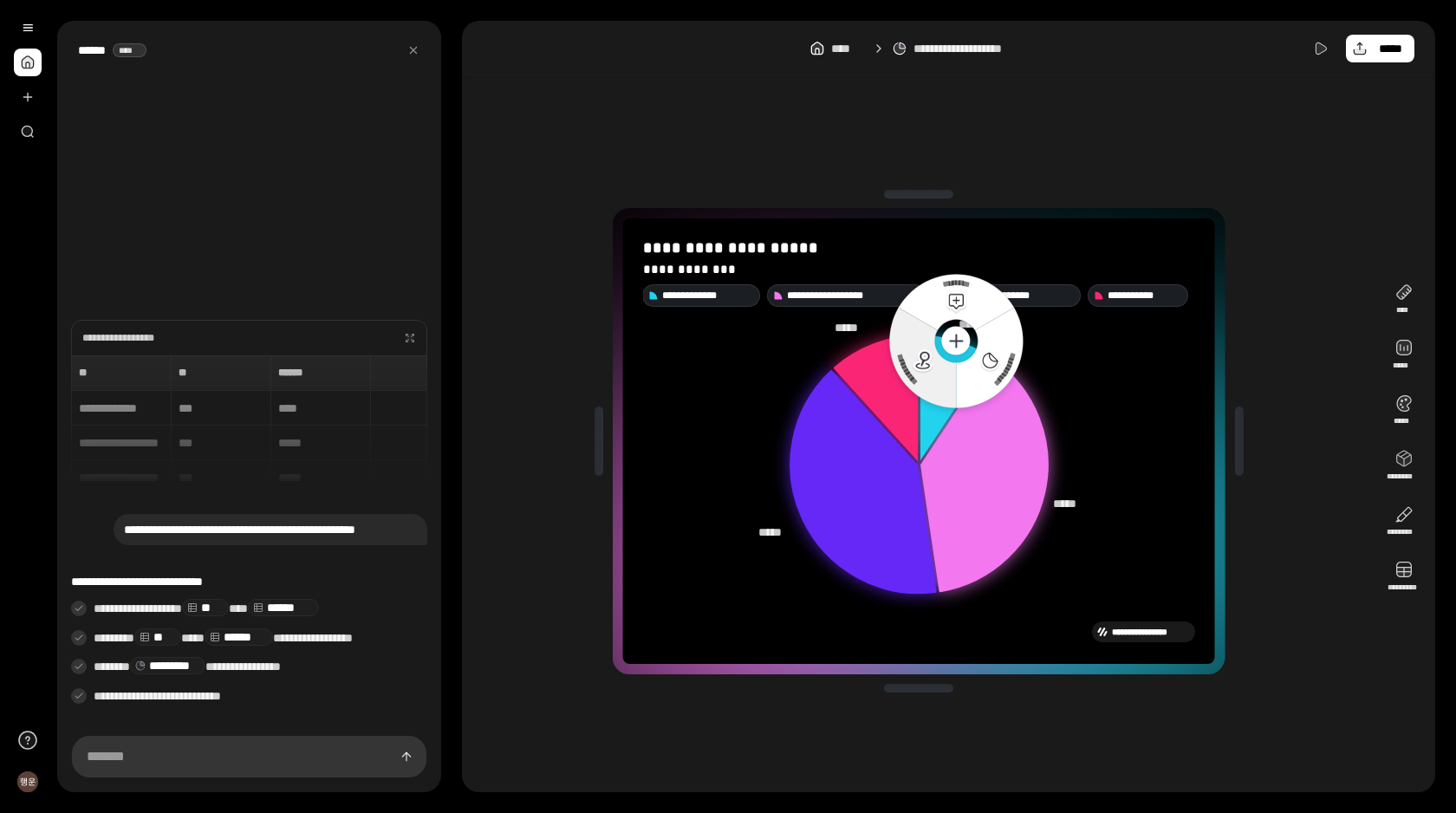 click 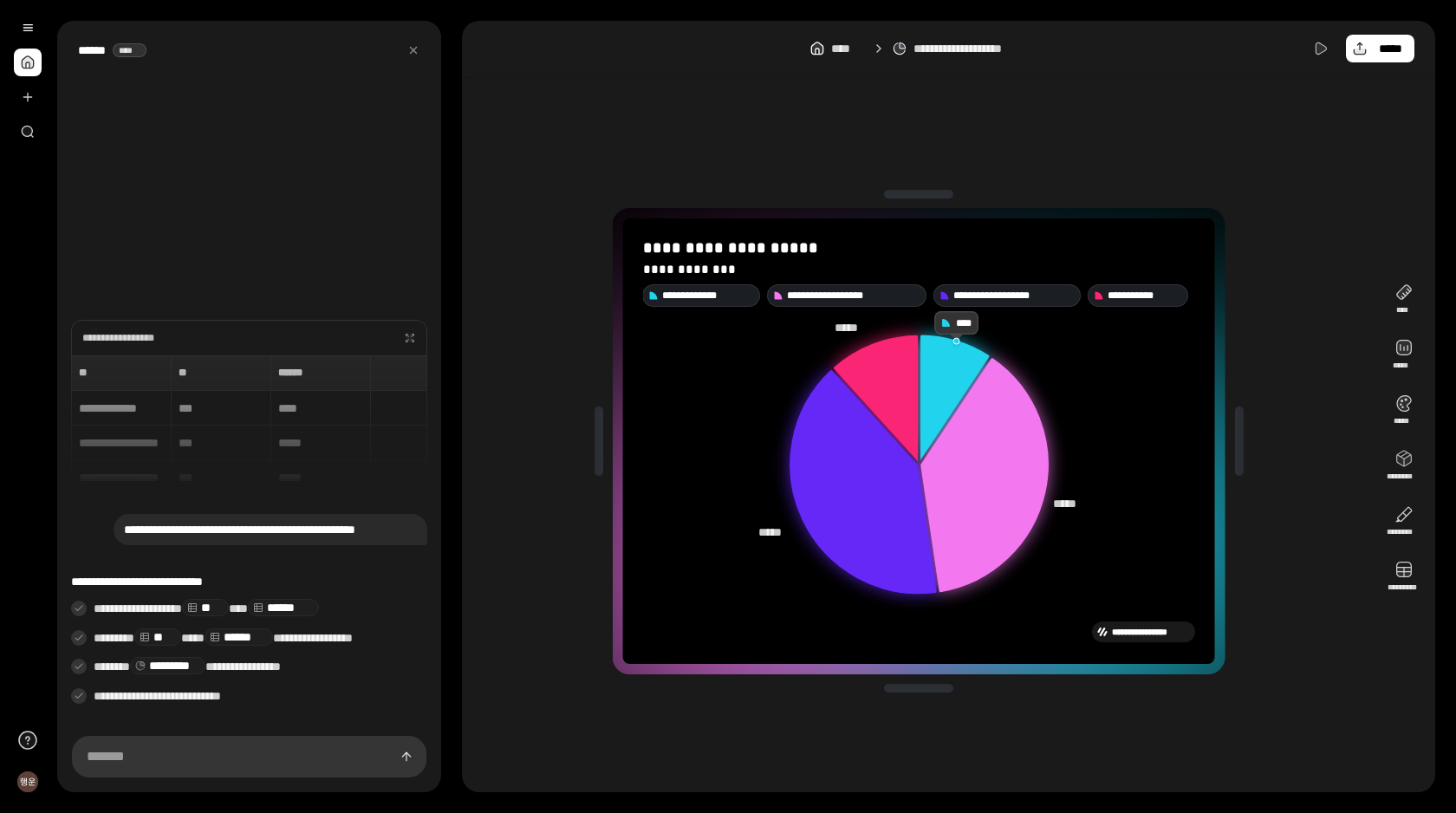 click 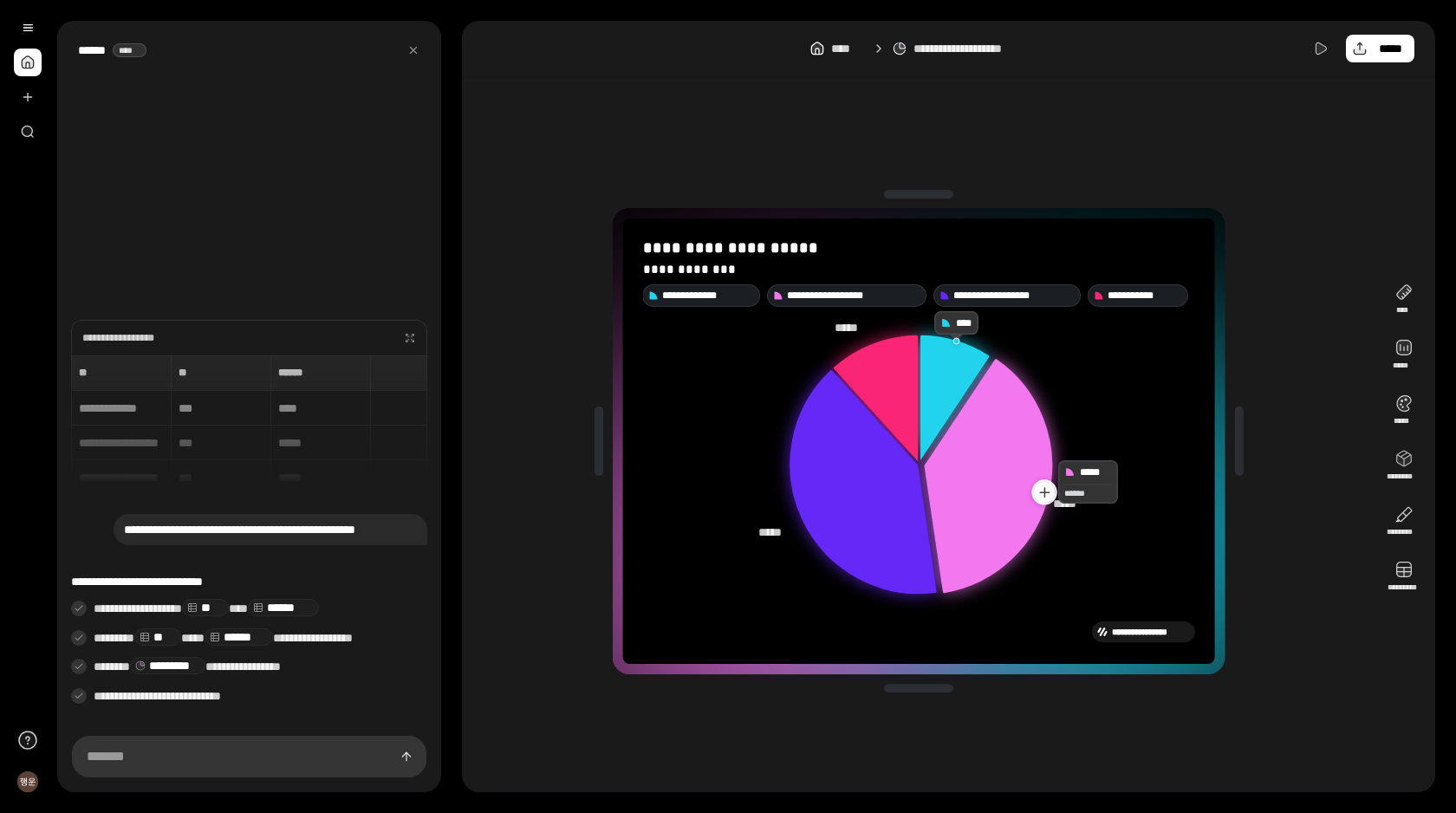 click 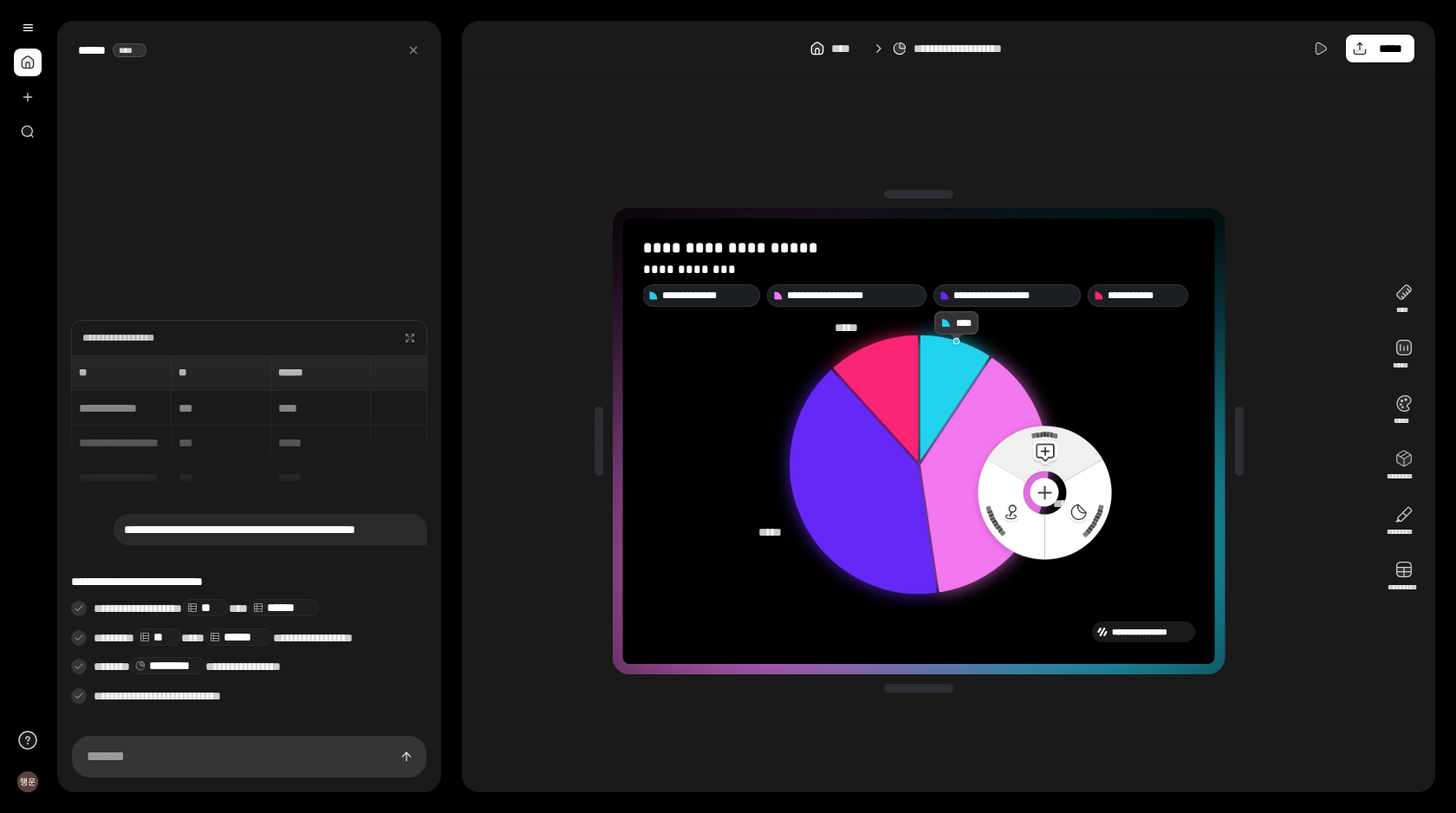 click 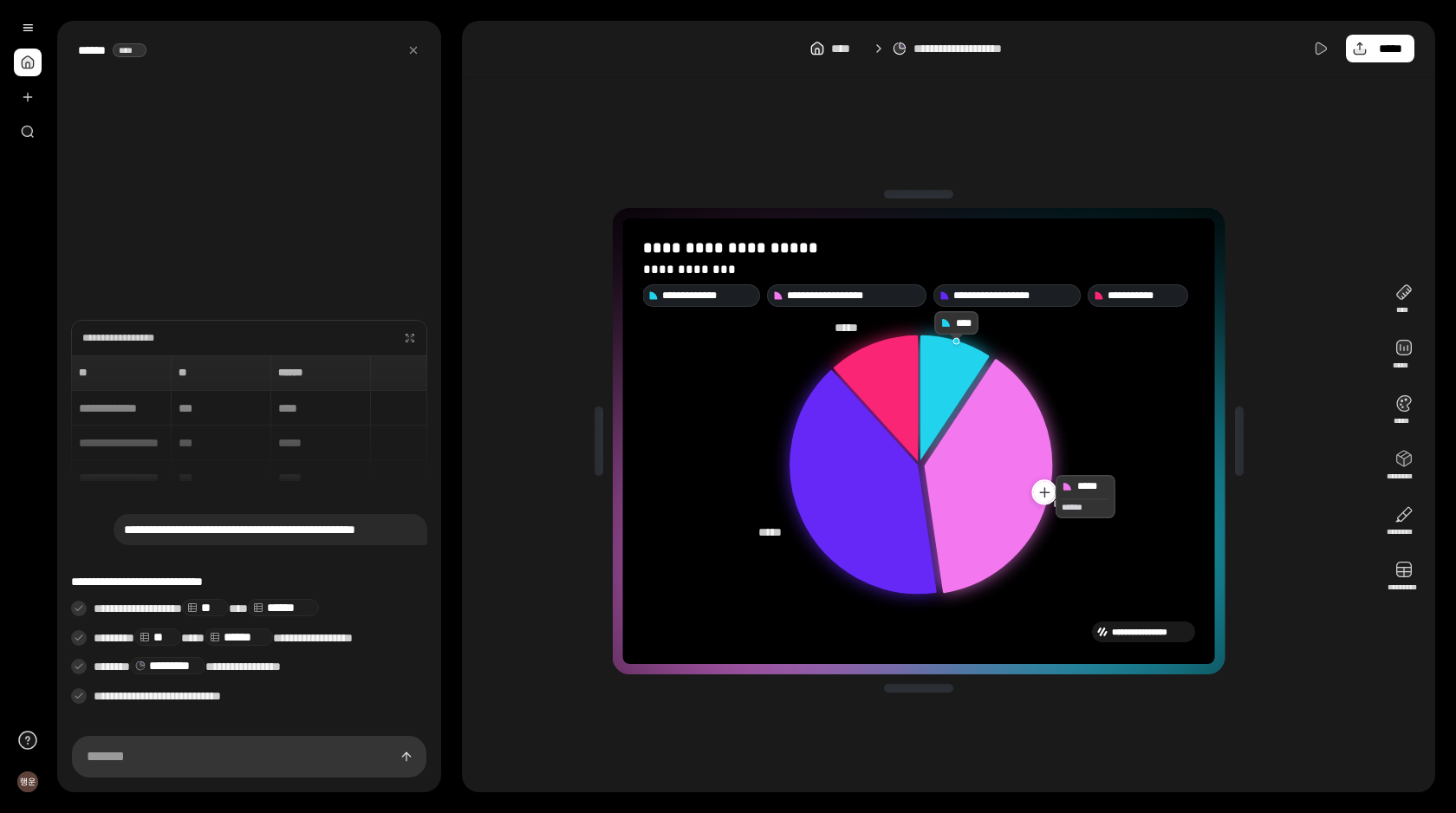 click 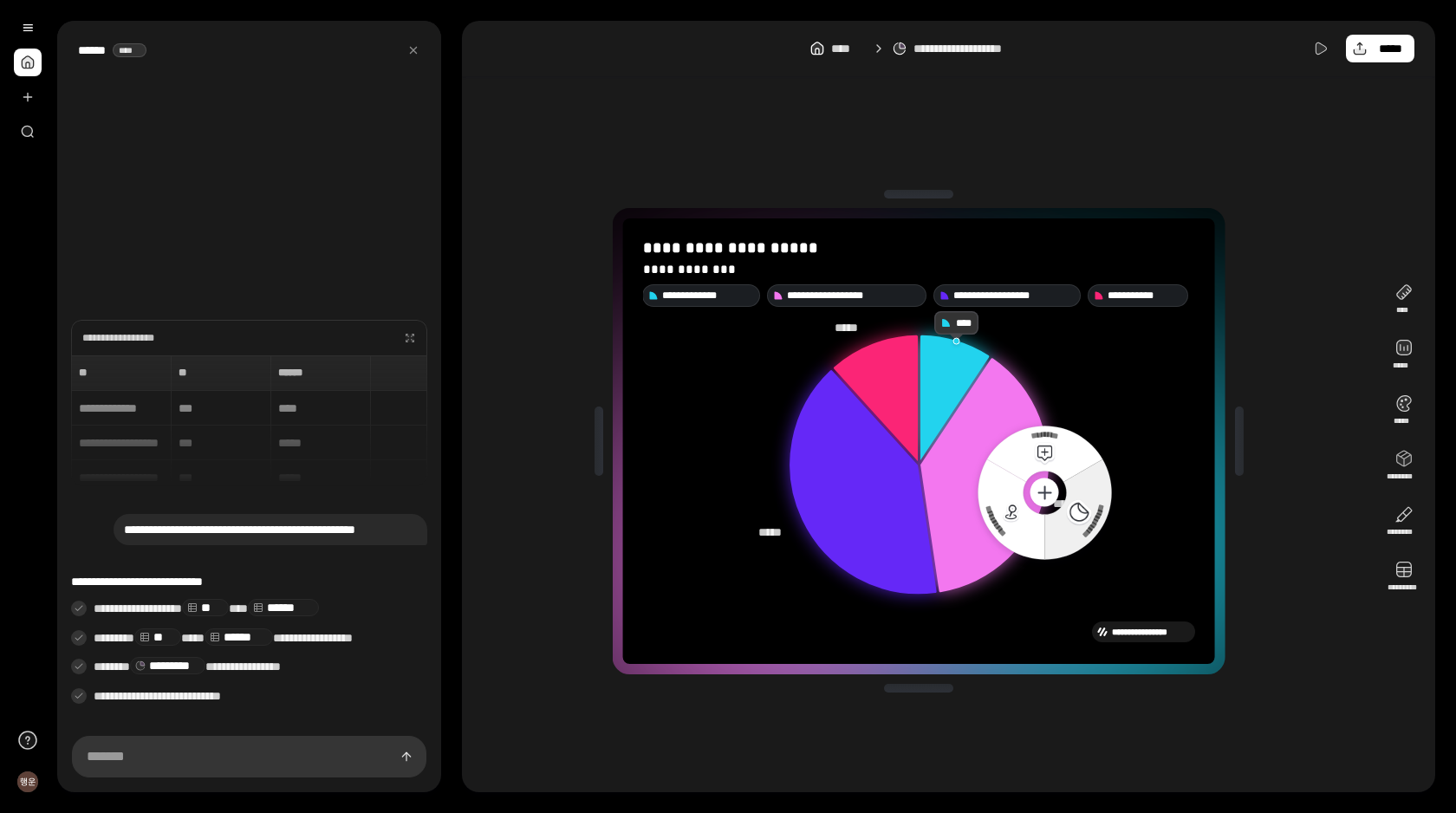 click 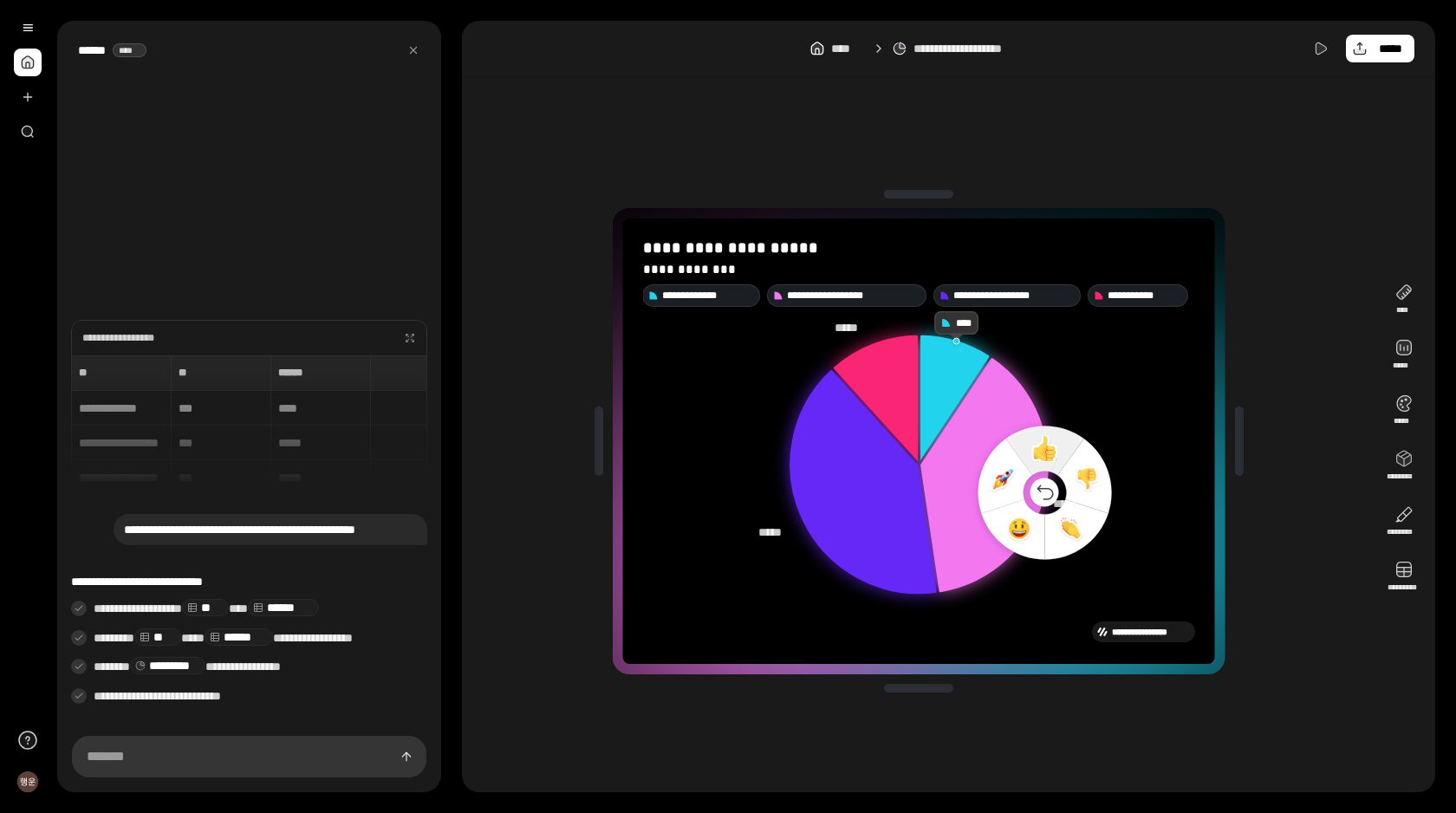 click 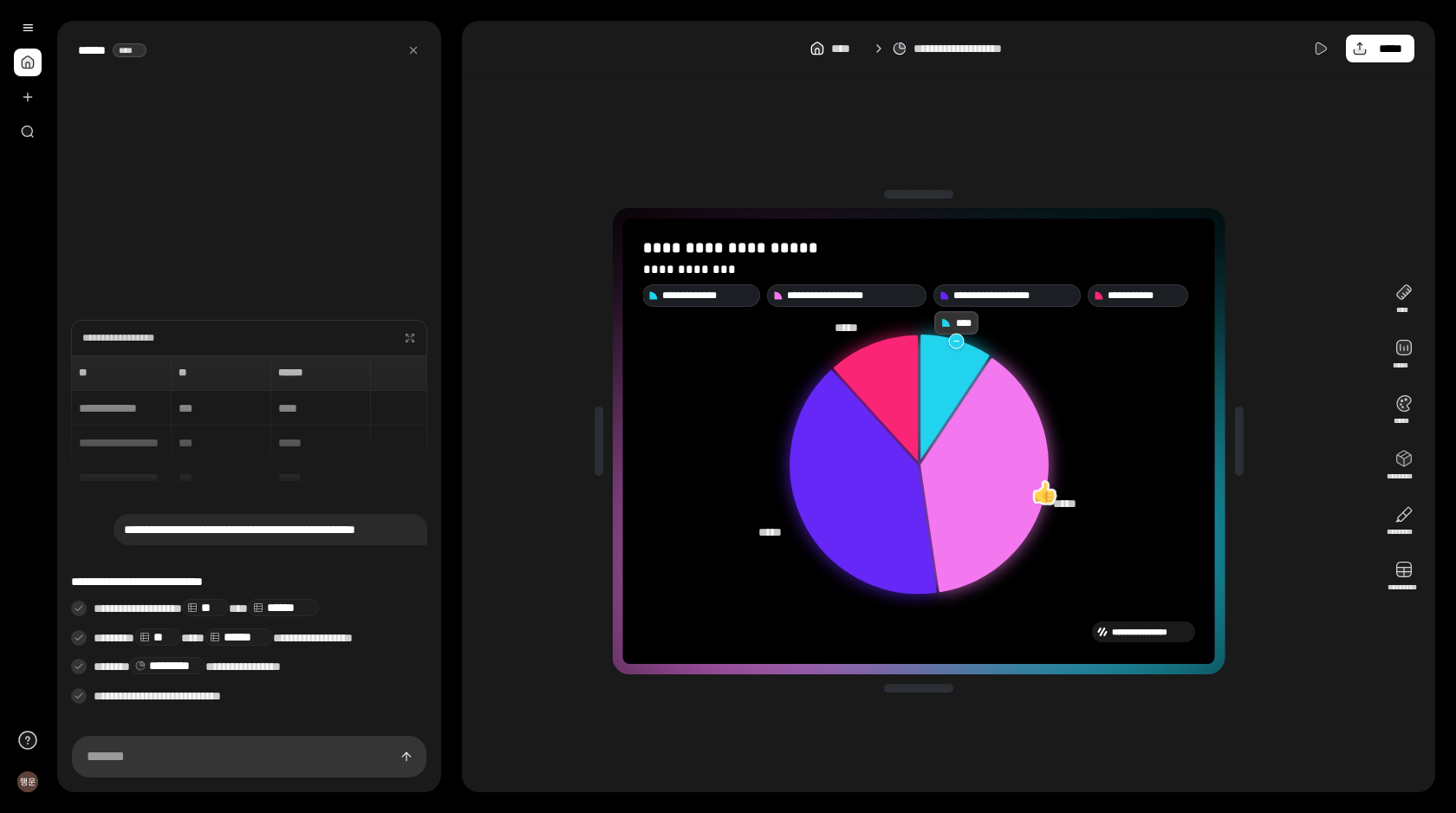 click 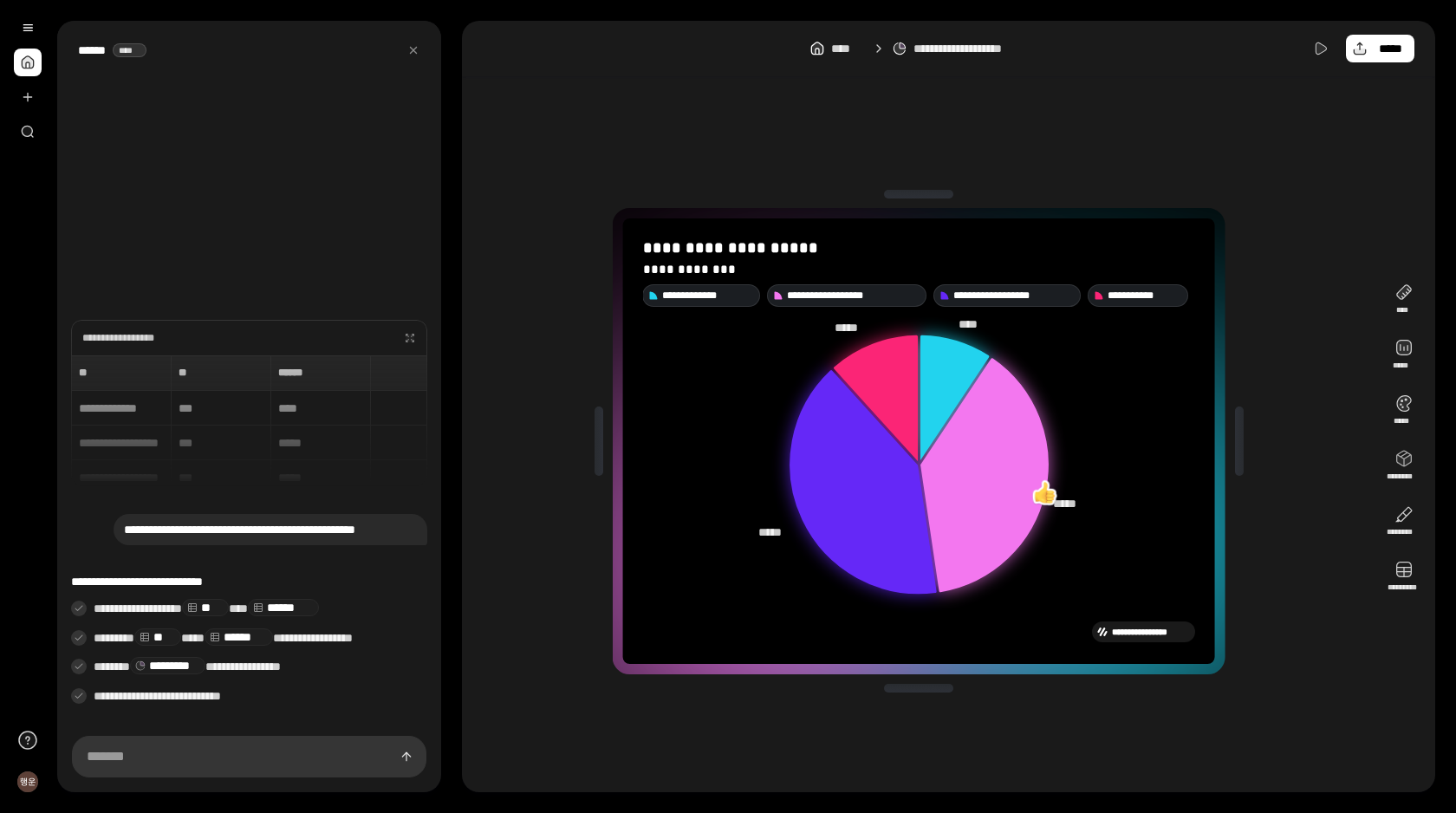 click 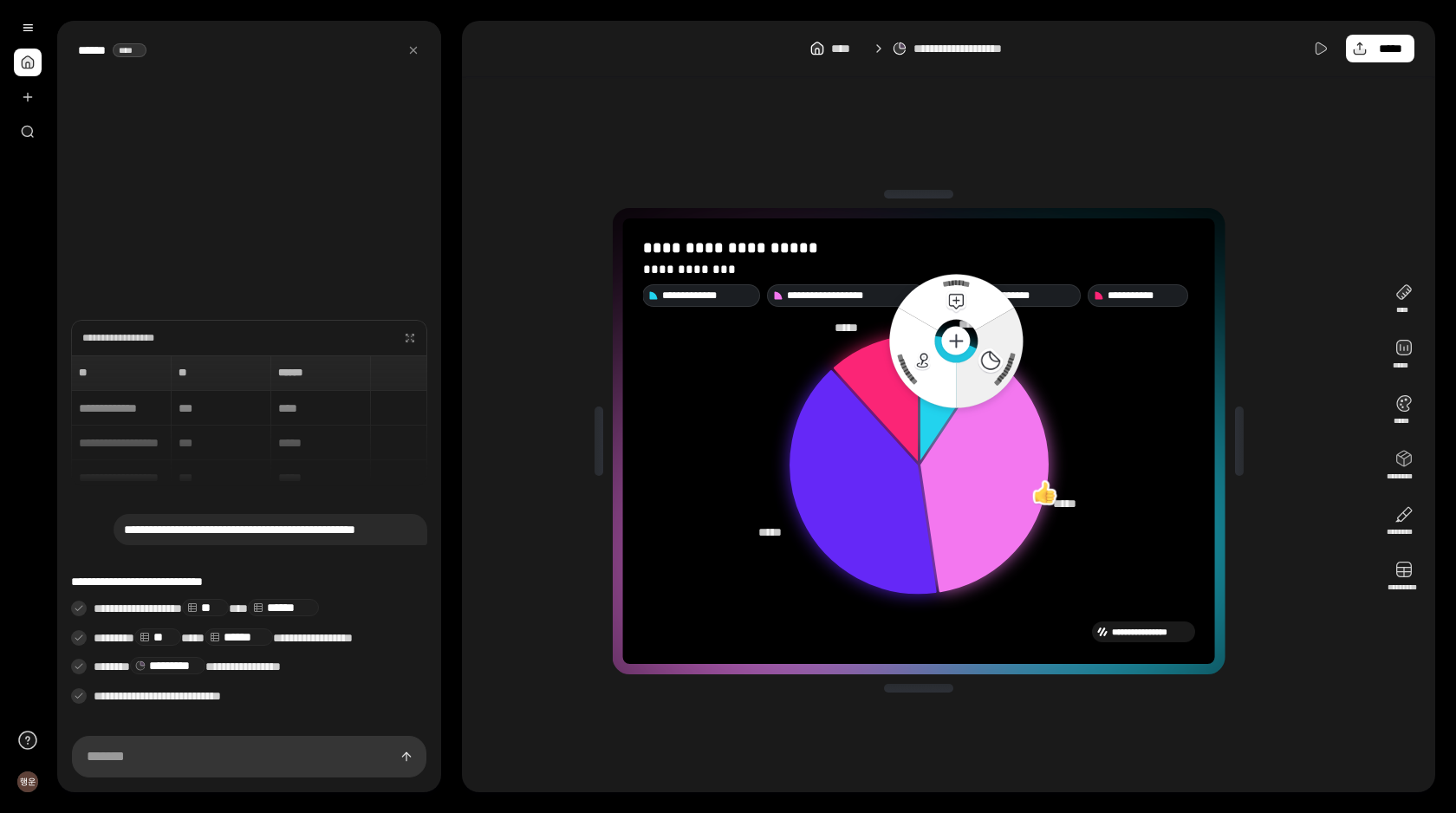 click 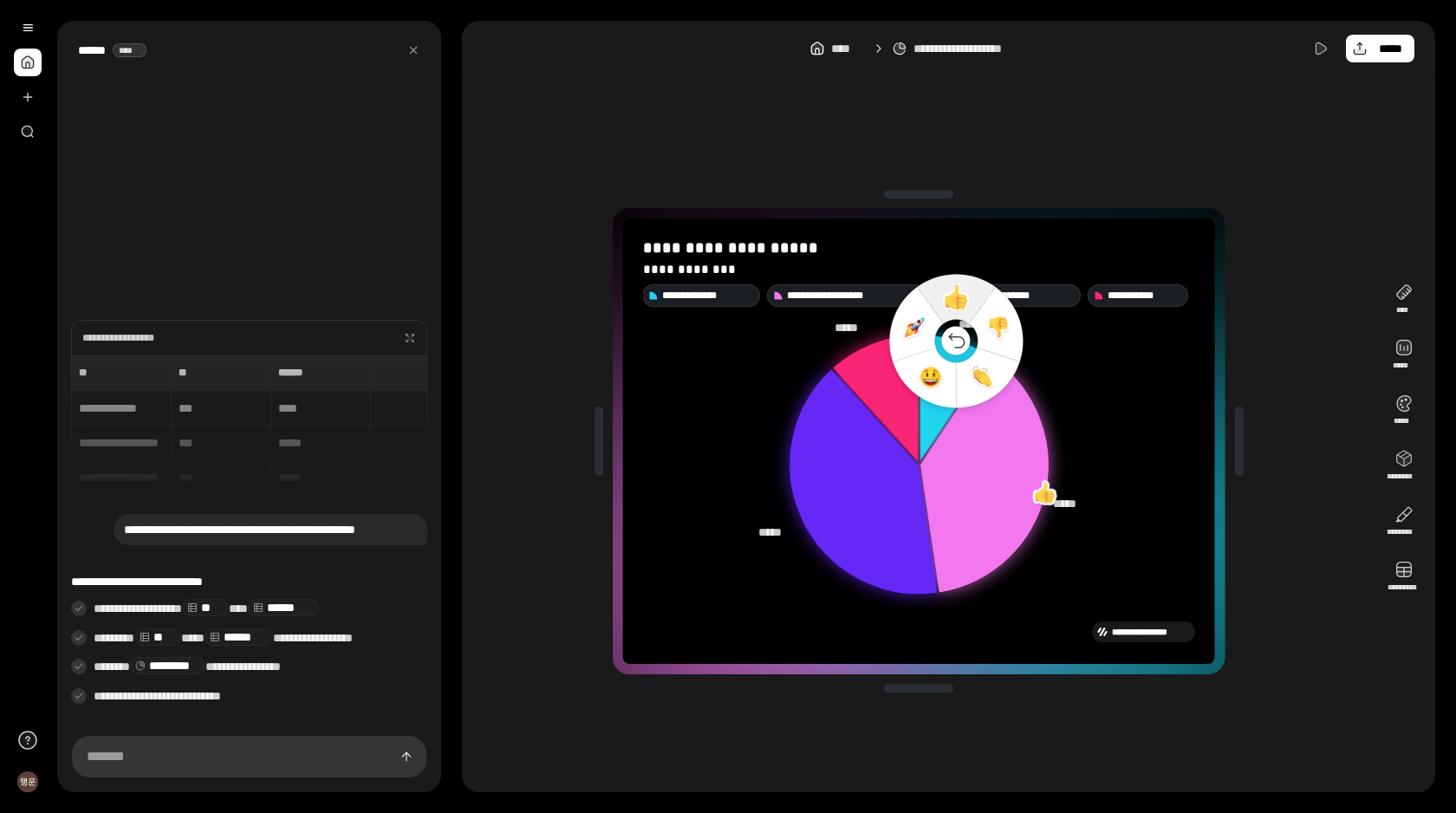 click 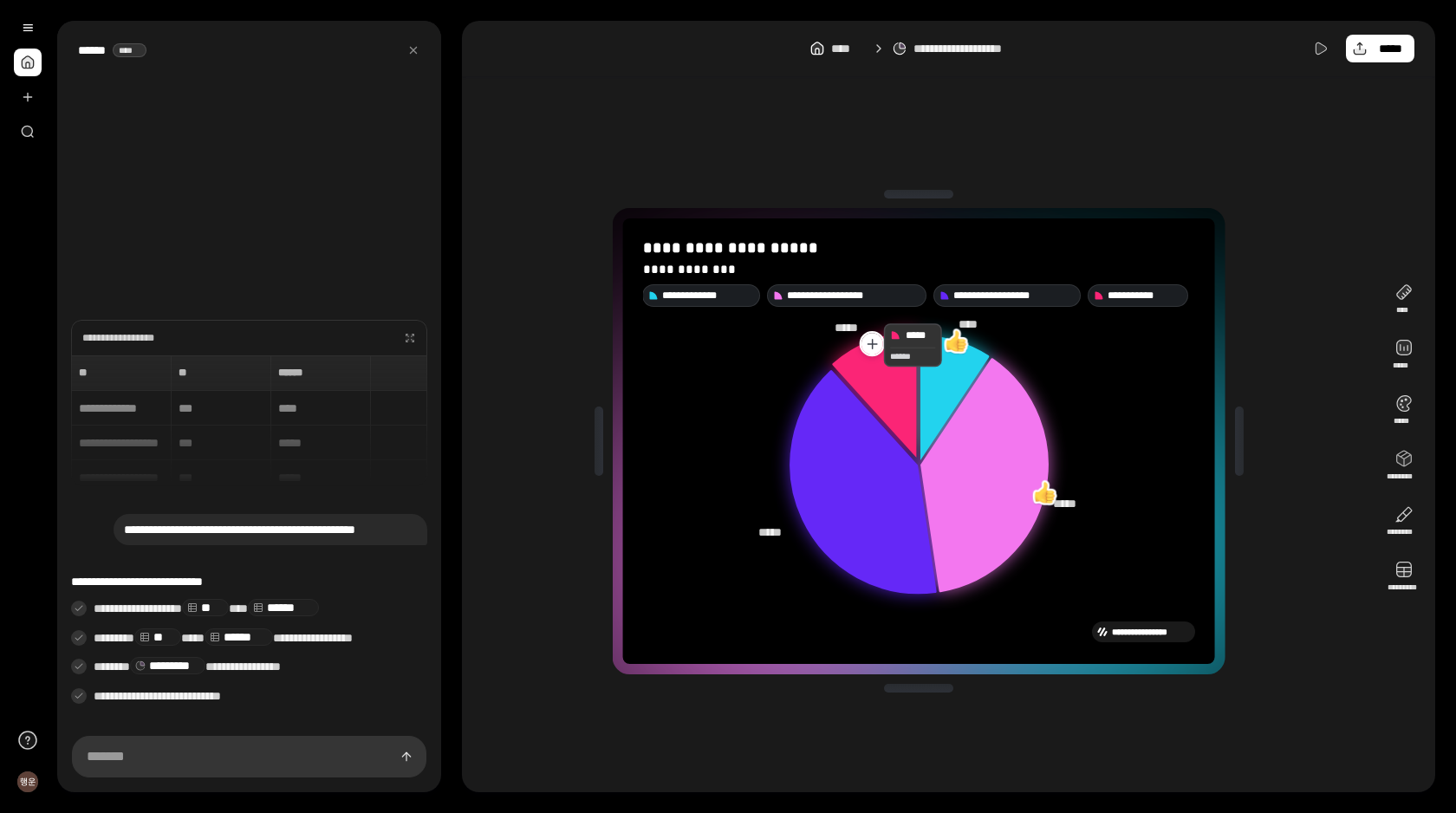 click 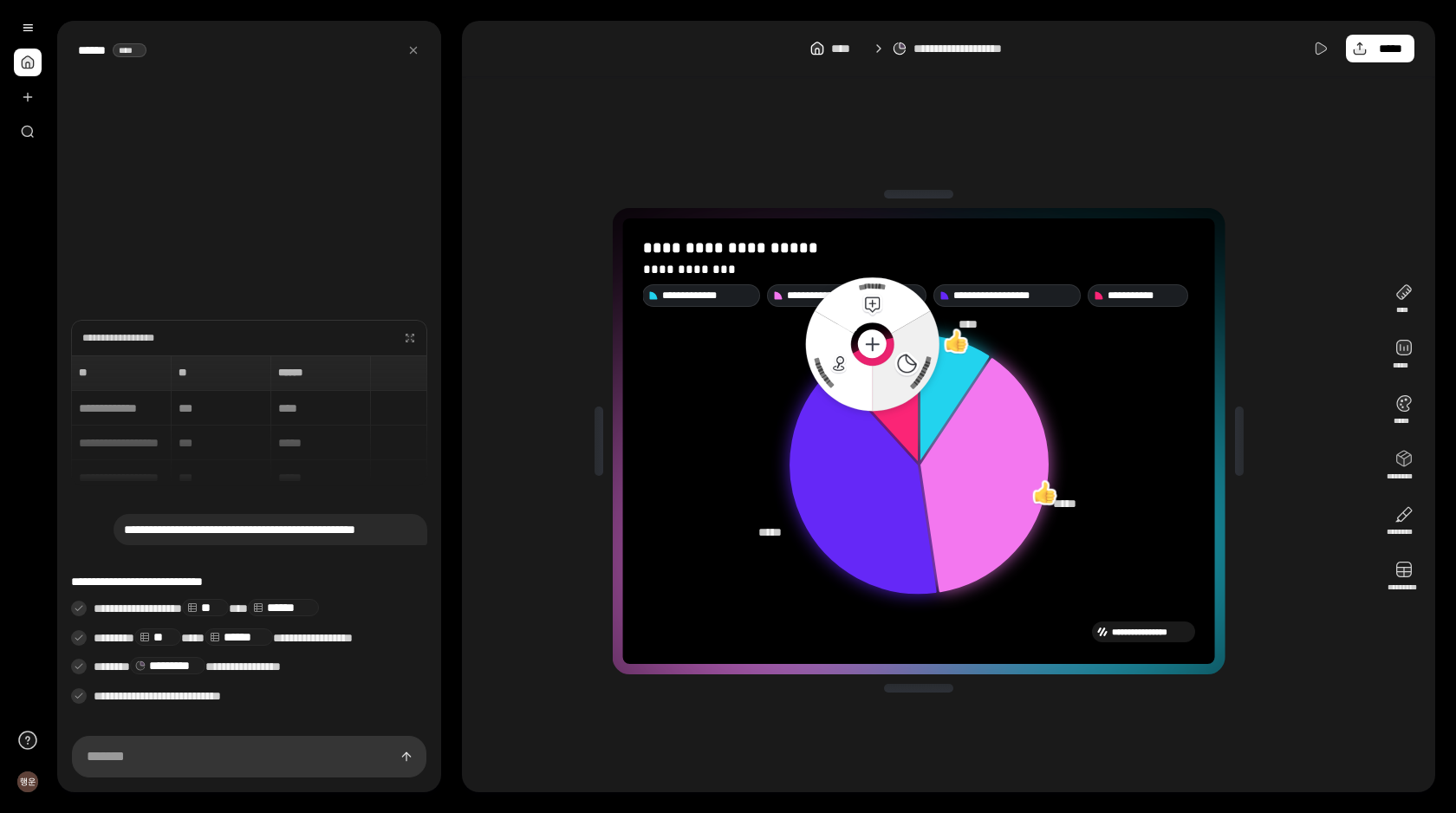click 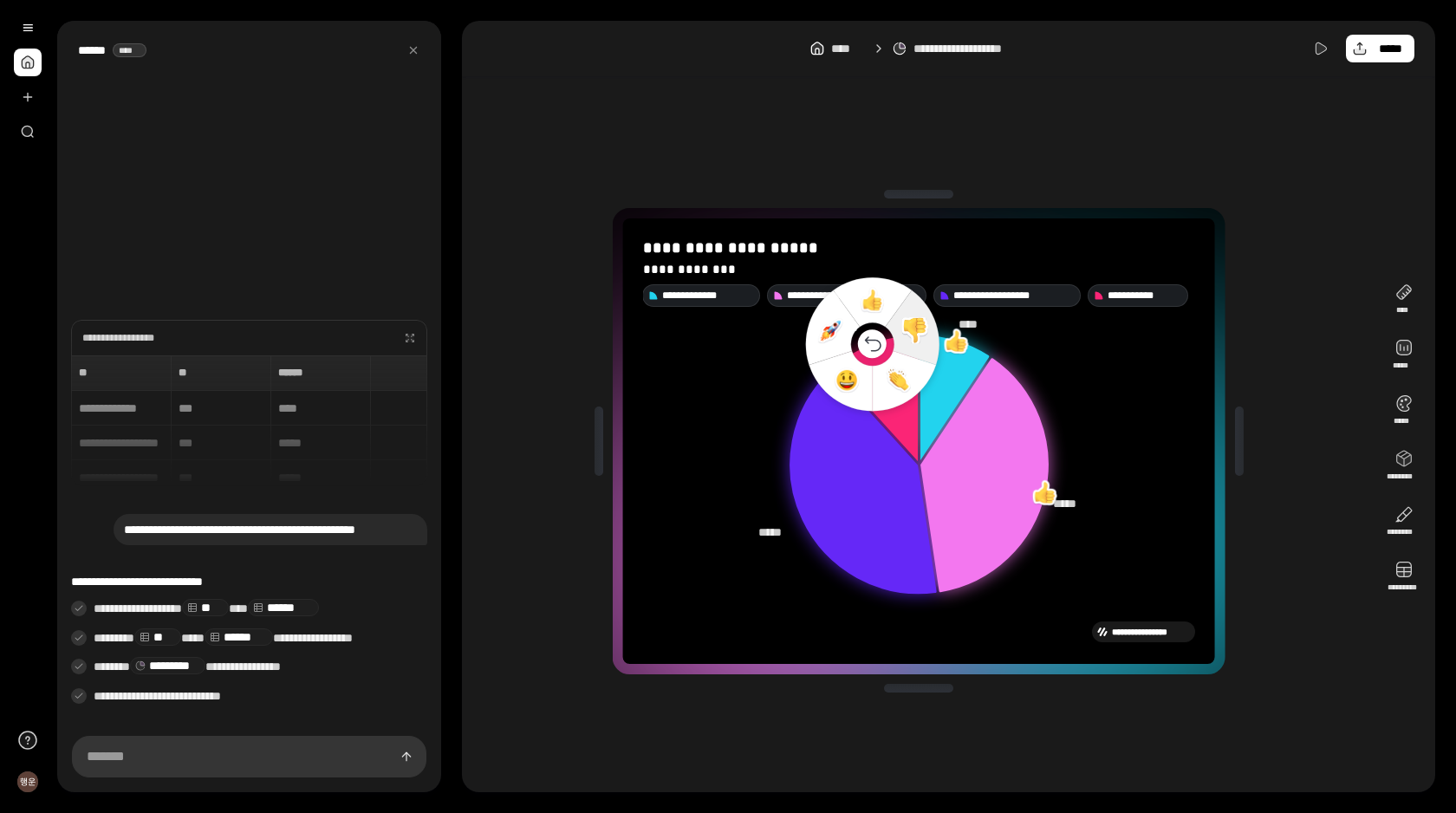 click 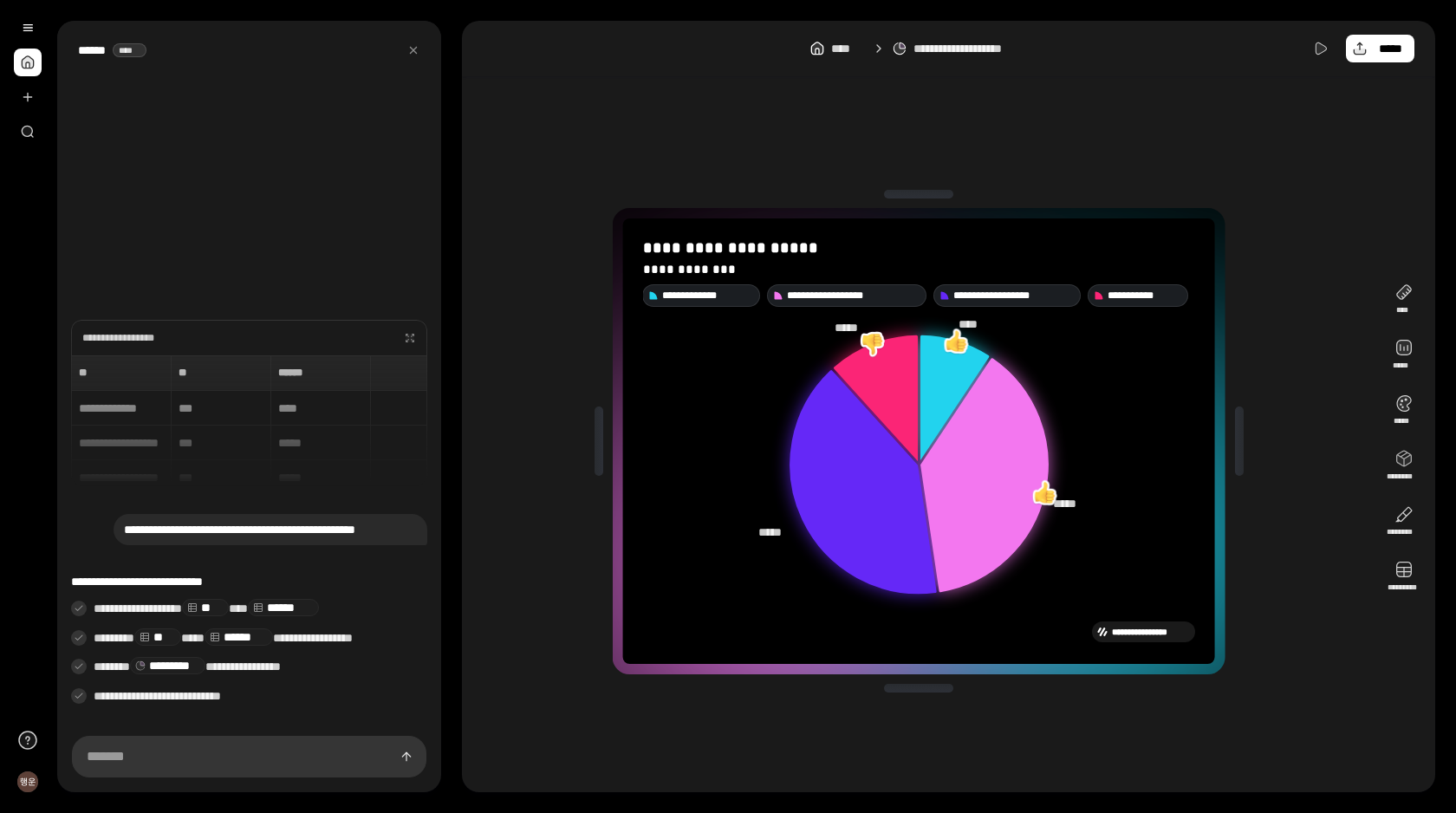 click at bounding box center [956, 341] 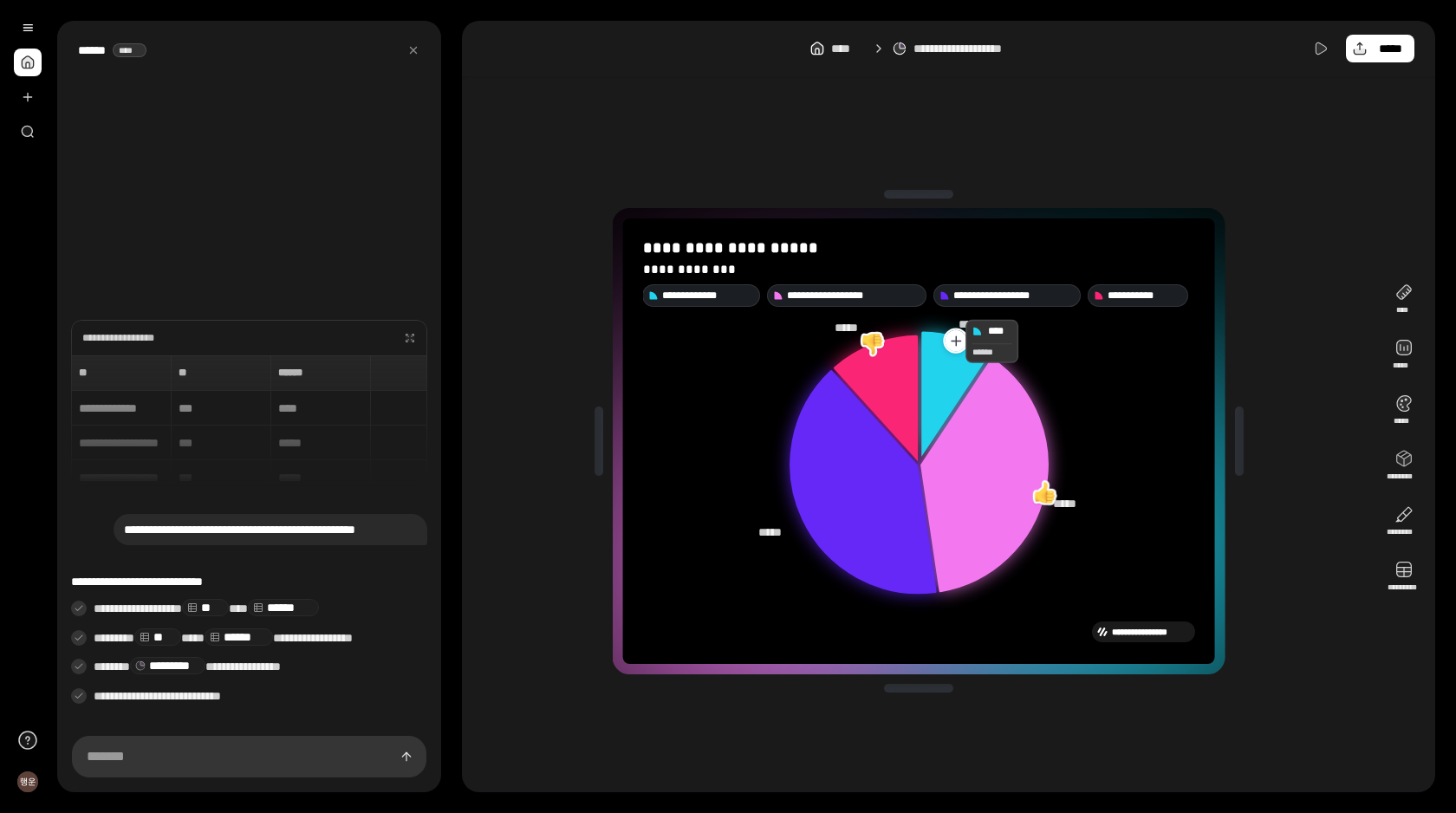 click 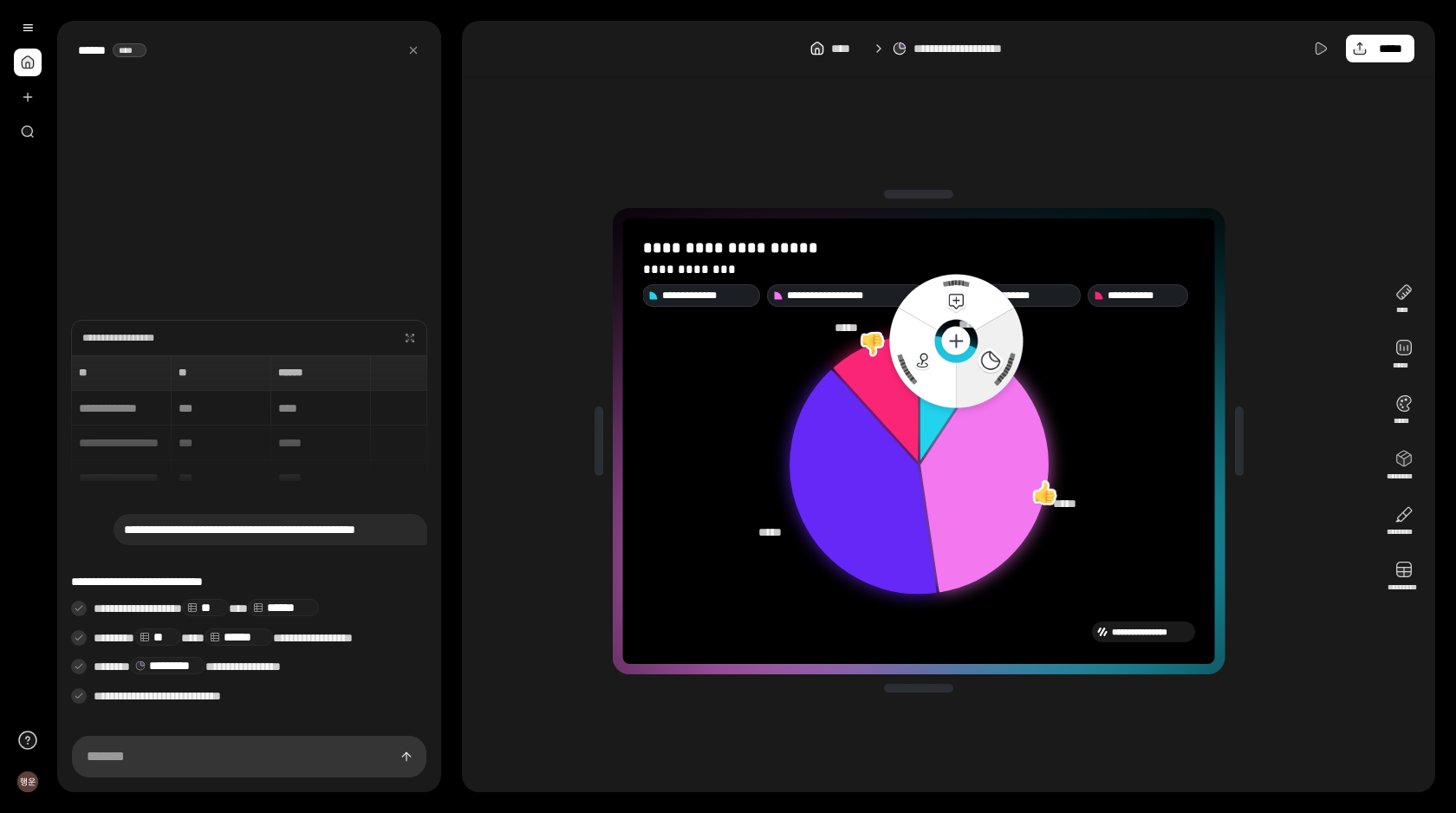 click 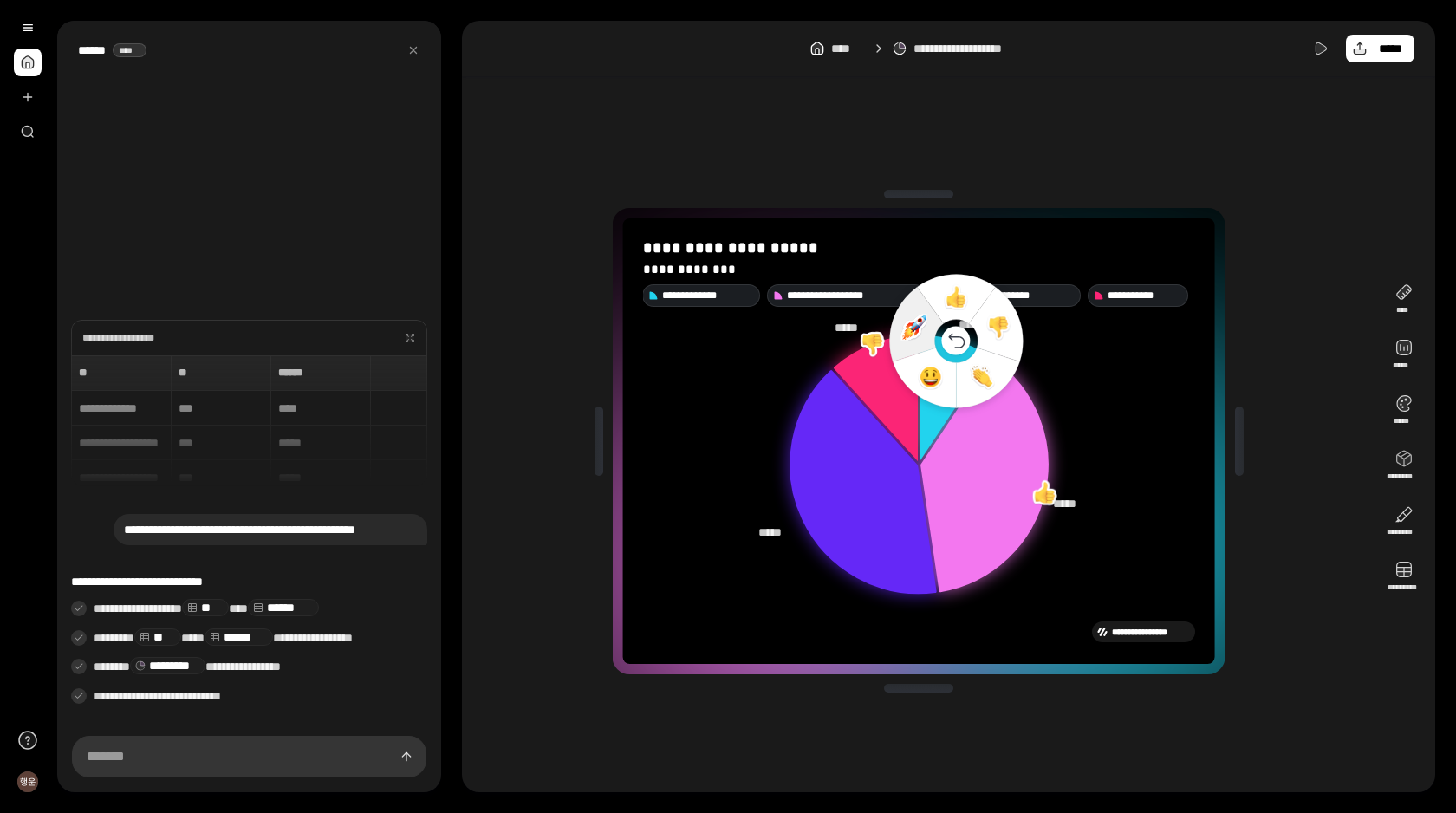 click 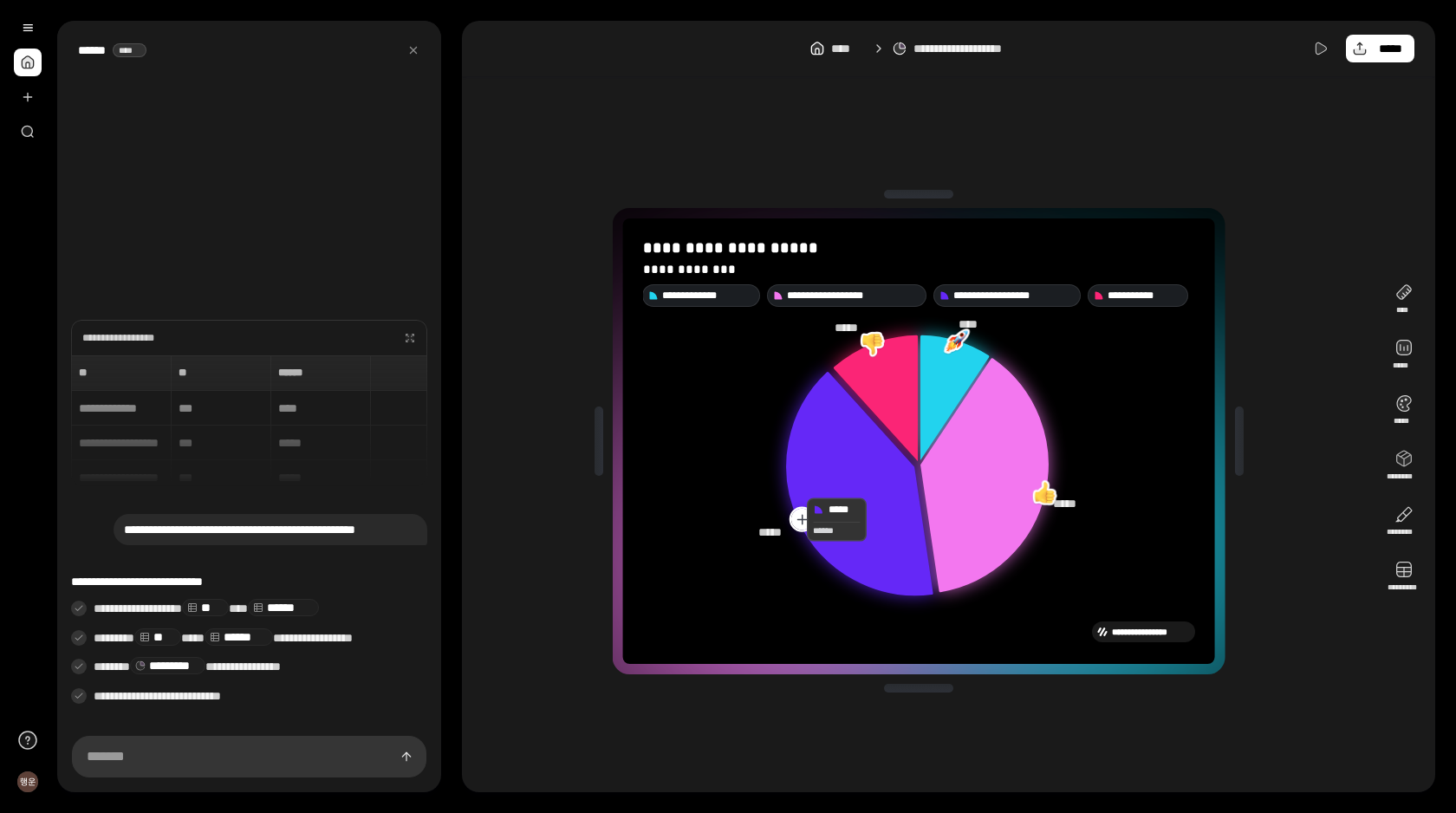 click 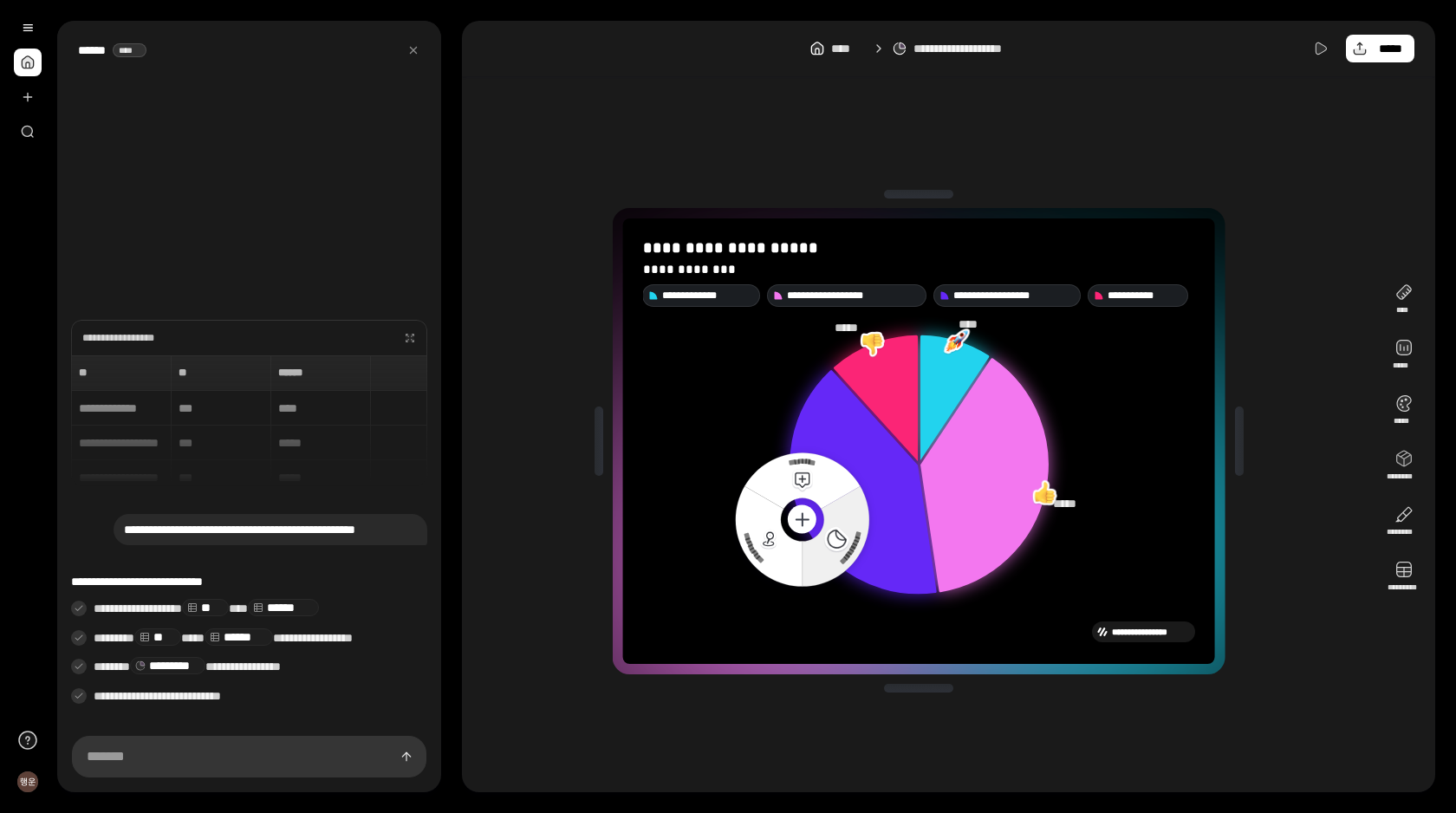 click 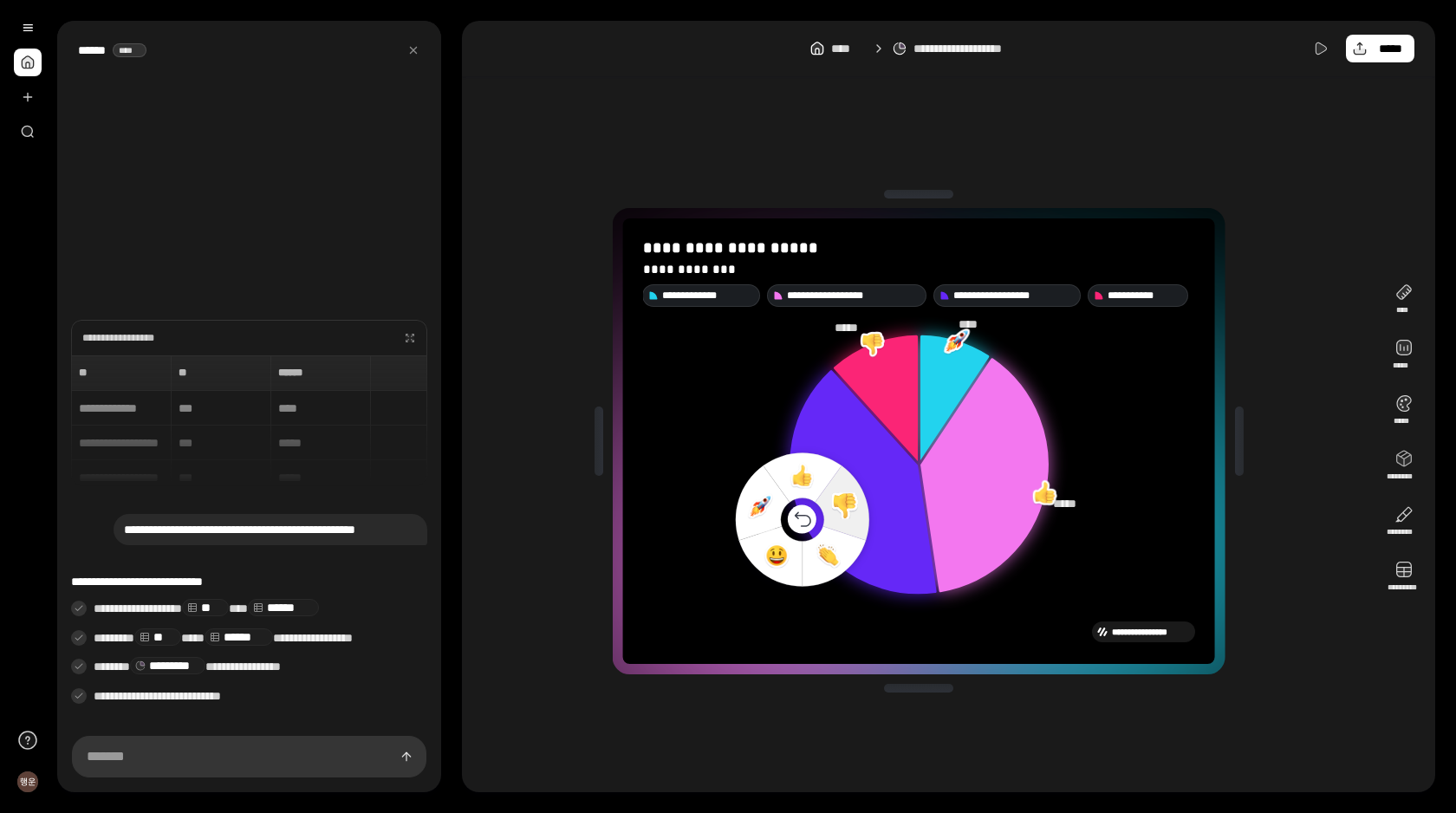 click 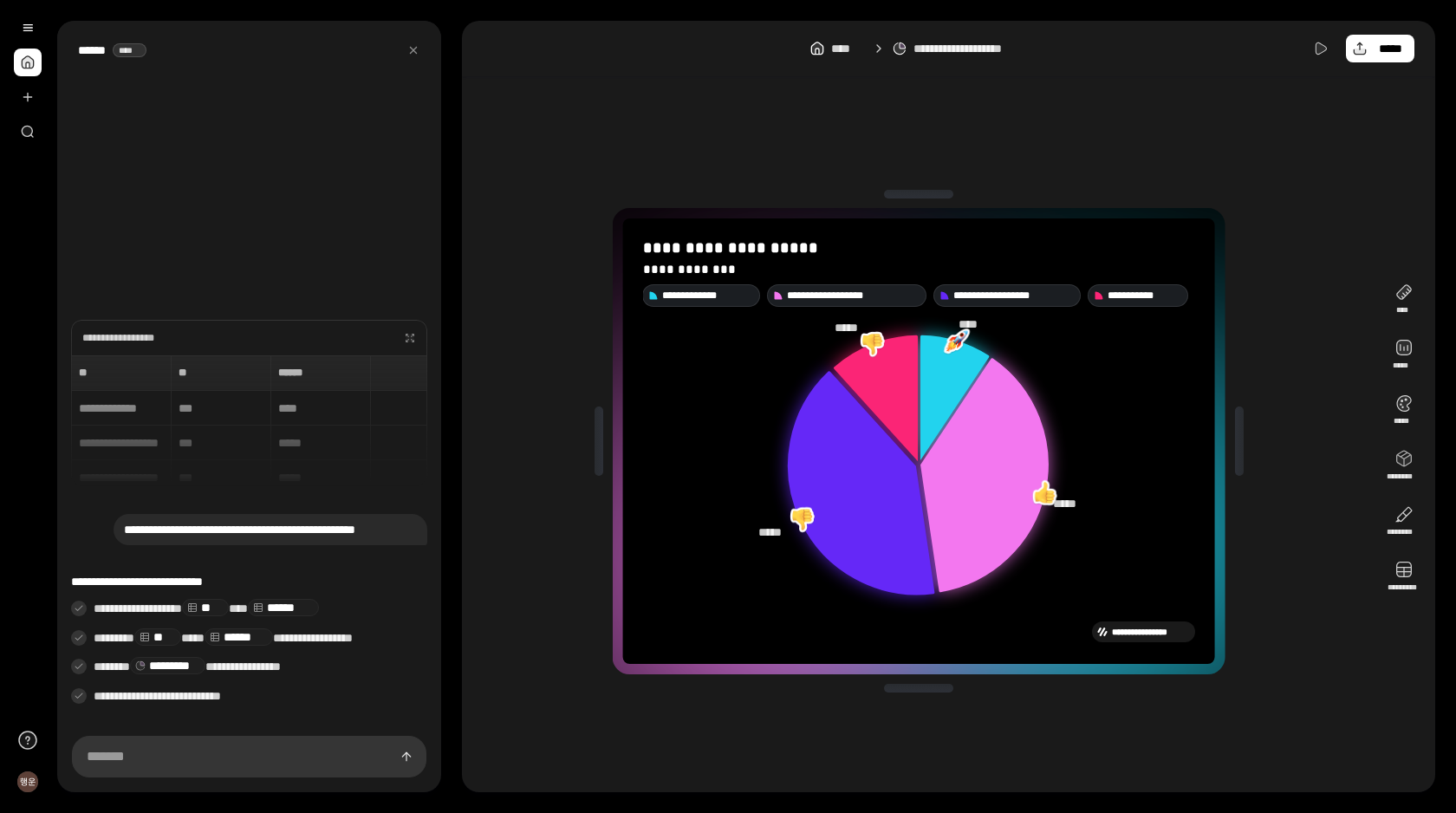 click 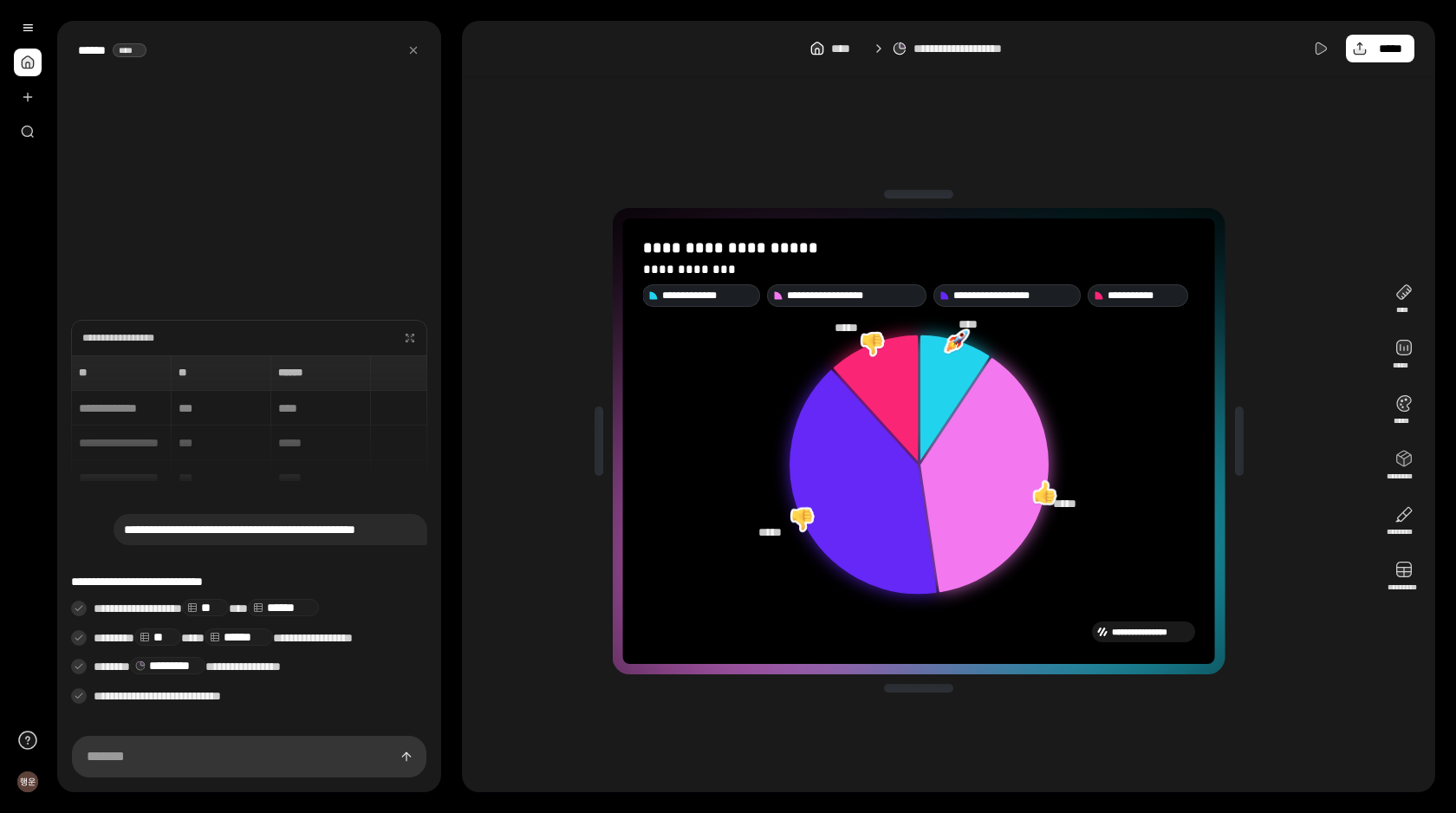 click at bounding box center [1044, 492] 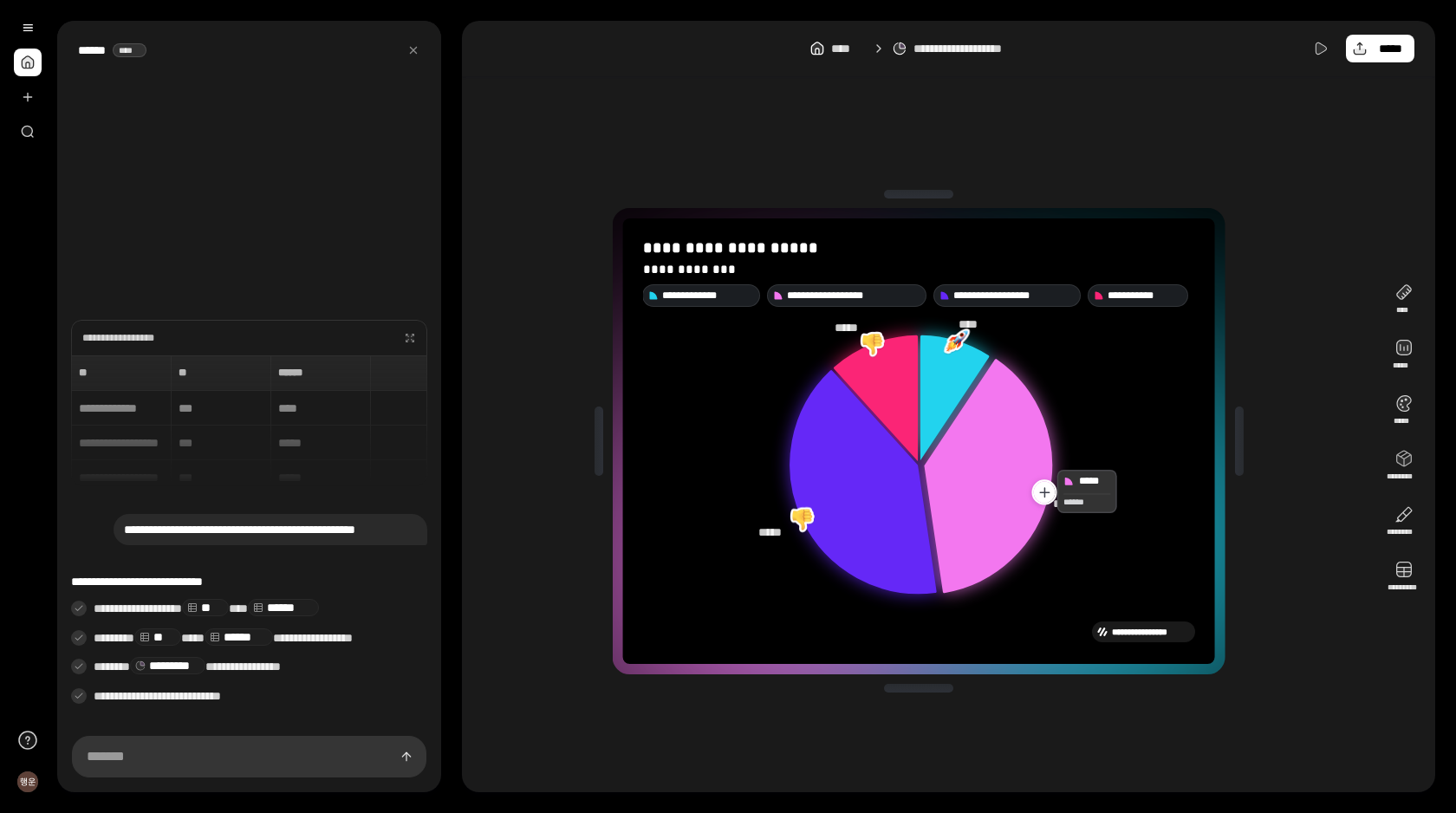 click 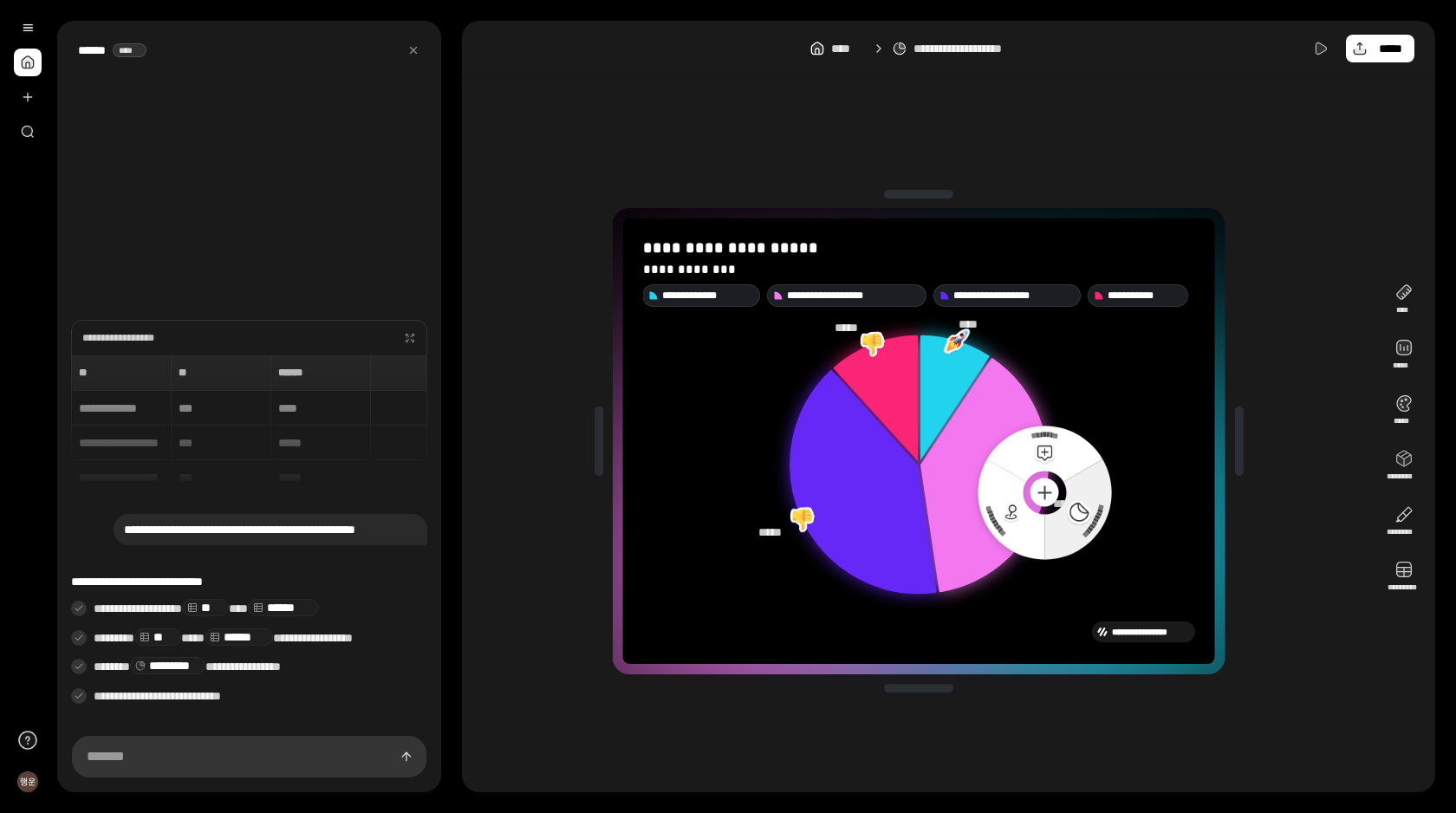 click 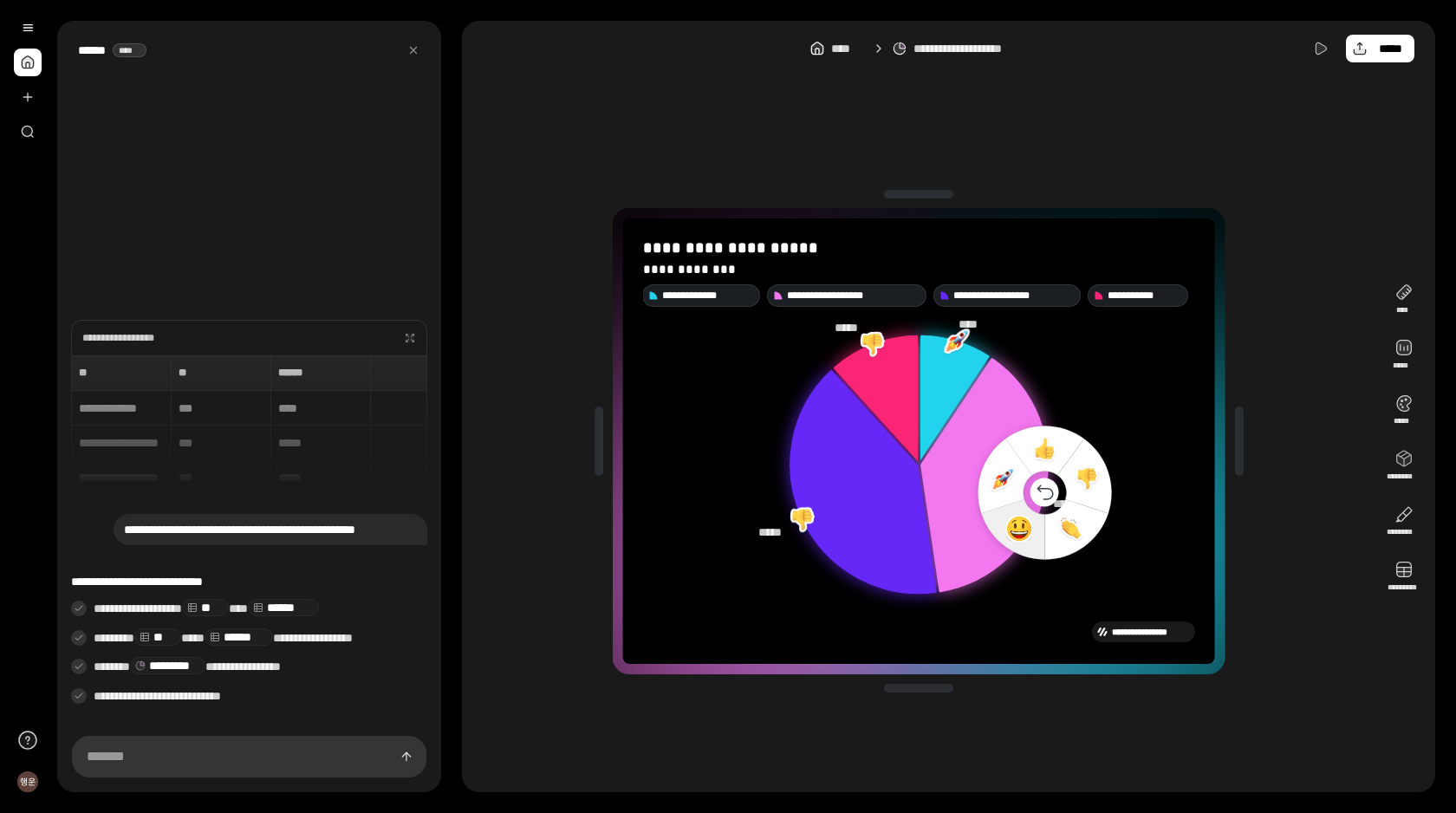 click 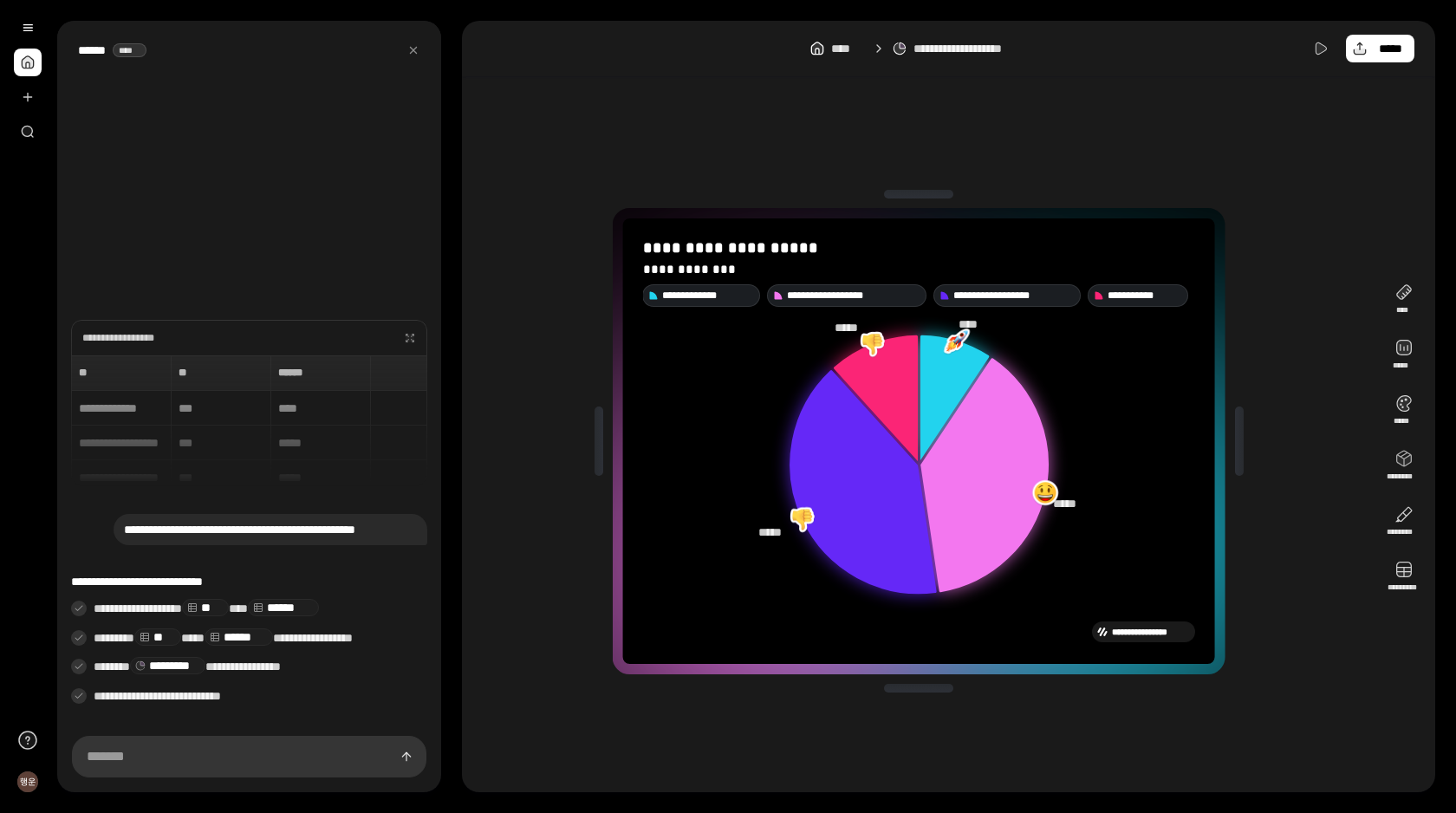 click 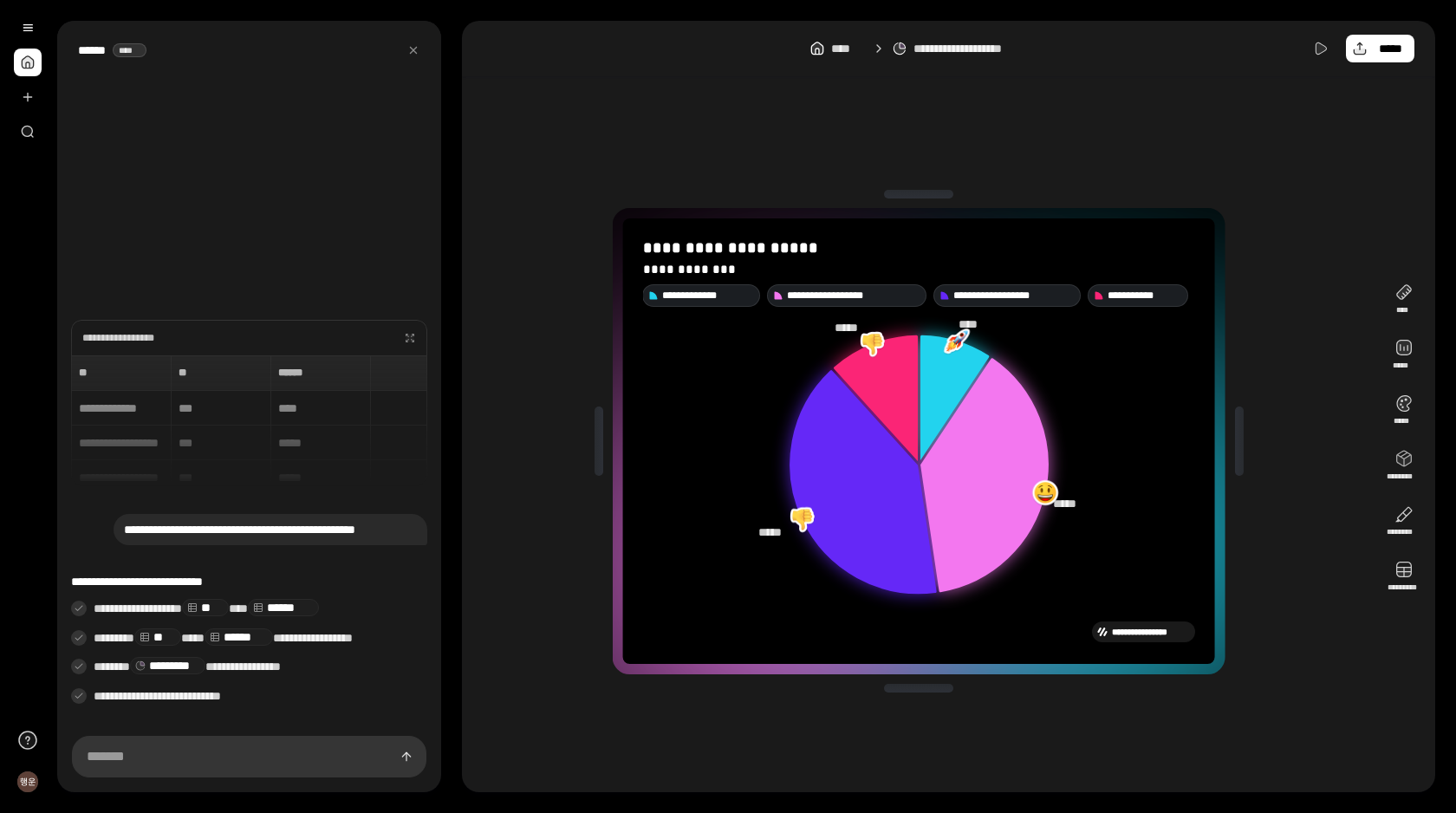 click at bounding box center (956, 341) 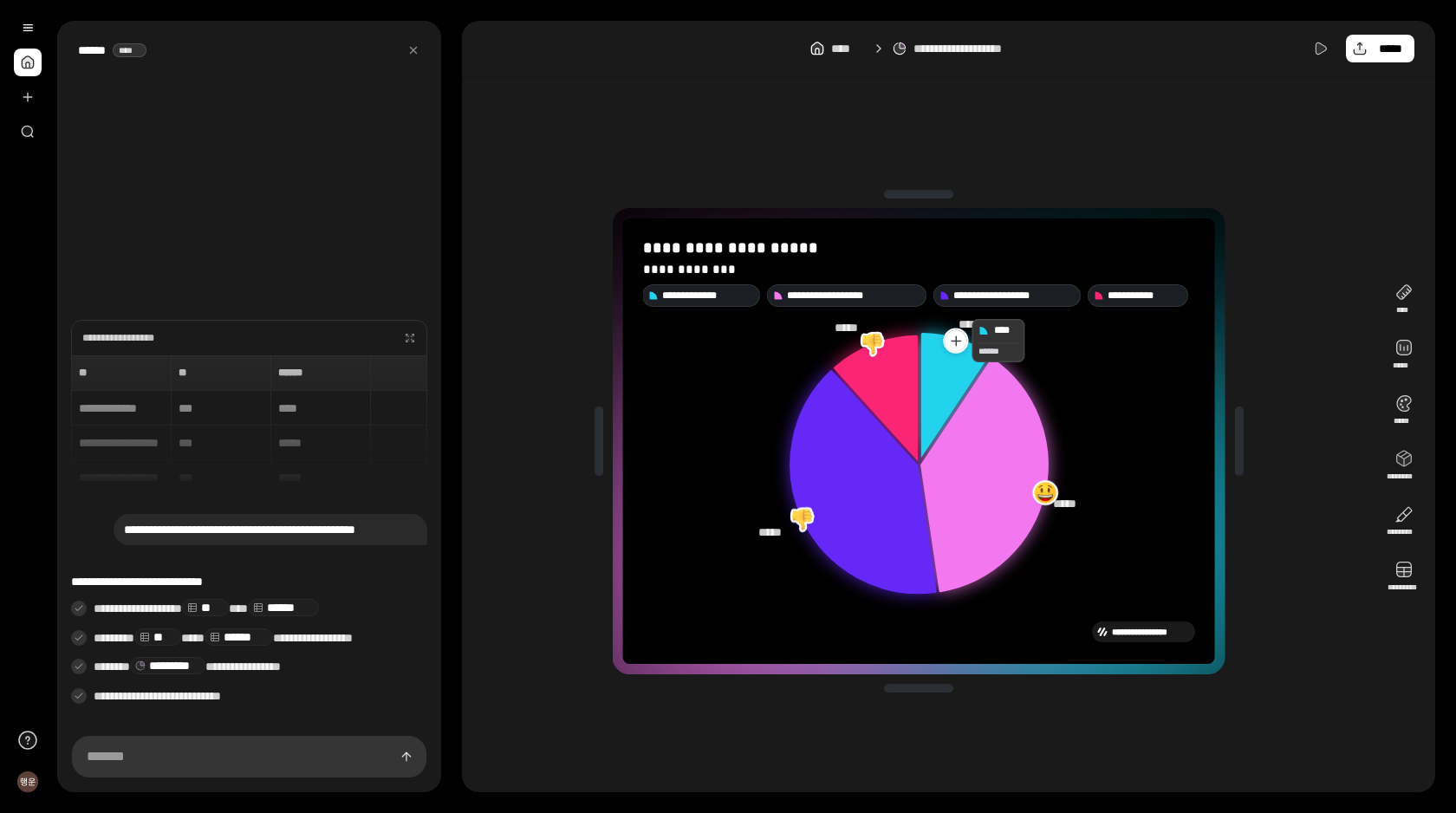 click 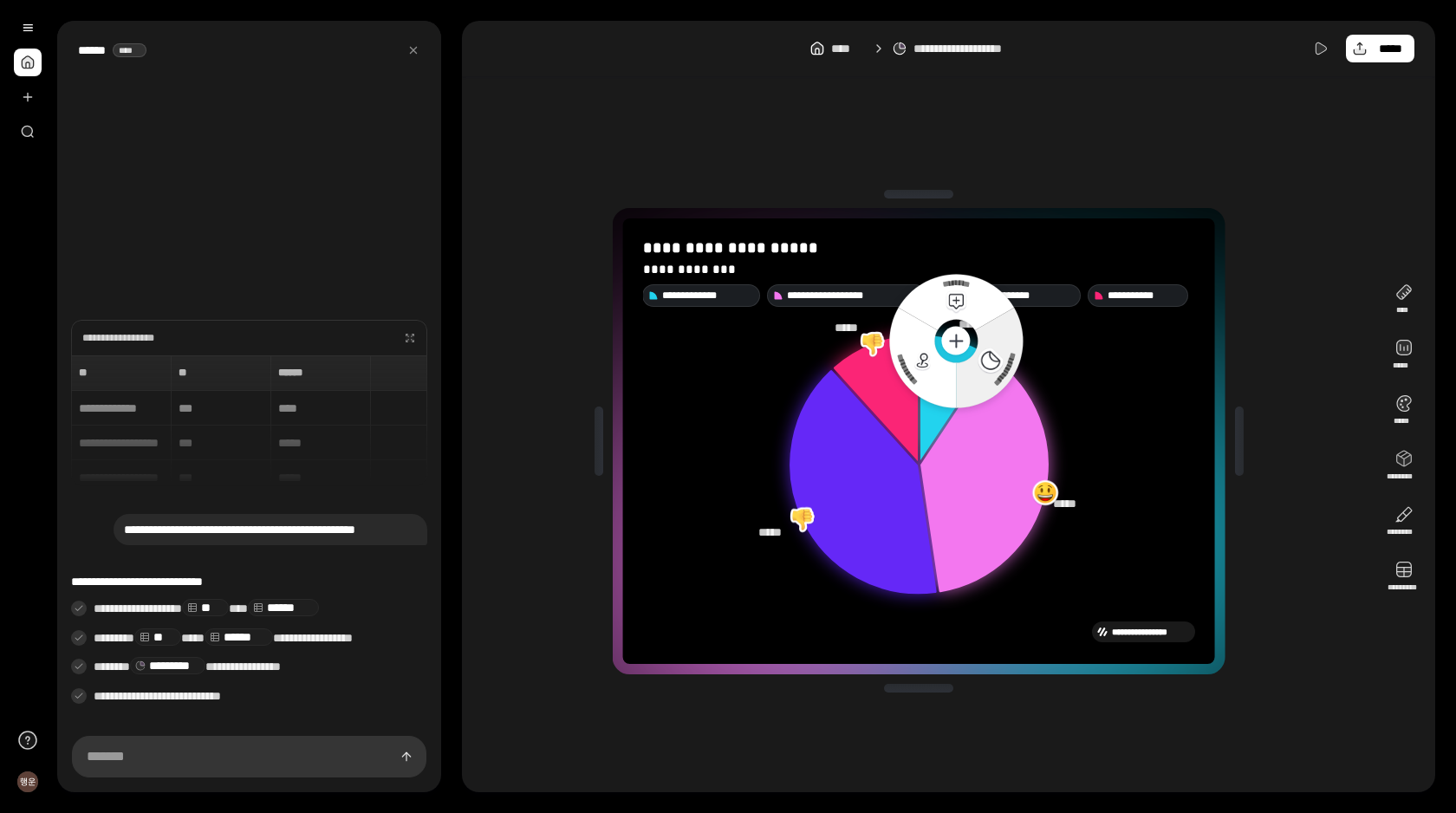 click 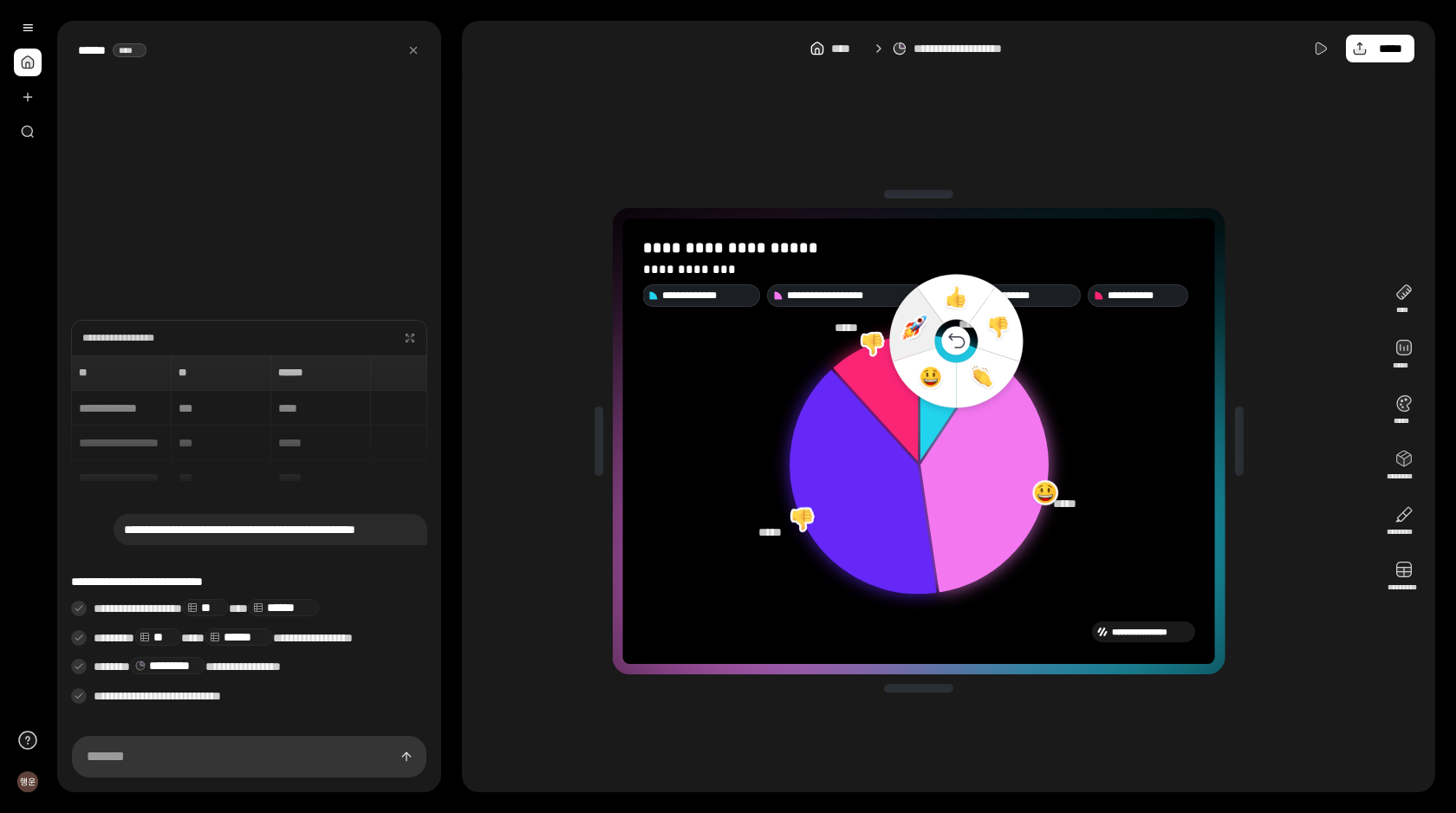 click 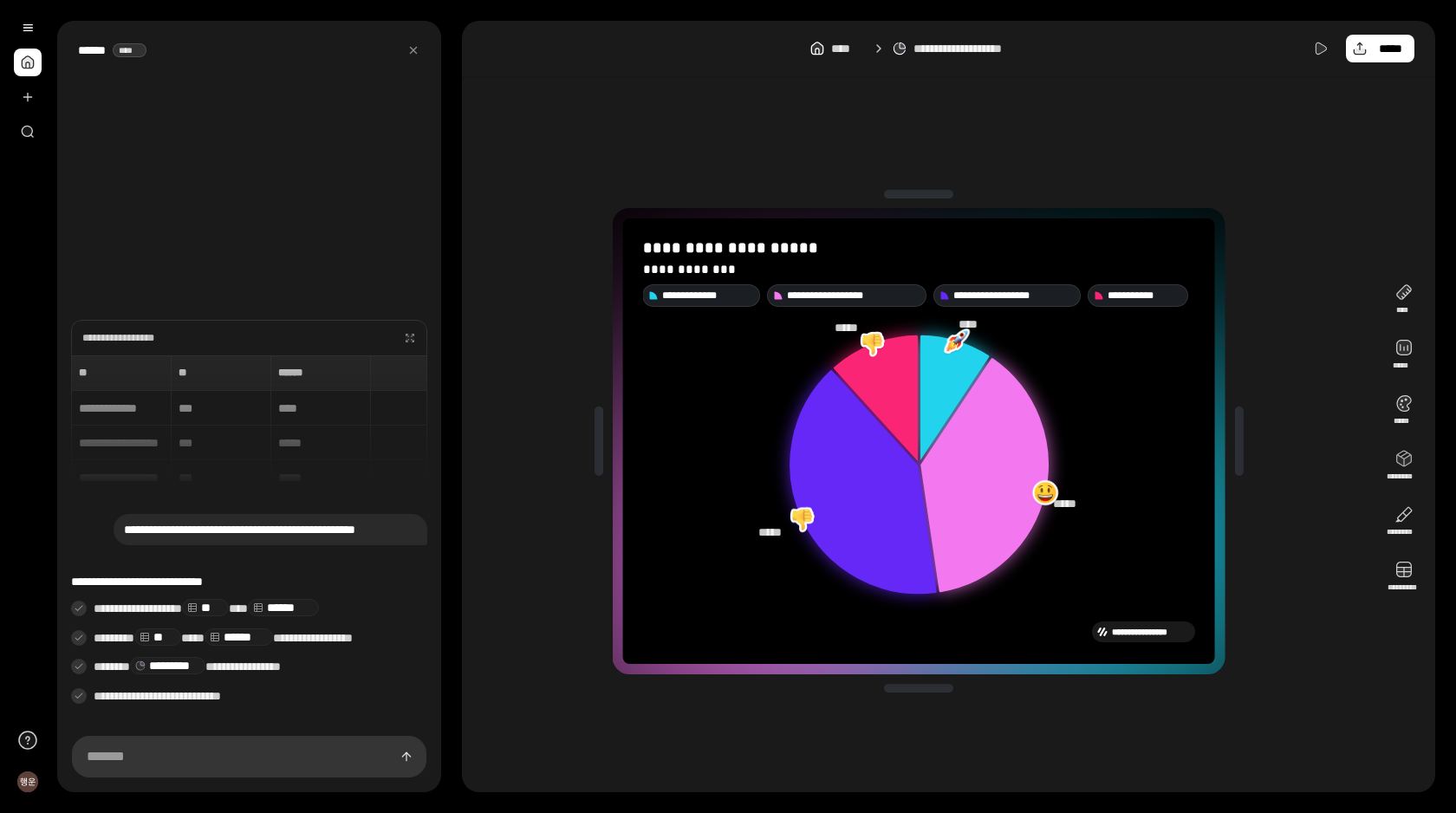 click 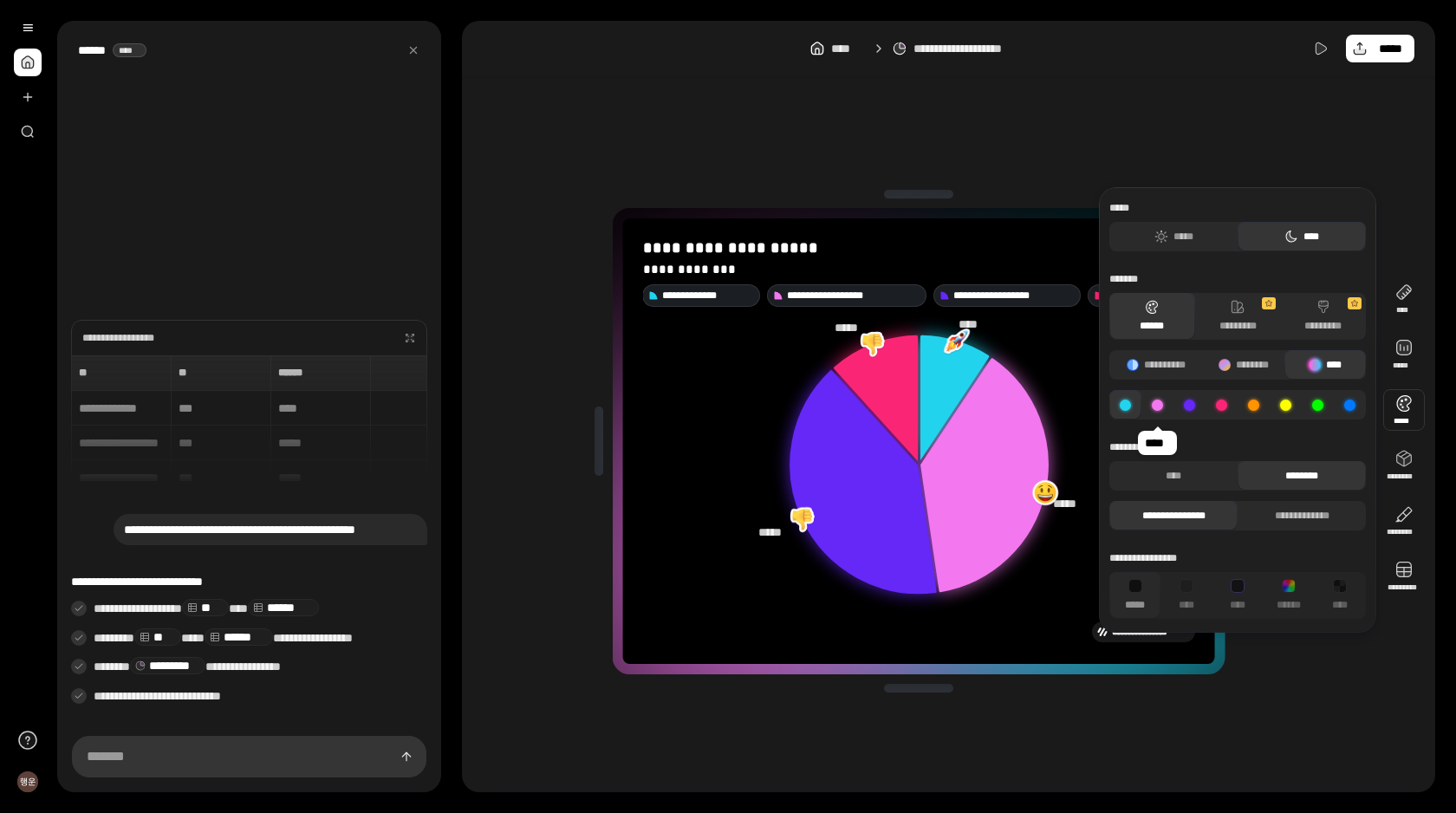 click at bounding box center [1157, 405] 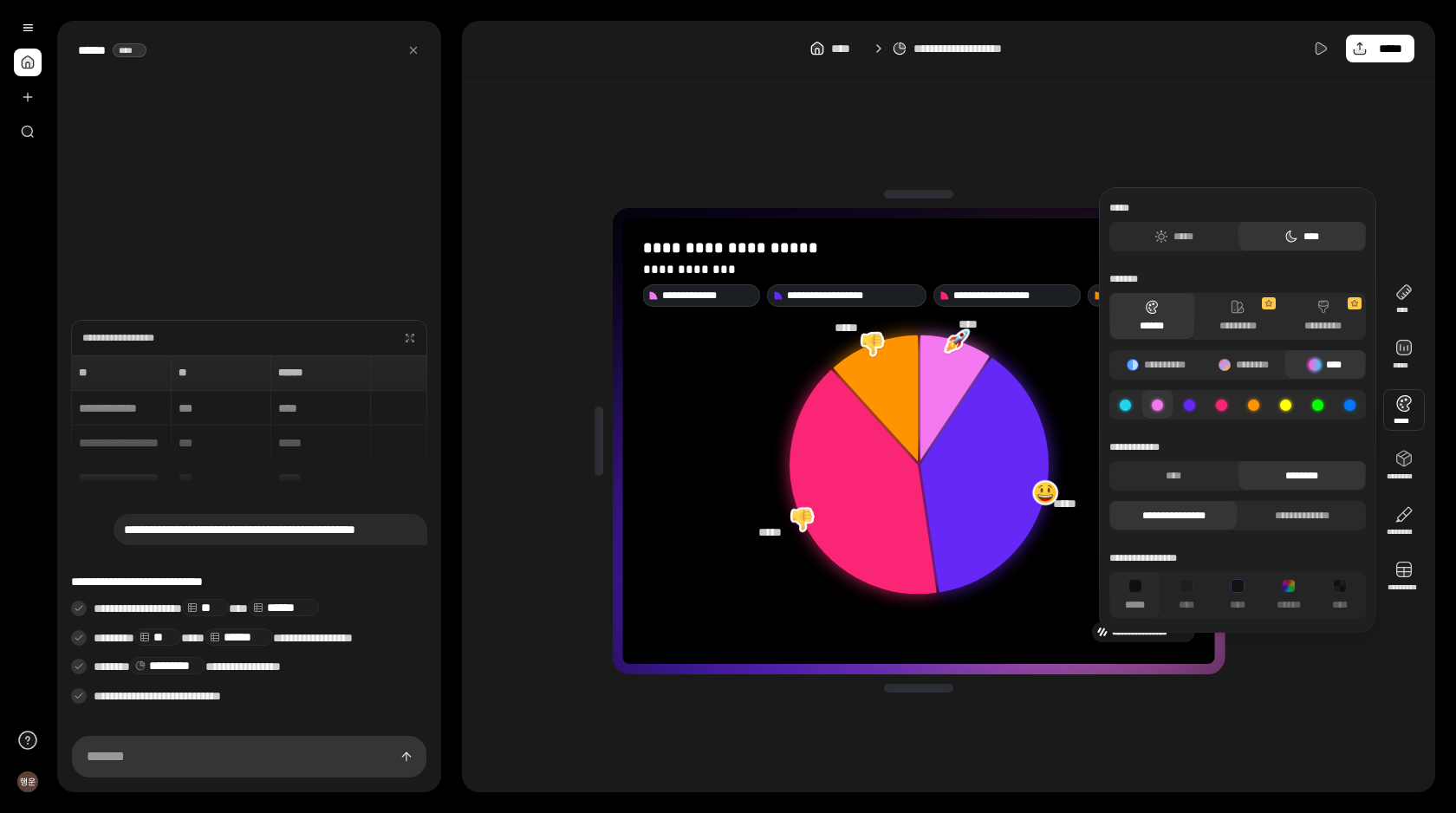click at bounding box center (1189, 405) 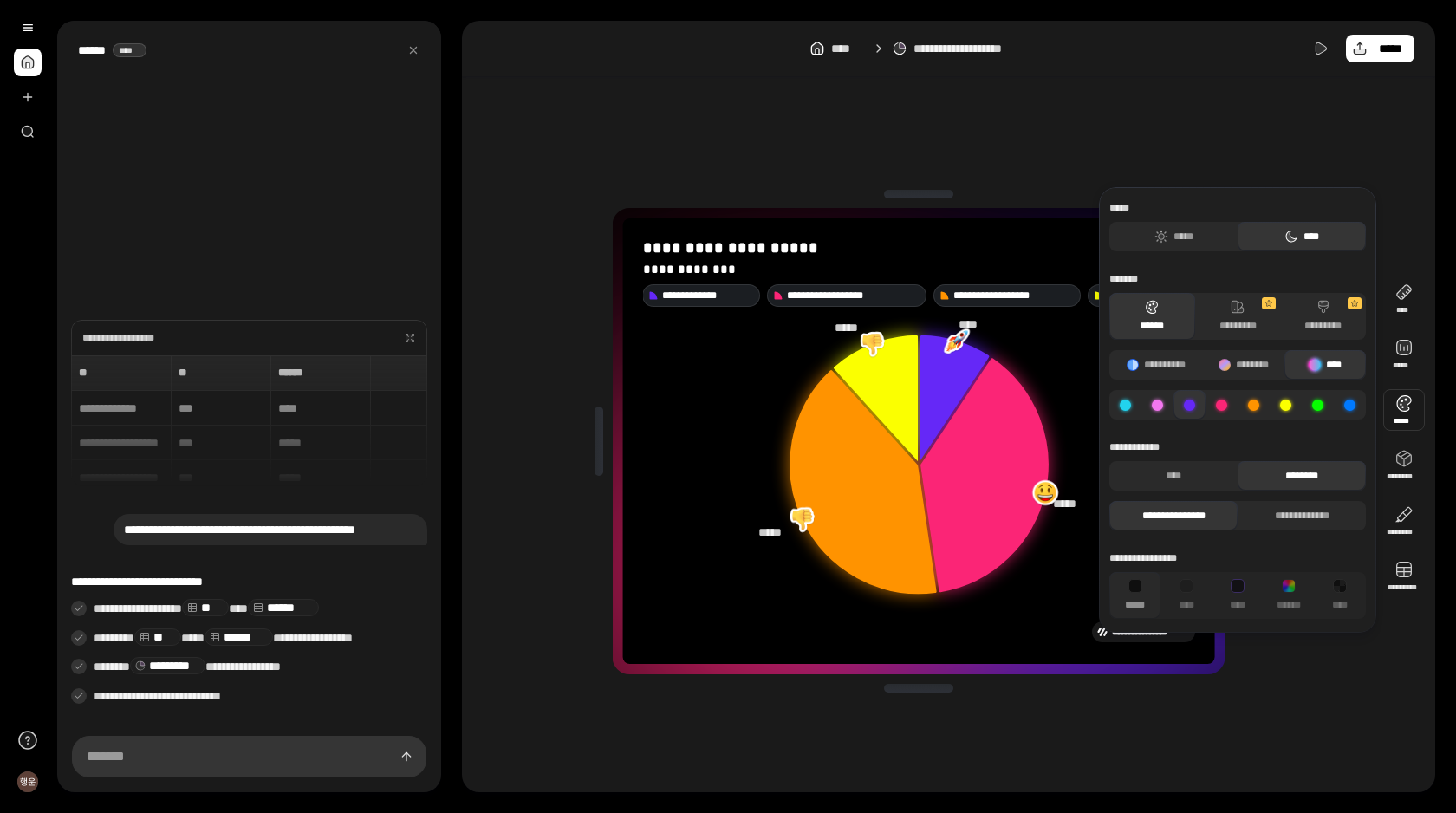 click 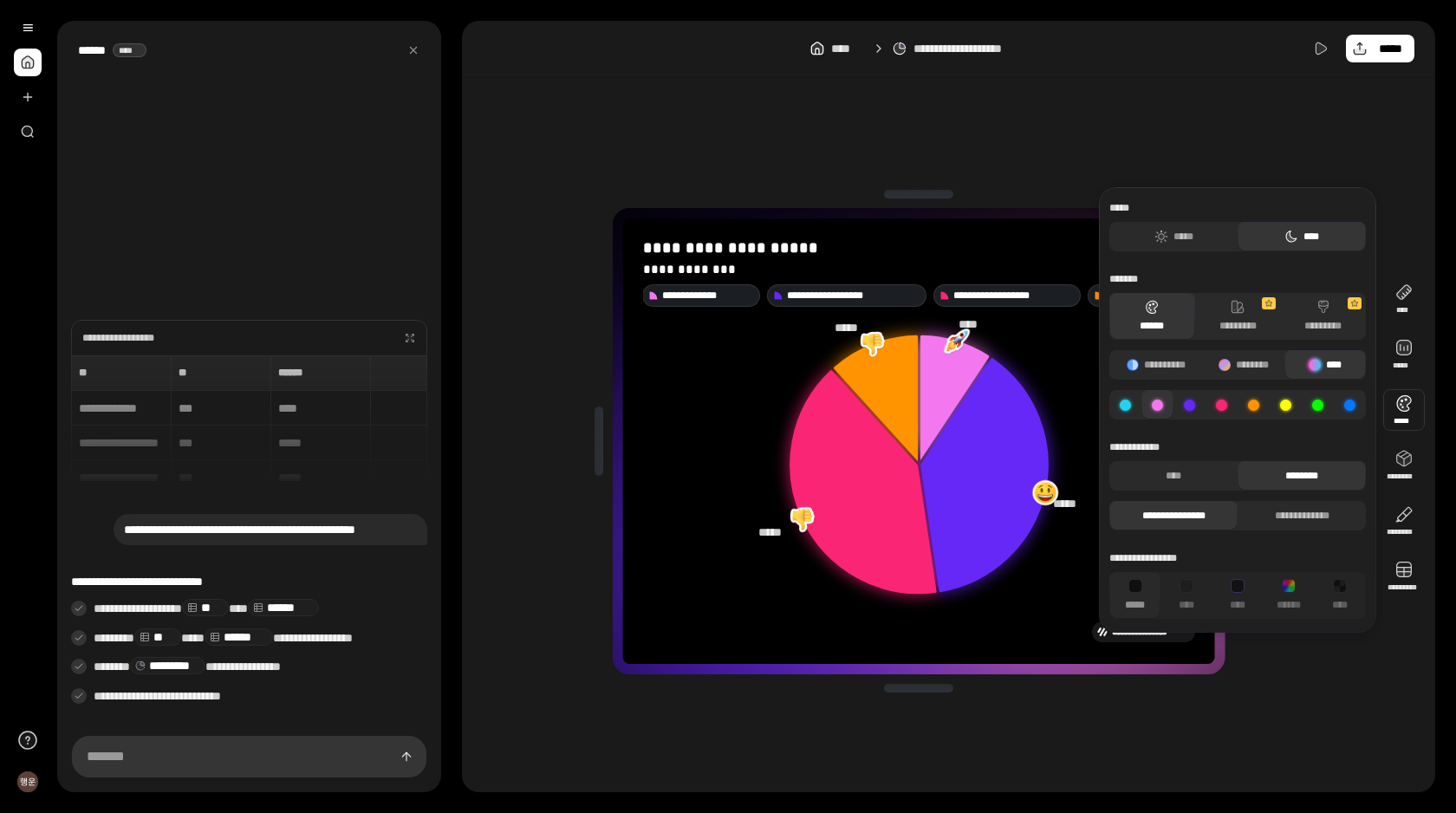 click 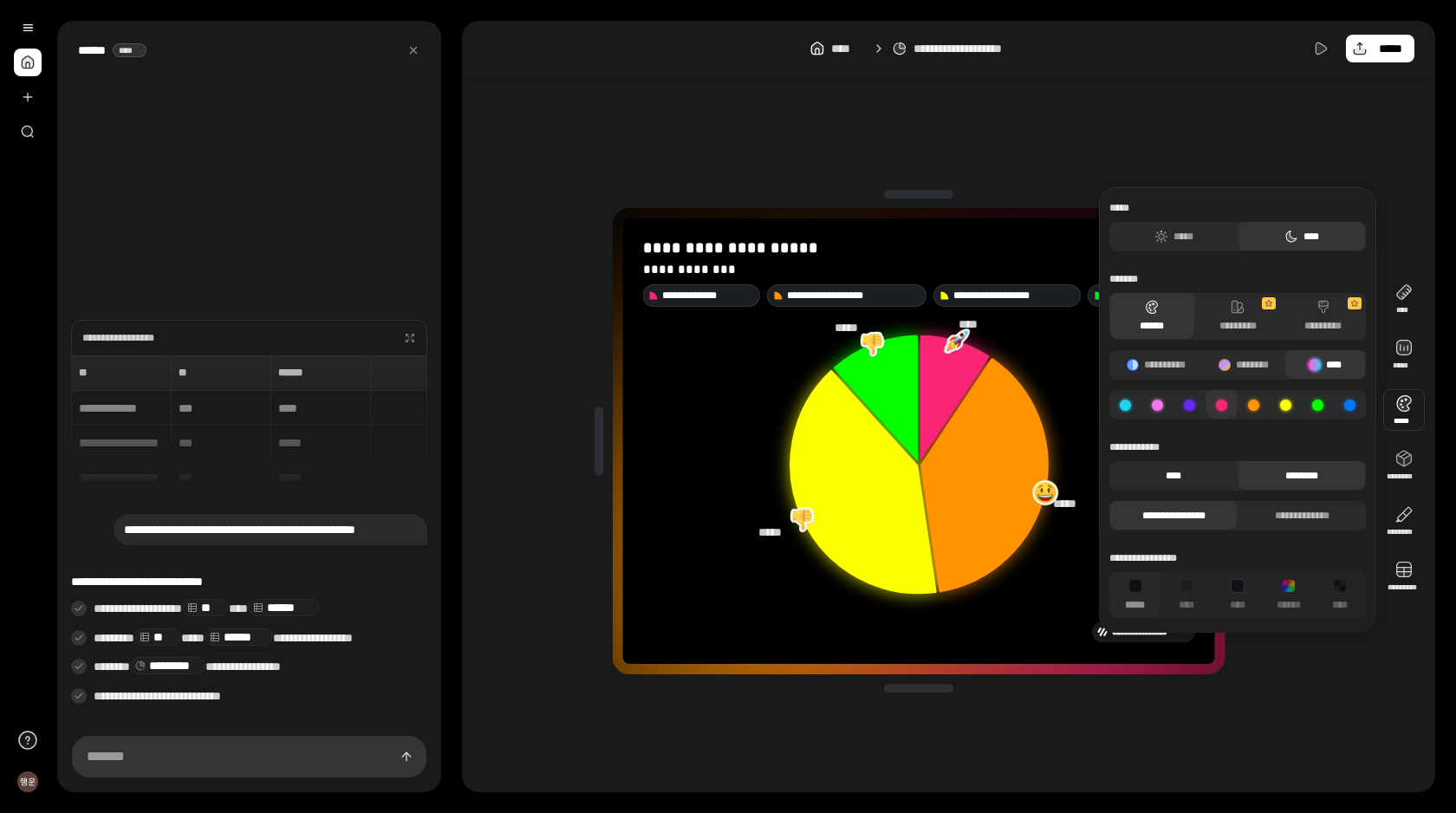 click on "****" at bounding box center [1173, 476] 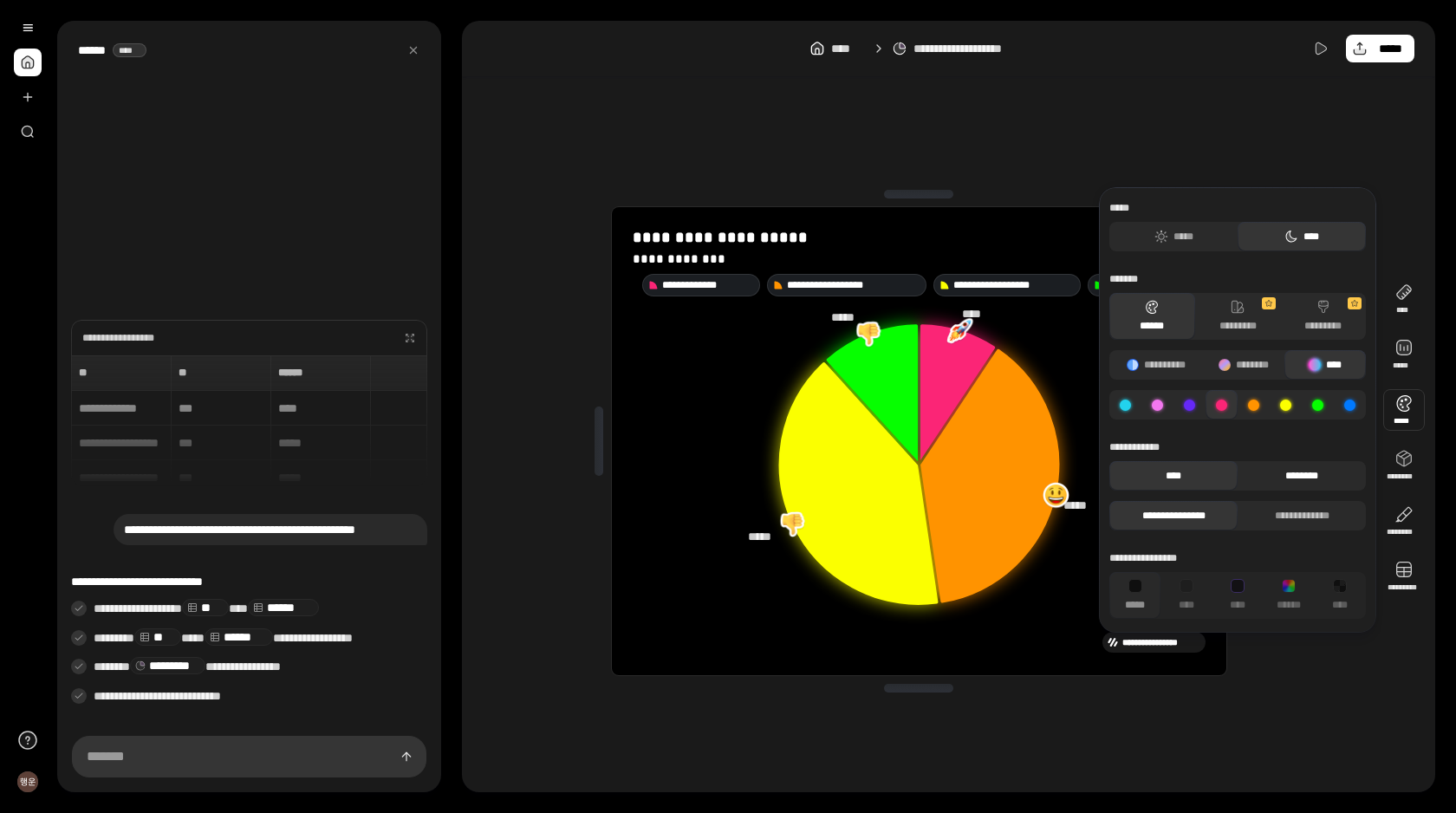 click on "********" at bounding box center [1302, 476] 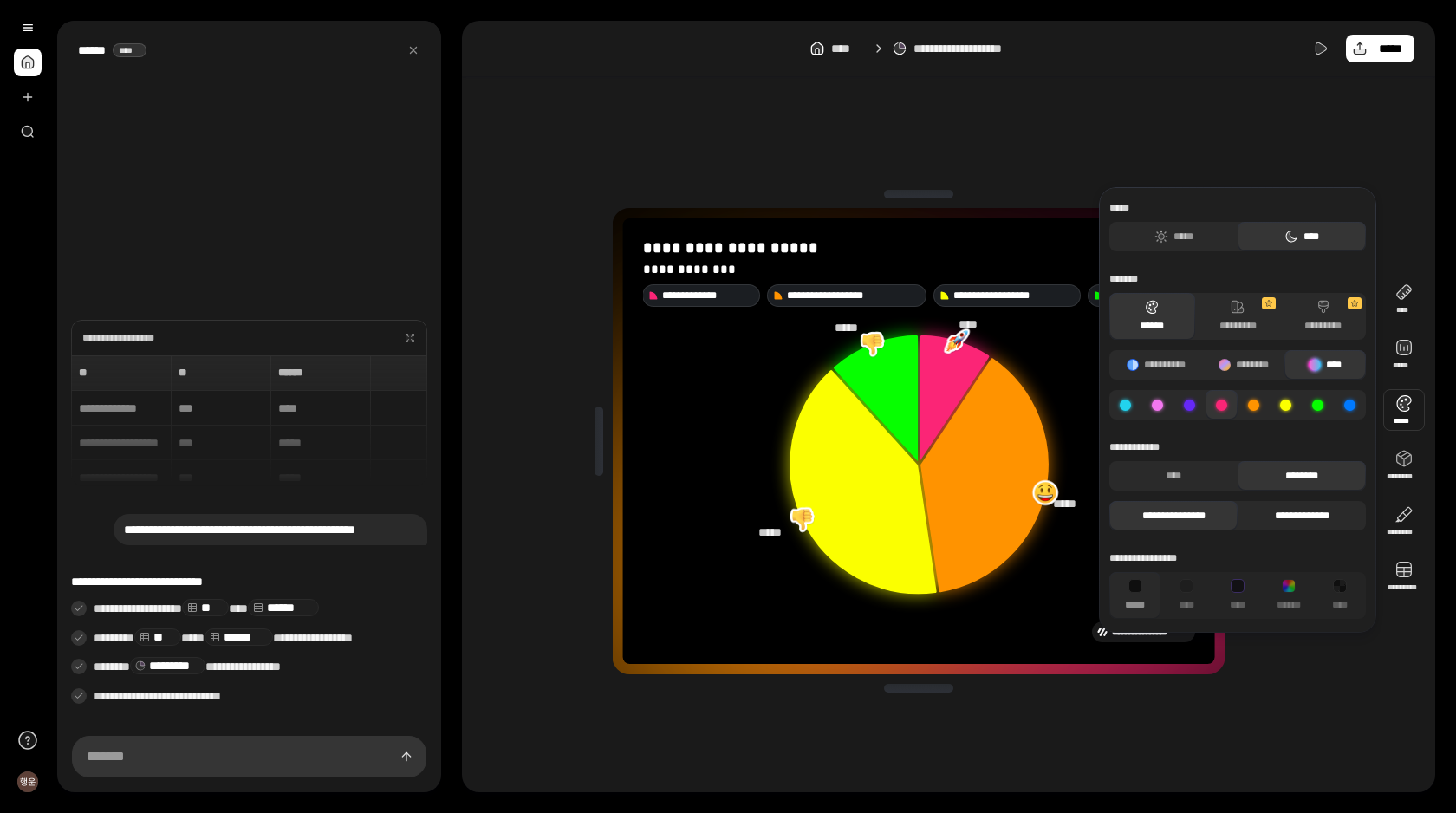 click on "**********" at bounding box center (1302, 516) 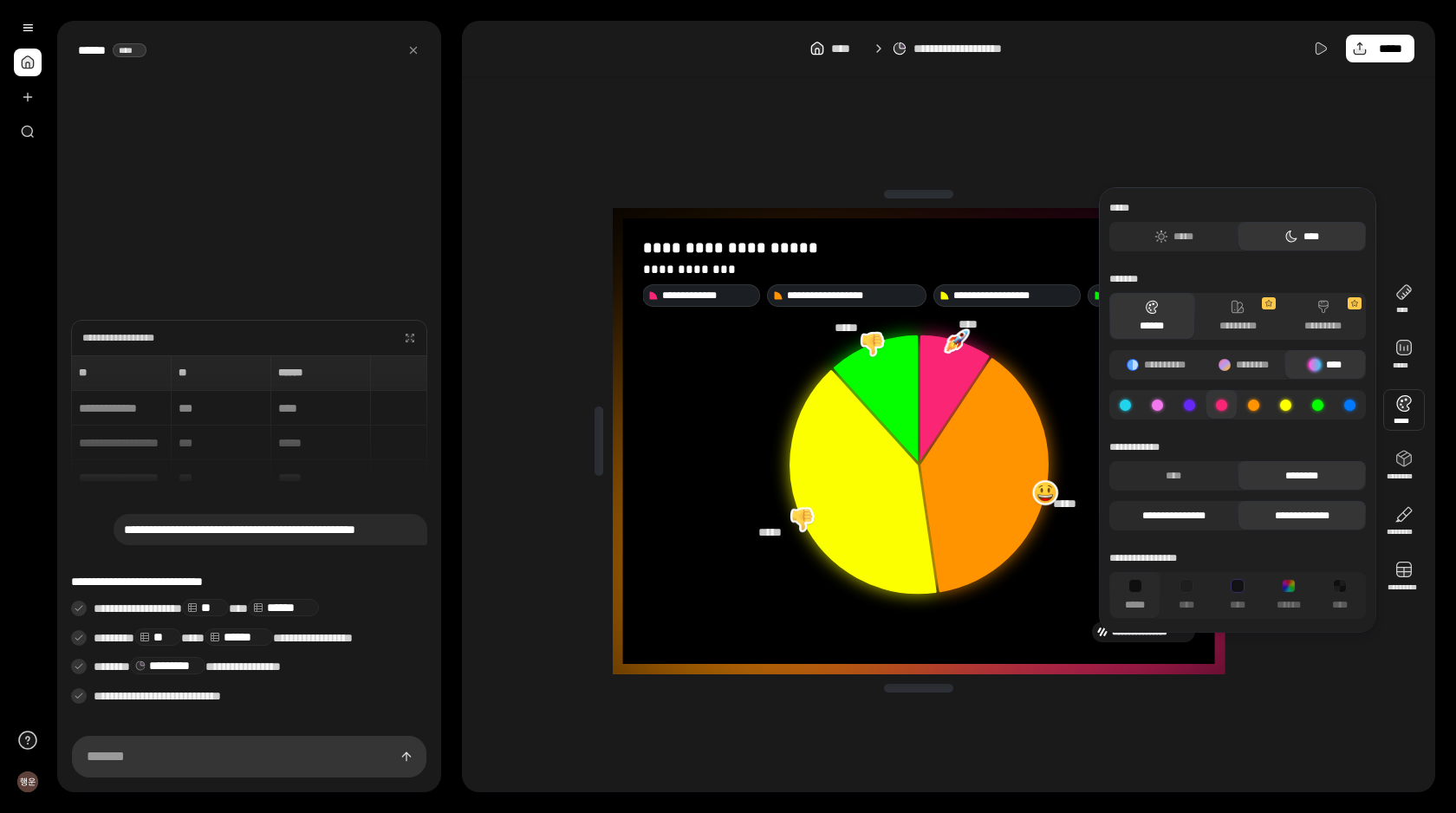 click on "**********" at bounding box center (1173, 516) 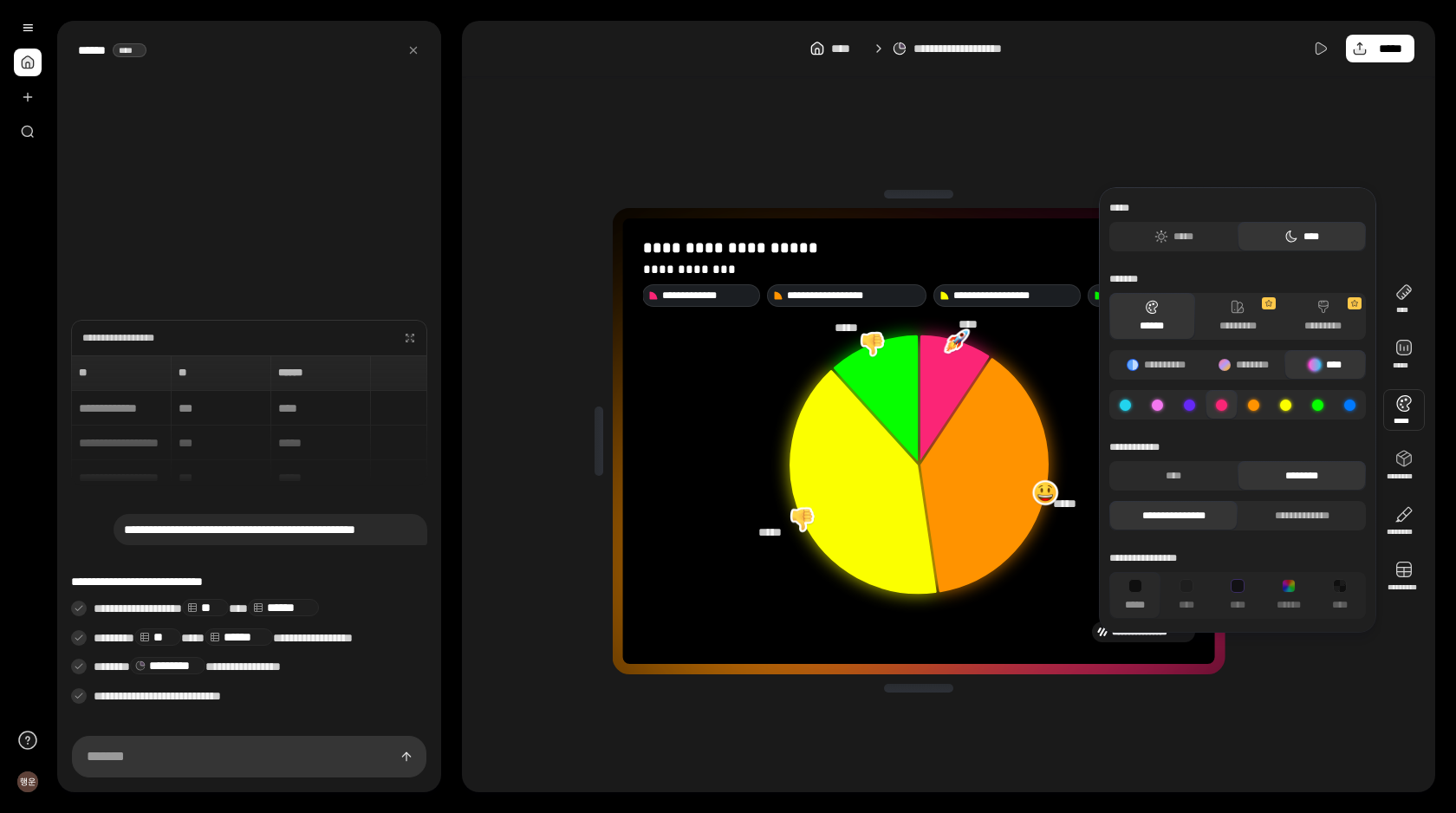 click at bounding box center [1317, 405] 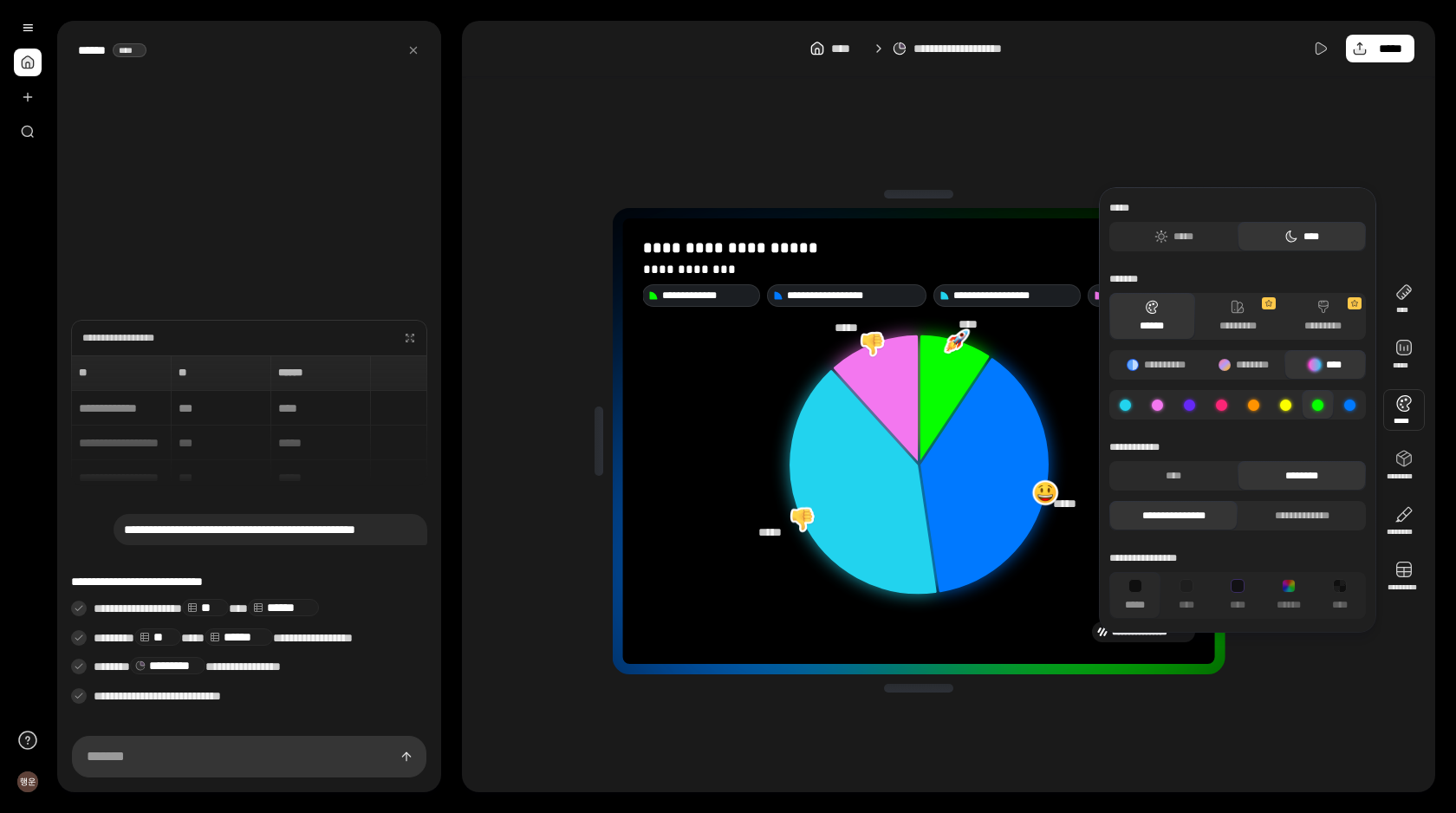click 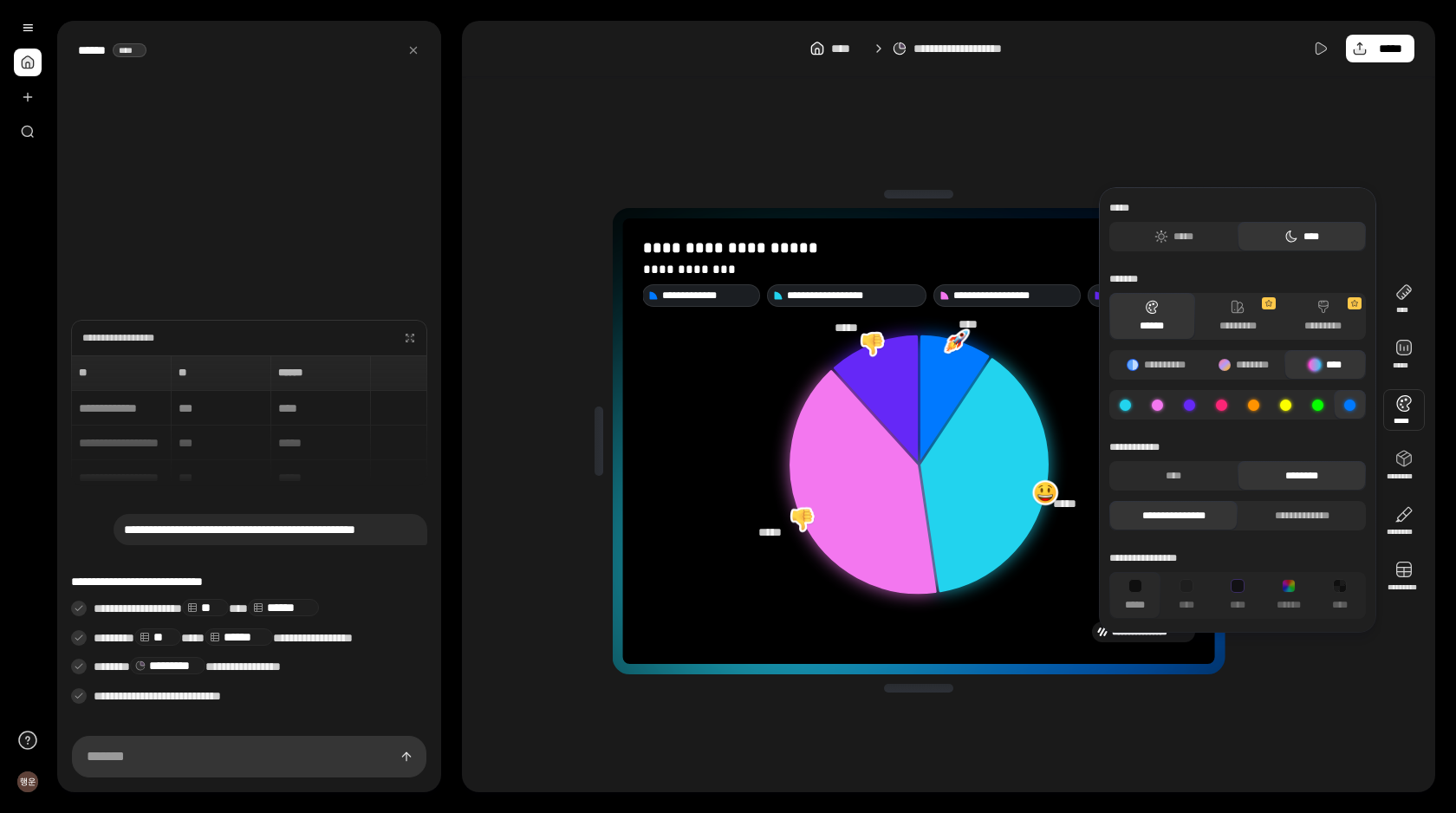 click at bounding box center [1317, 405] 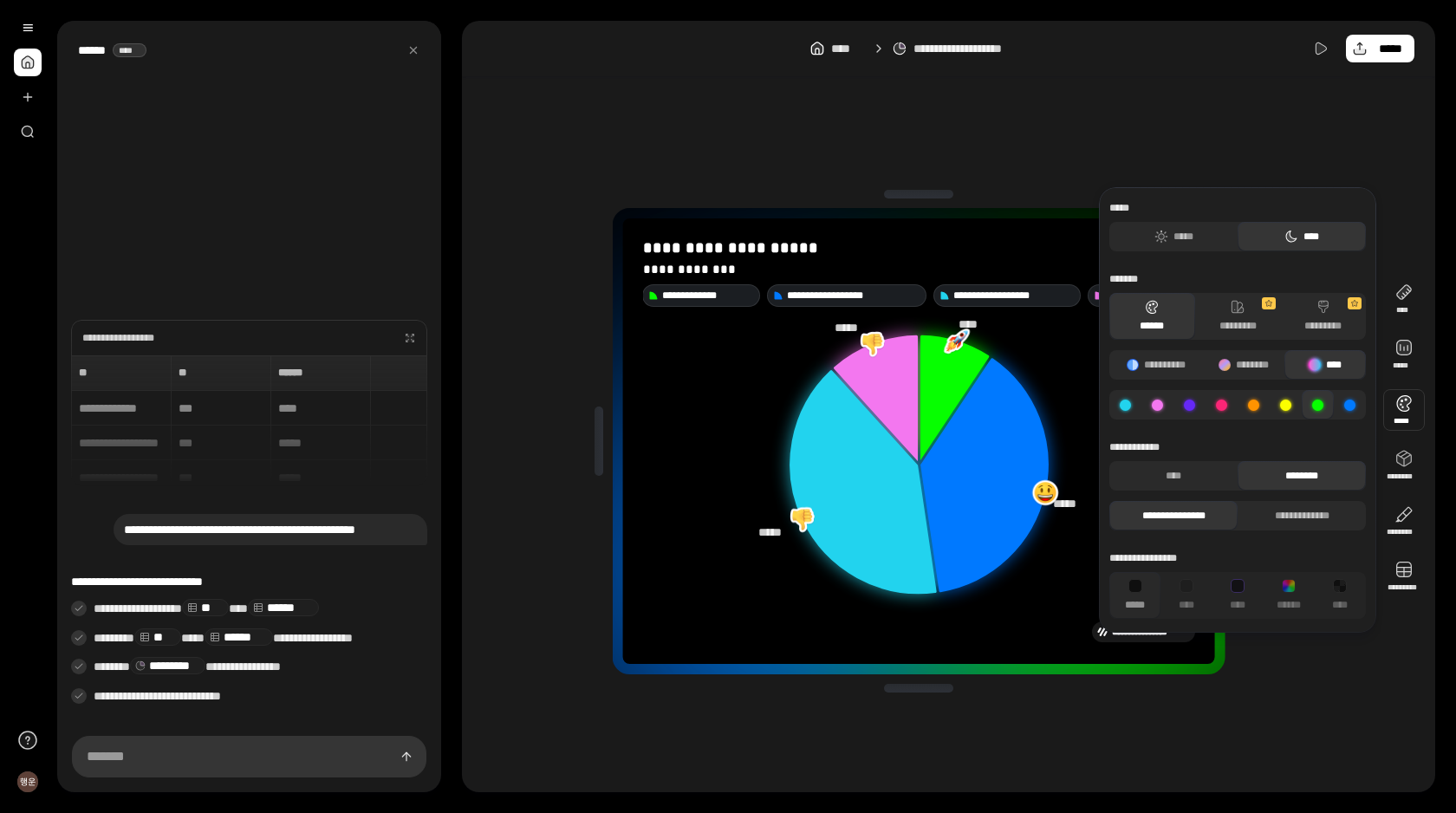 click at bounding box center (1285, 405) 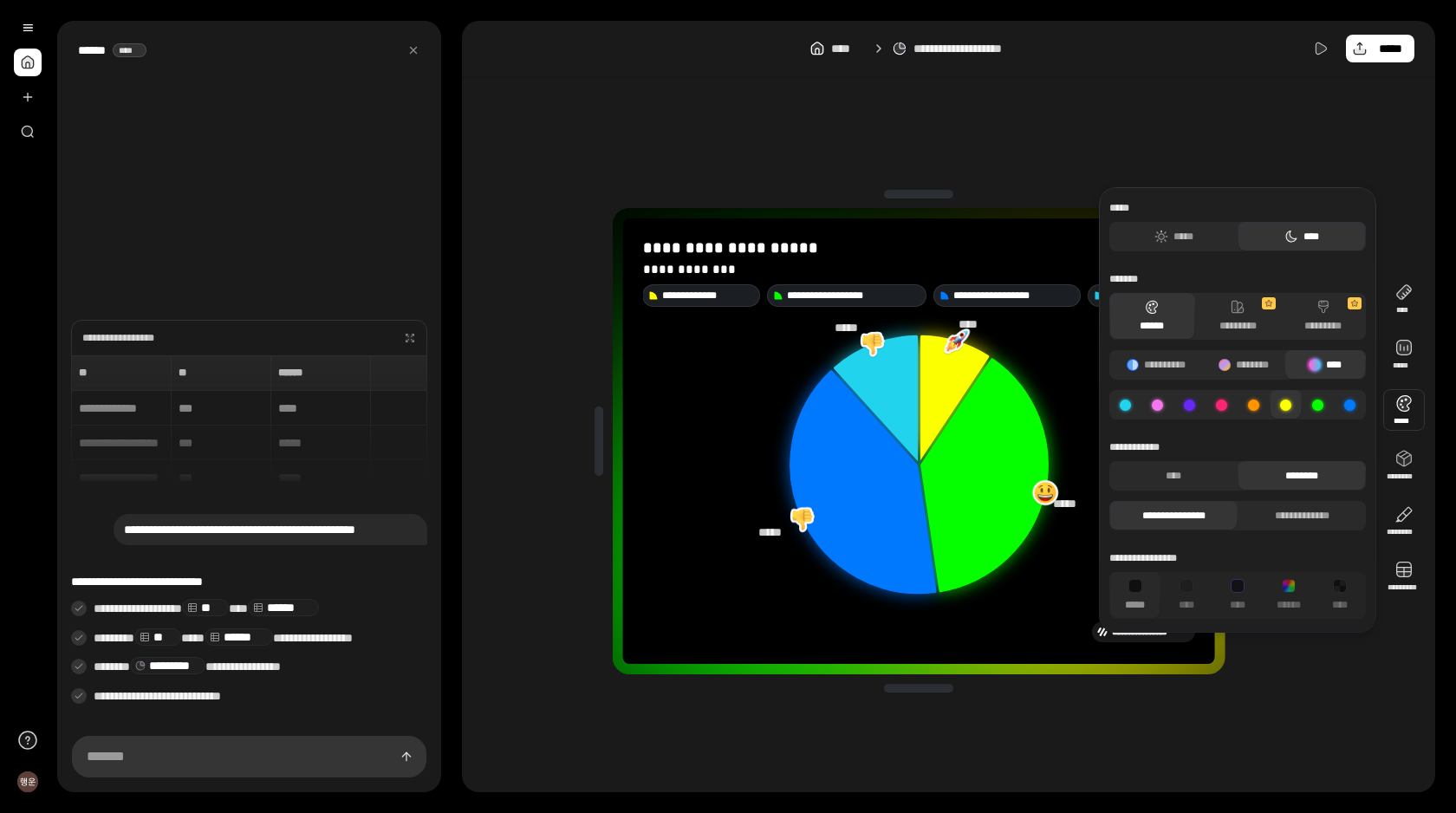 click at bounding box center [1253, 405] 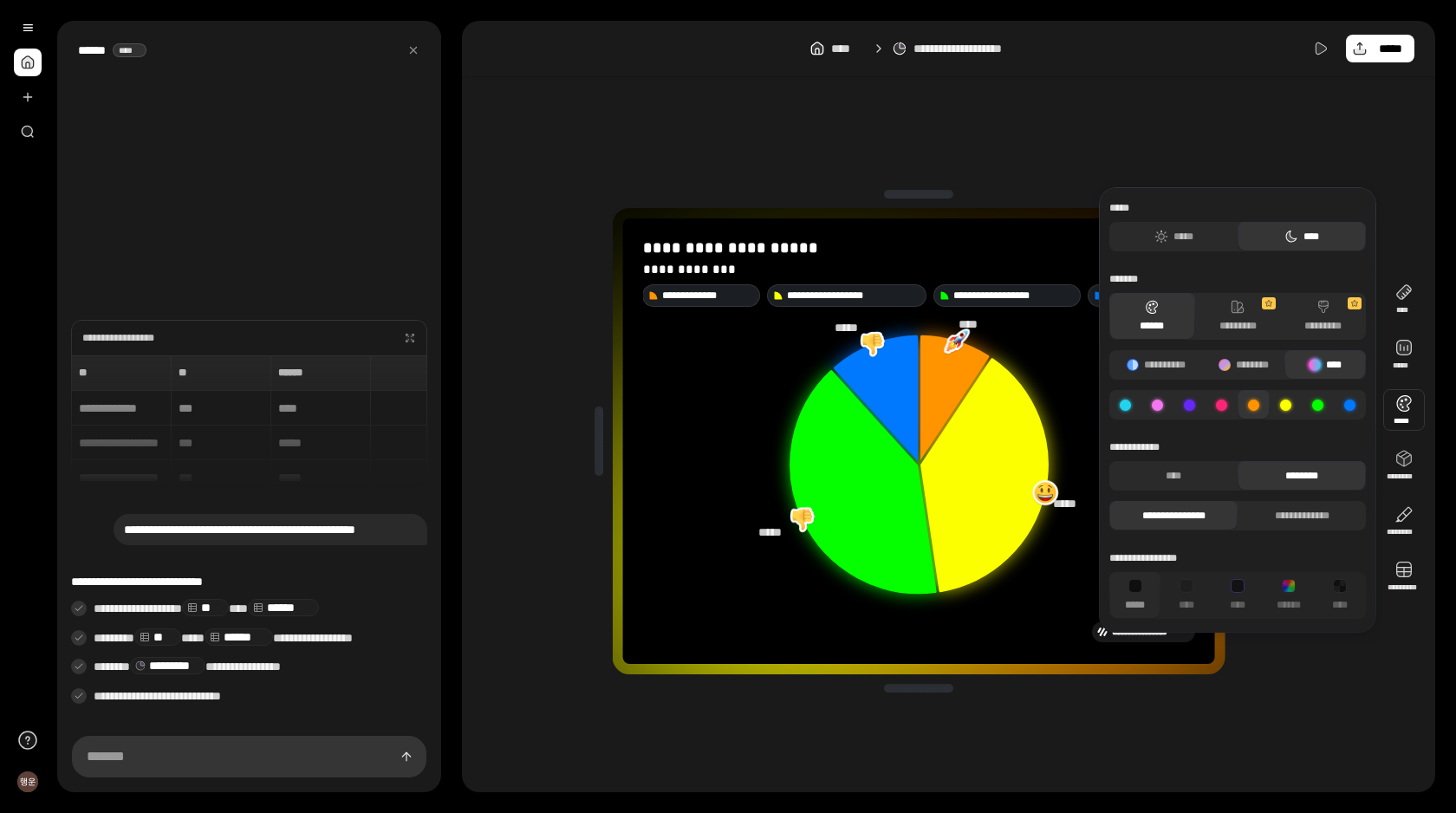 click at bounding box center (1221, 405) 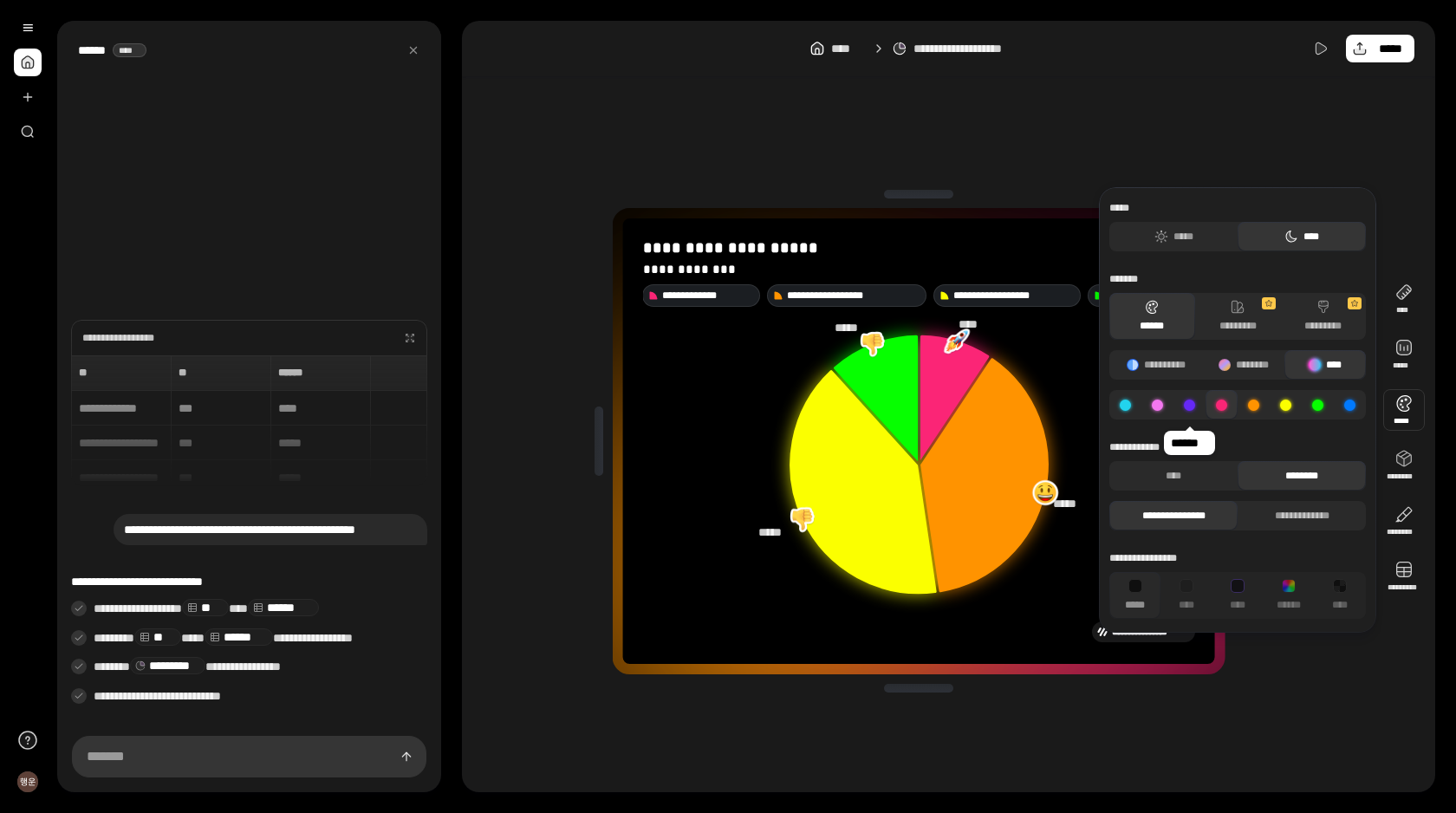 click 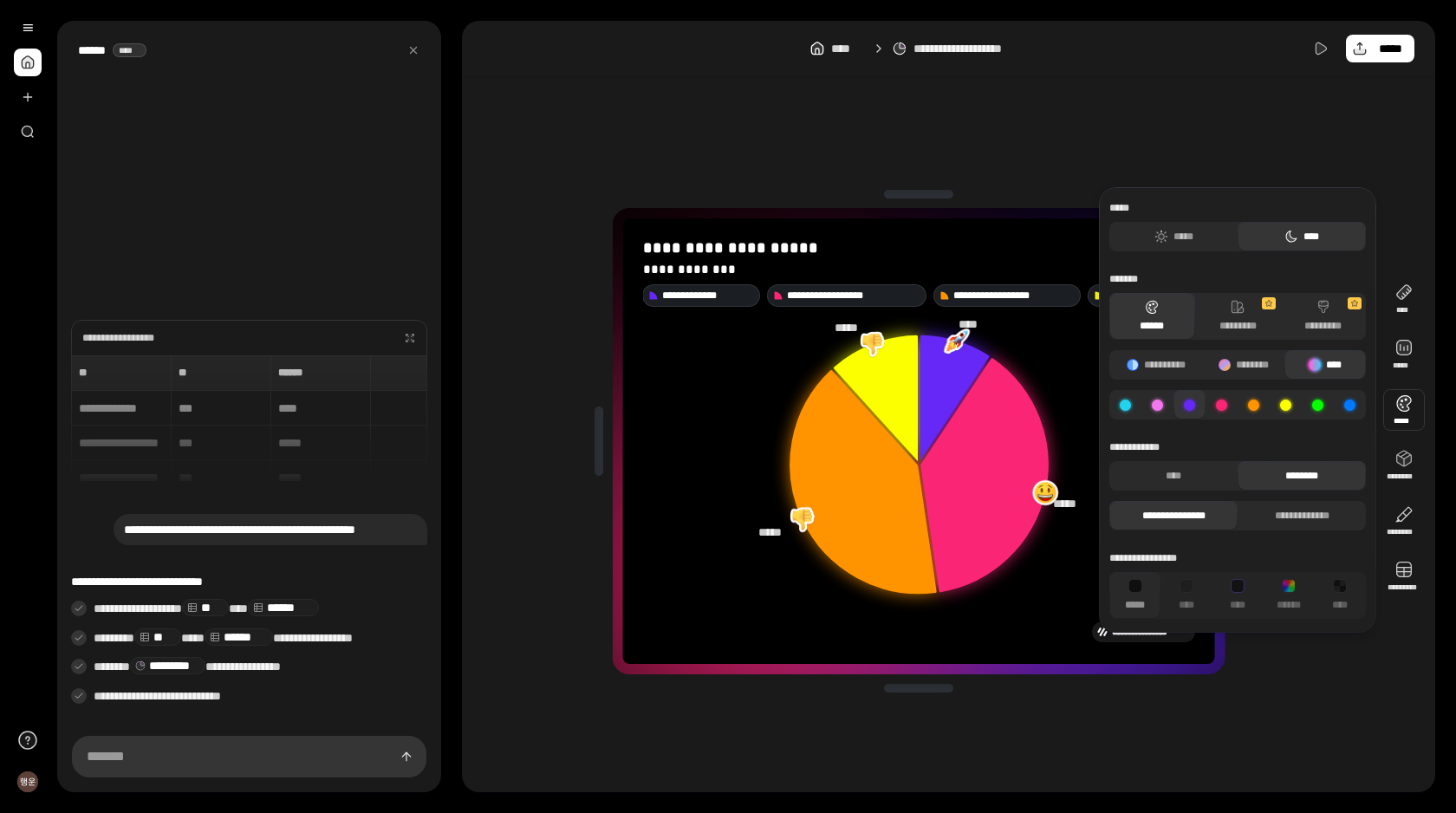 click at bounding box center [1157, 405] 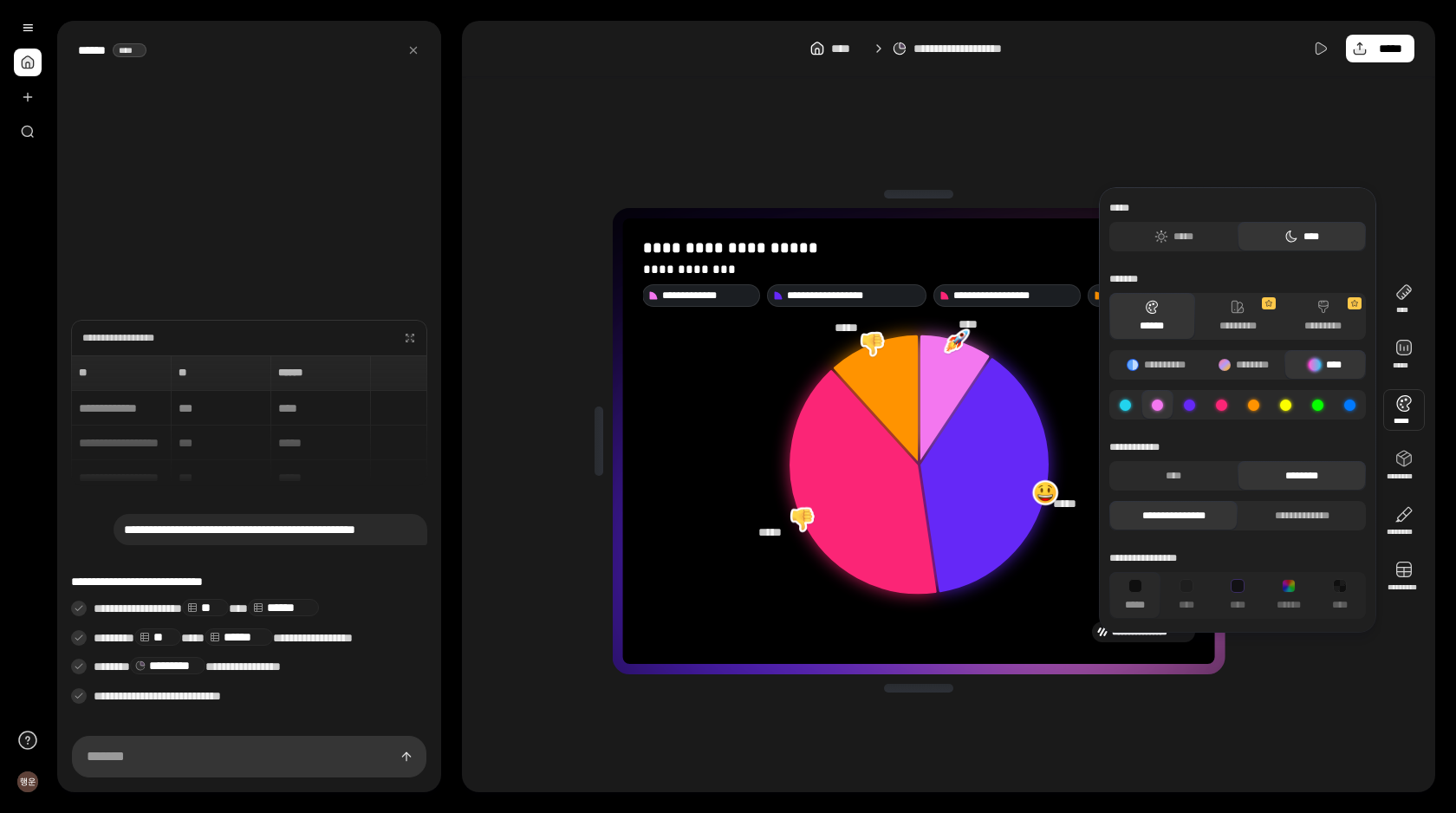 click at bounding box center [1125, 405] 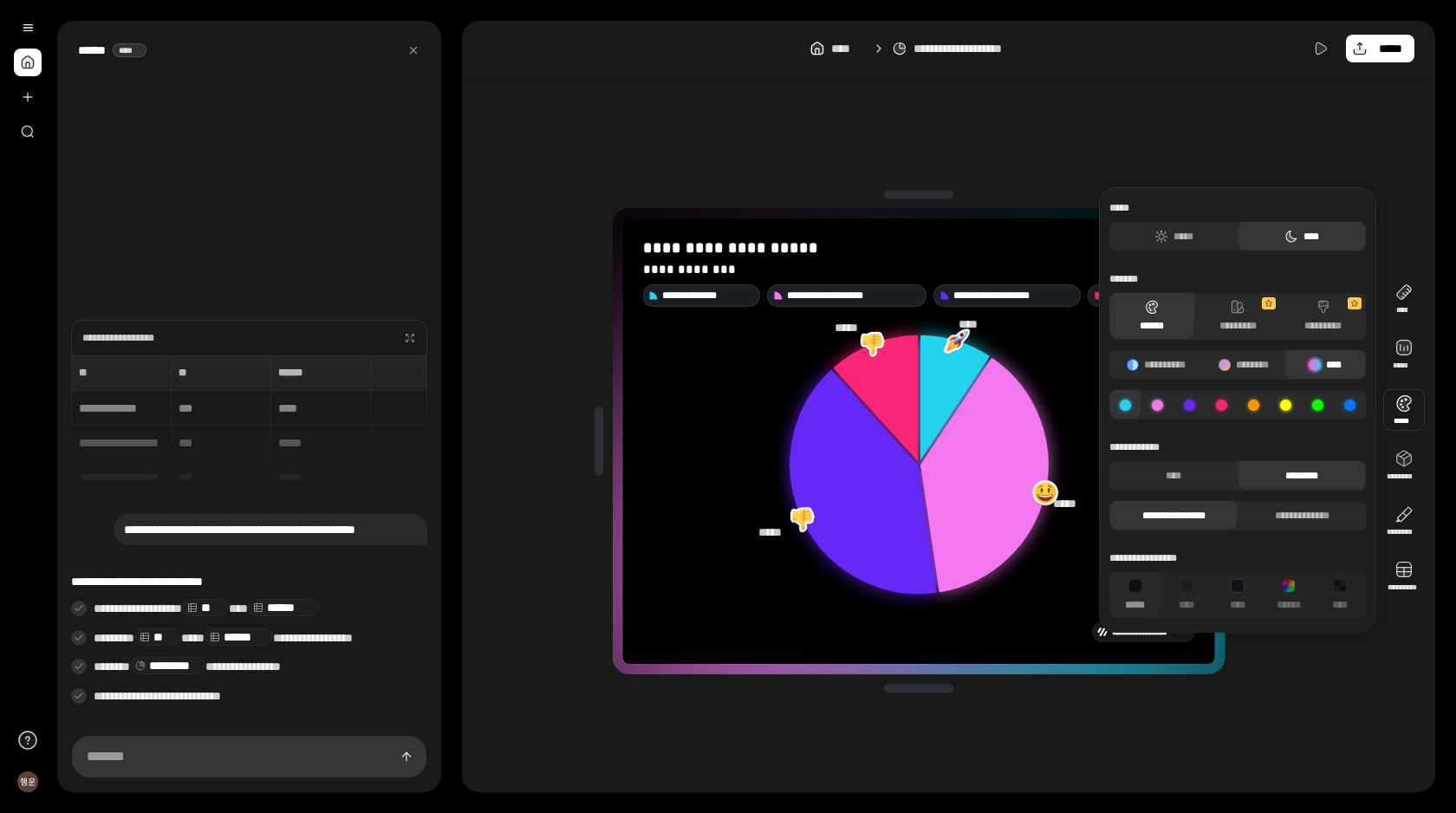 click 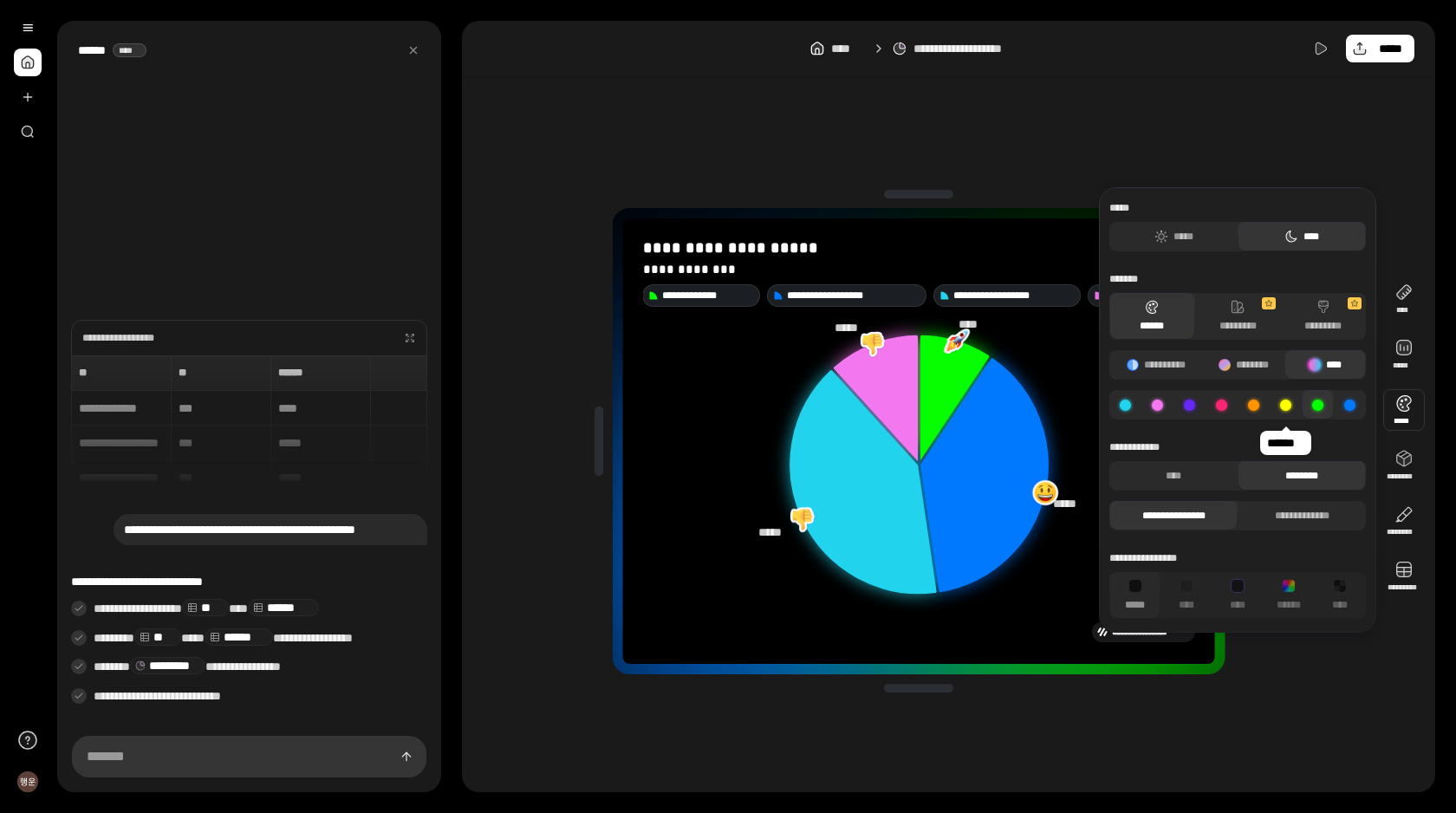 click at bounding box center [1285, 405] 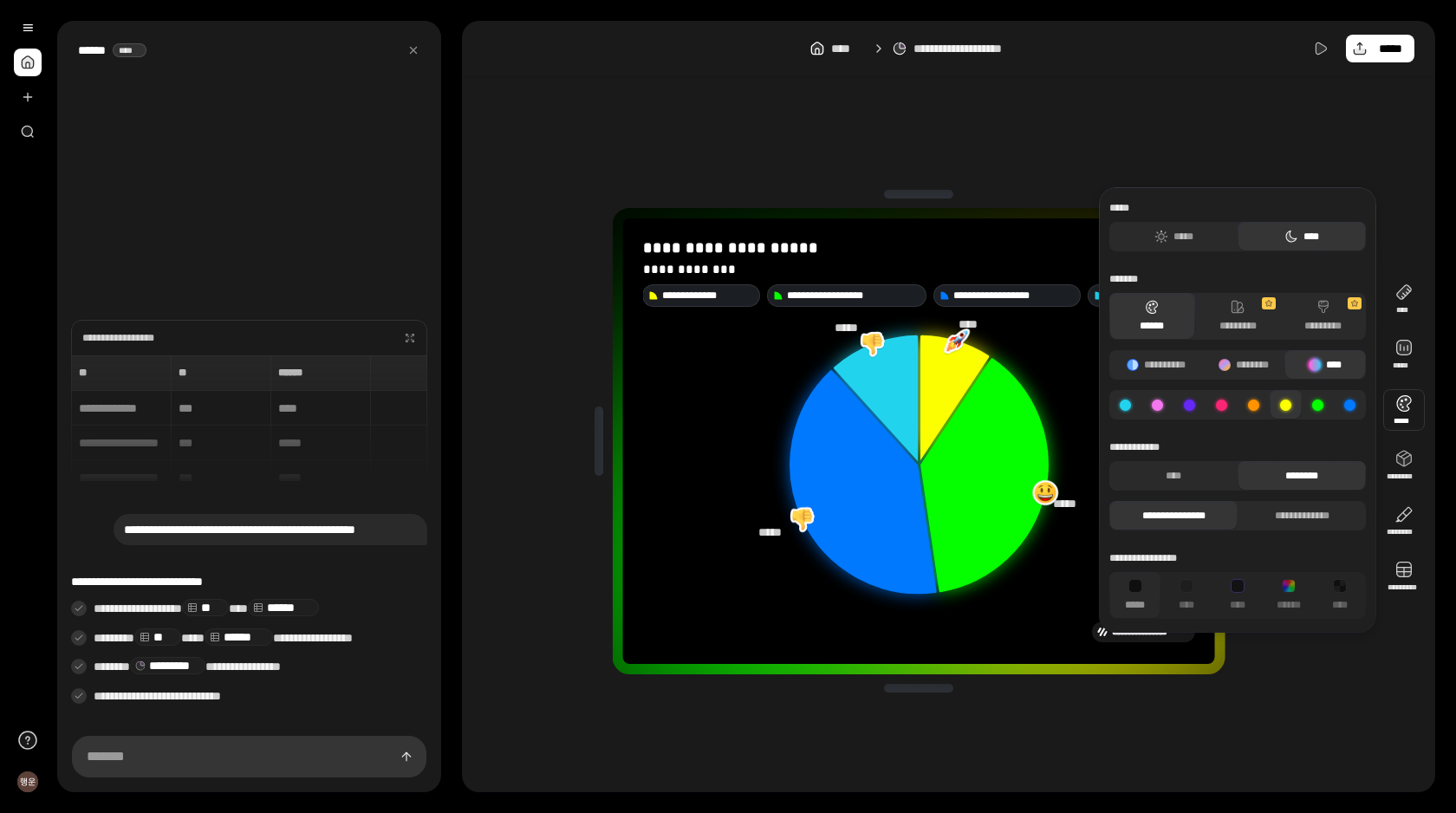 click at bounding box center (1349, 405) 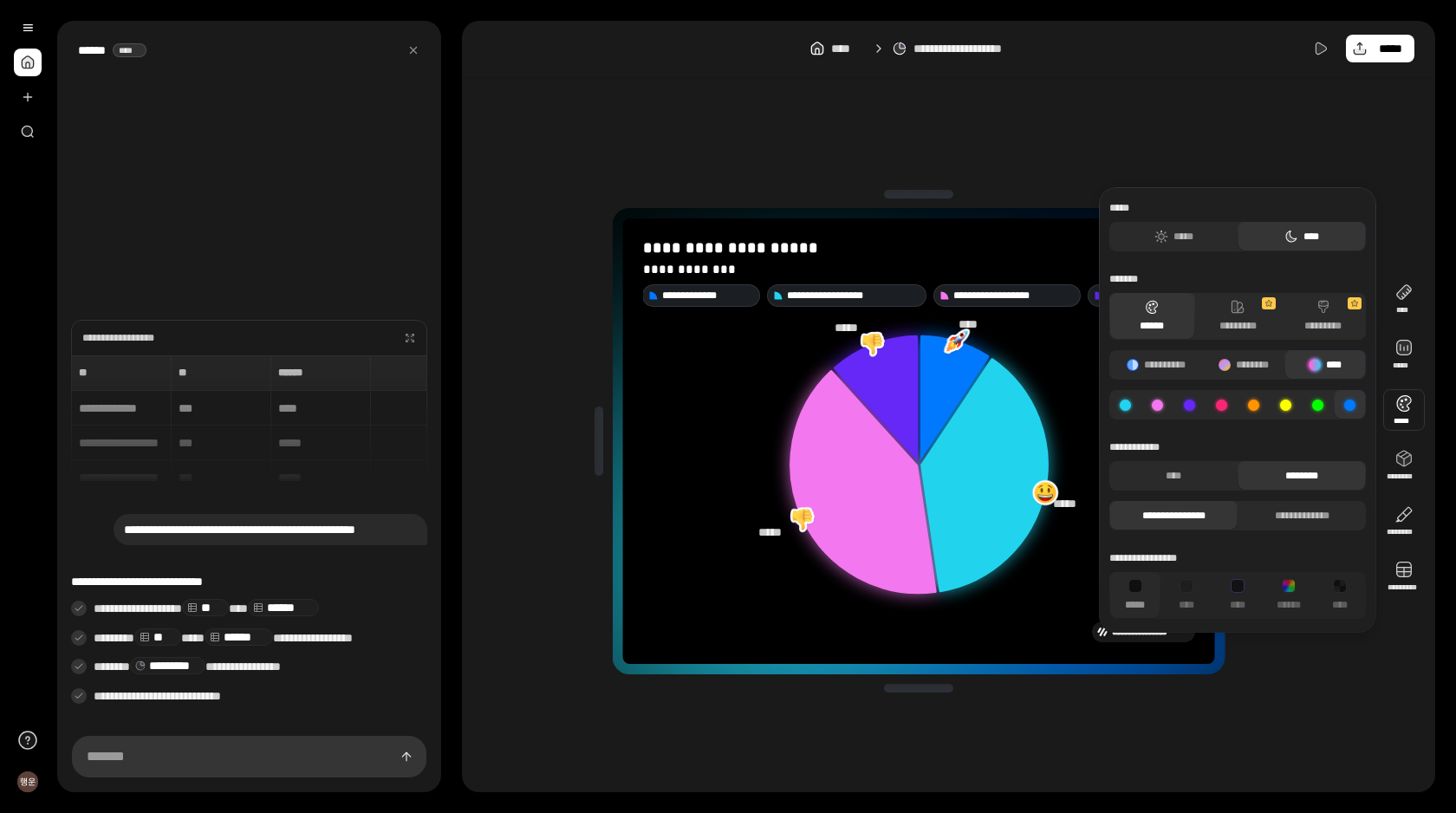 click at bounding box center [1317, 405] 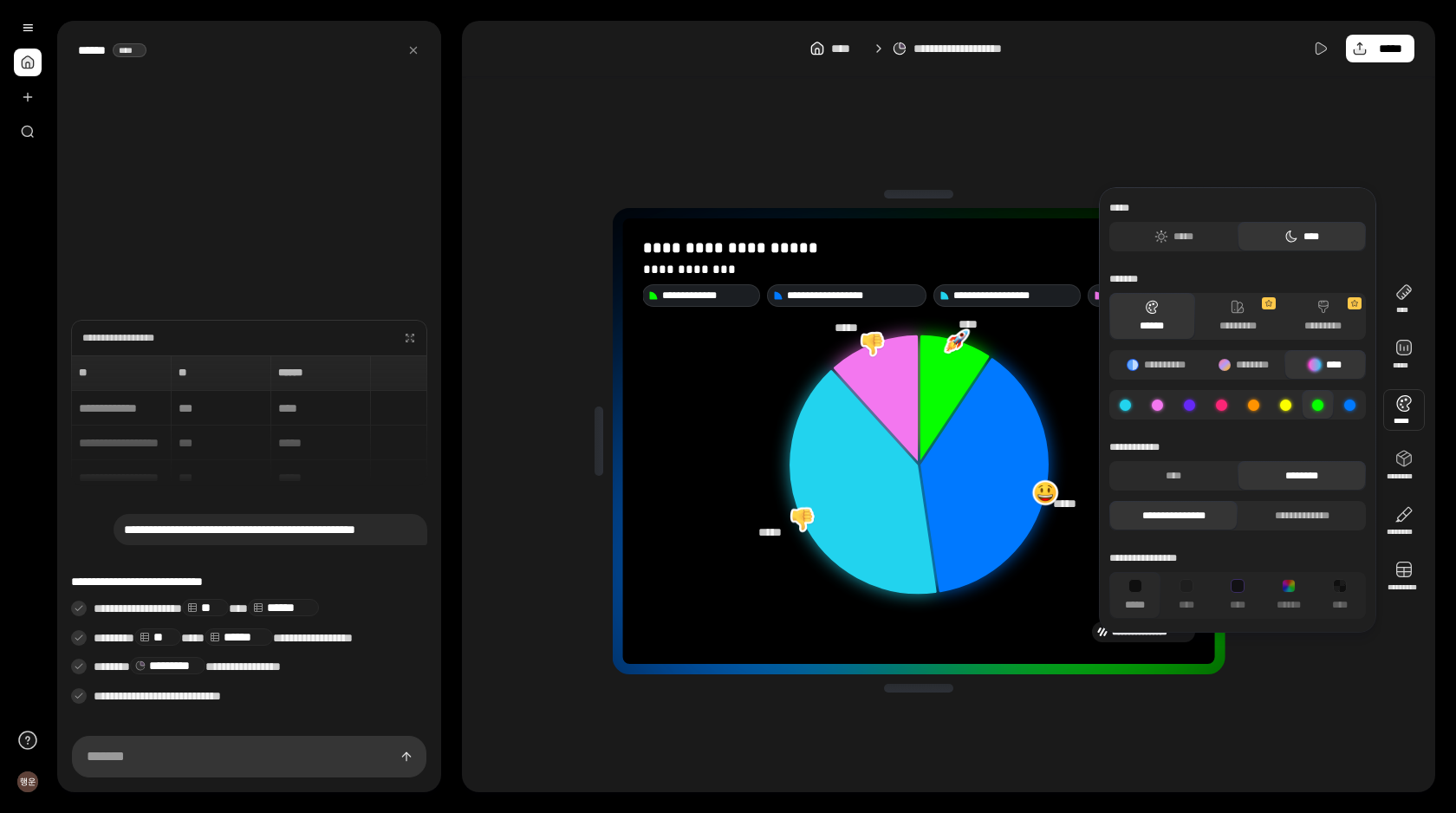 click at bounding box center [1253, 405] 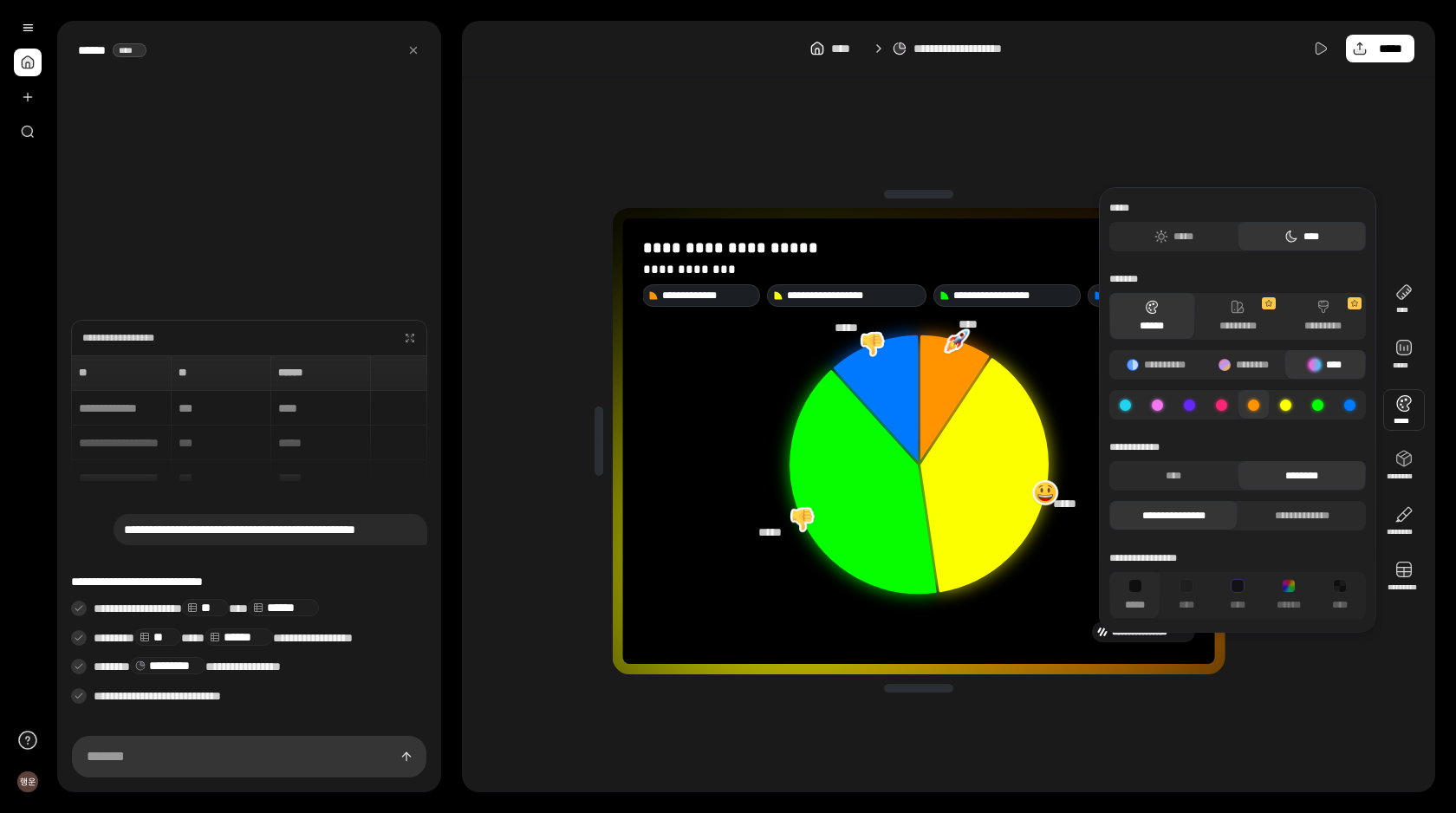 click at bounding box center (1317, 405) 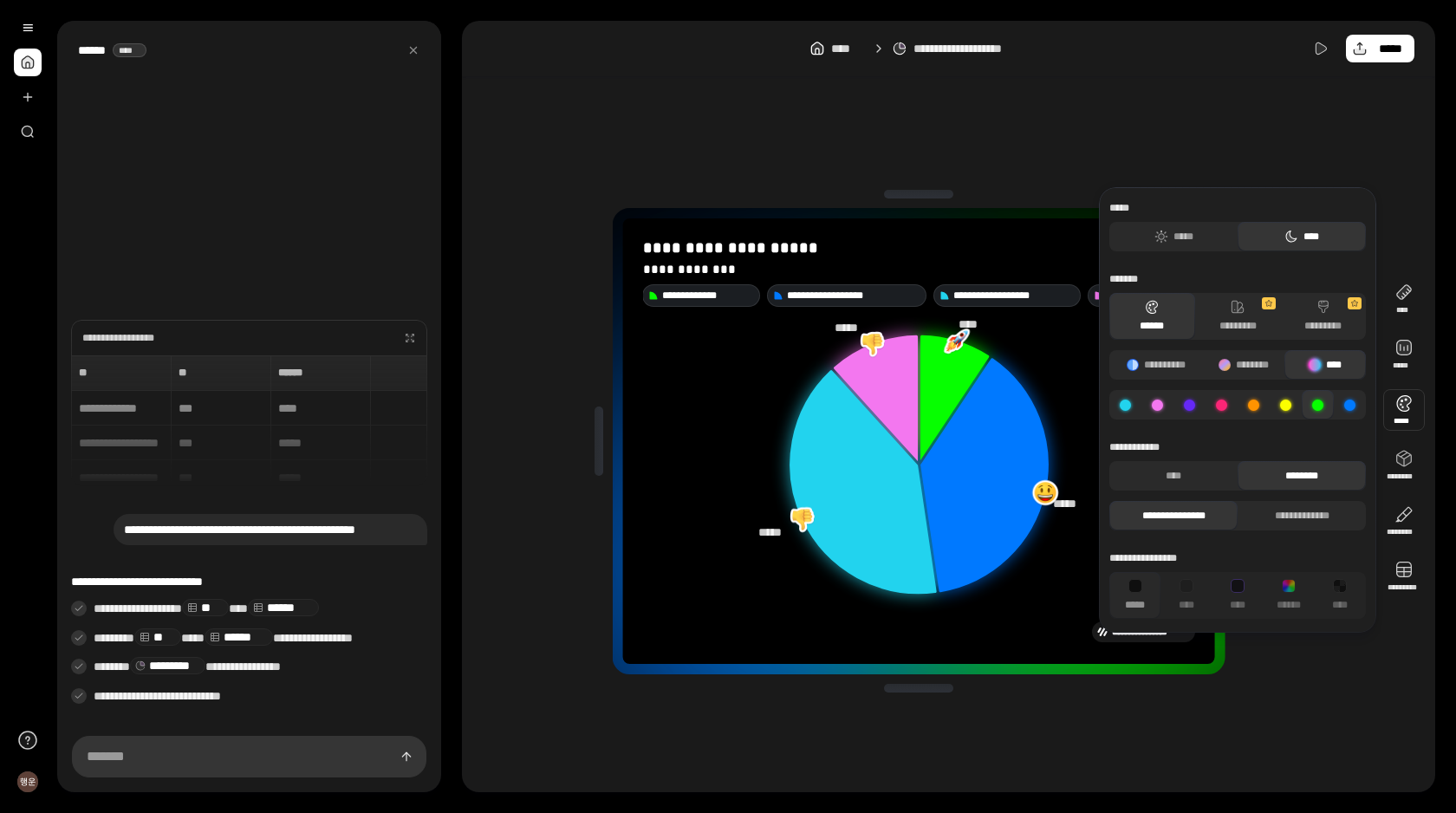 click 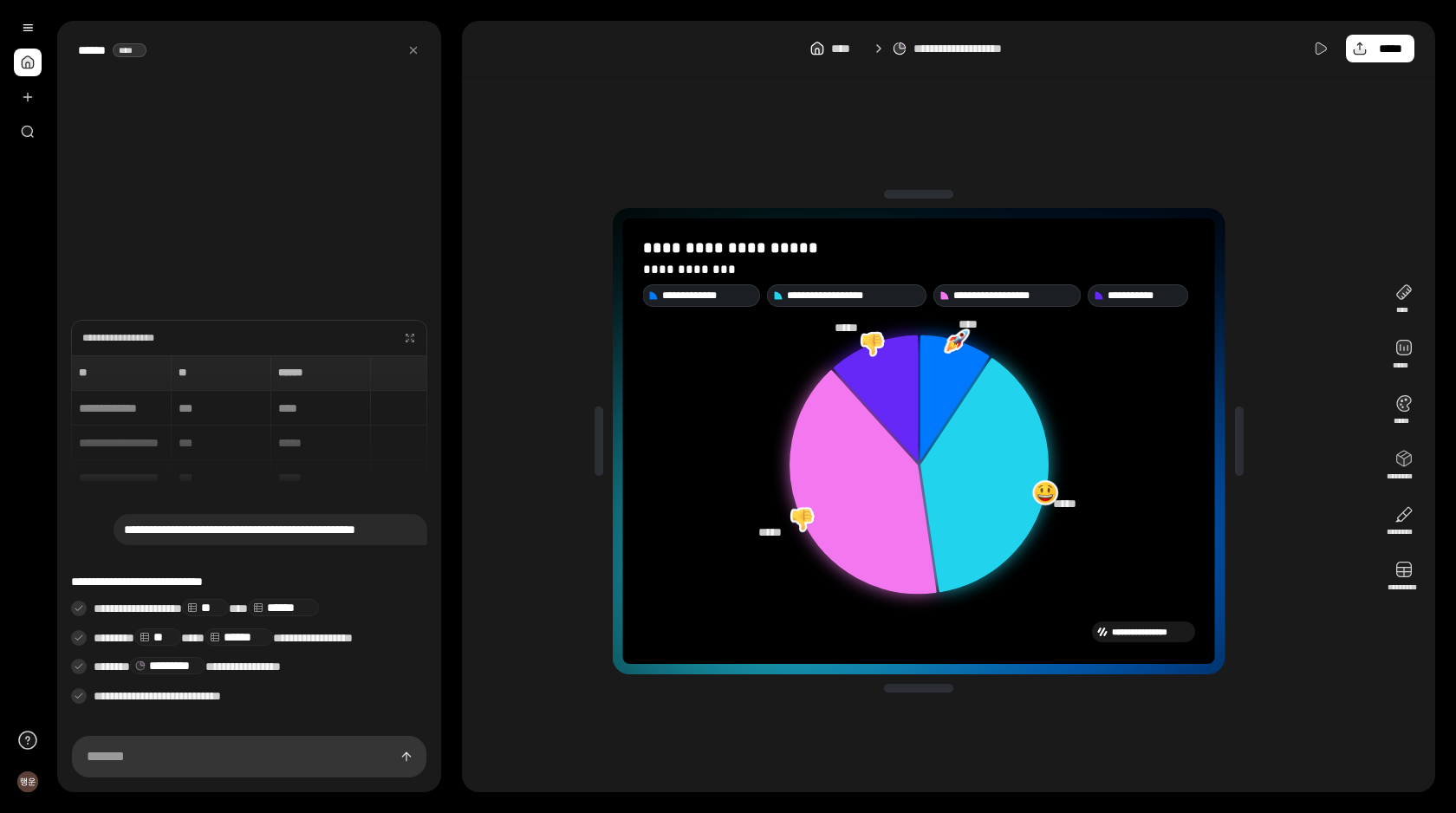 click on "**********" at bounding box center (919, 441) 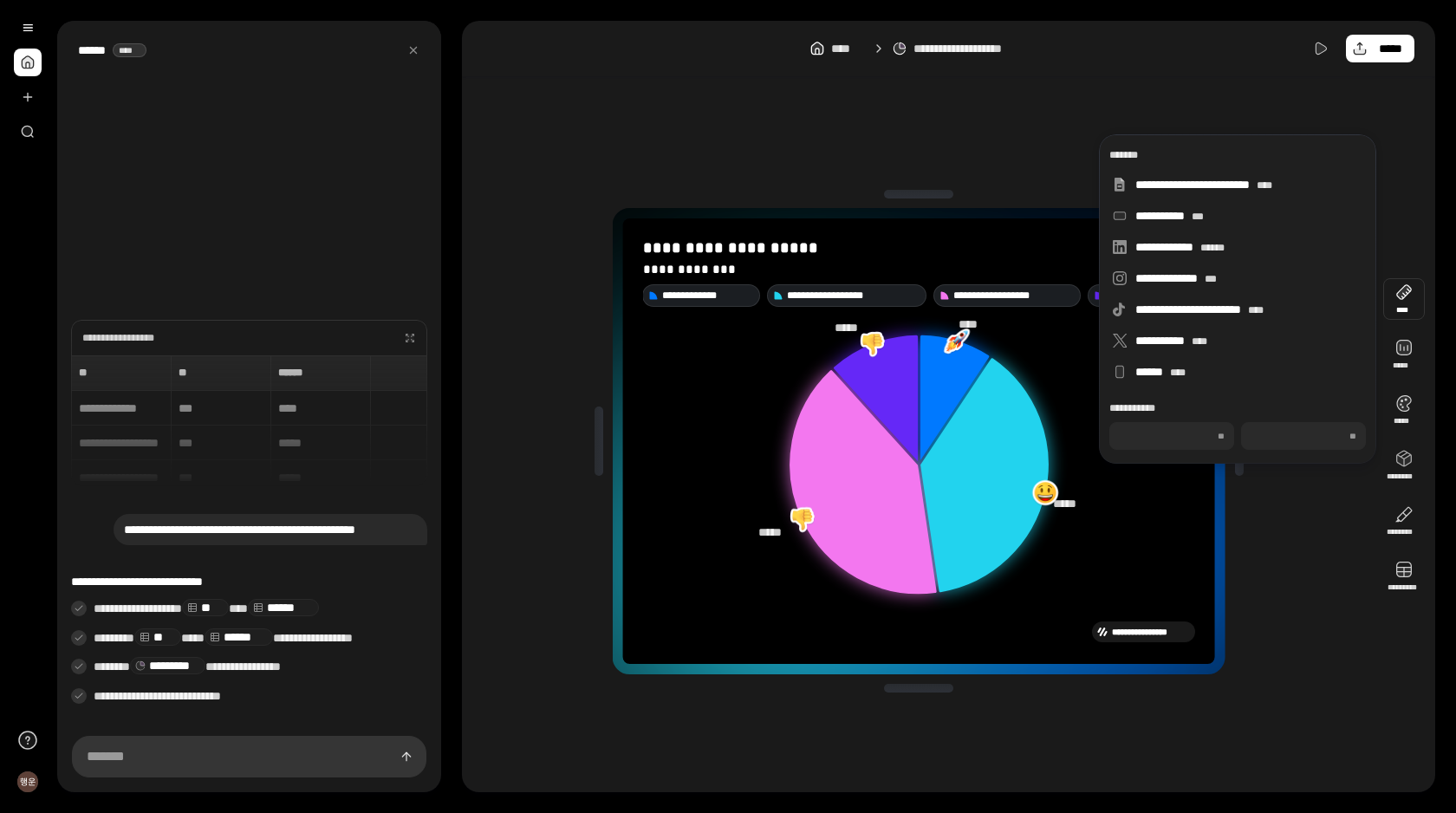 click on "**********" at bounding box center (919, 441) 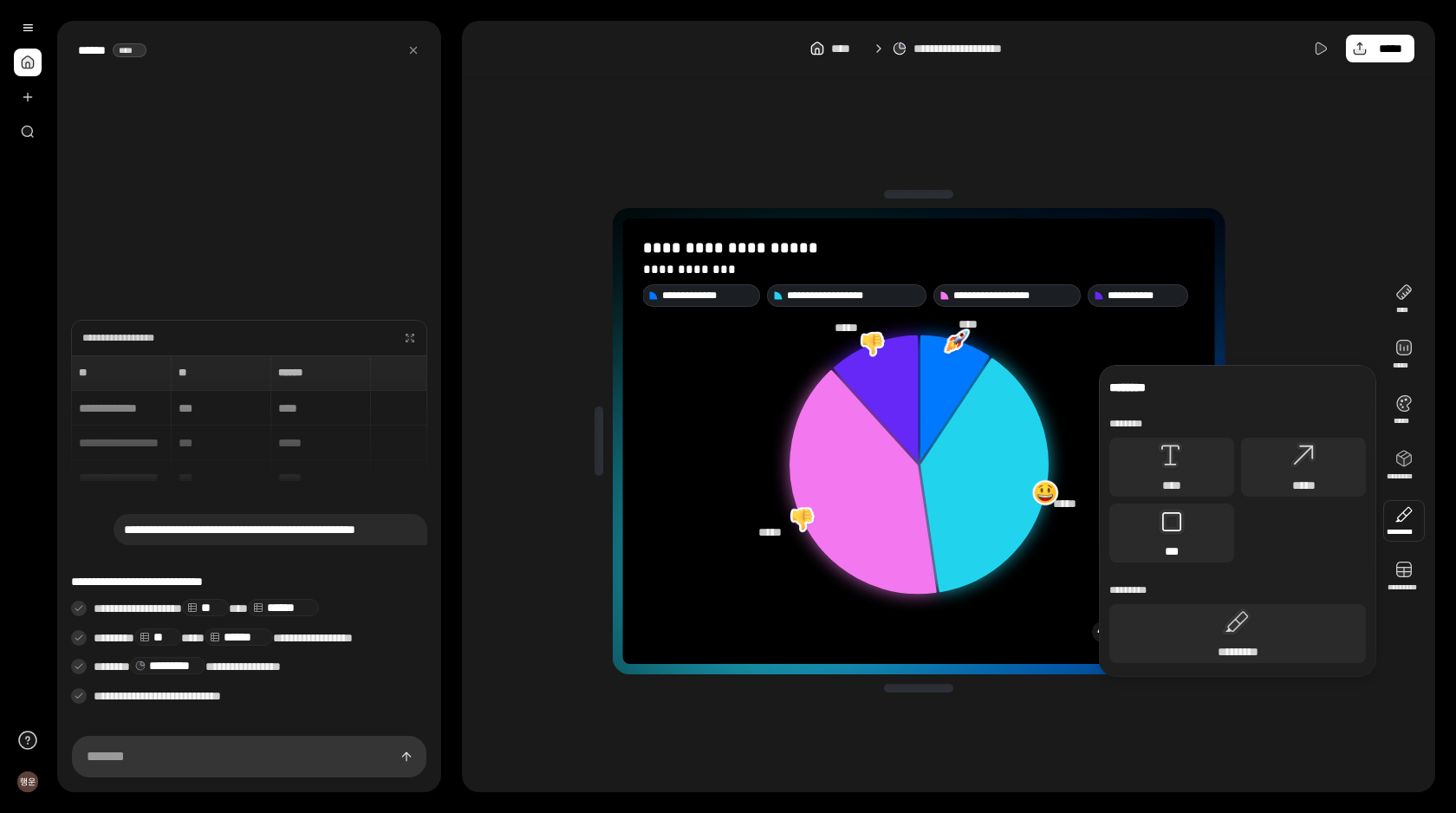 click on "***" at bounding box center [1172, 533] 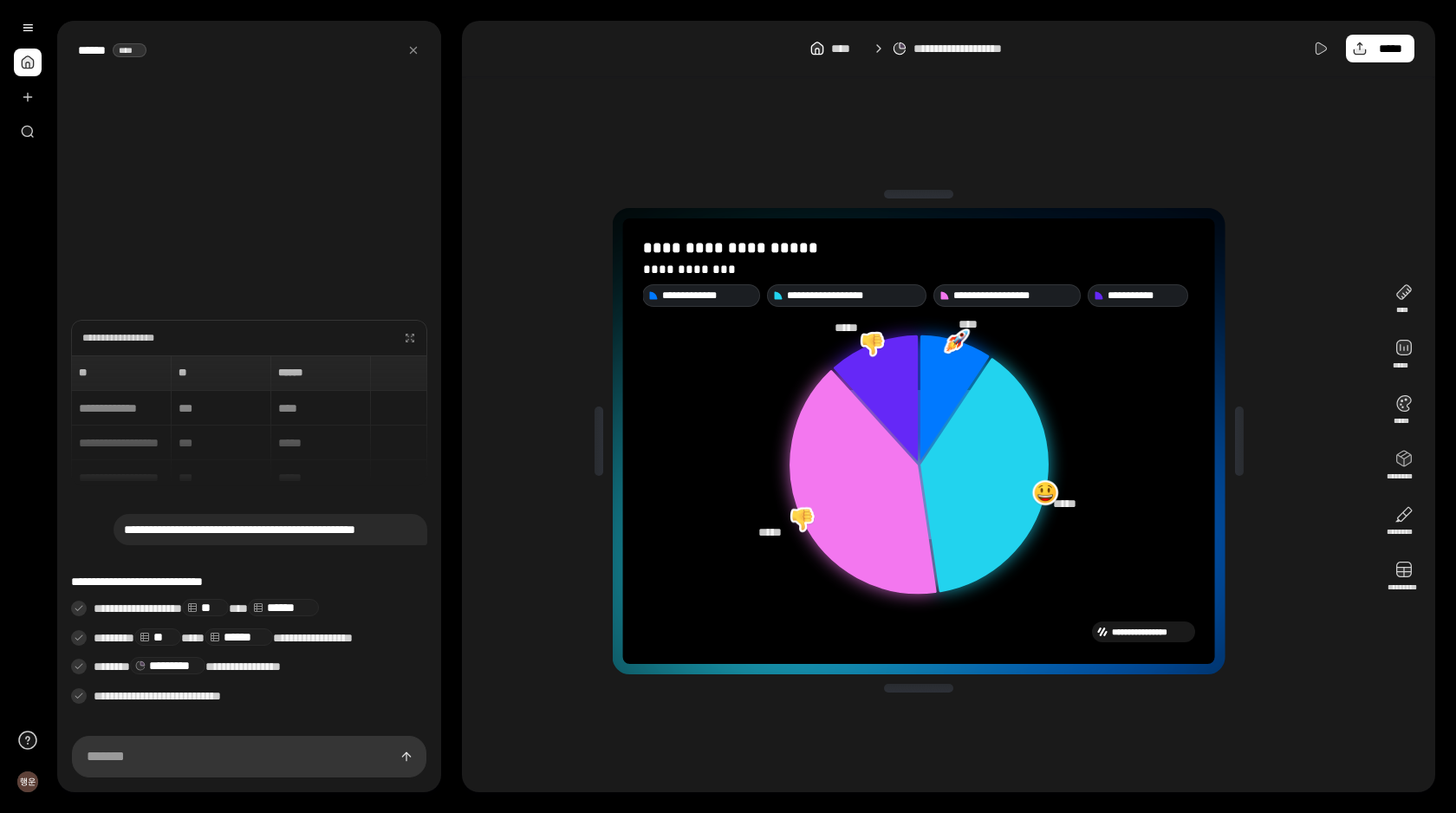 click on "**********" at bounding box center (919, 441) 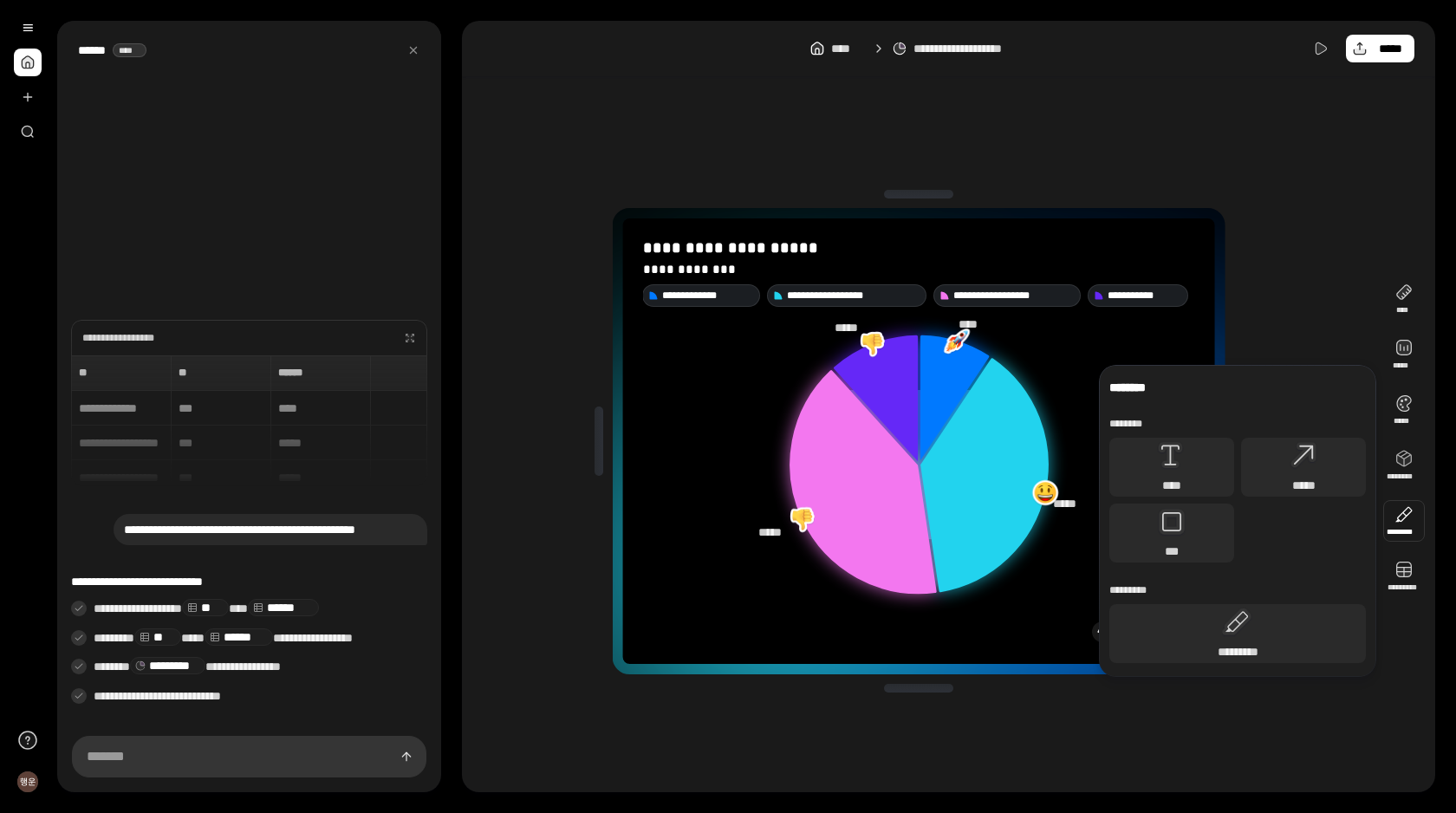 click at bounding box center [1404, 521] 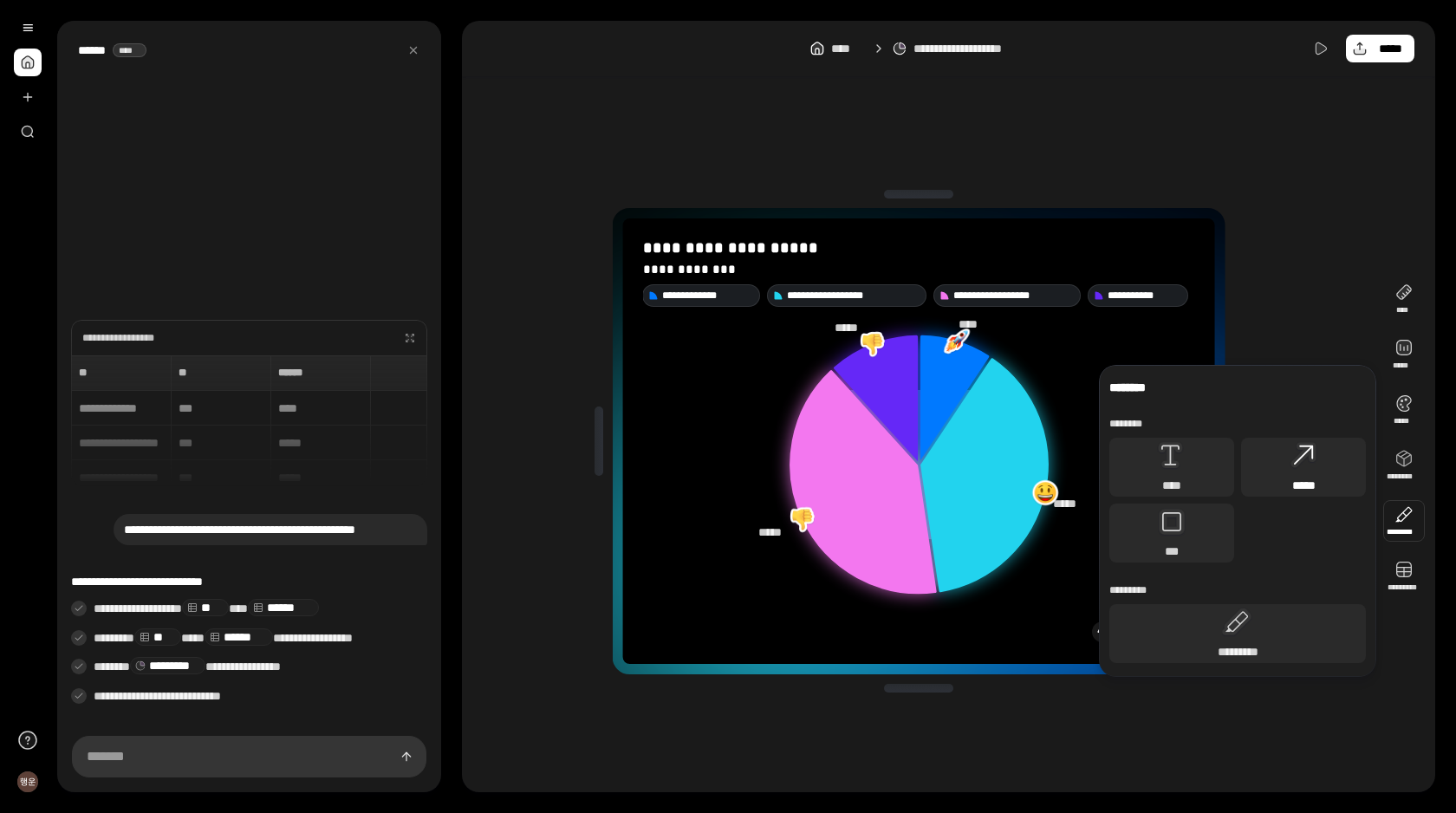 click 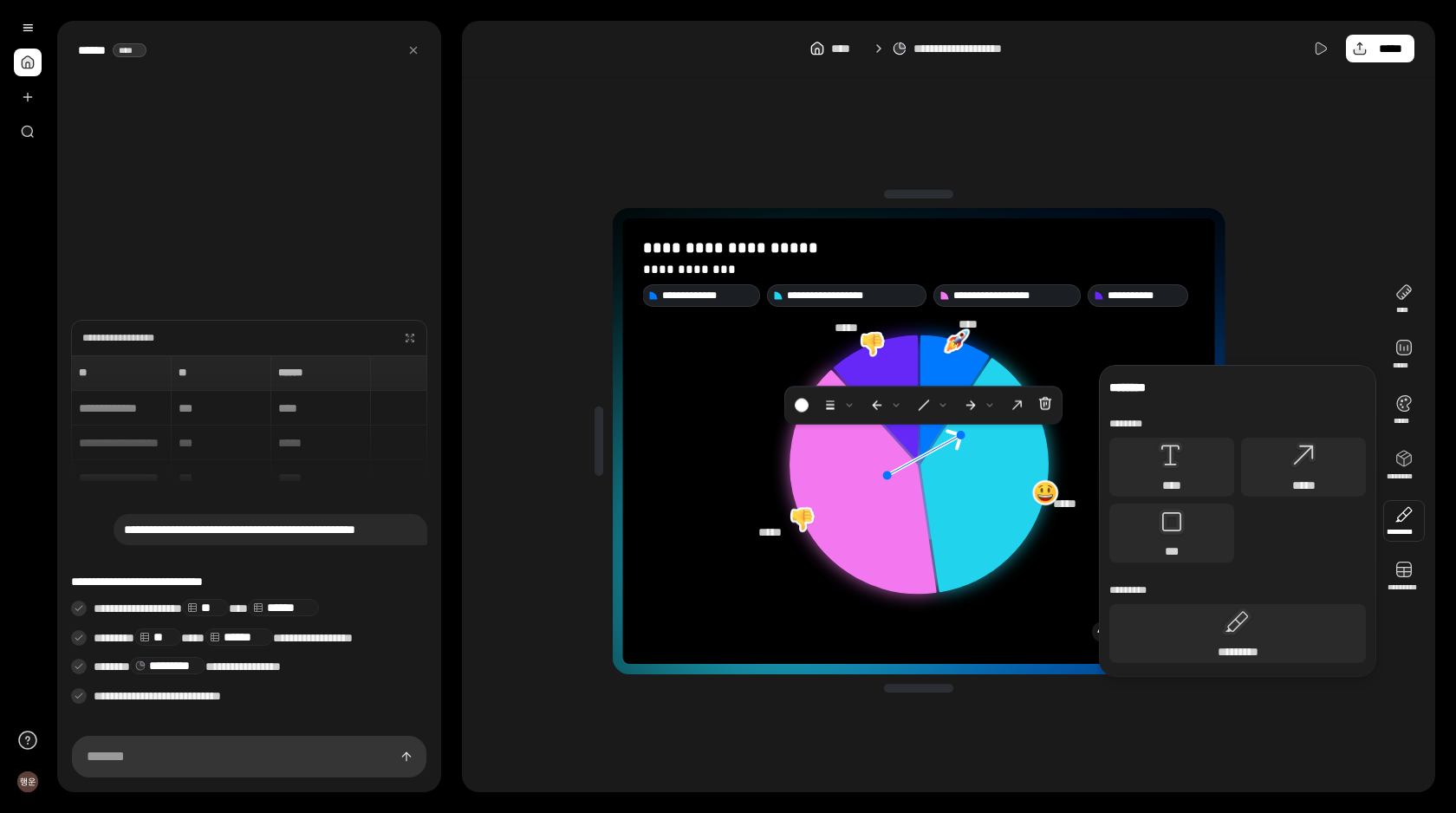 click on "**********" at bounding box center (919, 441) 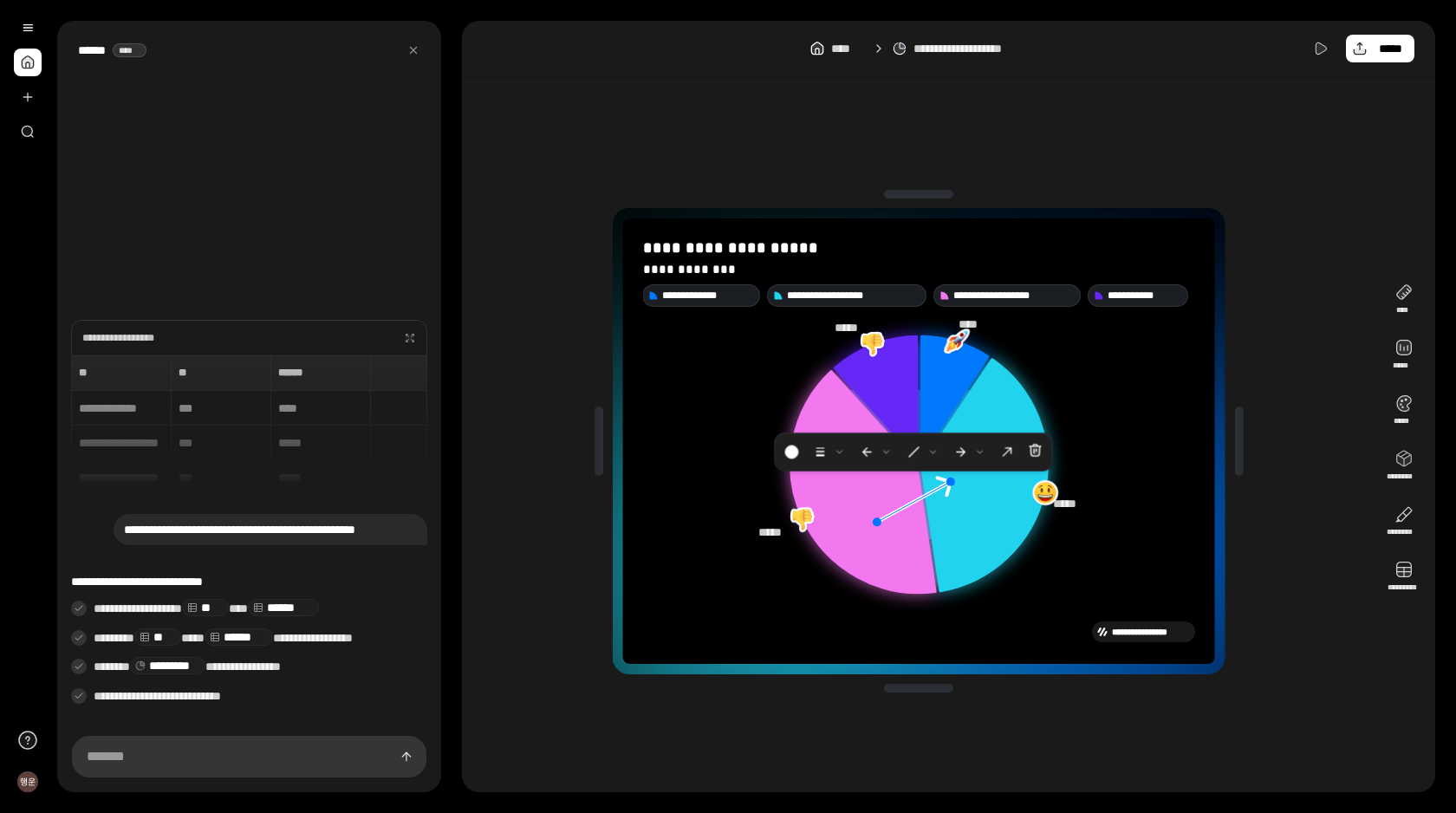drag, startPoint x: 956, startPoint y: 441, endPoint x: 946, endPoint y: 490, distance: 50.009999 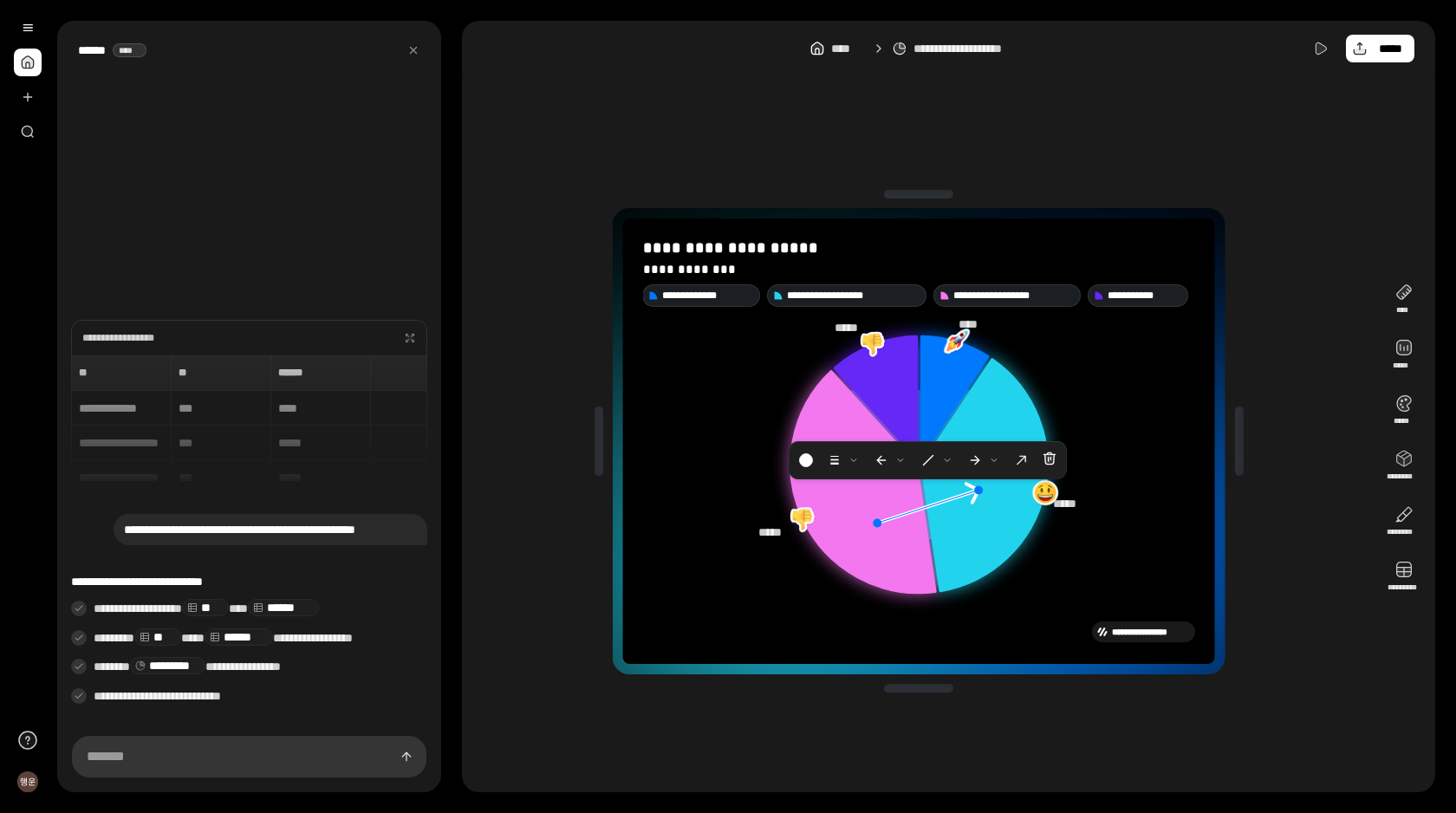 drag, startPoint x: 950, startPoint y: 483, endPoint x: 975, endPoint y: 490, distance: 25.96151 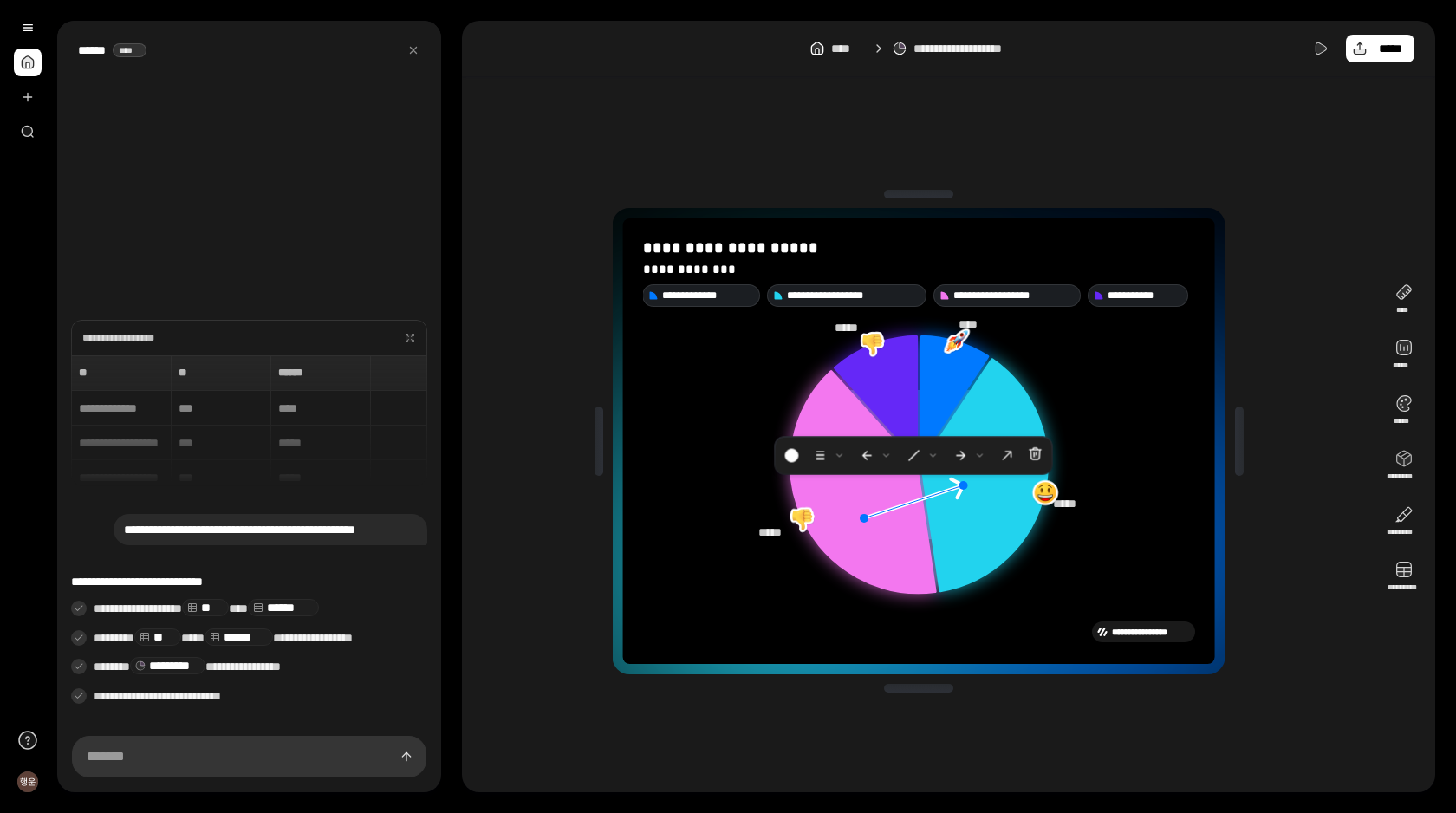 drag, startPoint x: 957, startPoint y: 496, endPoint x: 944, endPoint y: 491, distance: 13.928388 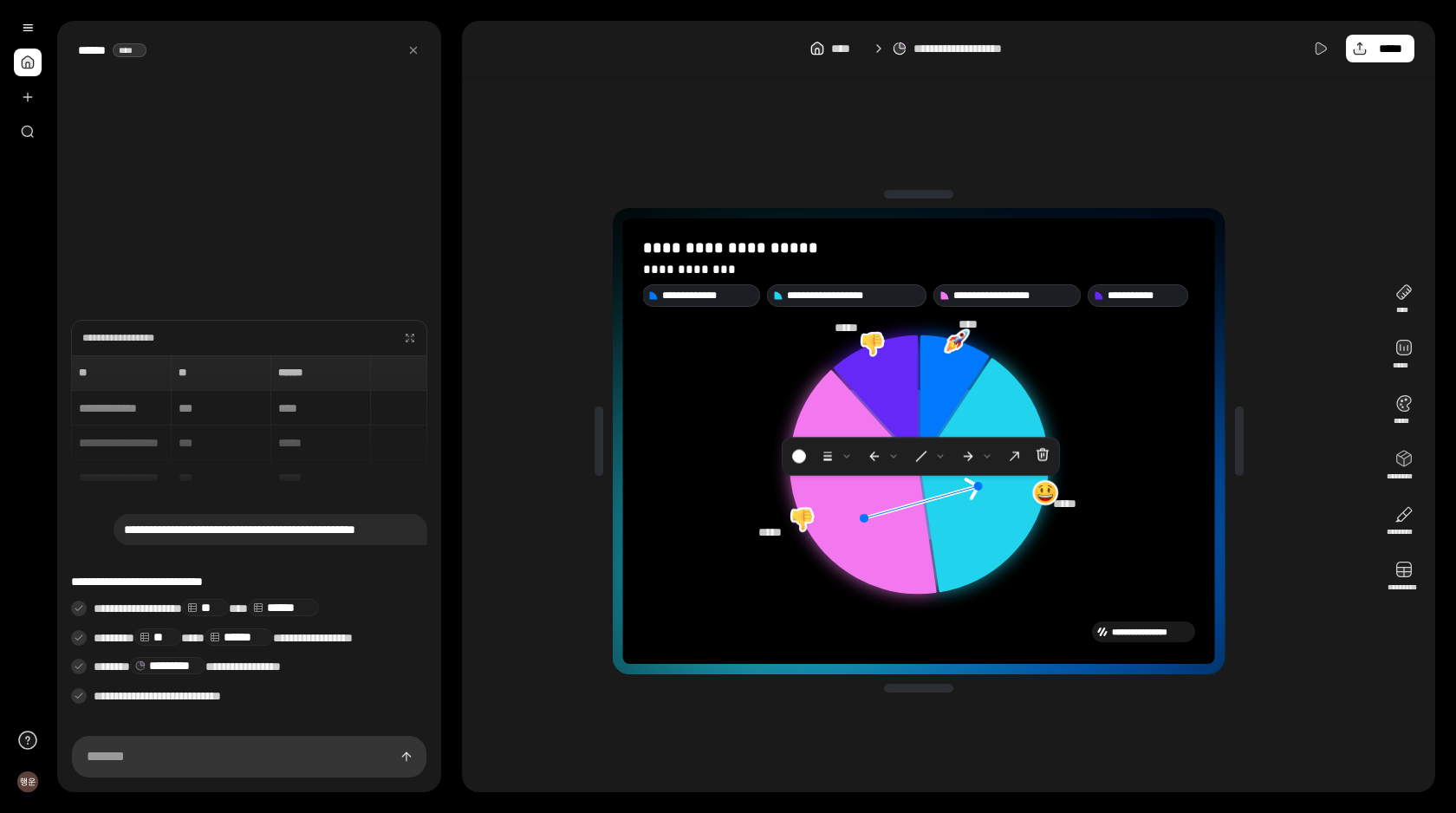 drag, startPoint x: 966, startPoint y: 484, endPoint x: 981, endPoint y: 485, distance: 15.033296 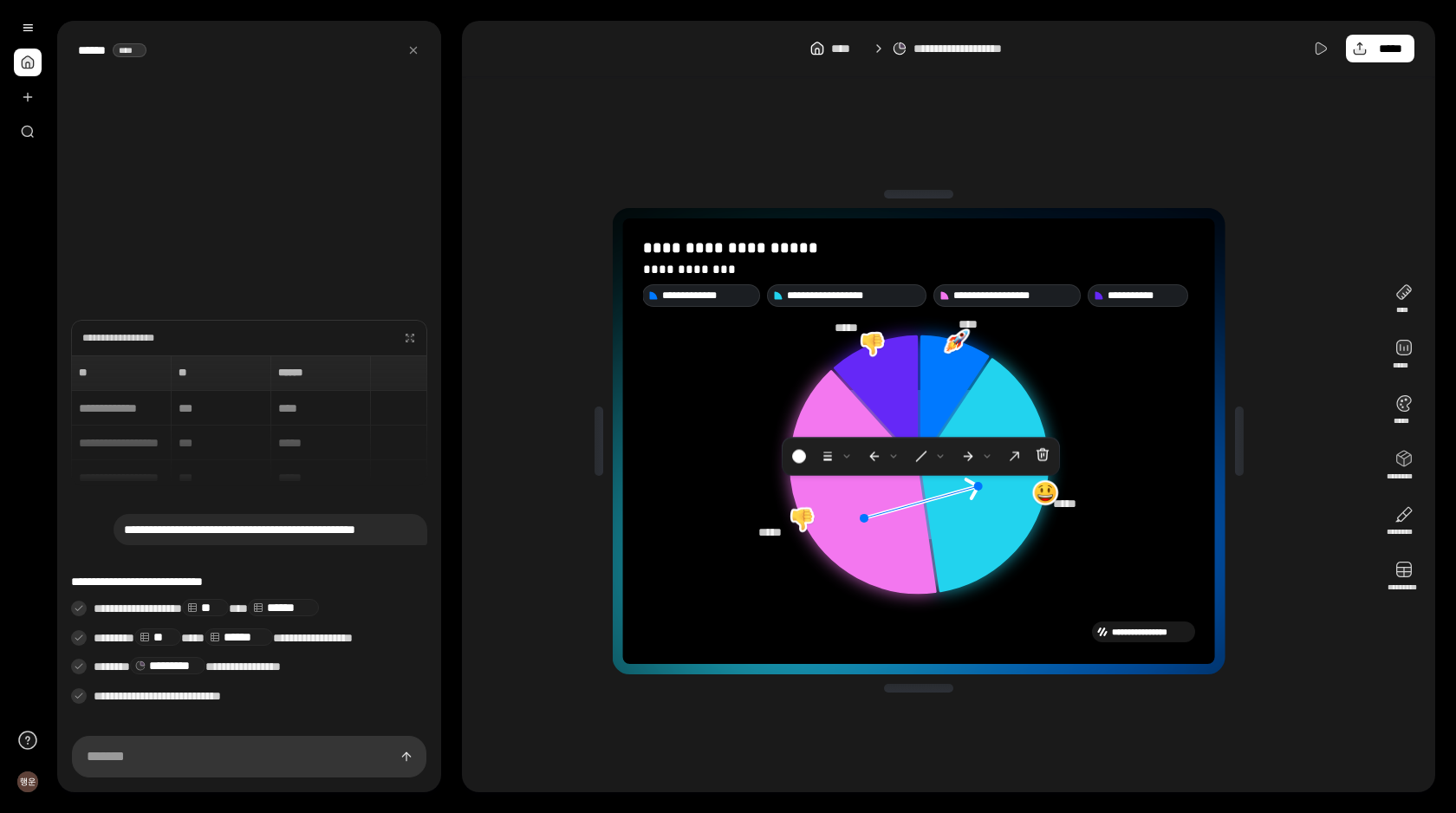 click at bounding box center (919, 688) 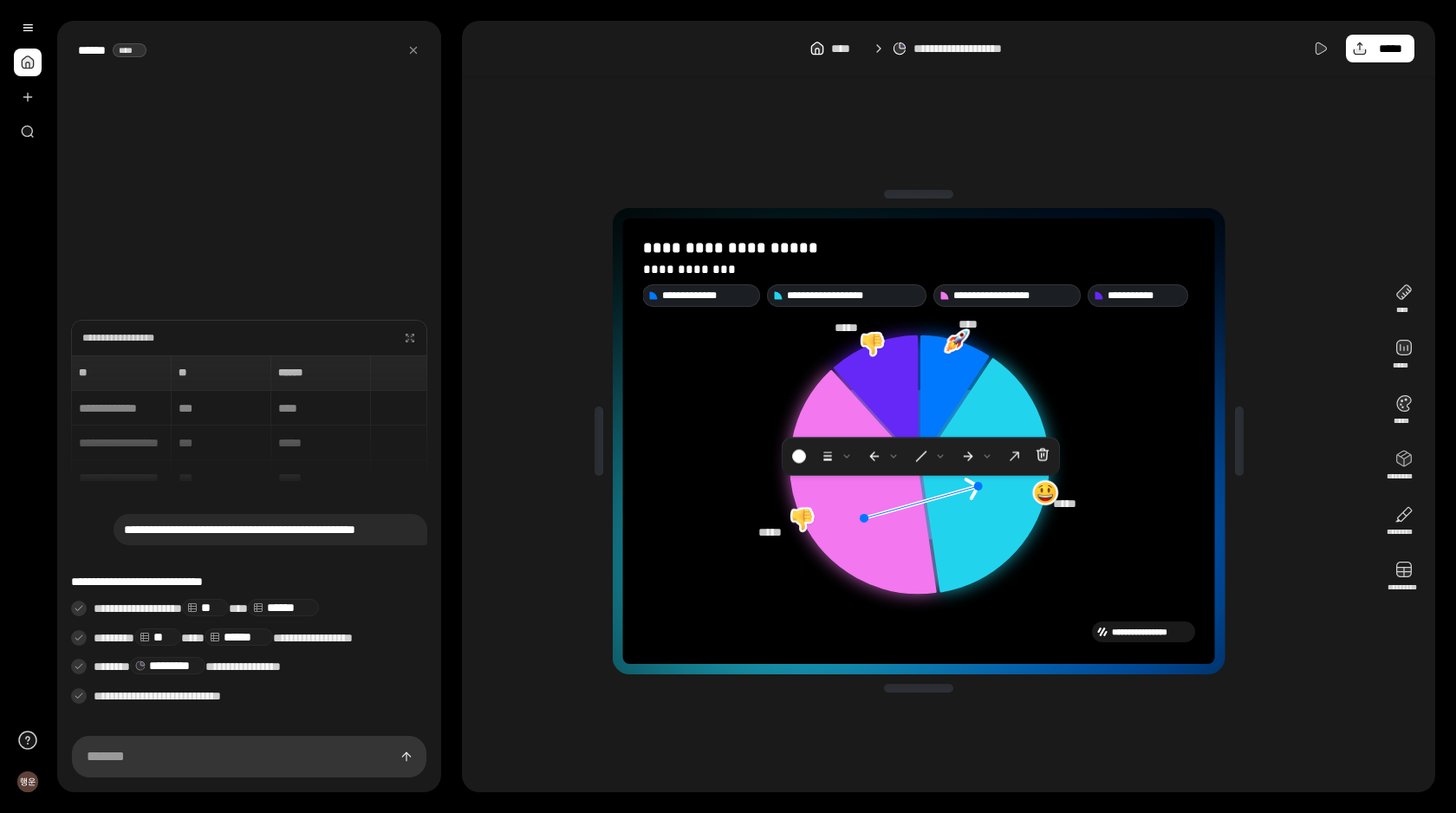click on "**********" at bounding box center [919, 441] 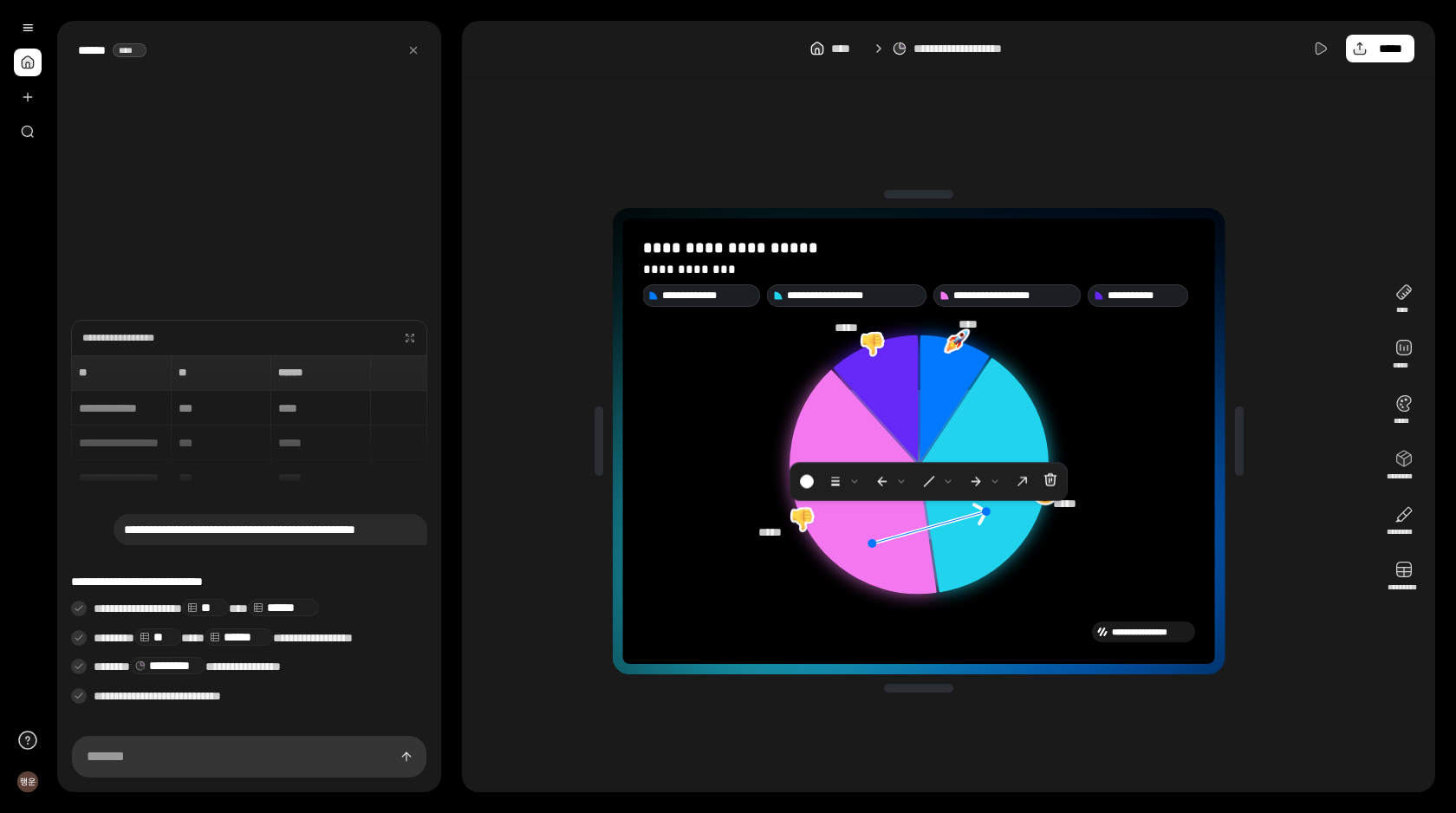 drag, startPoint x: 950, startPoint y: 494, endPoint x: 957, endPoint y: 518, distance: 25 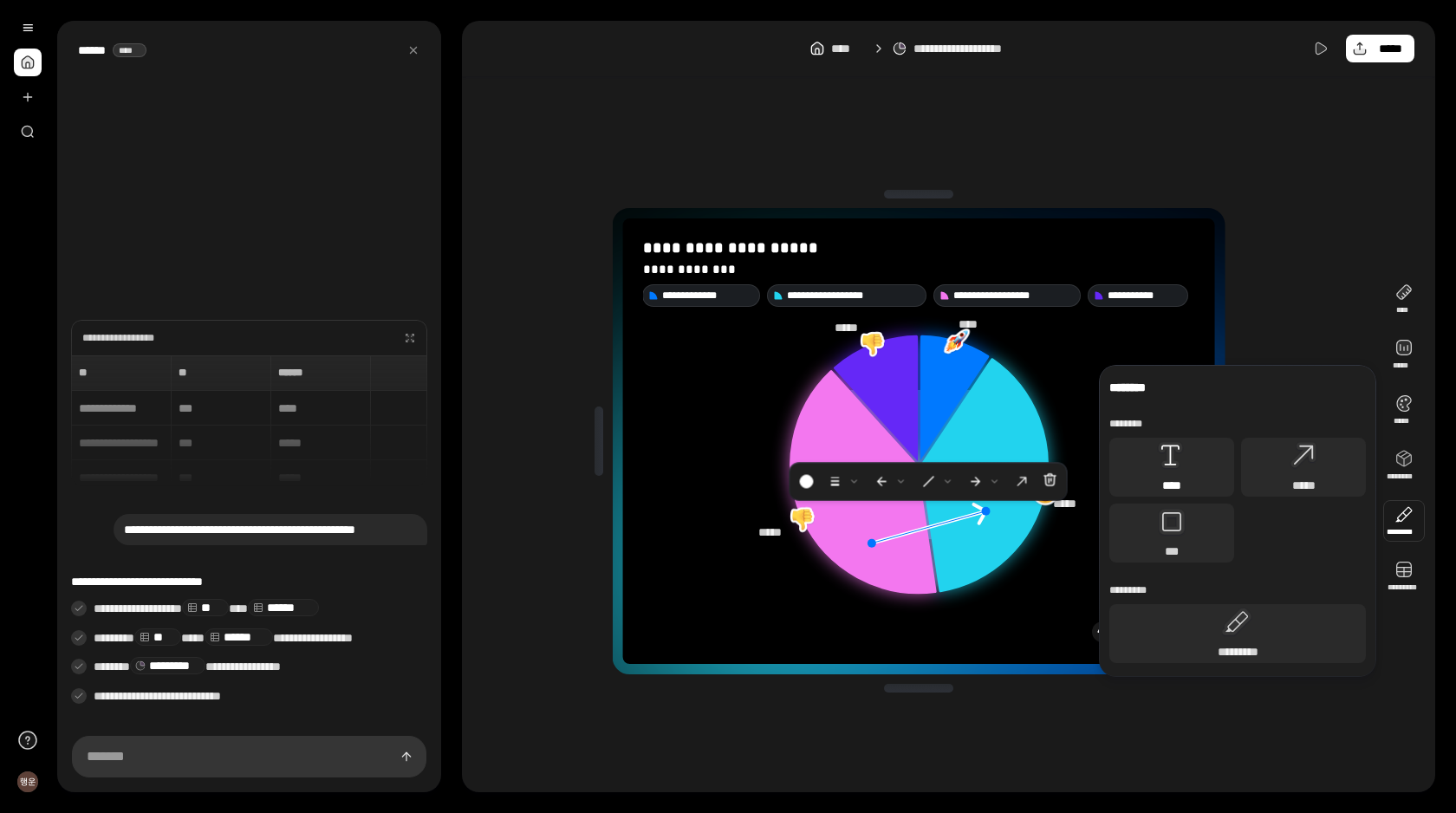click 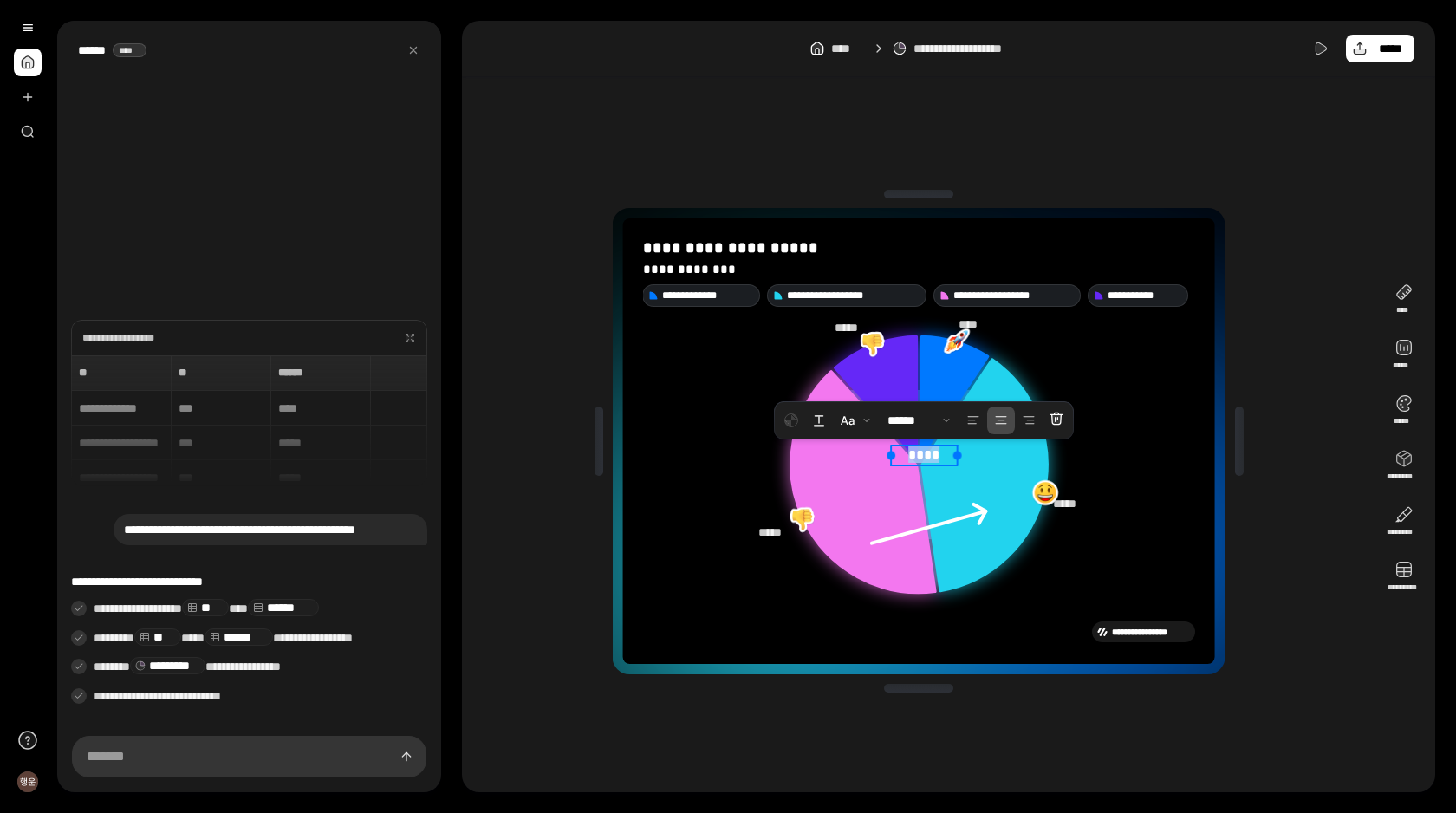 type 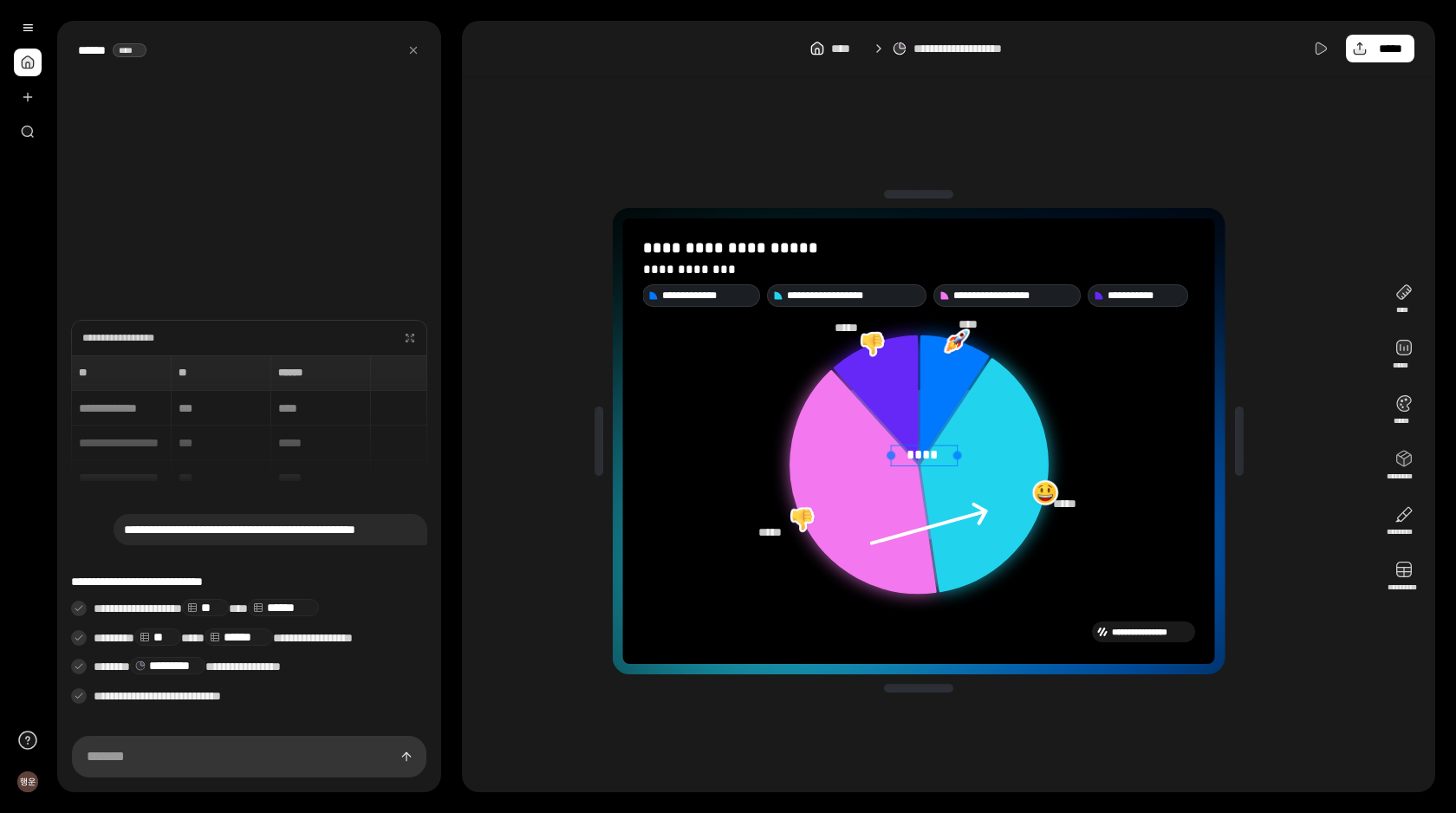 click on "****" at bounding box center (924, 455) 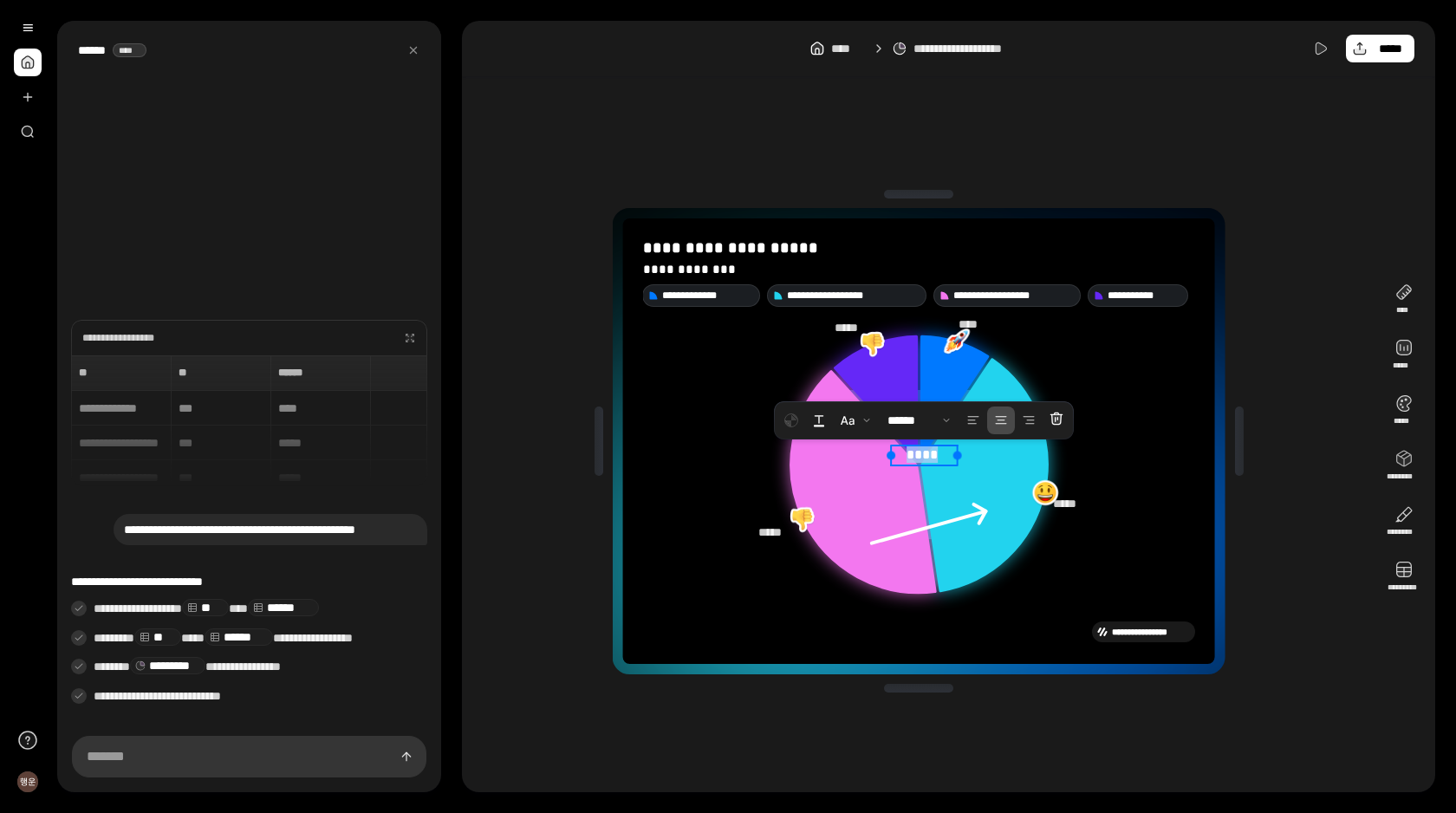 click on "****" at bounding box center (924, 454) 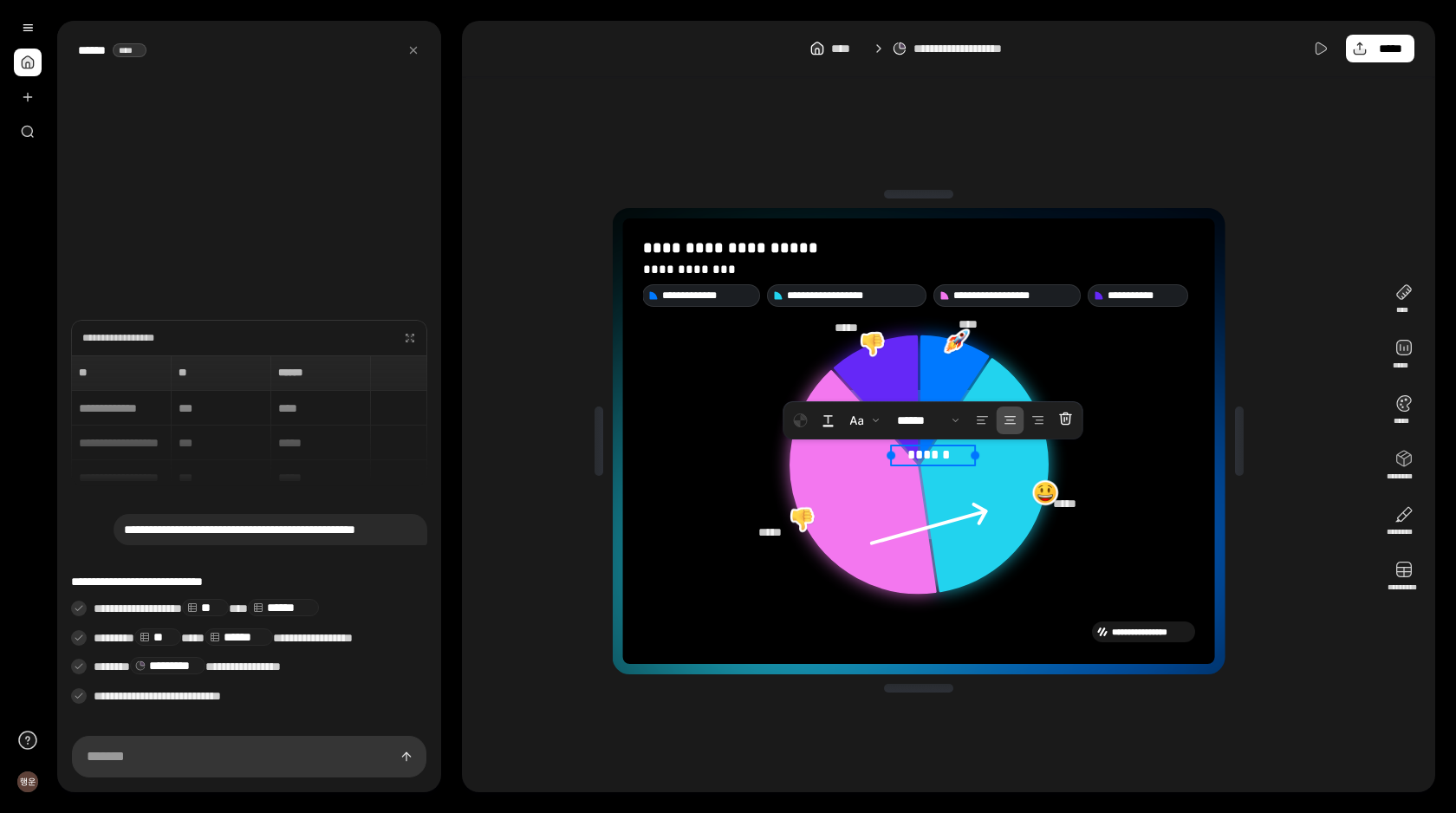 drag, startPoint x: 959, startPoint y: 455, endPoint x: 977, endPoint y: 455, distance: 18 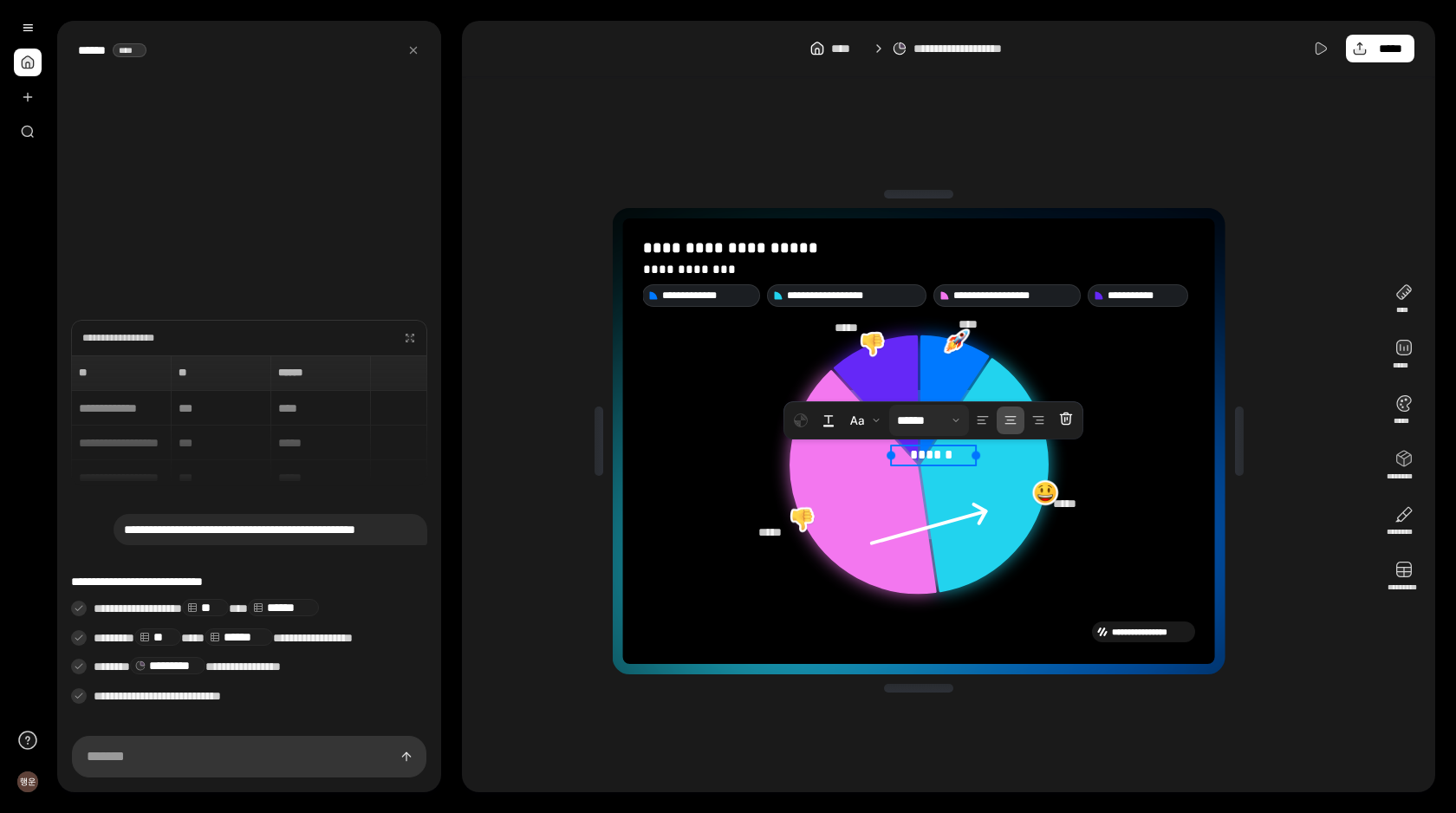 click at bounding box center (929, 420) 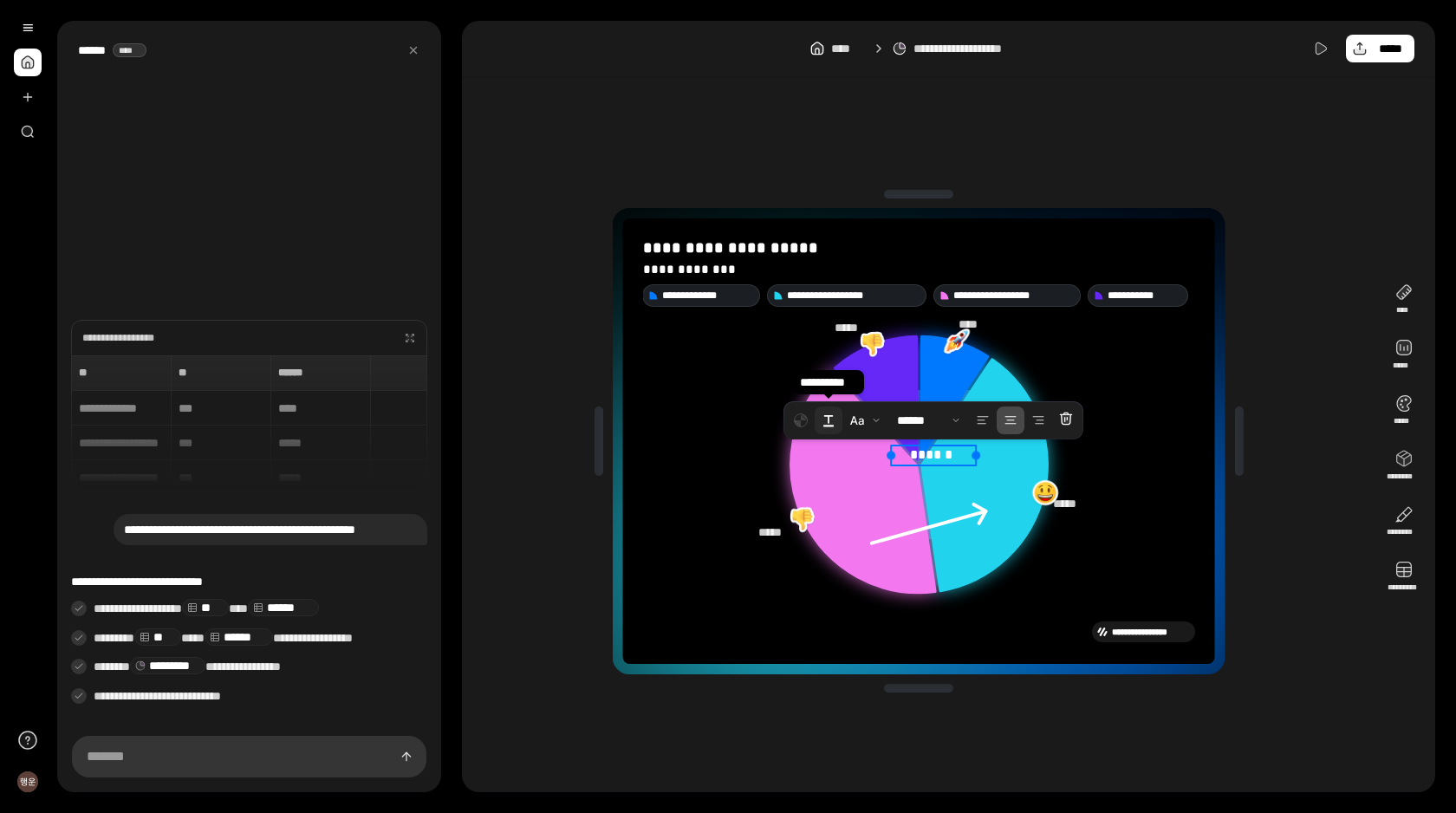 click at bounding box center (829, 420) 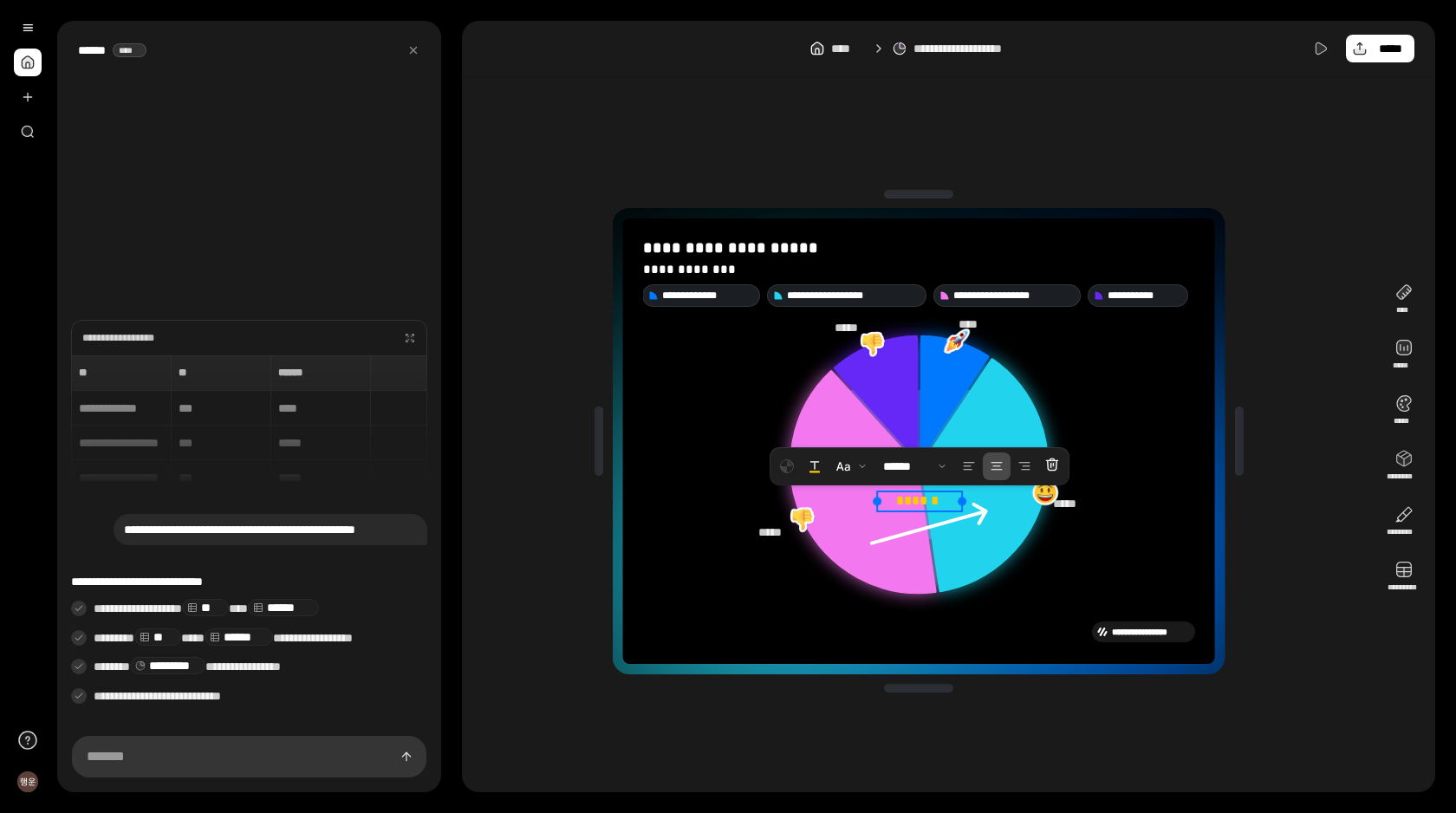 drag, startPoint x: 950, startPoint y: 457, endPoint x: 936, endPoint y: 503, distance: 48.083261 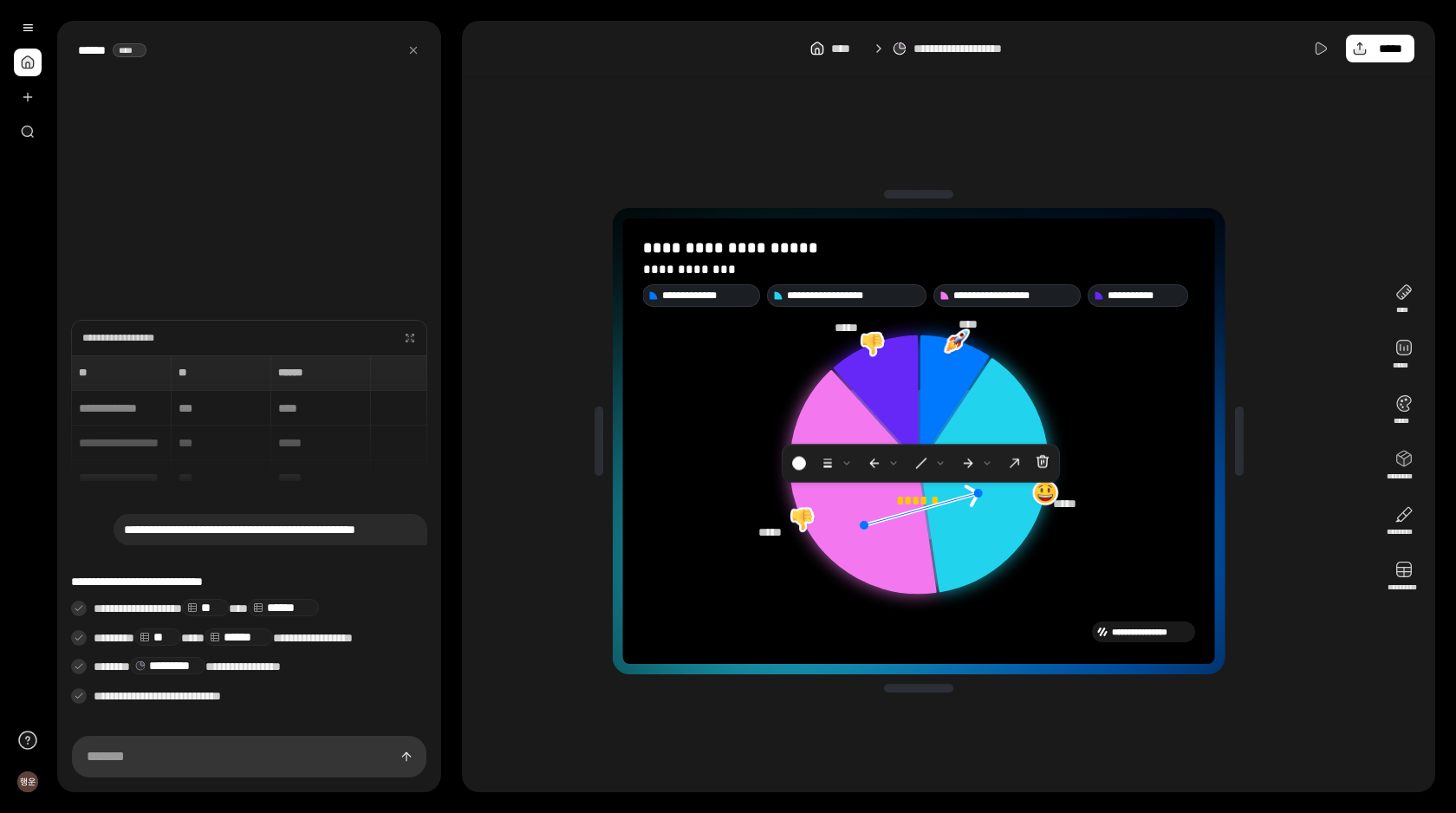 drag, startPoint x: 879, startPoint y: 541, endPoint x: 871, endPoint y: 523, distance: 19.697716 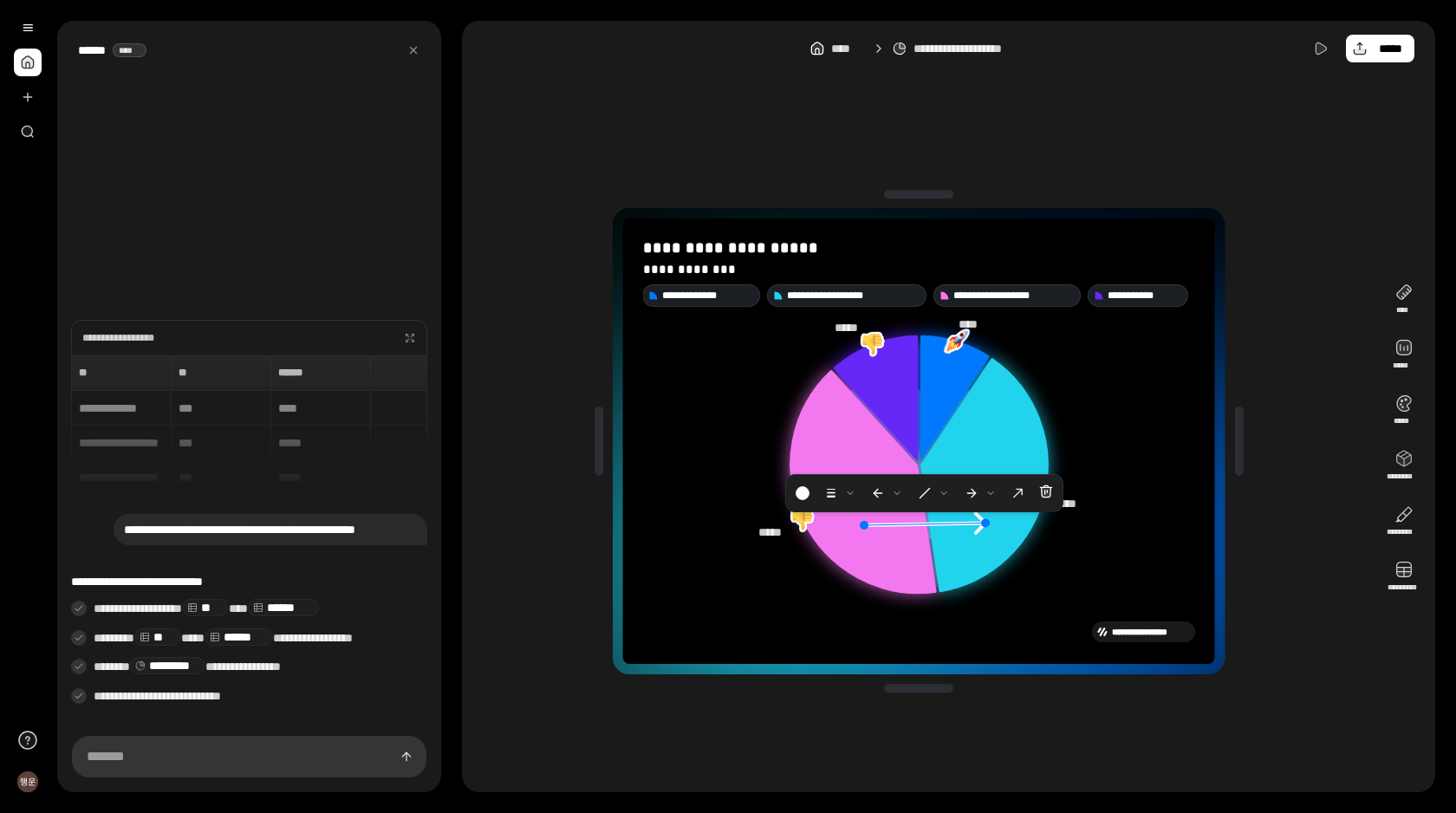 drag, startPoint x: 976, startPoint y: 490, endPoint x: 981, endPoint y: 518, distance: 28.44293 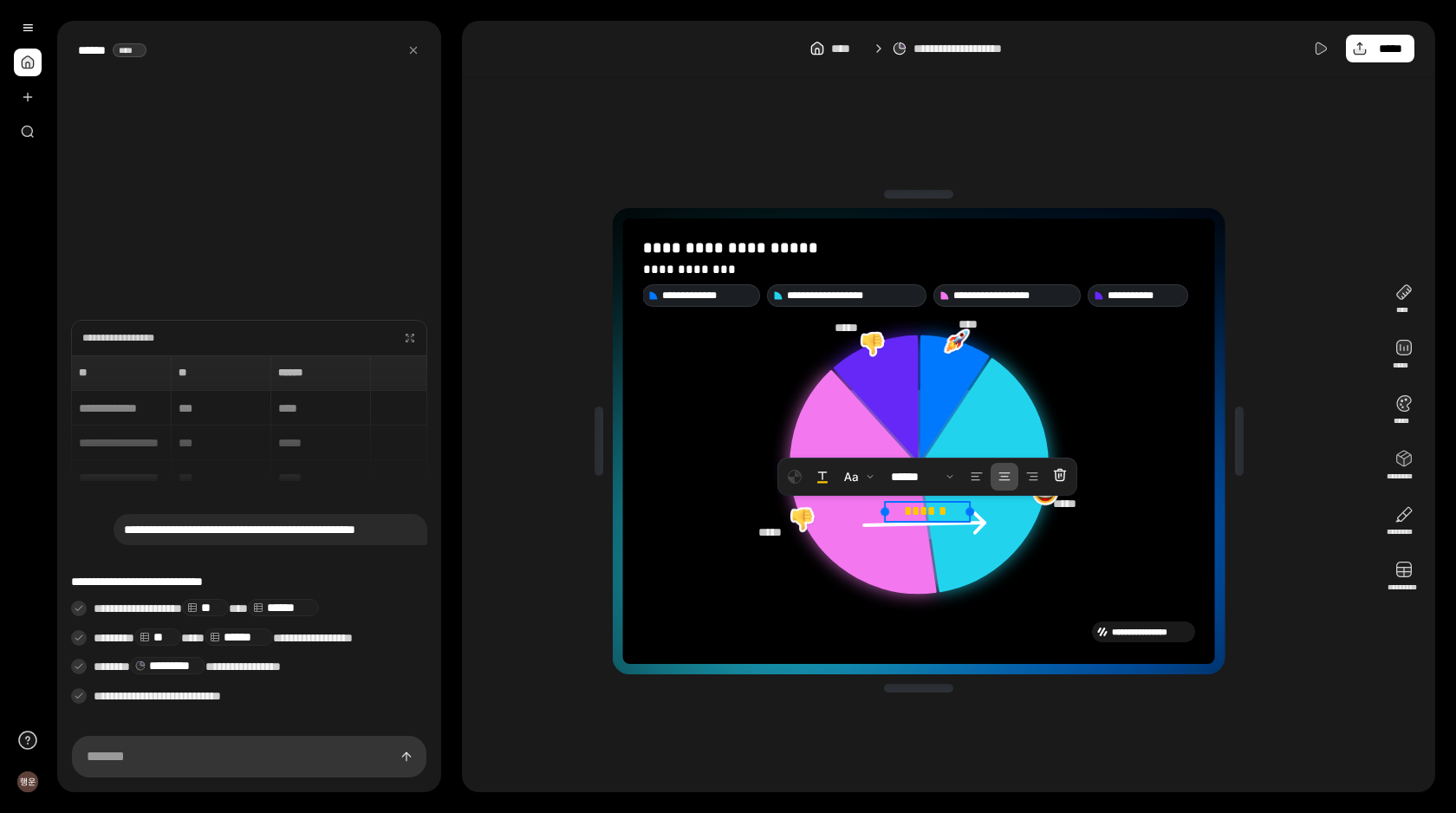 drag, startPoint x: 920, startPoint y: 495, endPoint x: 928, endPoint y: 505, distance: 13 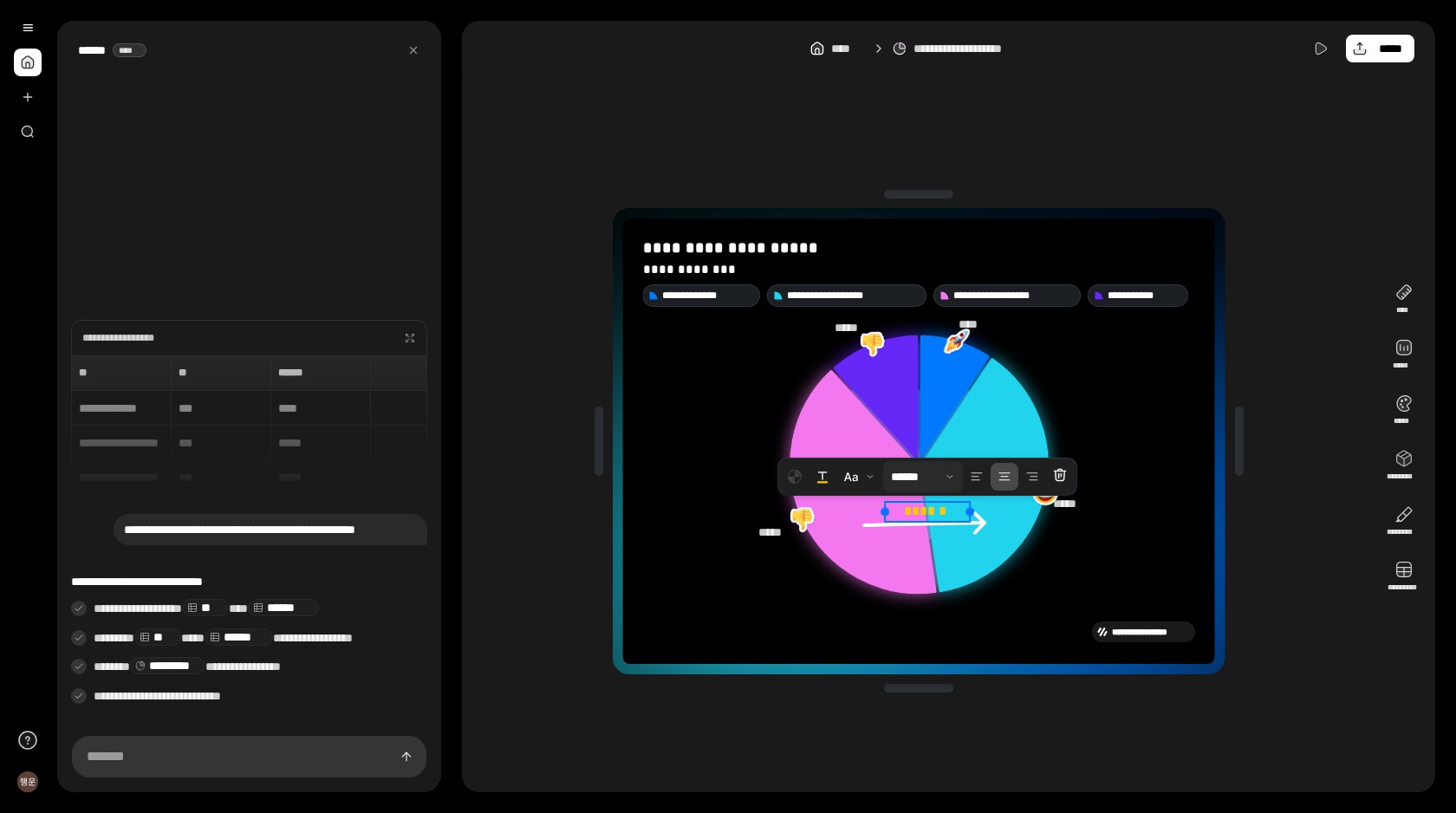 click at bounding box center (923, 477) 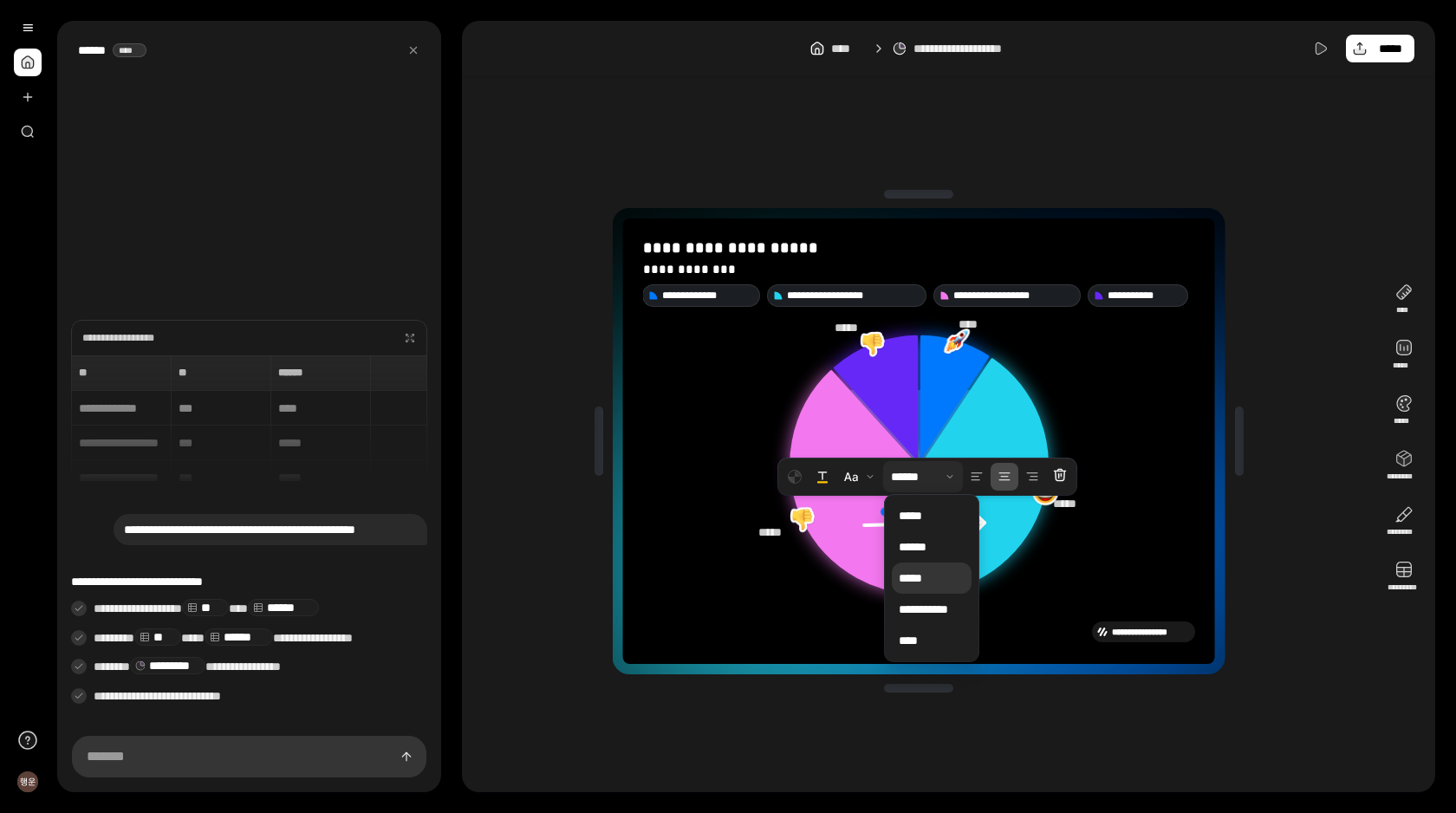 click on "*****" at bounding box center [932, 578] 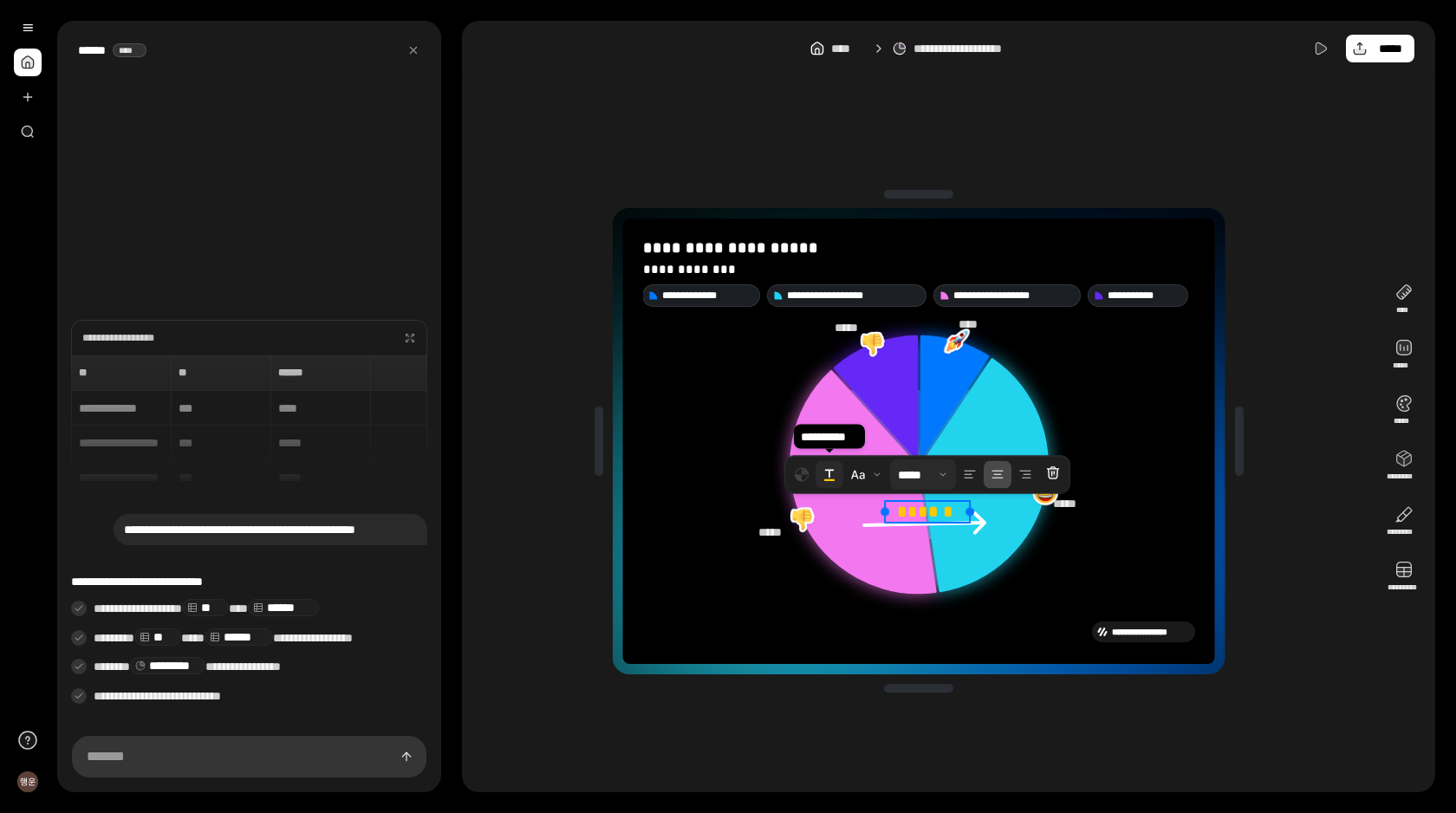 click at bounding box center [829, 475] 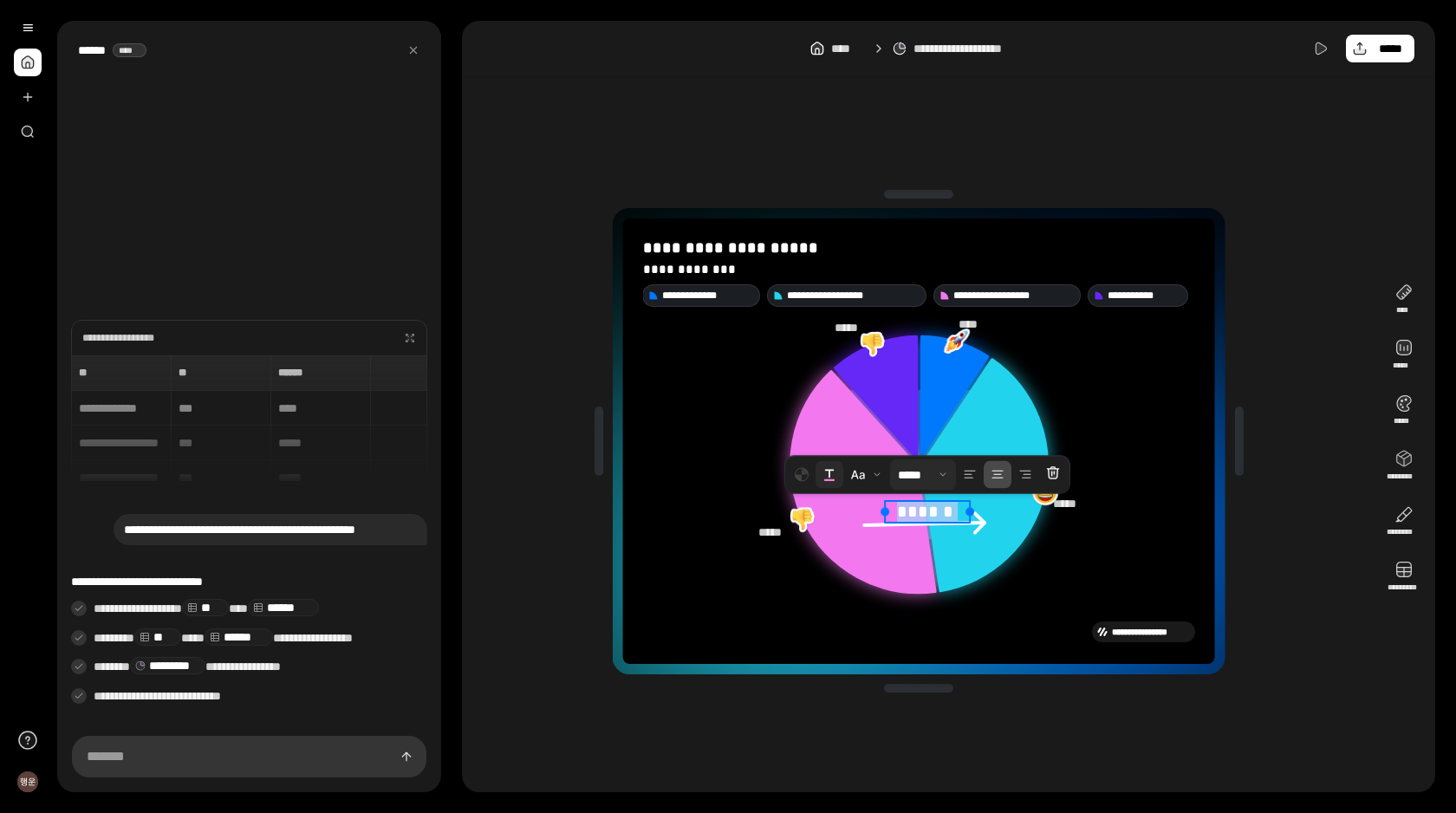 click at bounding box center [829, 475] 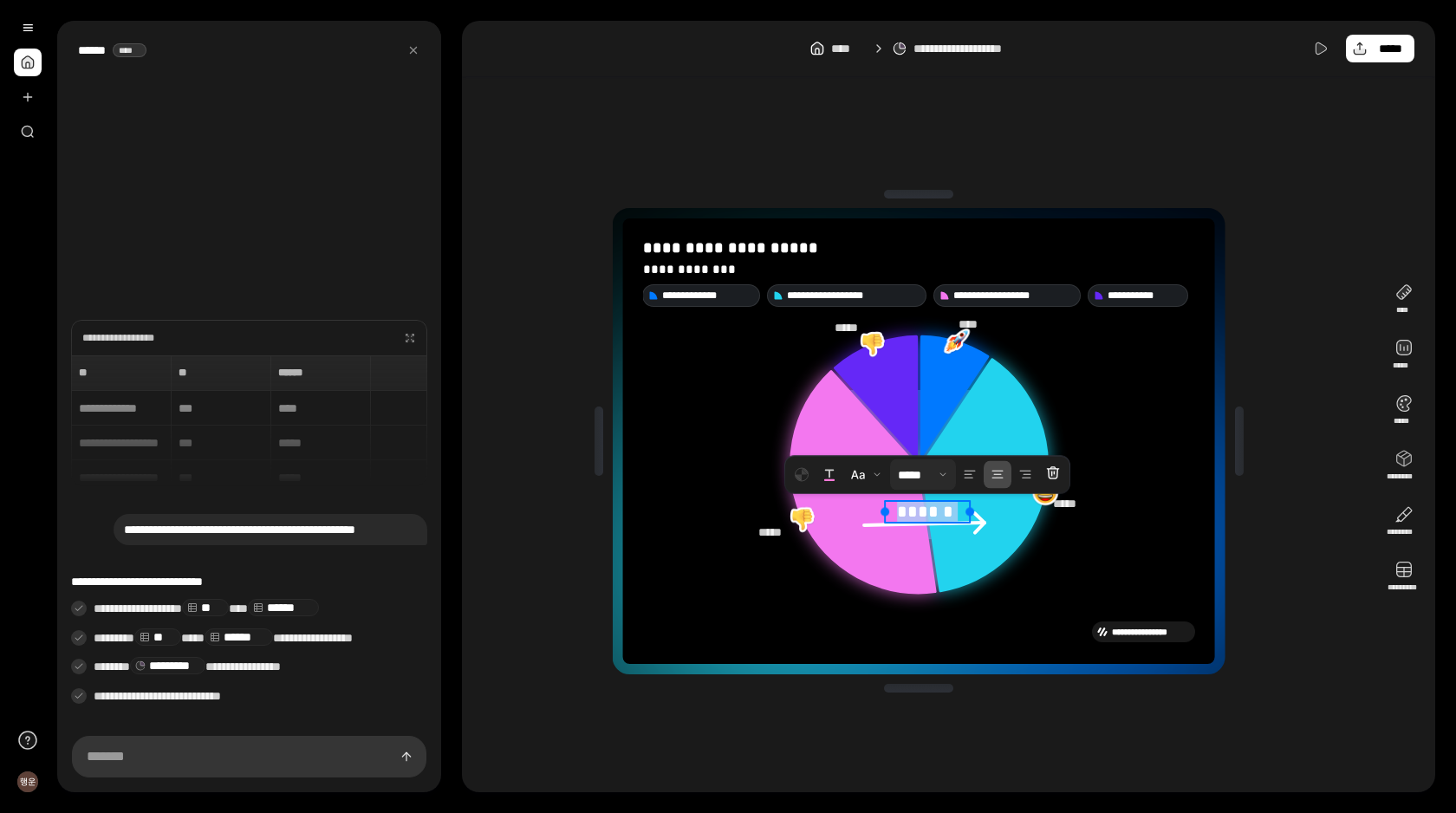 click at bounding box center (903, 550) 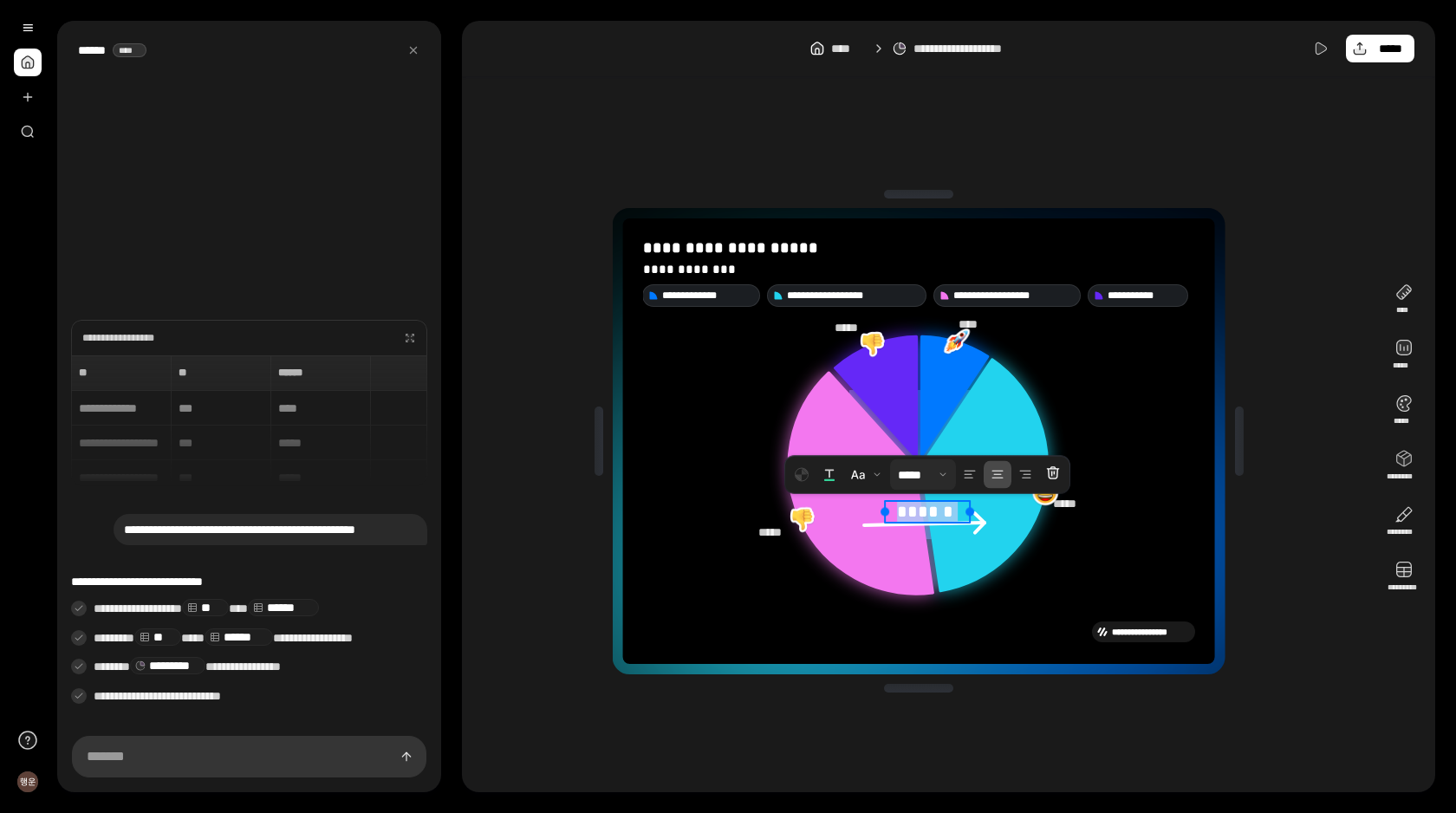 click on "**********" at bounding box center [919, 632] 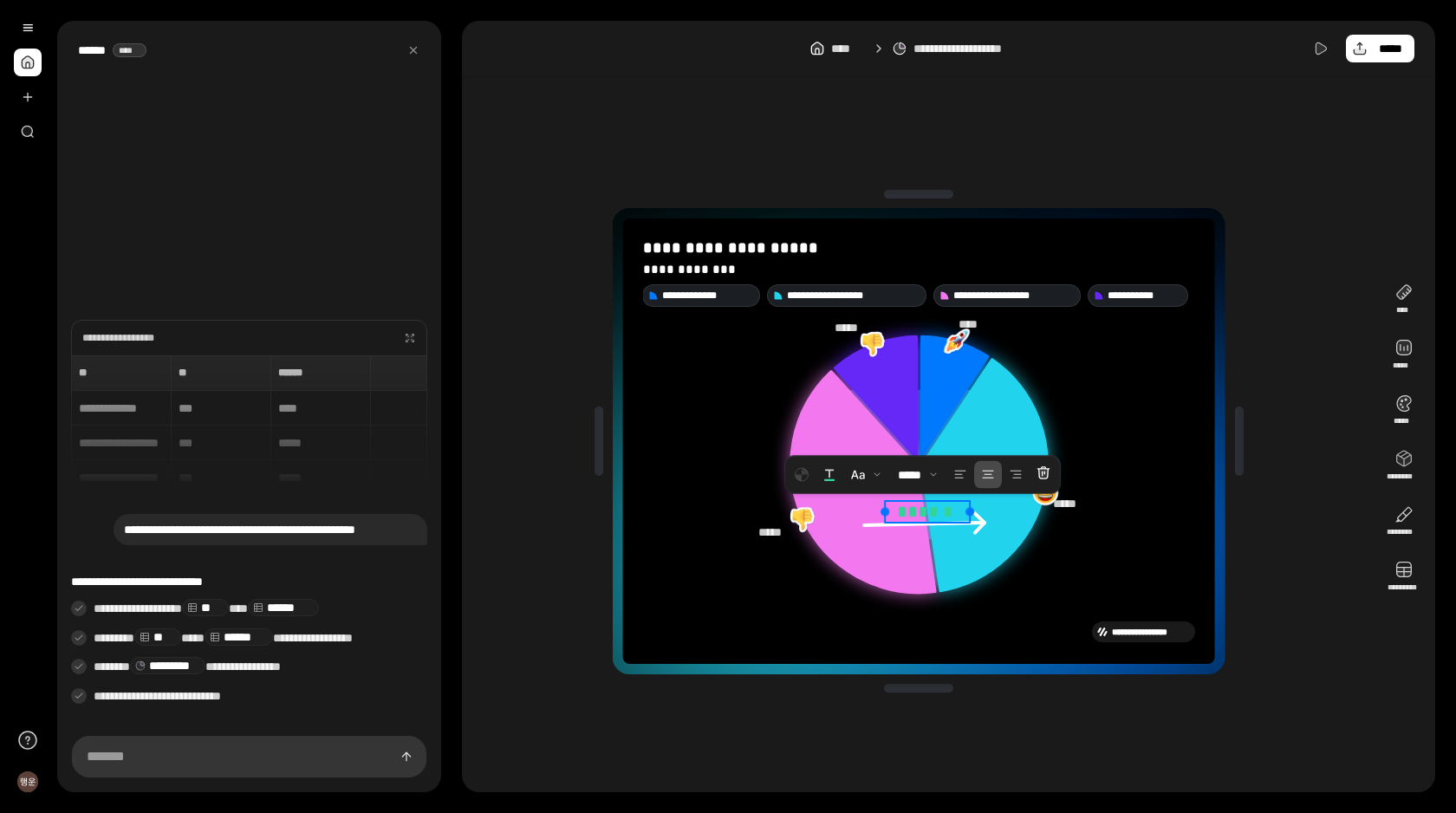 click on "******" at bounding box center [927, 511] 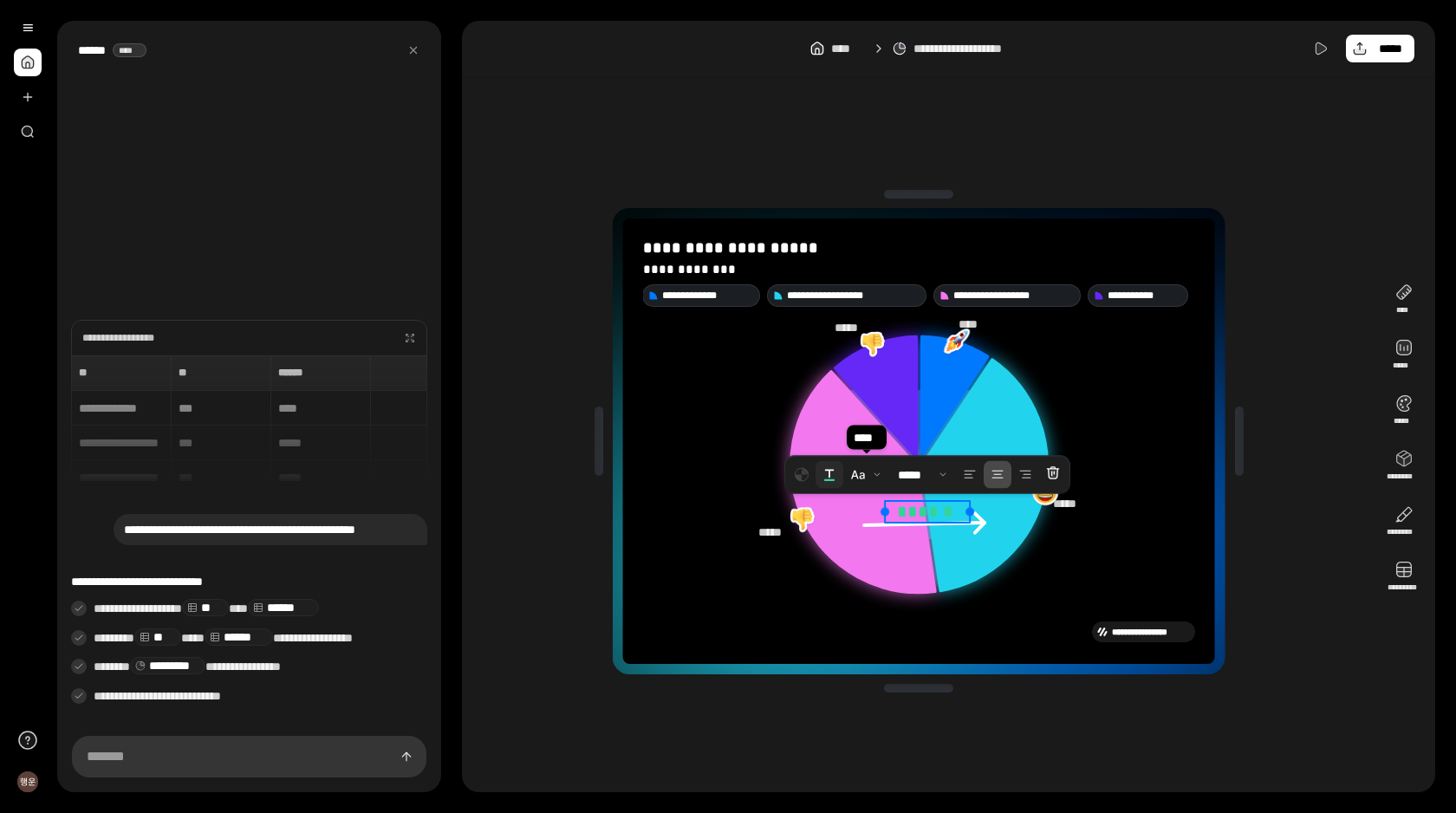 click at bounding box center (829, 475) 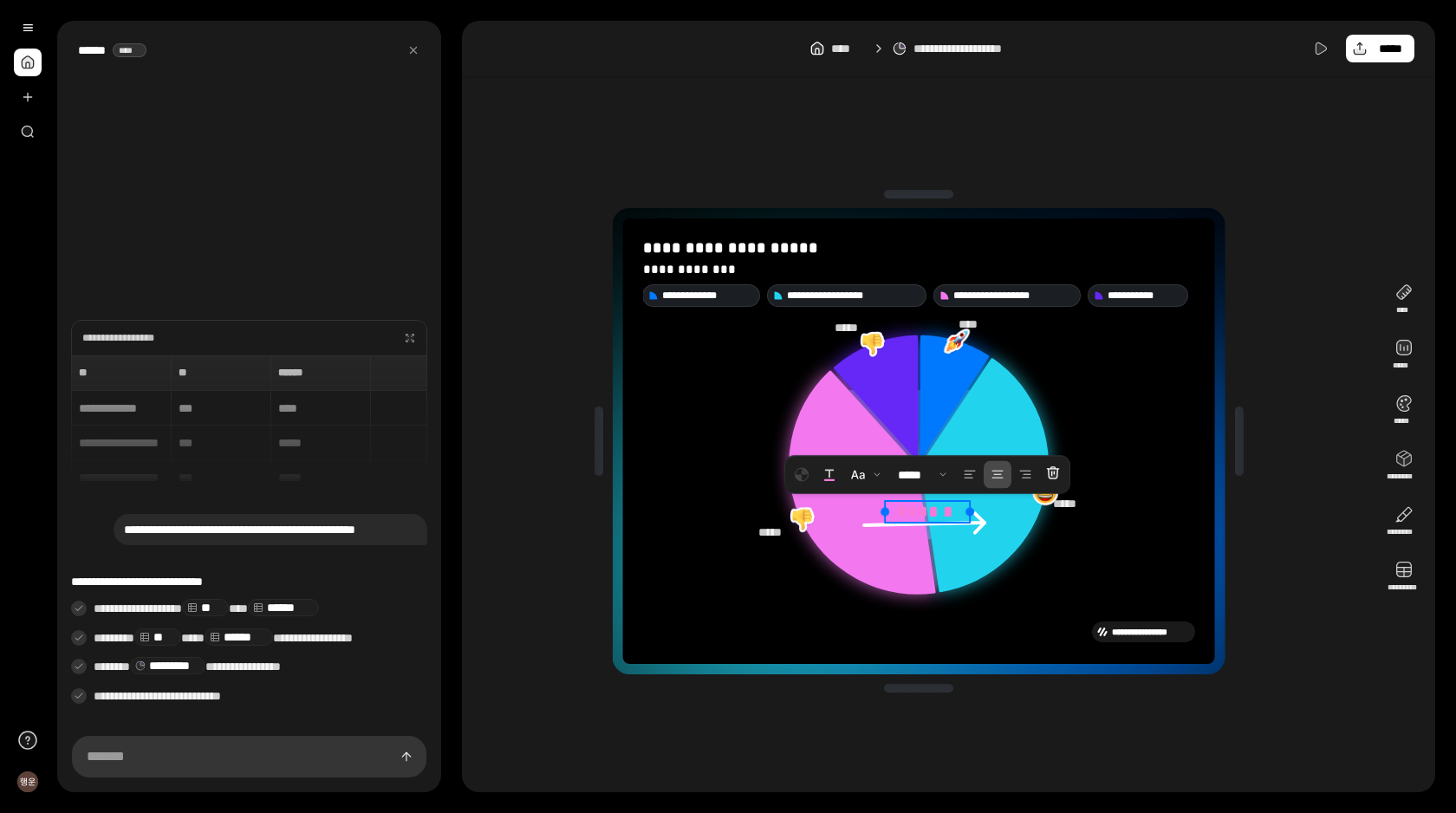 click 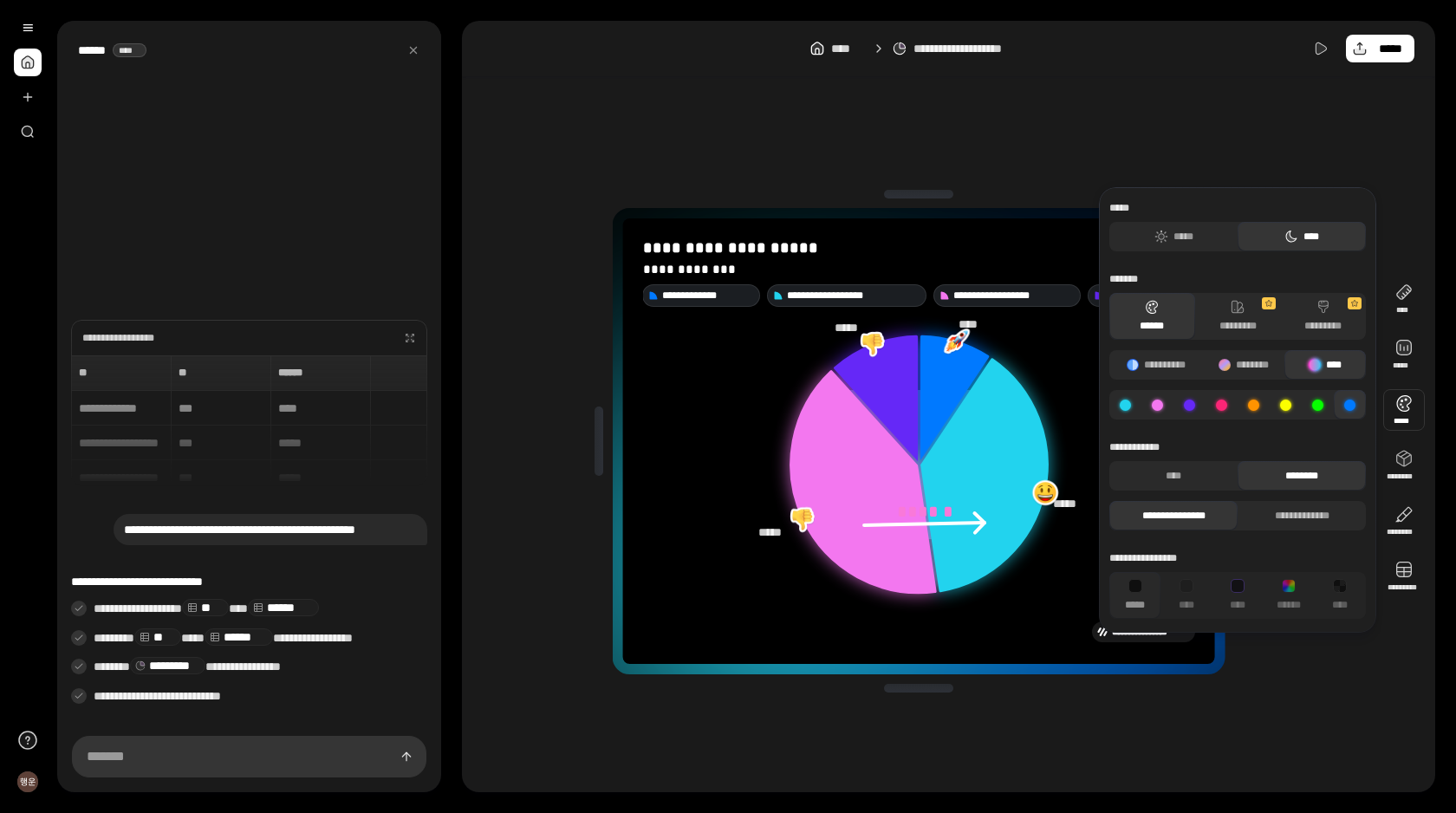 click at bounding box center (1404, 410) 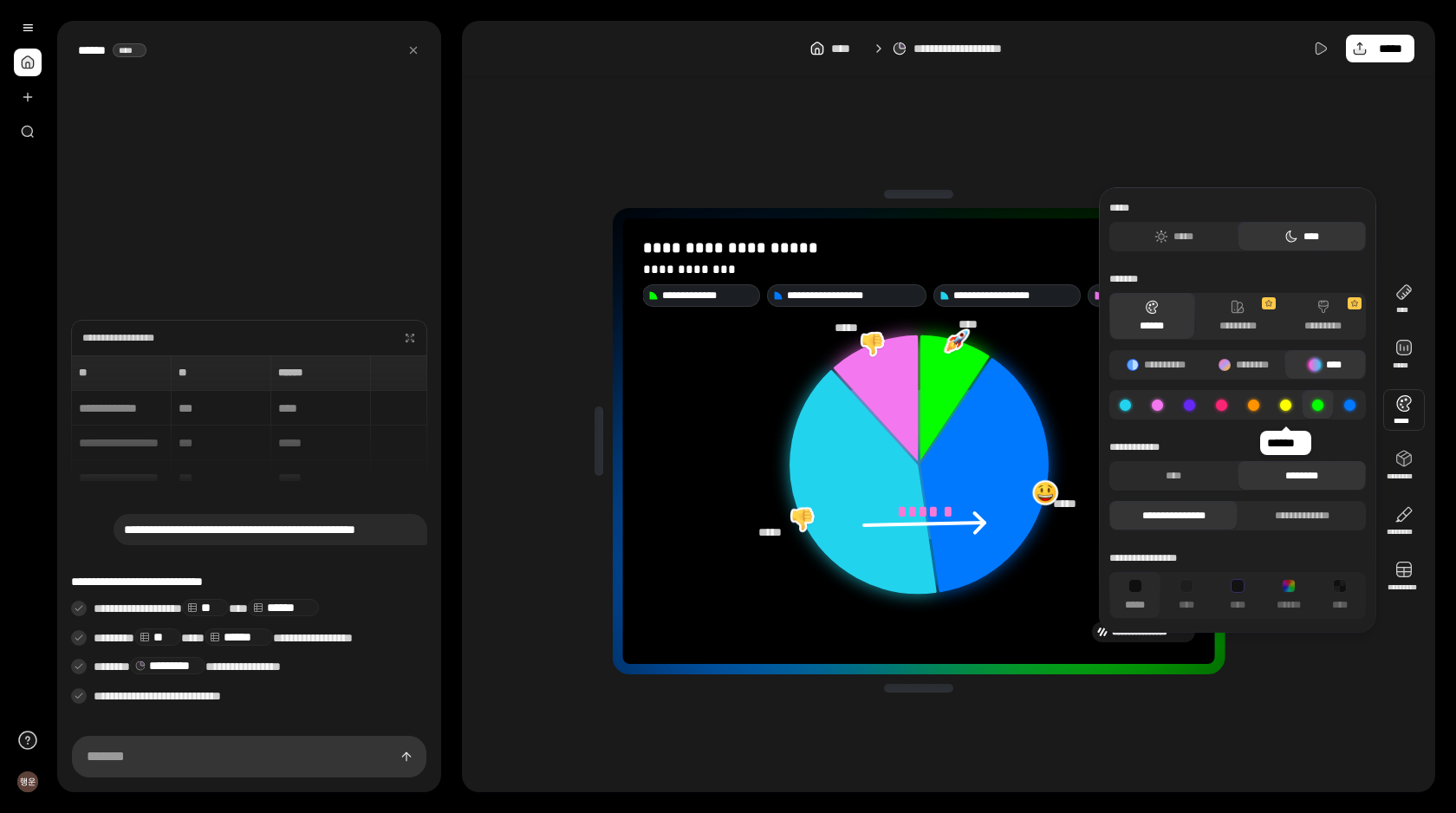 click 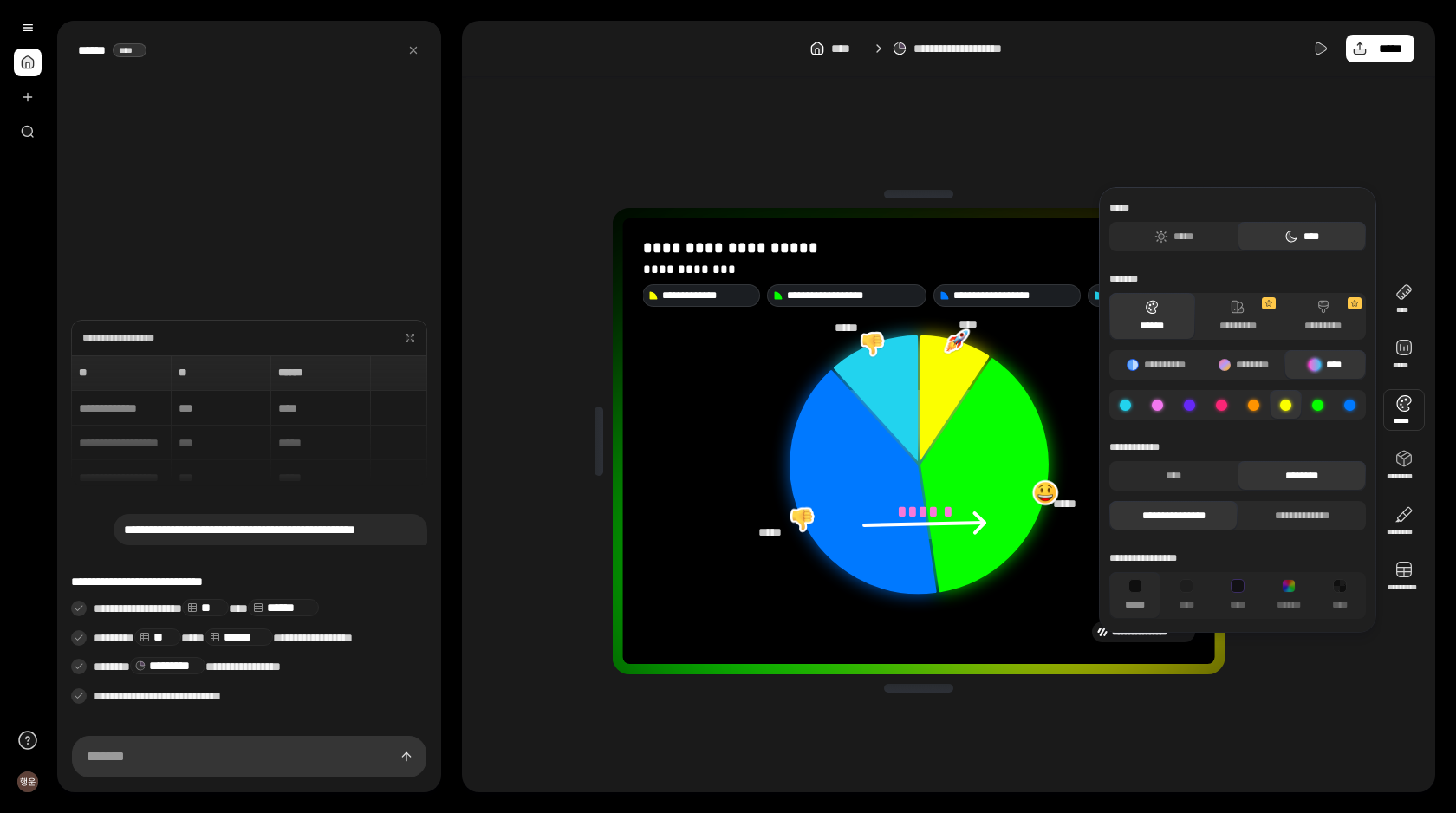 click 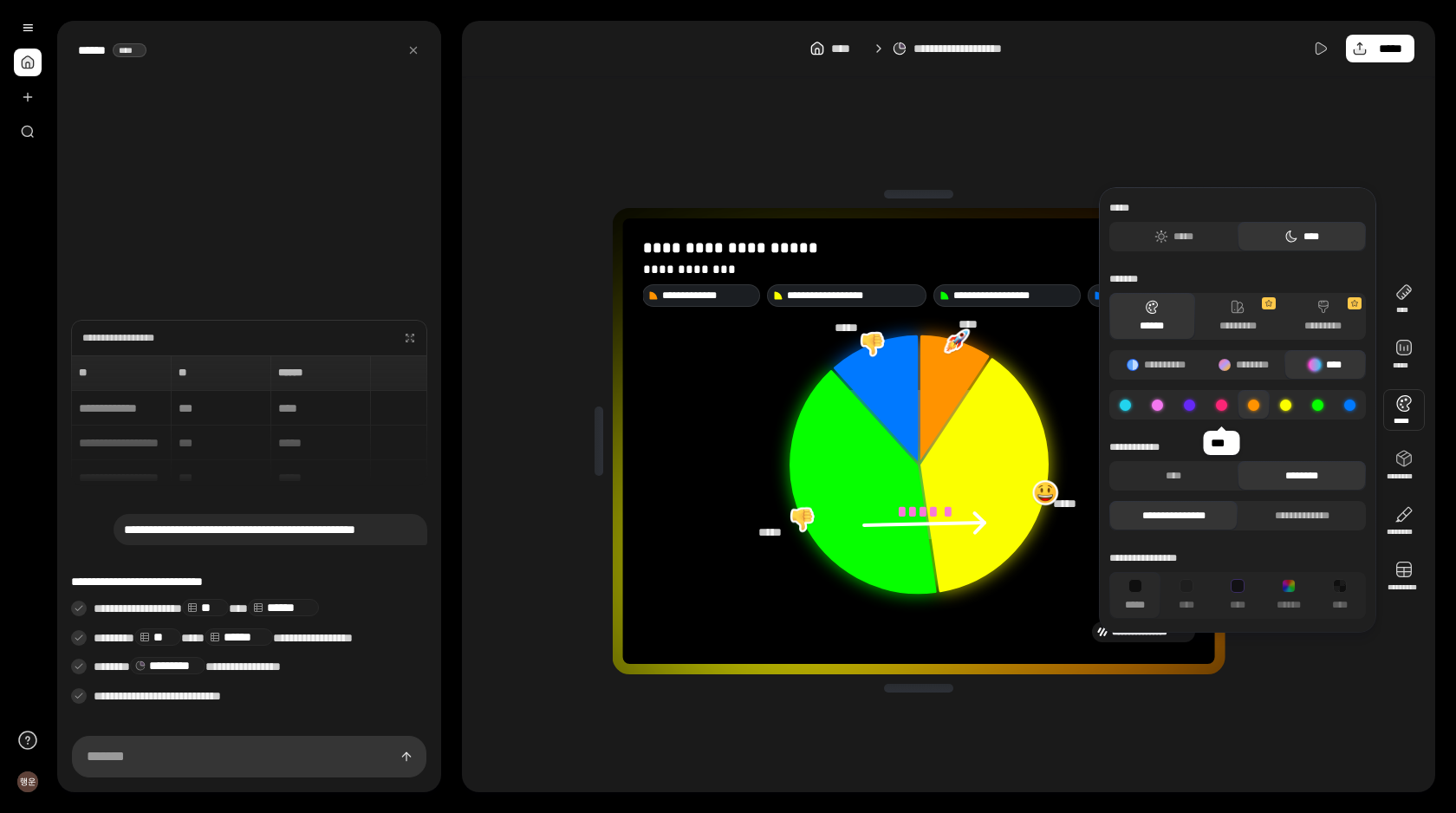 click 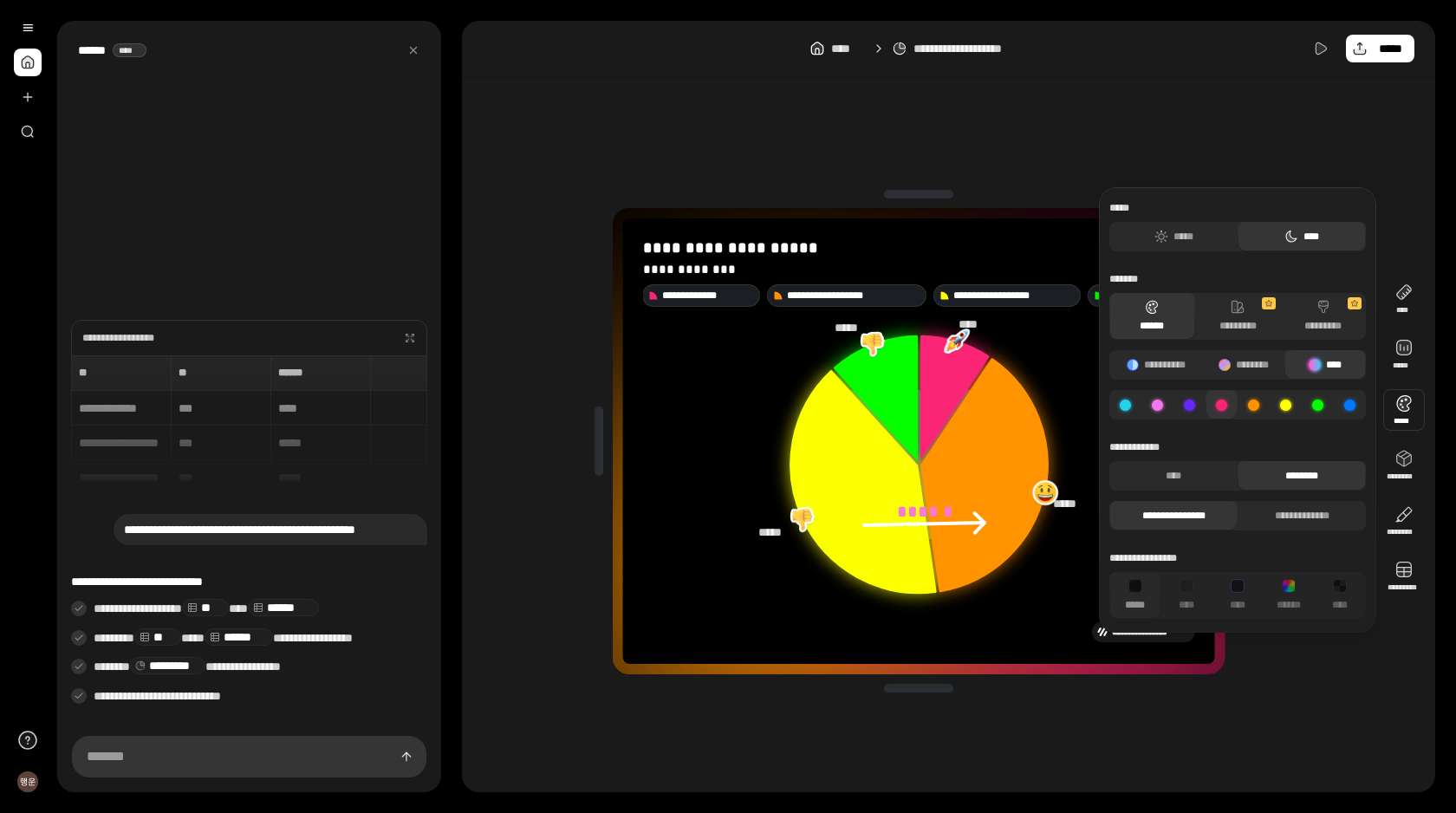 click 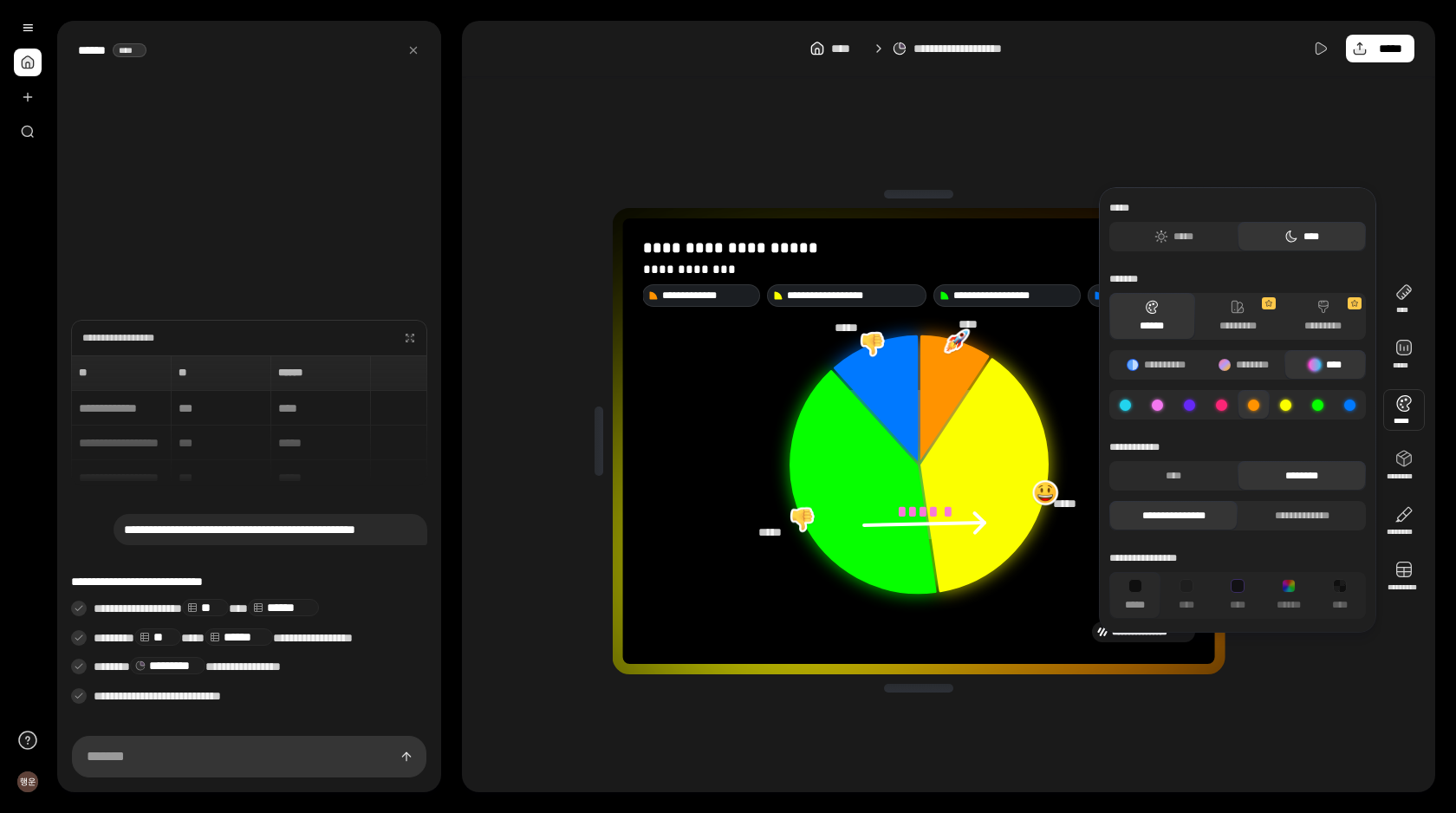 click 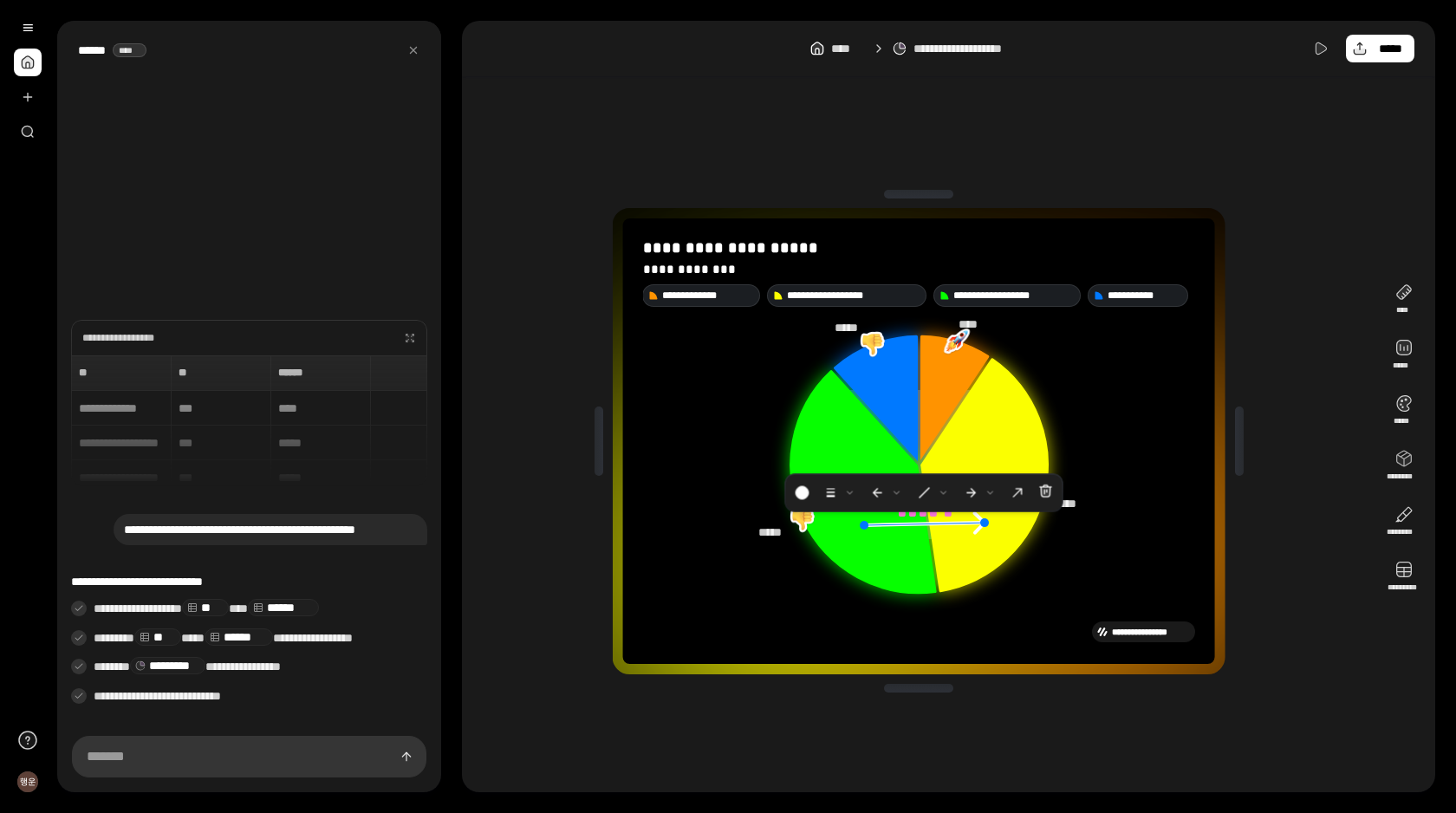 click 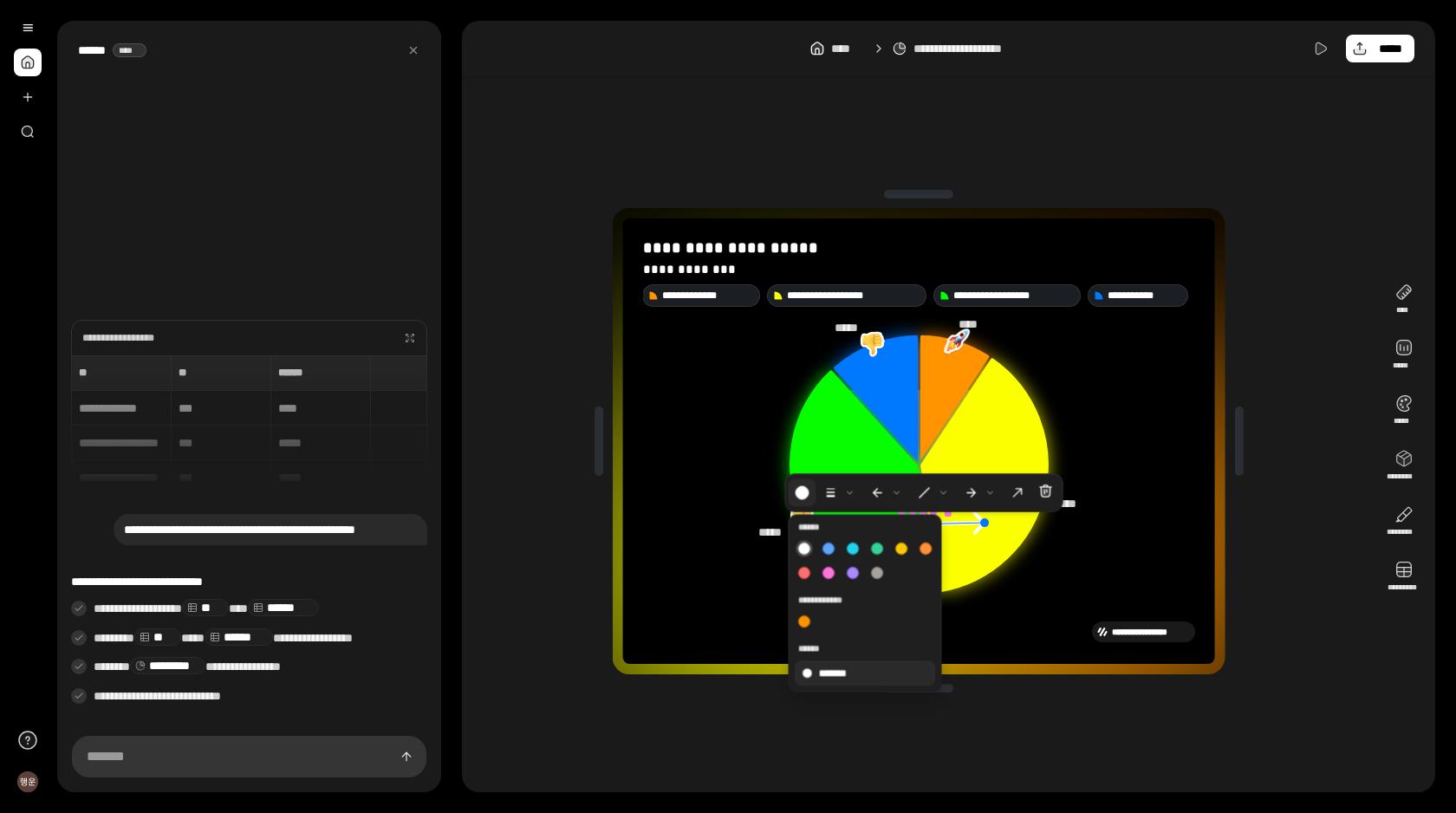click at bounding box center [803, 493] 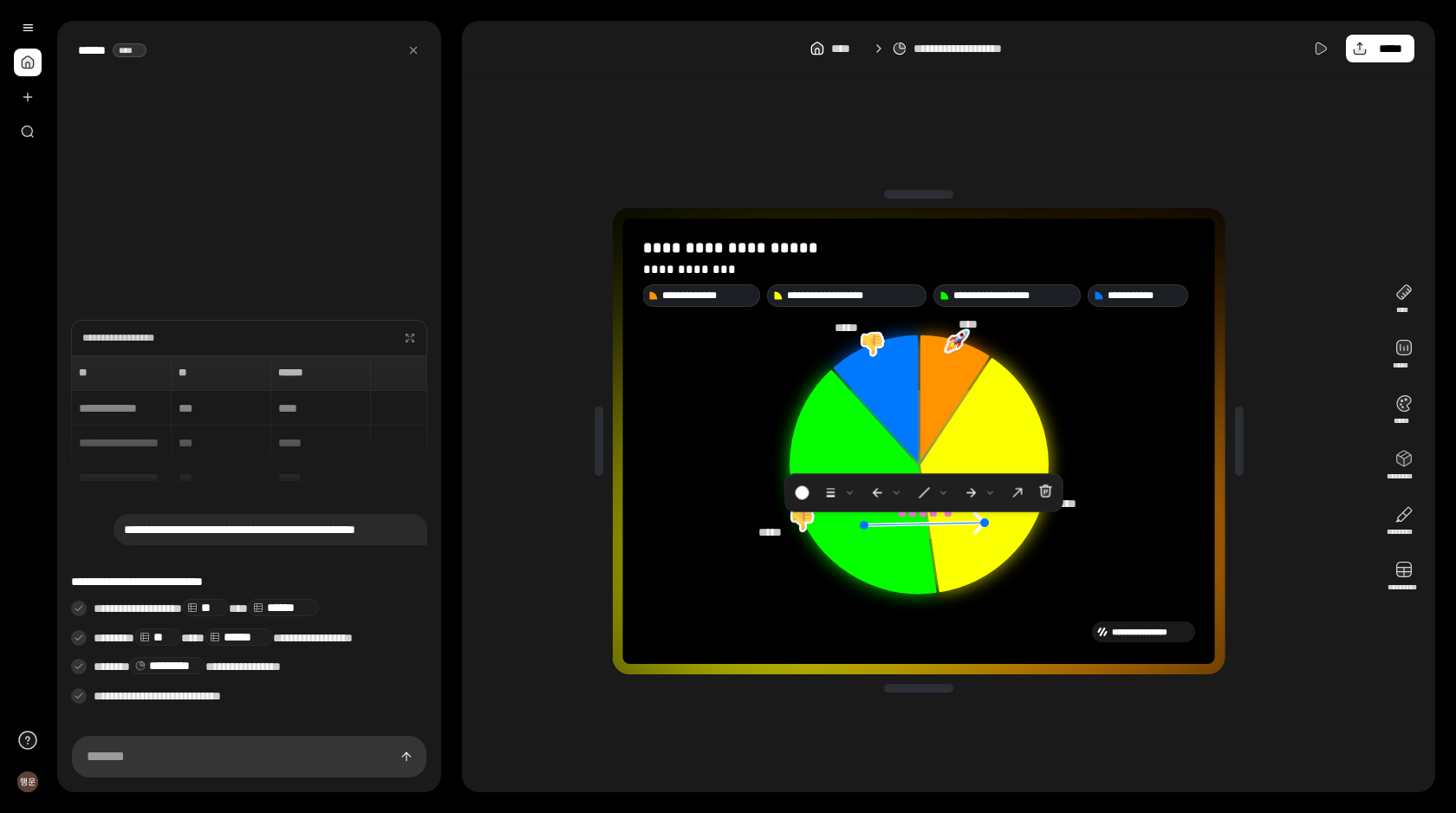 click at bounding box center (835, 582) 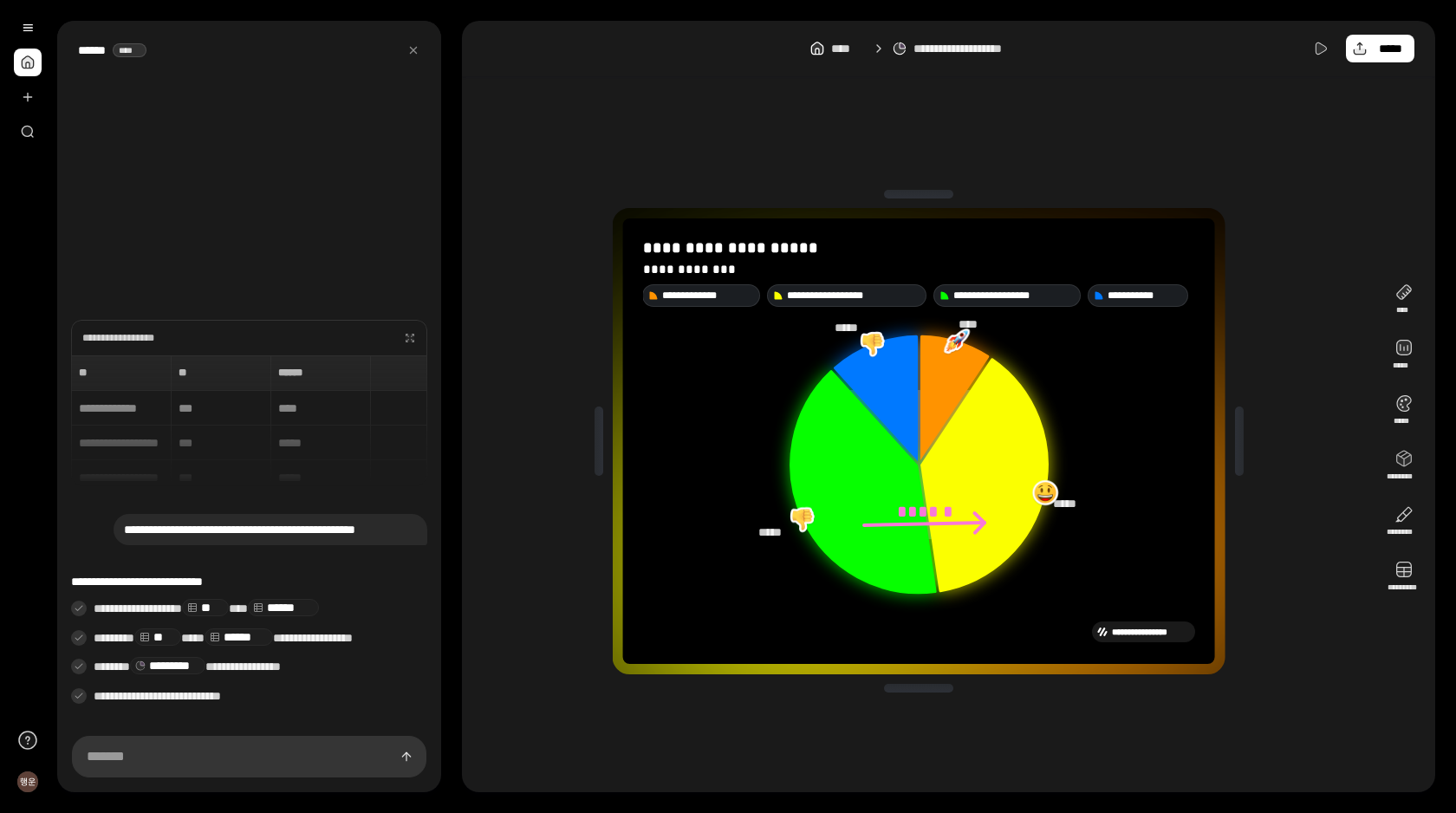click on "**********" at bounding box center [919, 628] 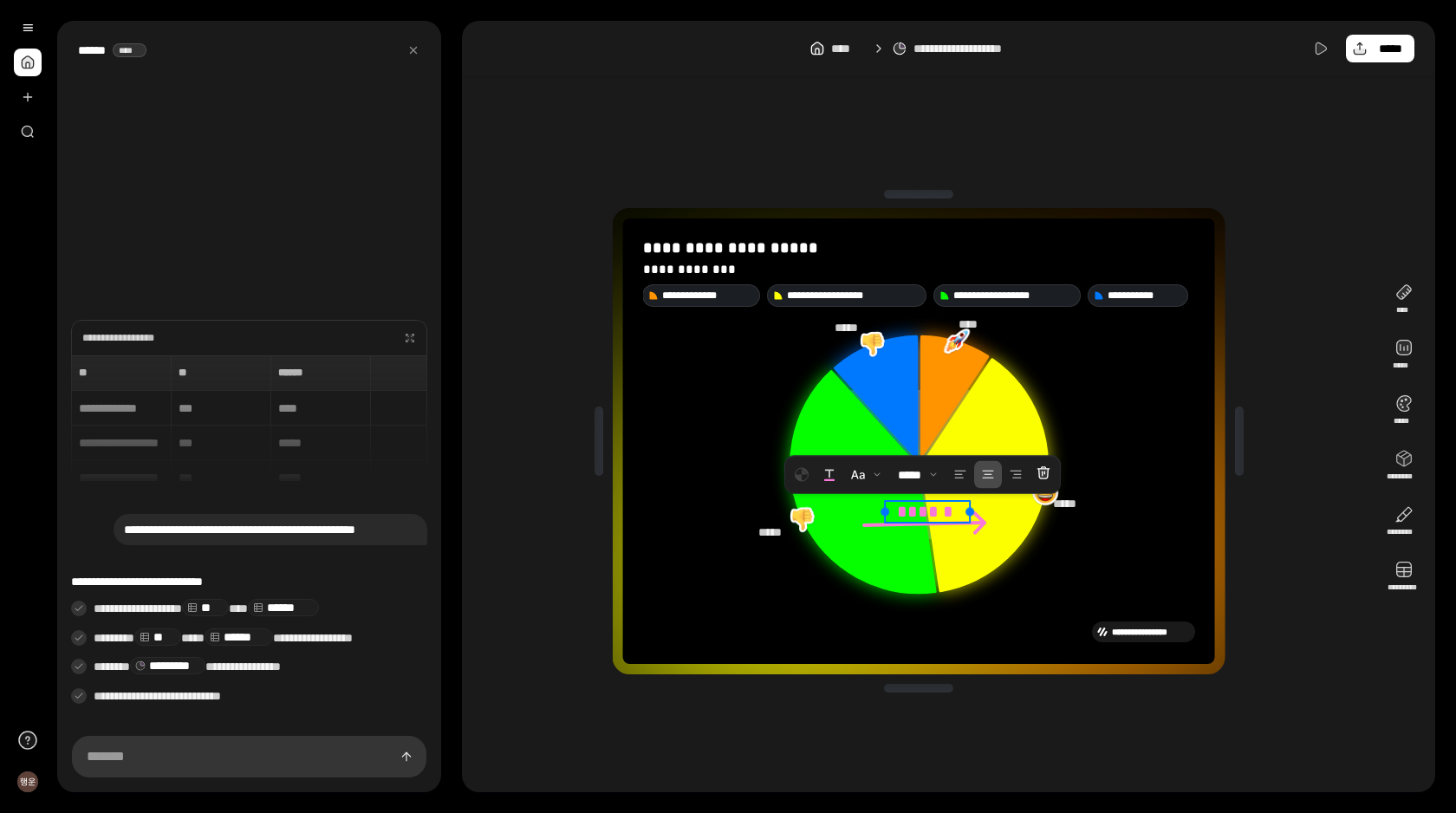 click on "******" at bounding box center [927, 511] 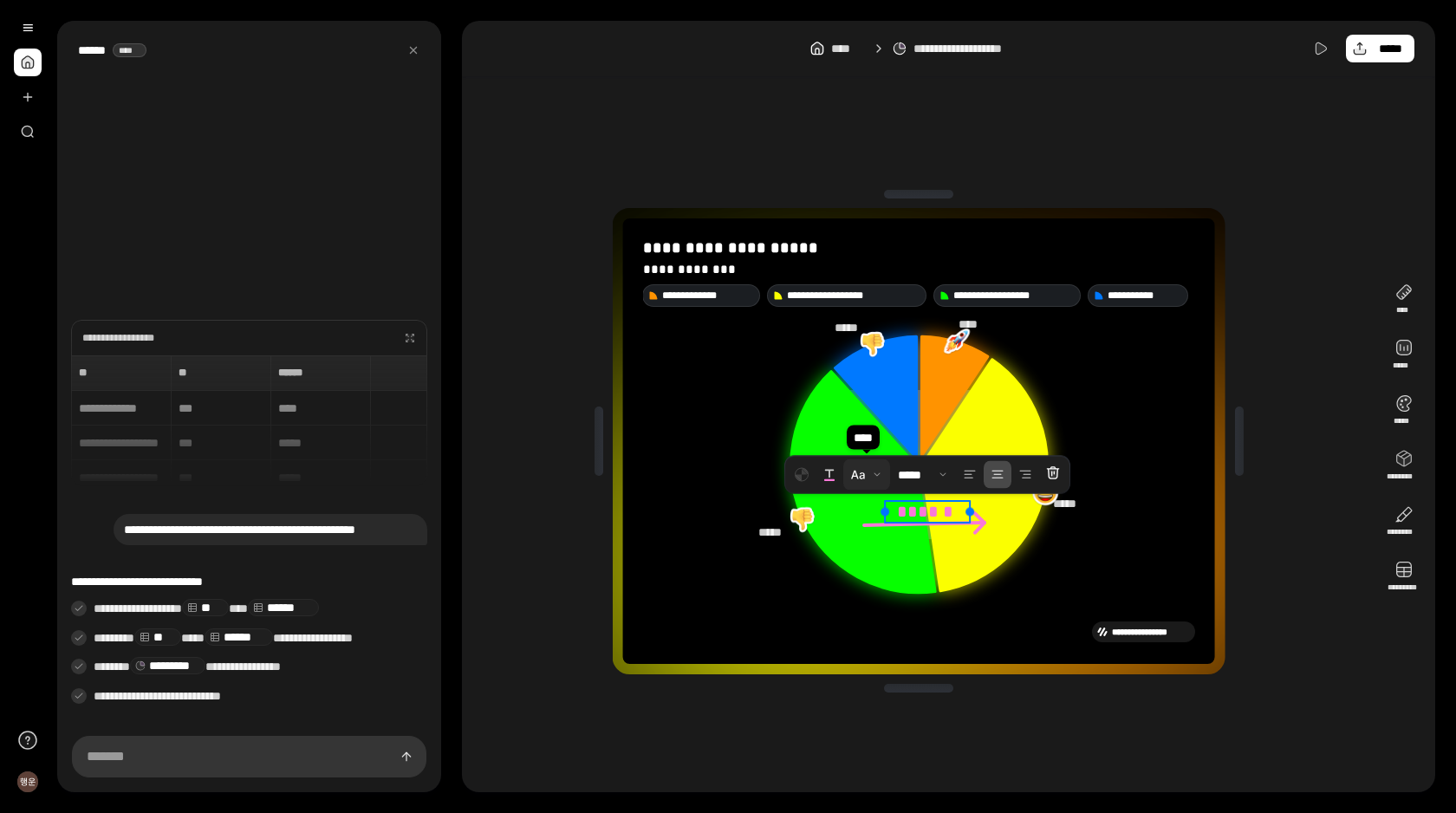 click at bounding box center (867, 475) 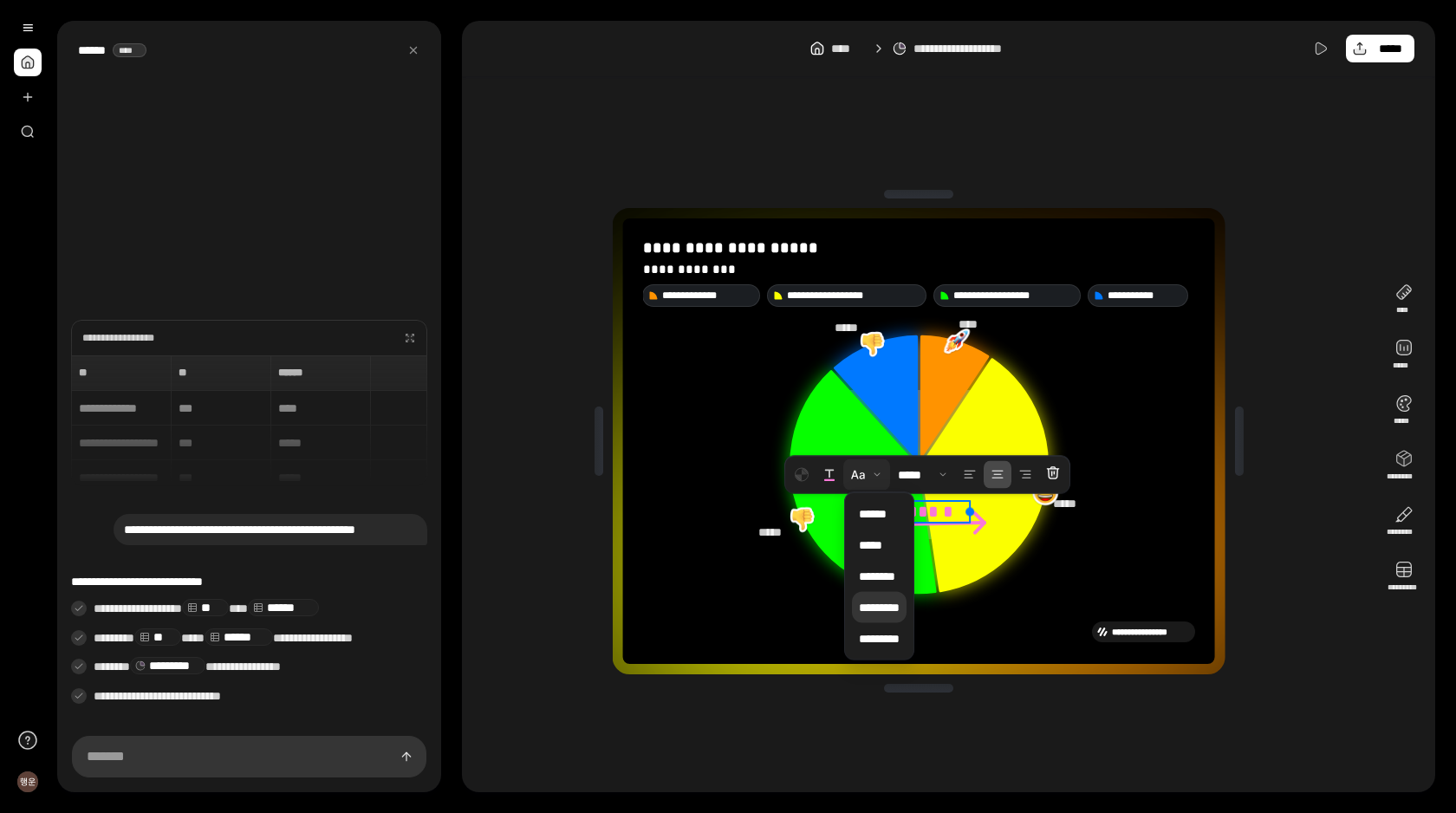 click on "*********" at bounding box center [879, 608] 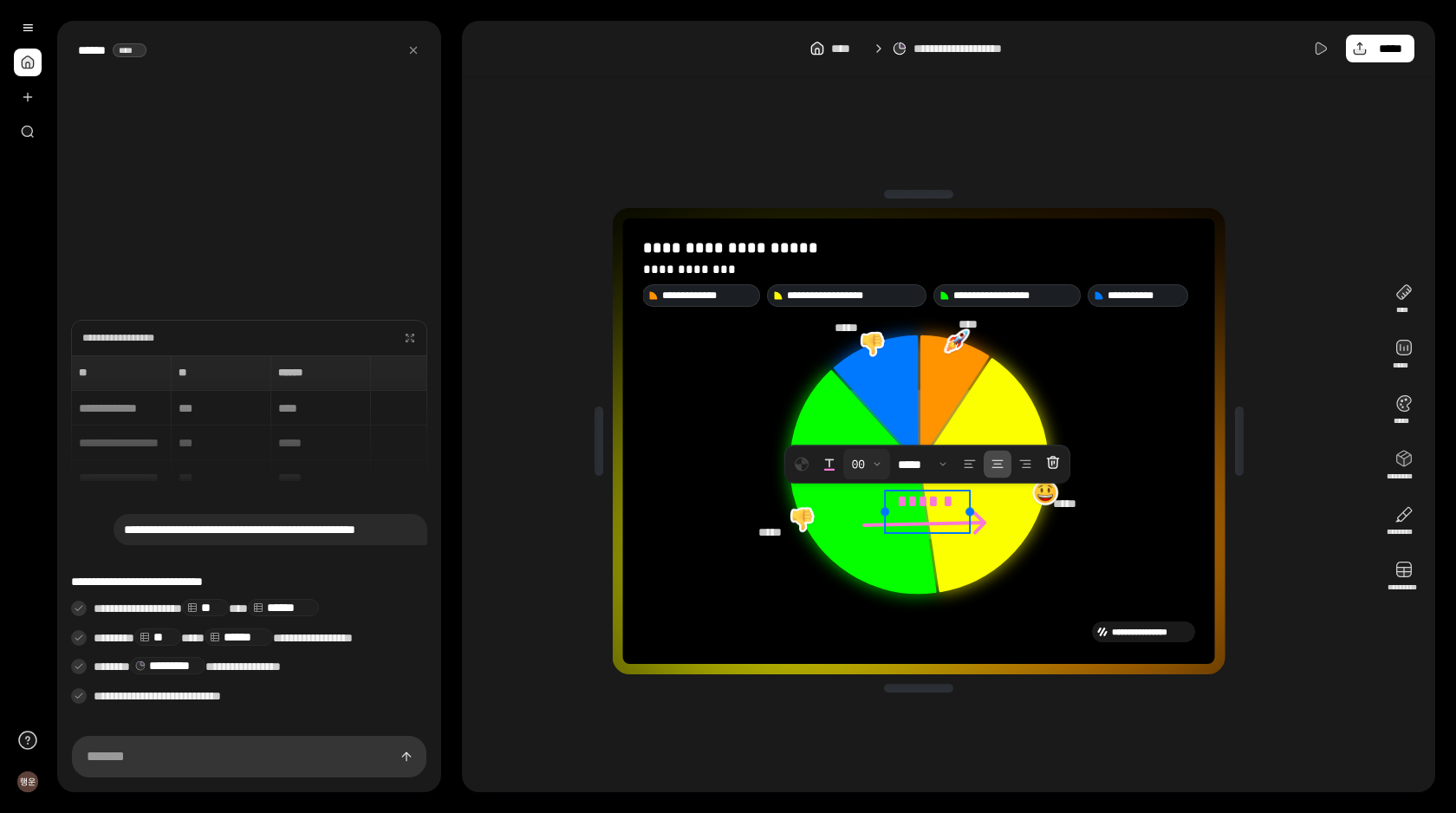 click at bounding box center (867, 465) 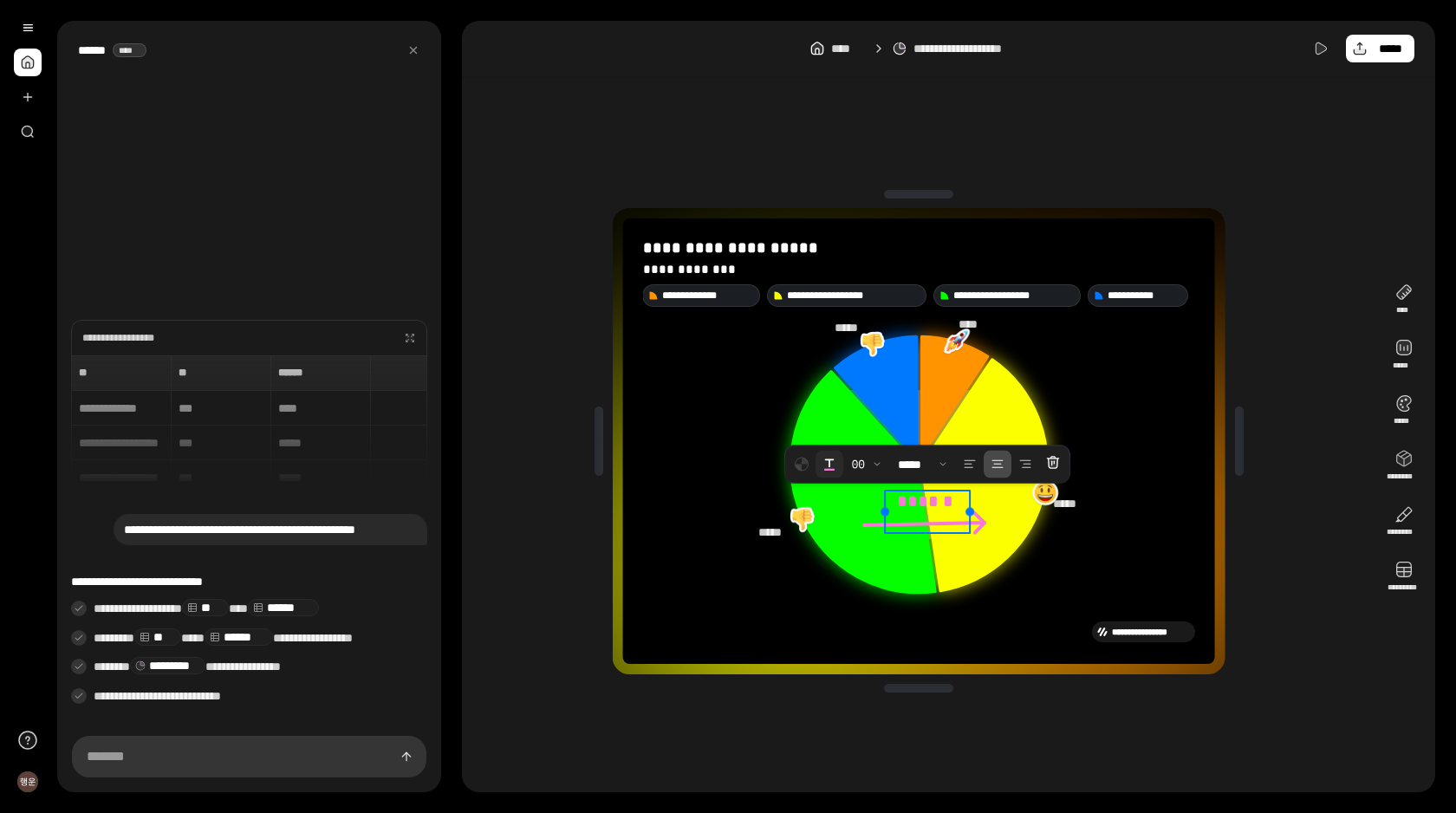 click at bounding box center (829, 465) 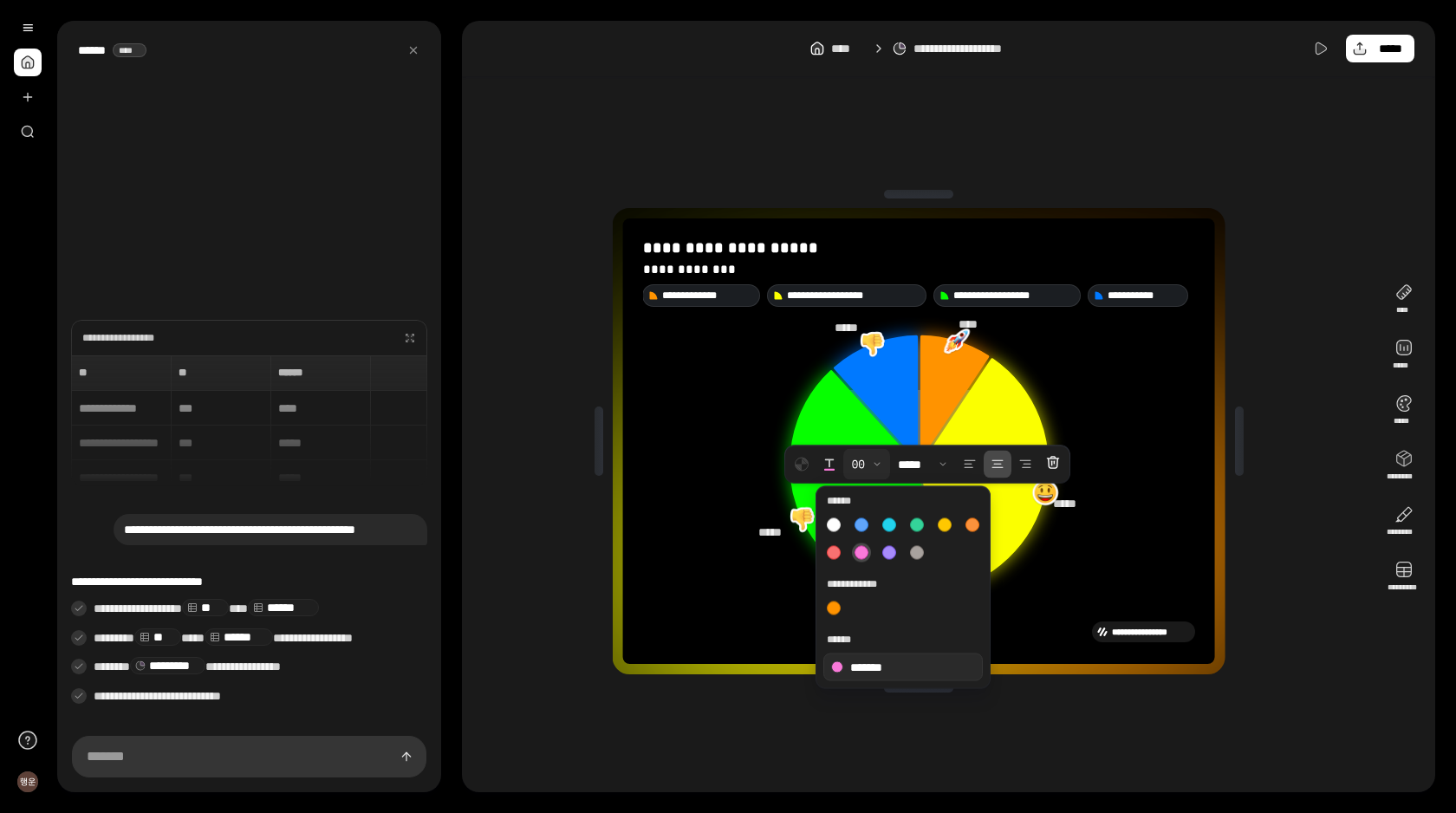 click at bounding box center (867, 465) 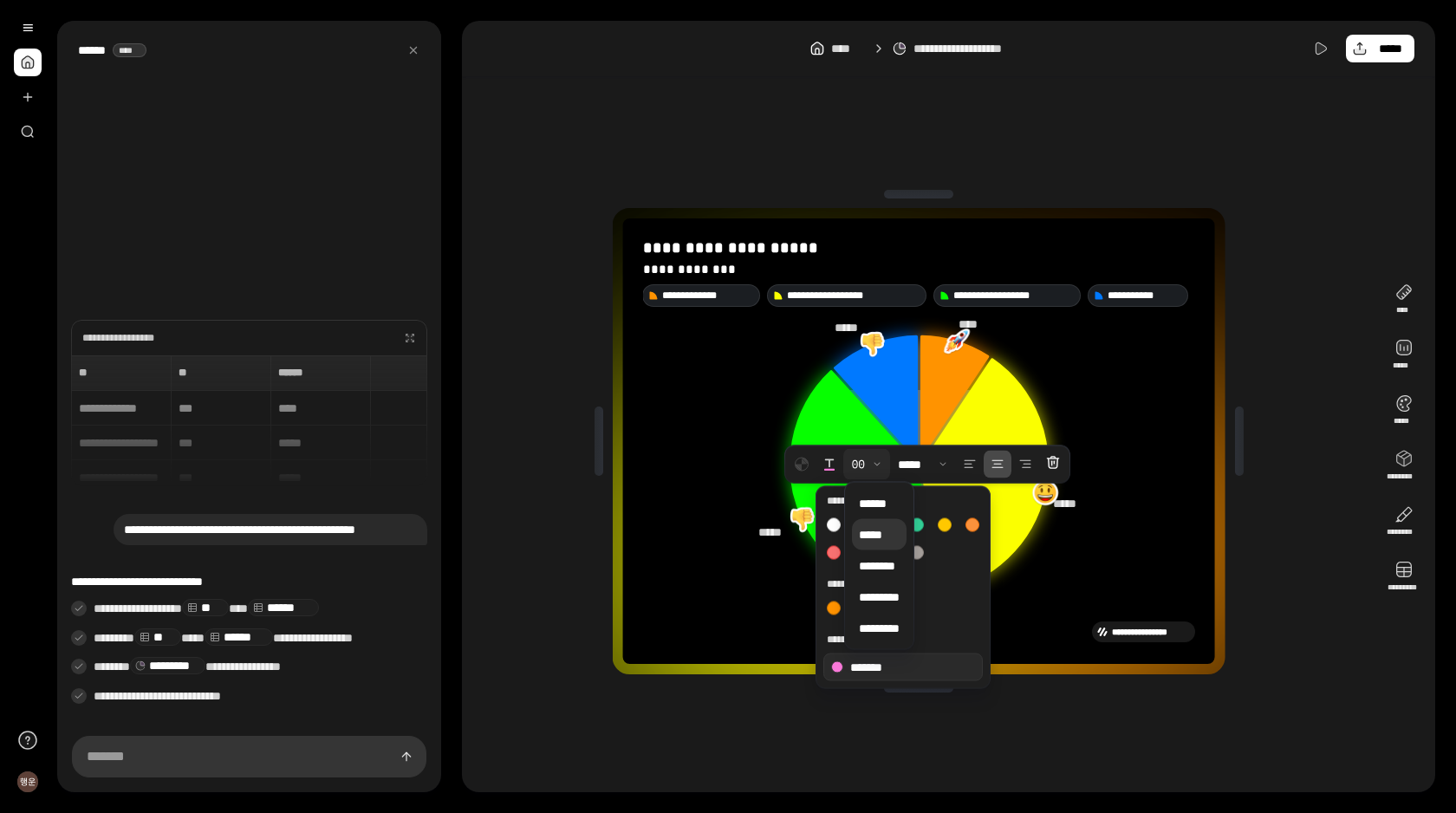 click on "*****" at bounding box center (879, 535) 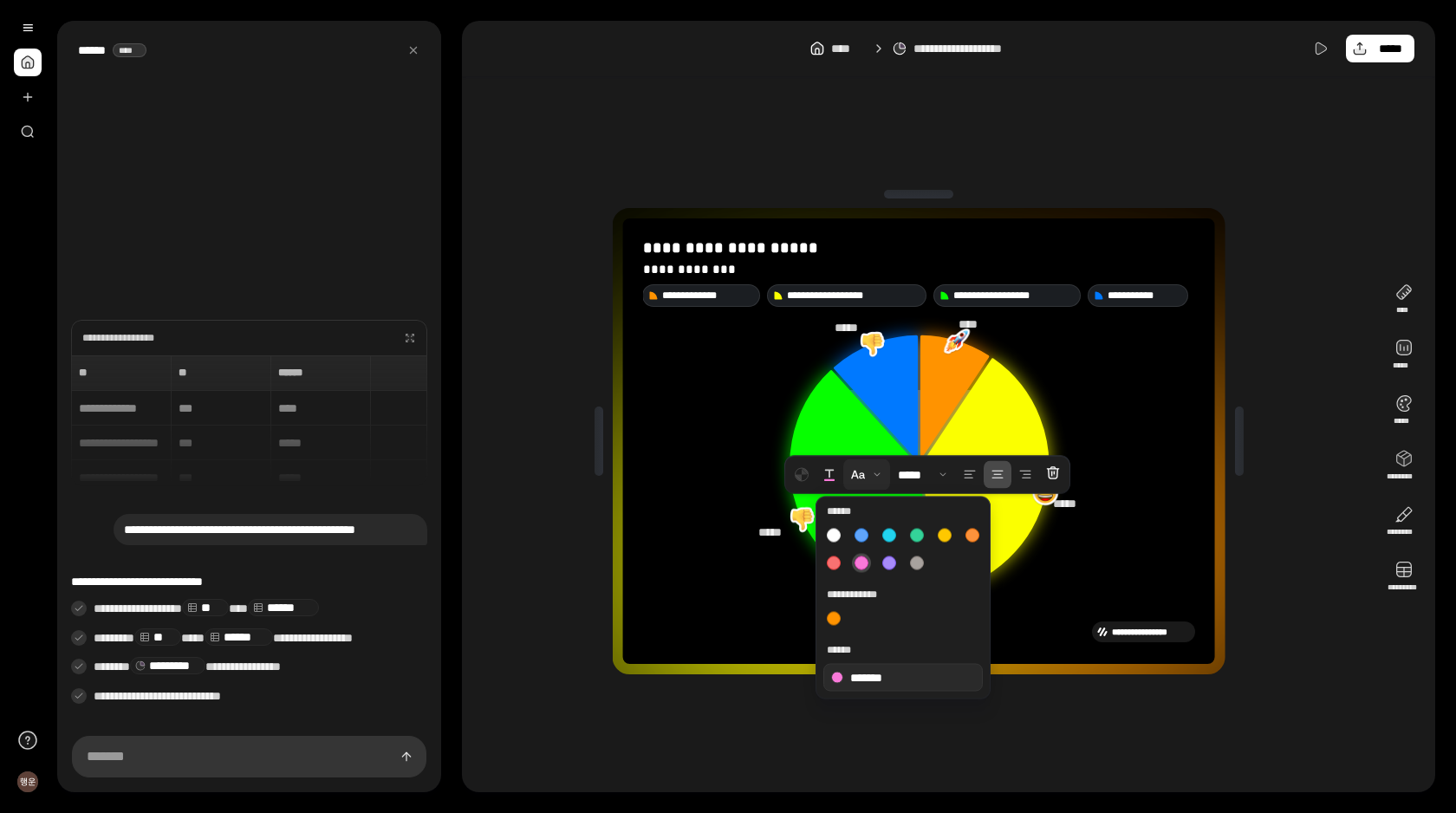 click on "**********" at bounding box center [1150, 632] 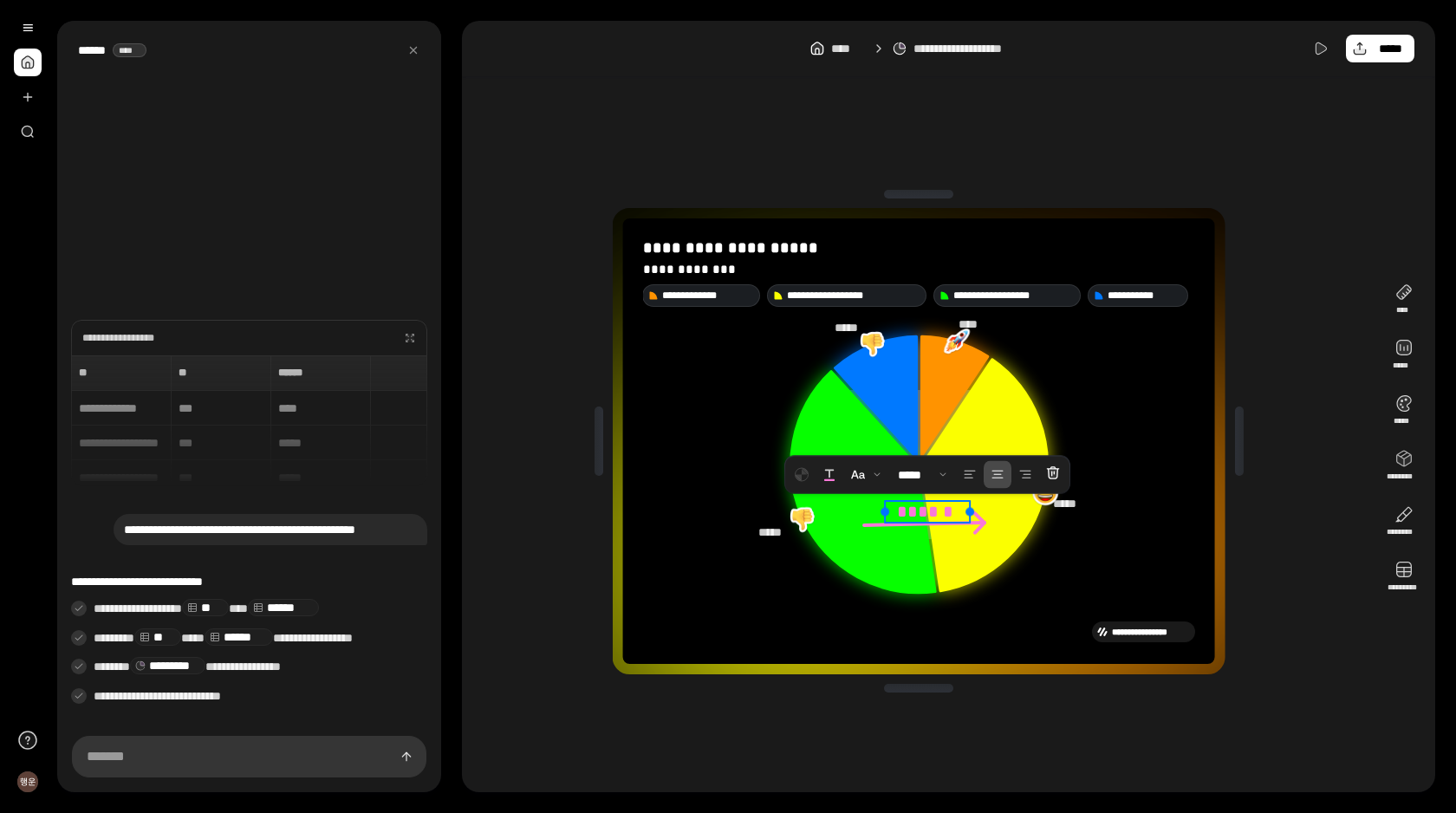 click on "******" at bounding box center [927, 511] 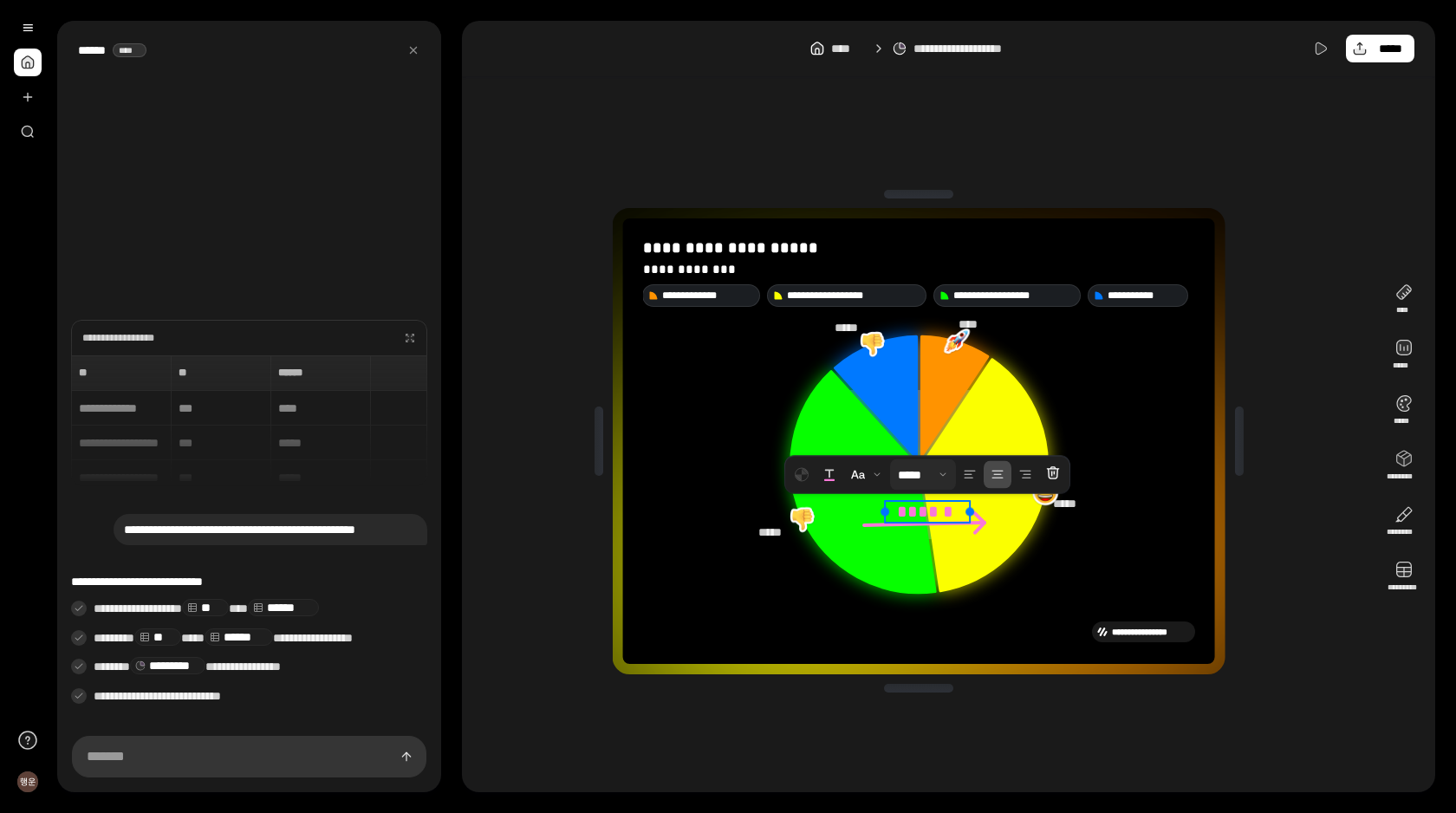 click at bounding box center [923, 475] 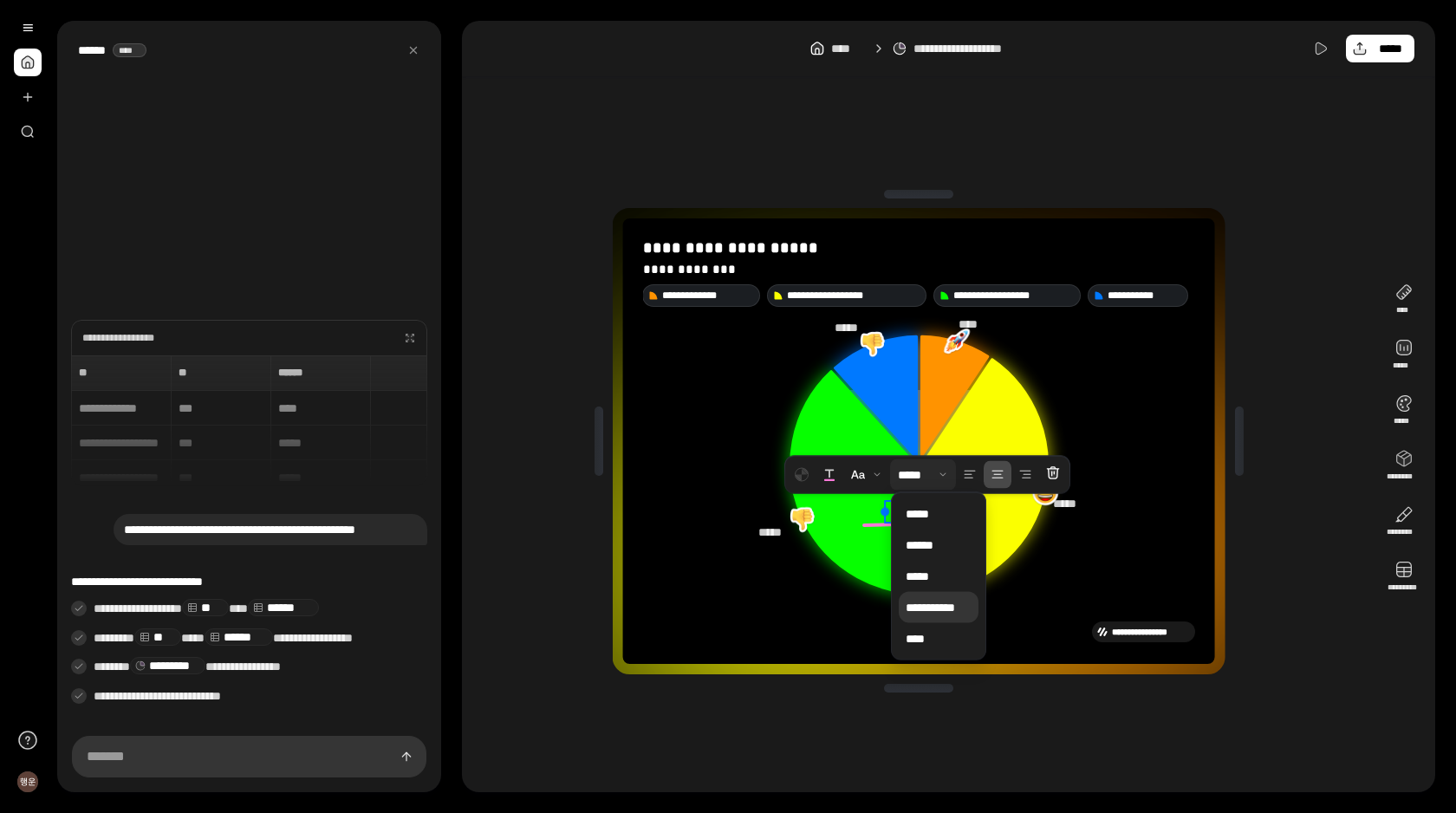 click on "**********" at bounding box center (939, 608) 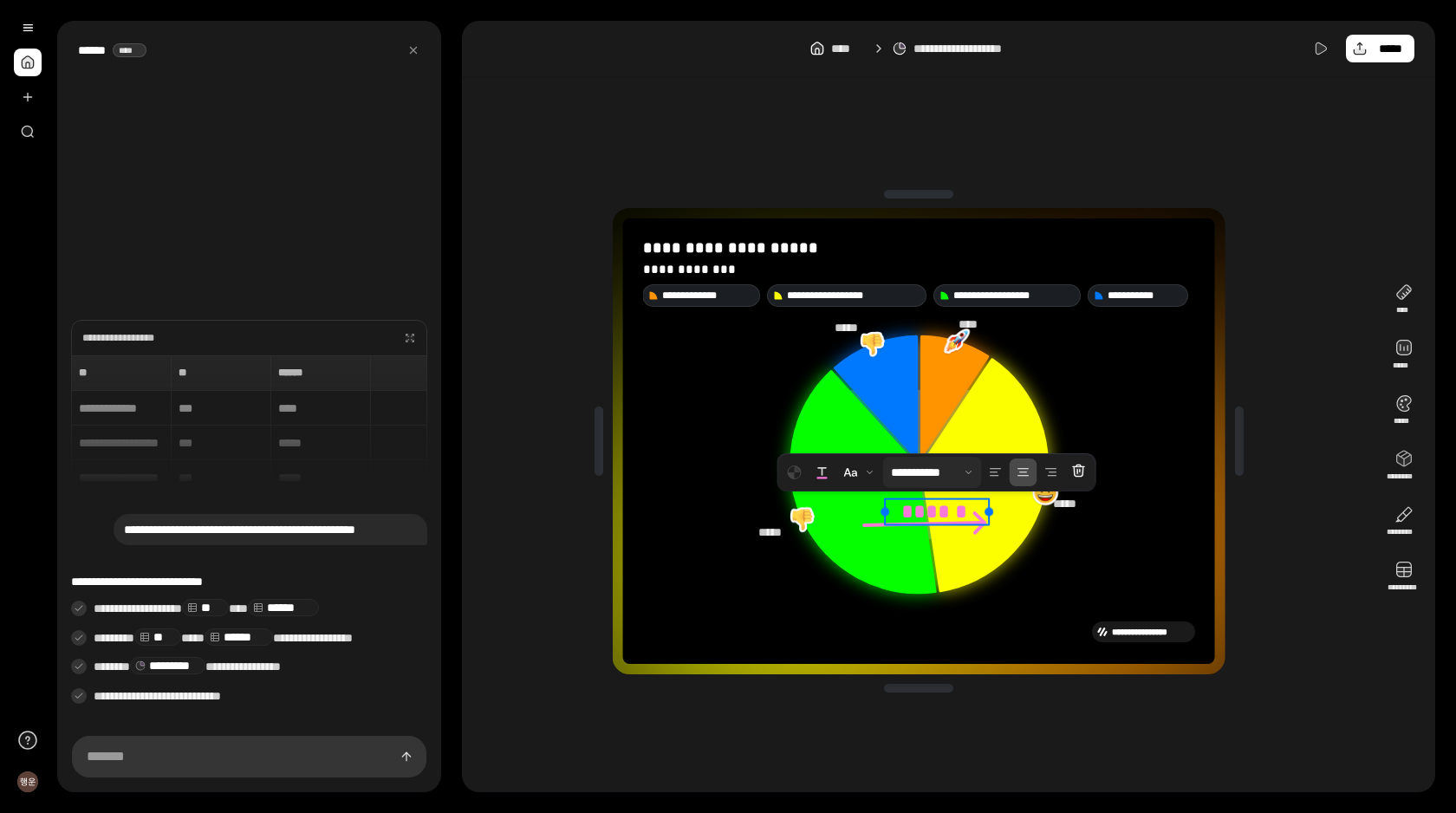 drag, startPoint x: 968, startPoint y: 506, endPoint x: 983, endPoint y: 506, distance: 15 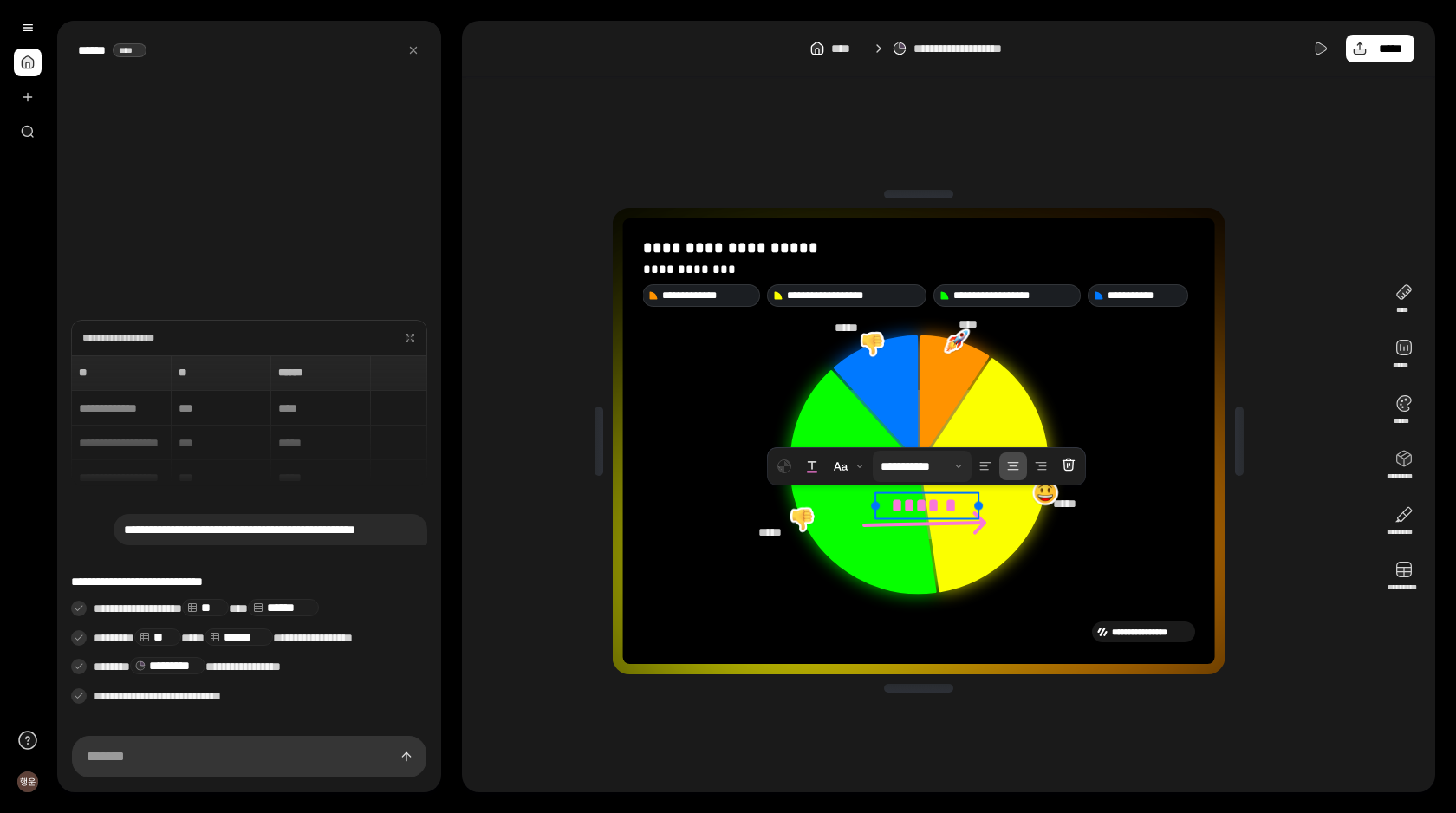 drag, startPoint x: 954, startPoint y: 499, endPoint x: 943, endPoint y: 493, distance: 12.529964 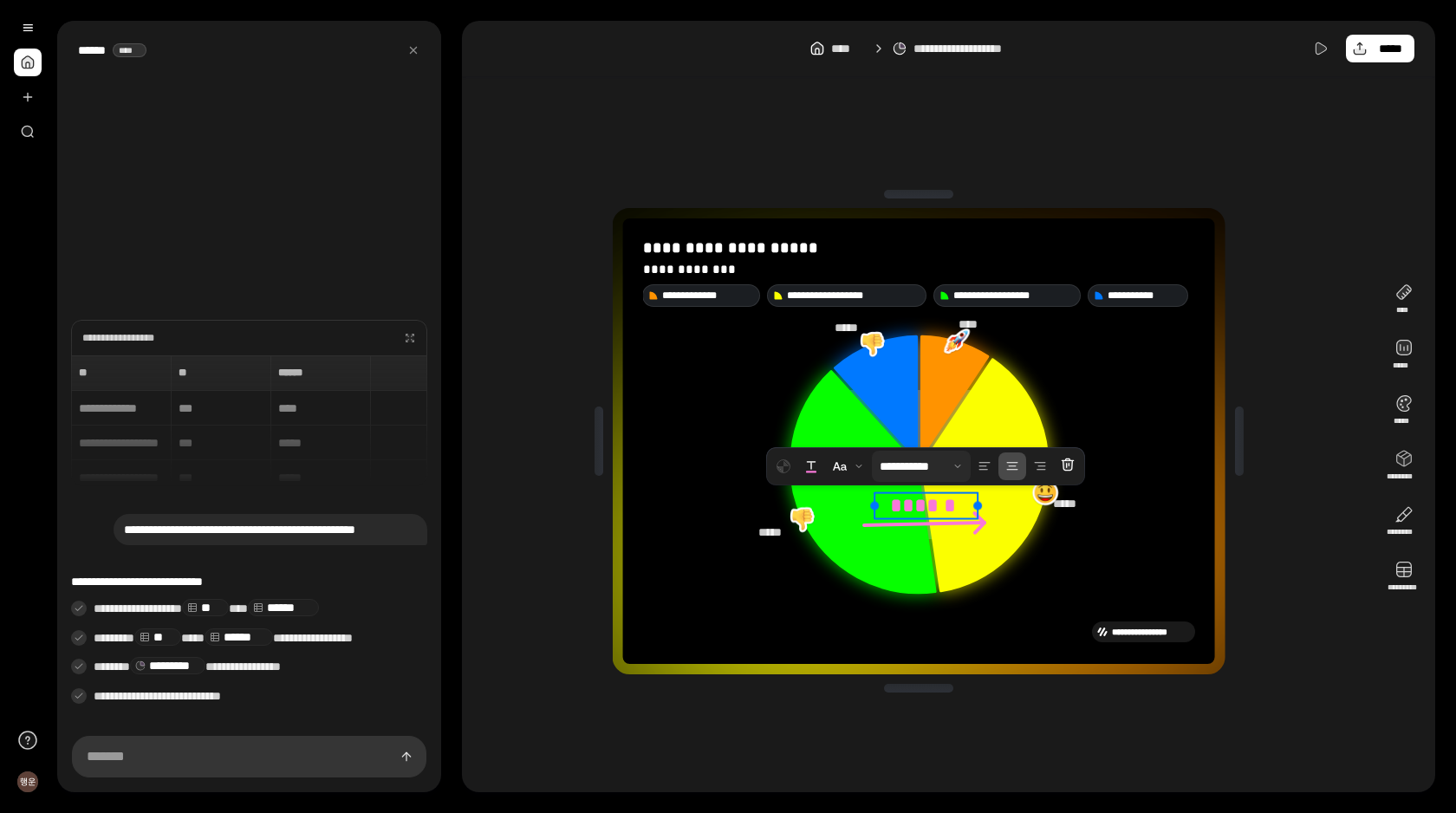 click on "**********" at bounding box center (919, 441) 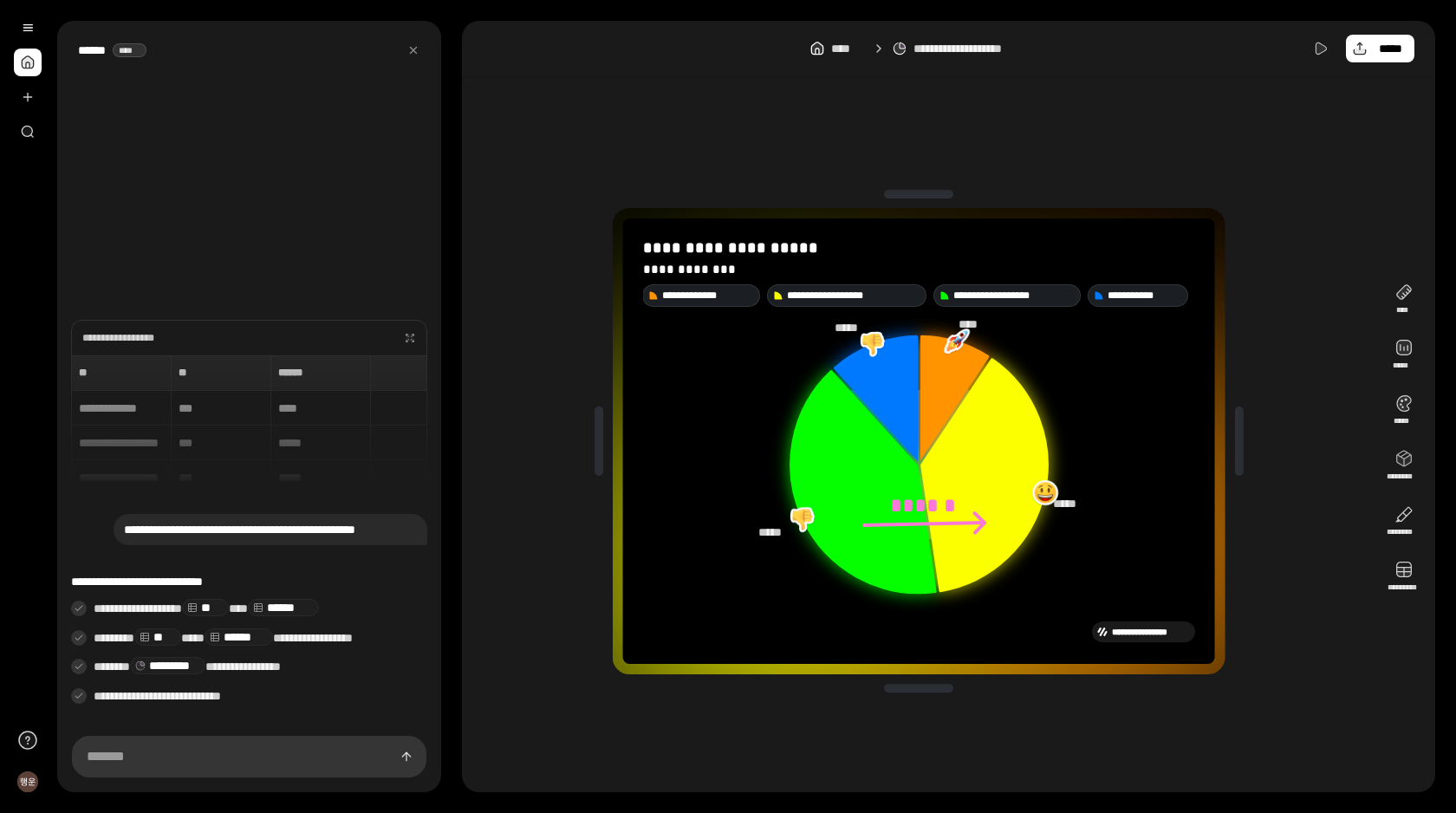 click on "**********" at bounding box center [919, 441] 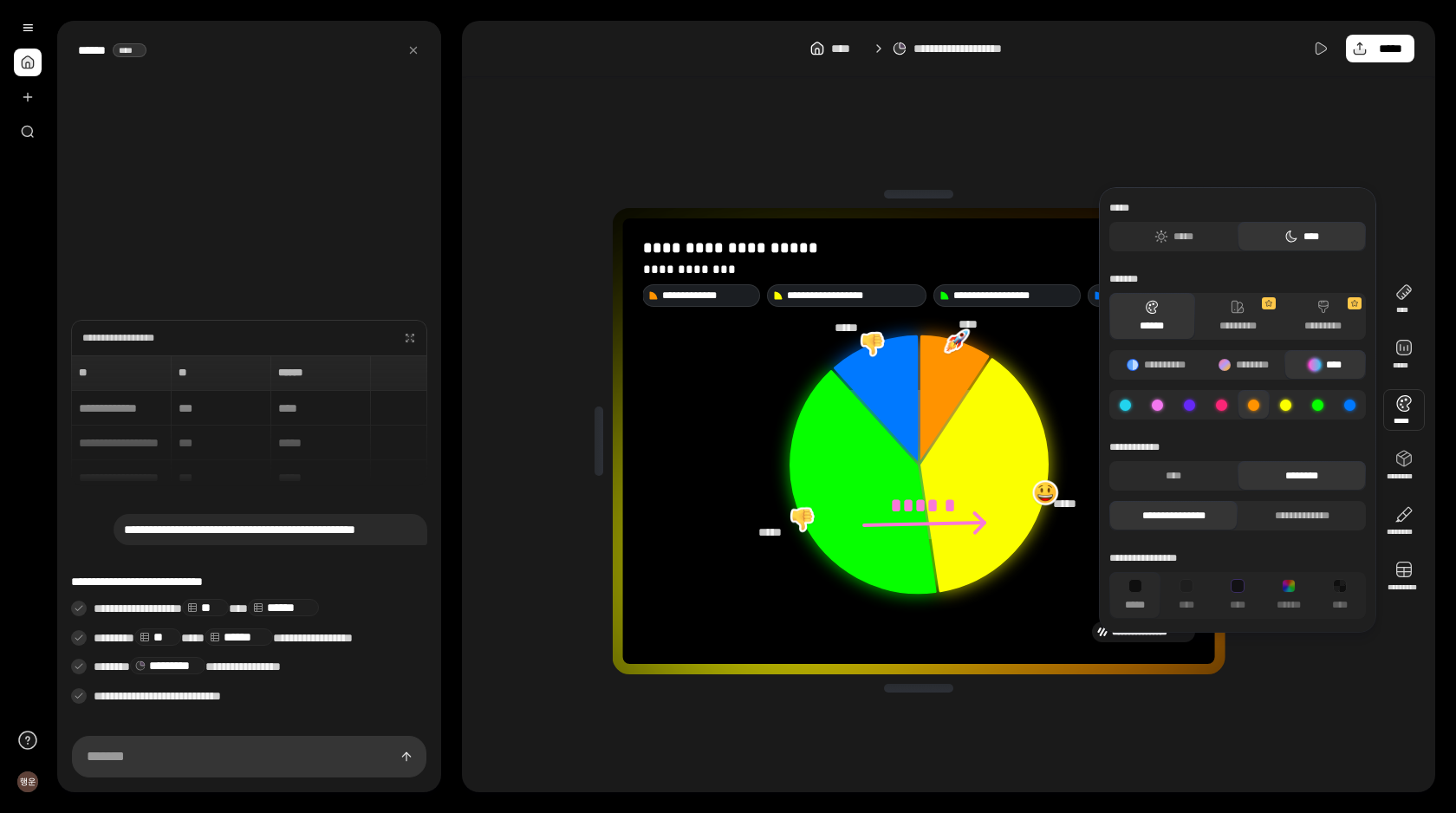 click 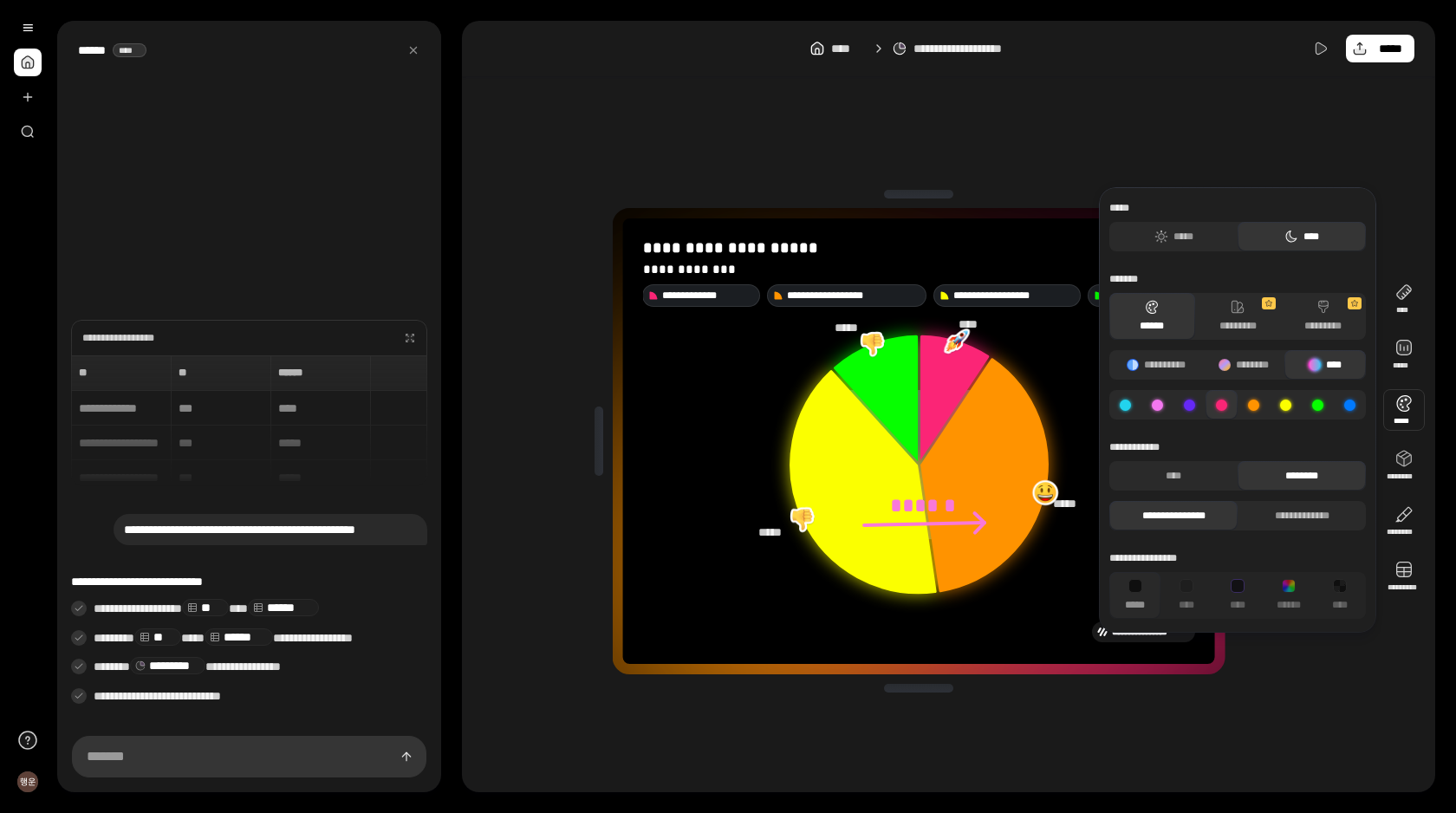 click at bounding box center (1189, 405) 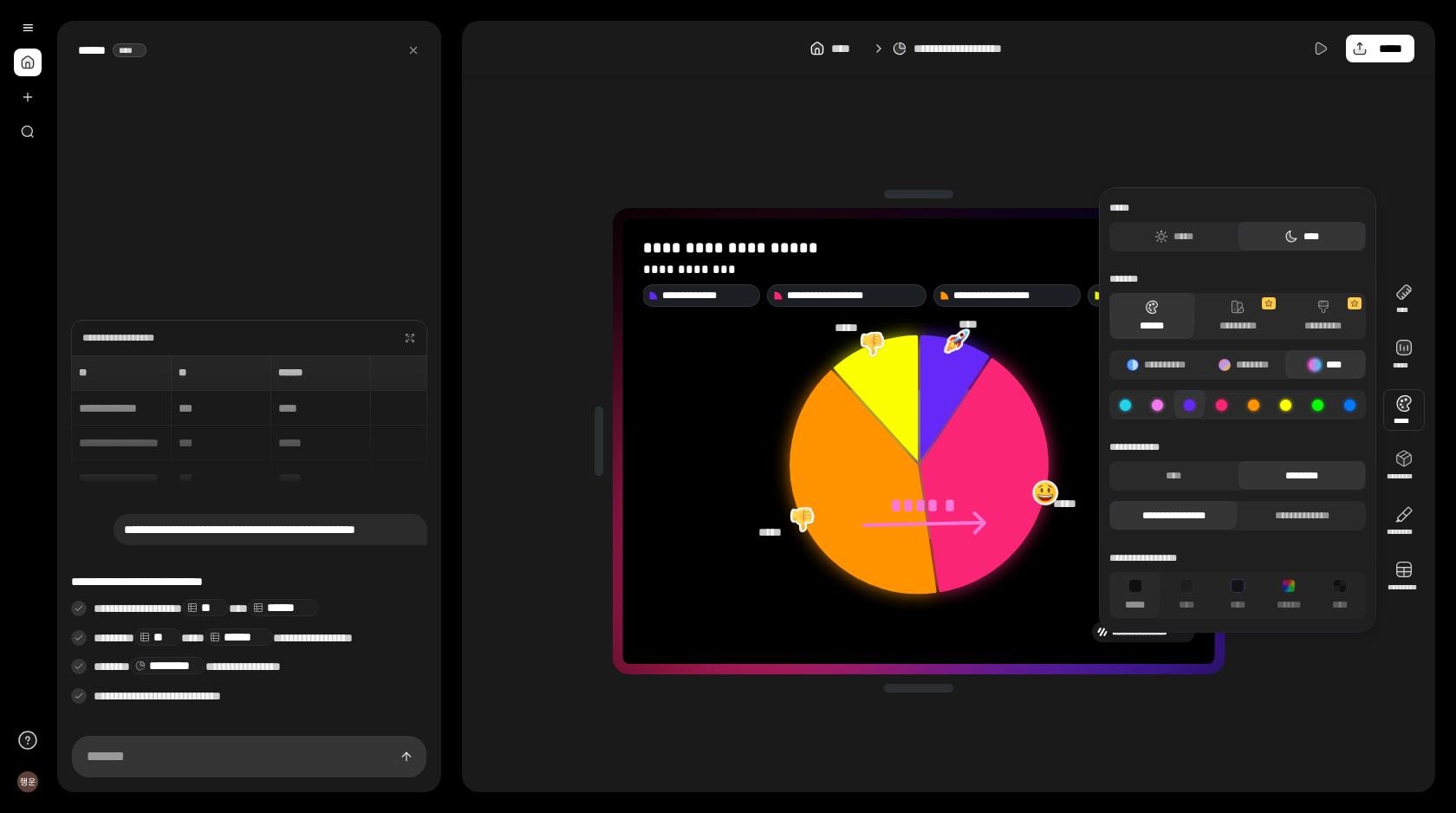 click 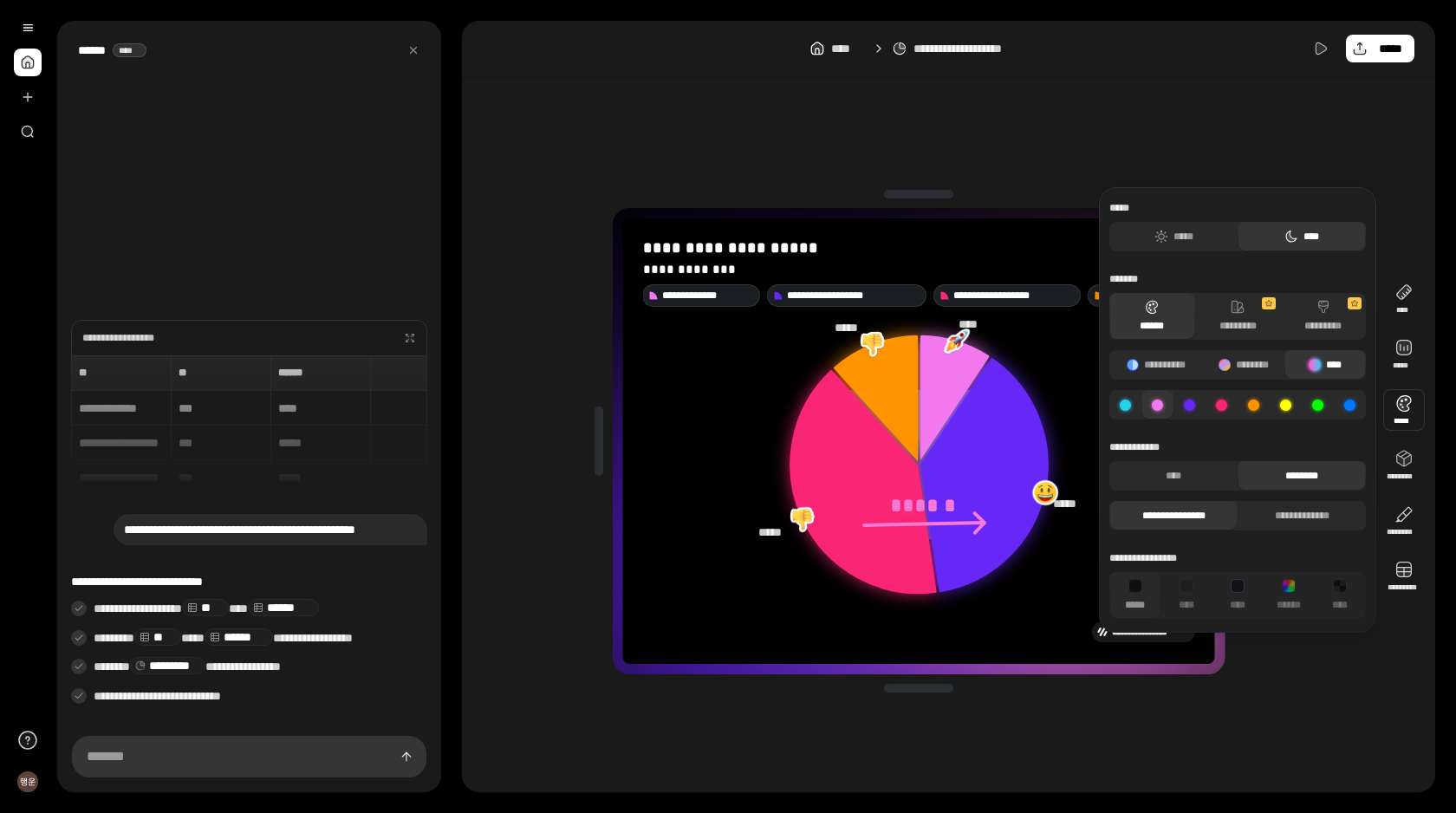 click on "**********" at bounding box center [1238, 410] 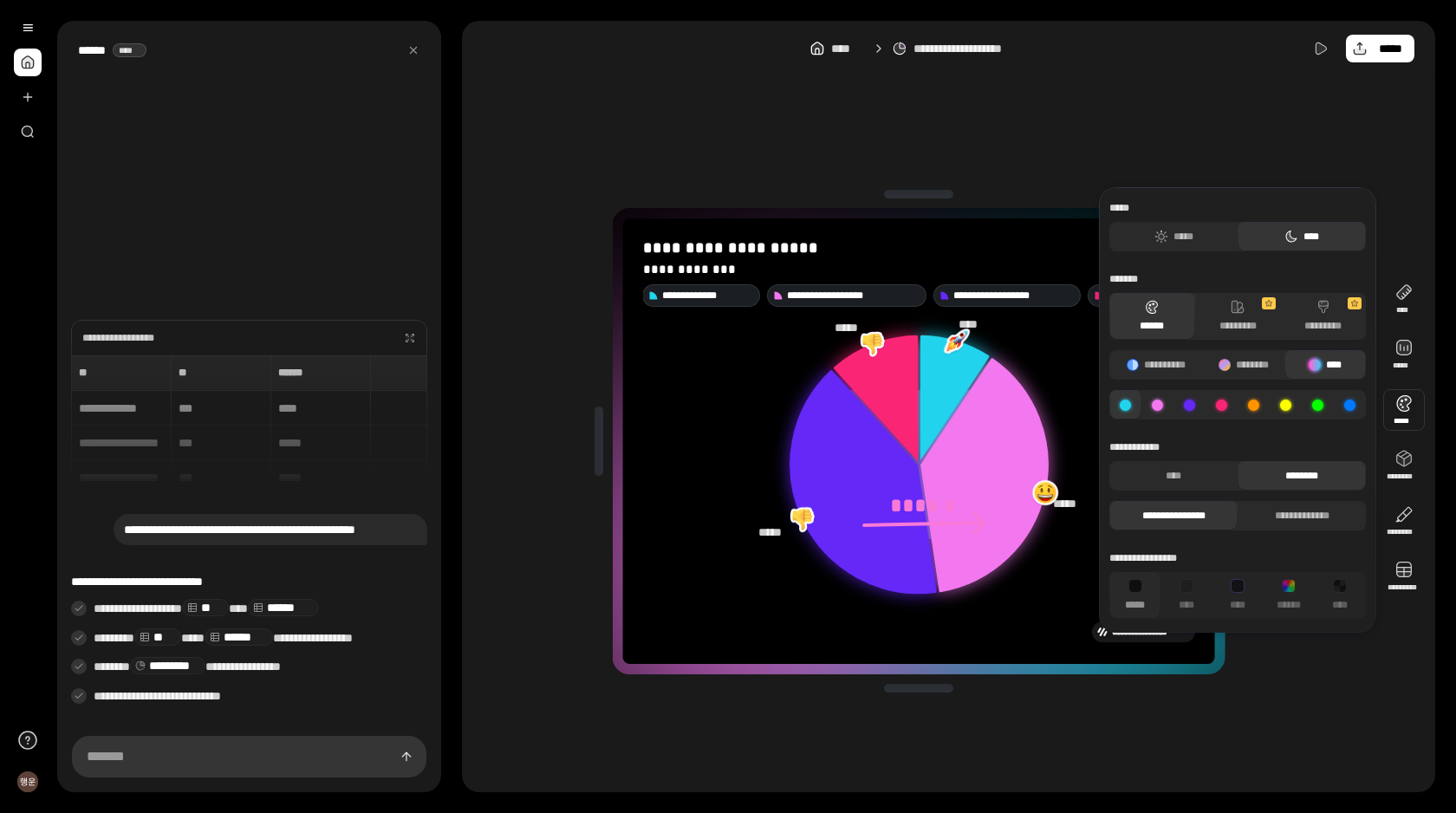 click at bounding box center (1285, 405) 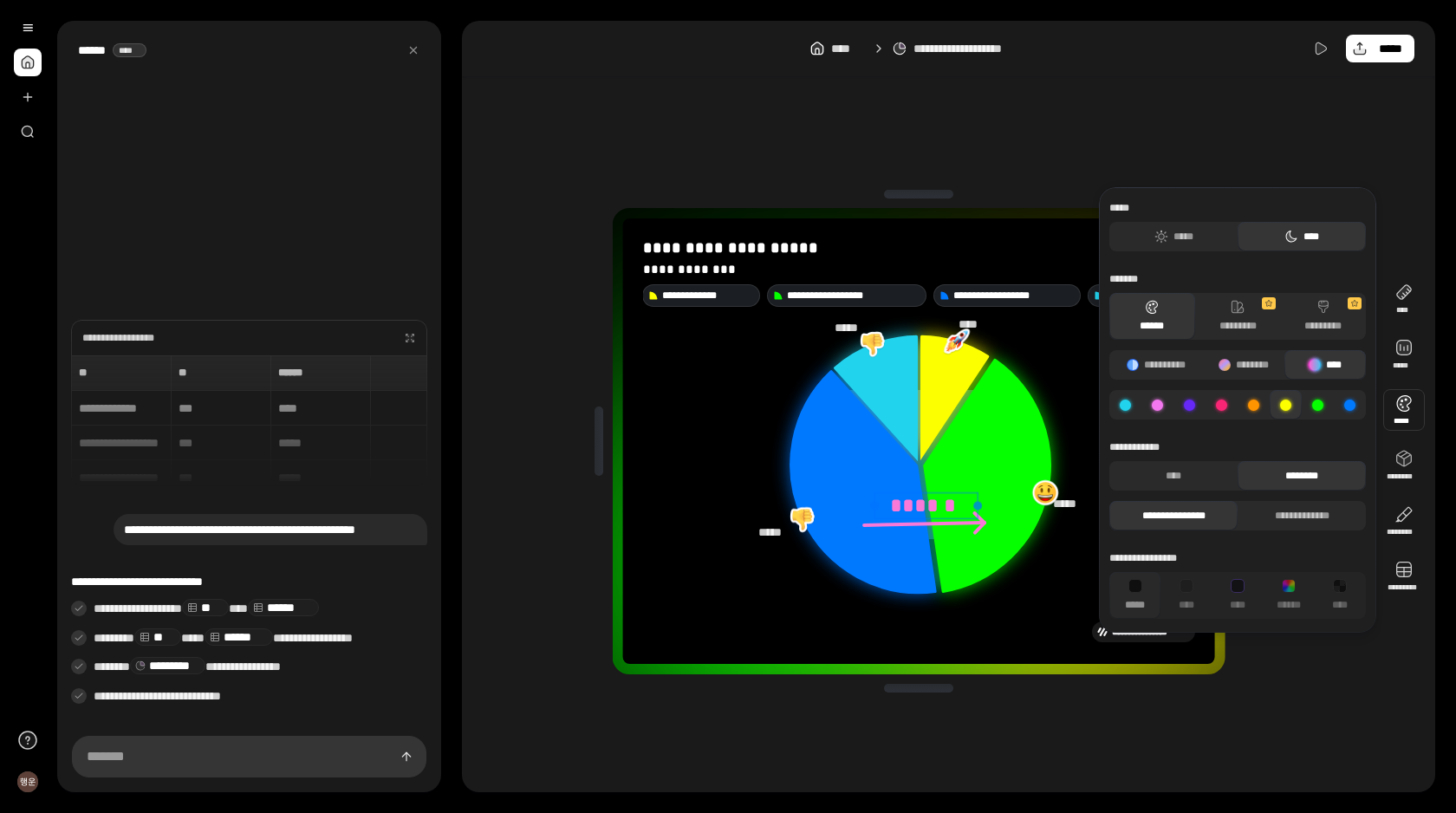 click on "******" at bounding box center [926, 505] 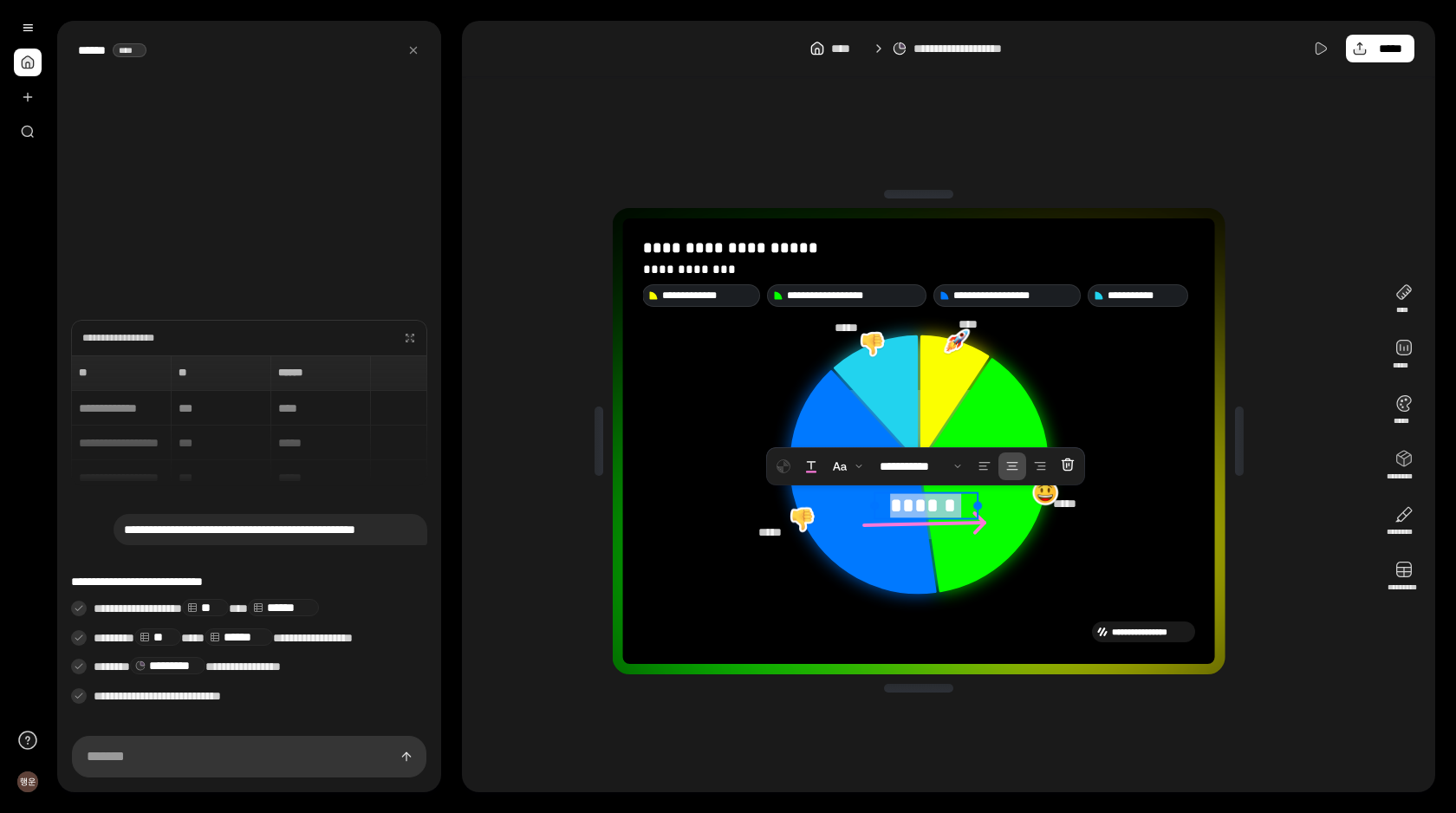 click on "******" at bounding box center (926, 504) 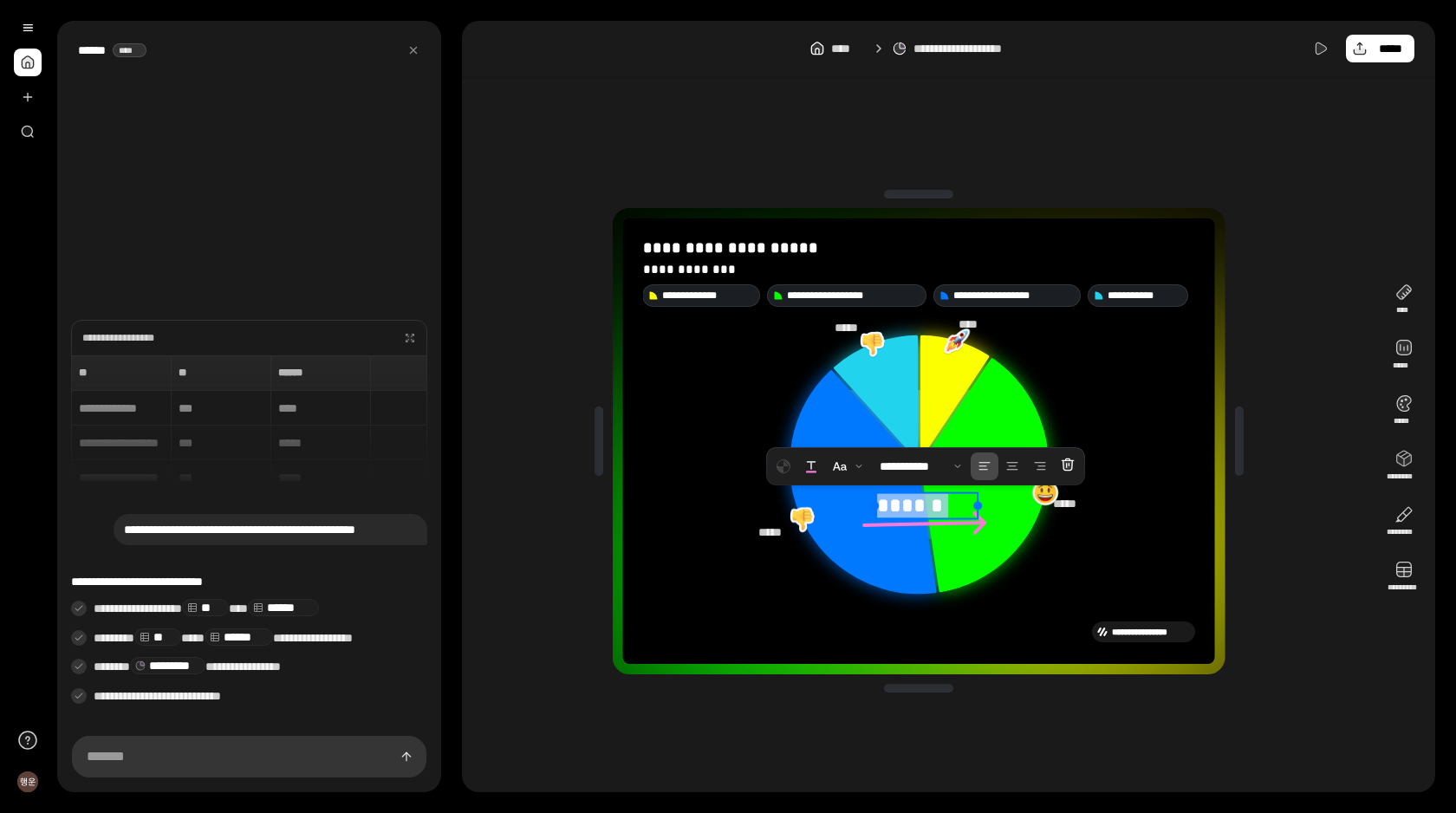 click at bounding box center (985, 466) 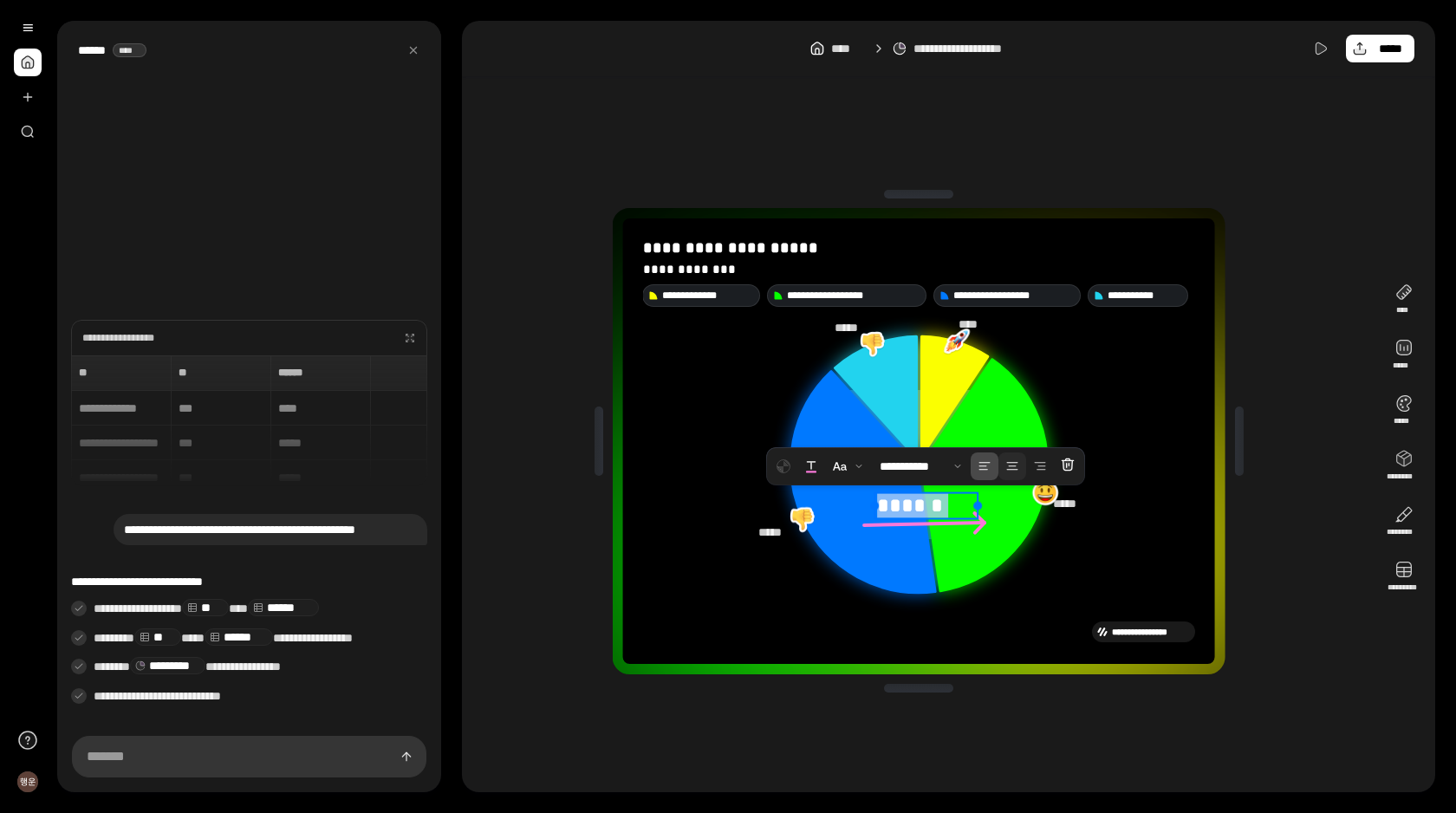 click at bounding box center (1012, 466) 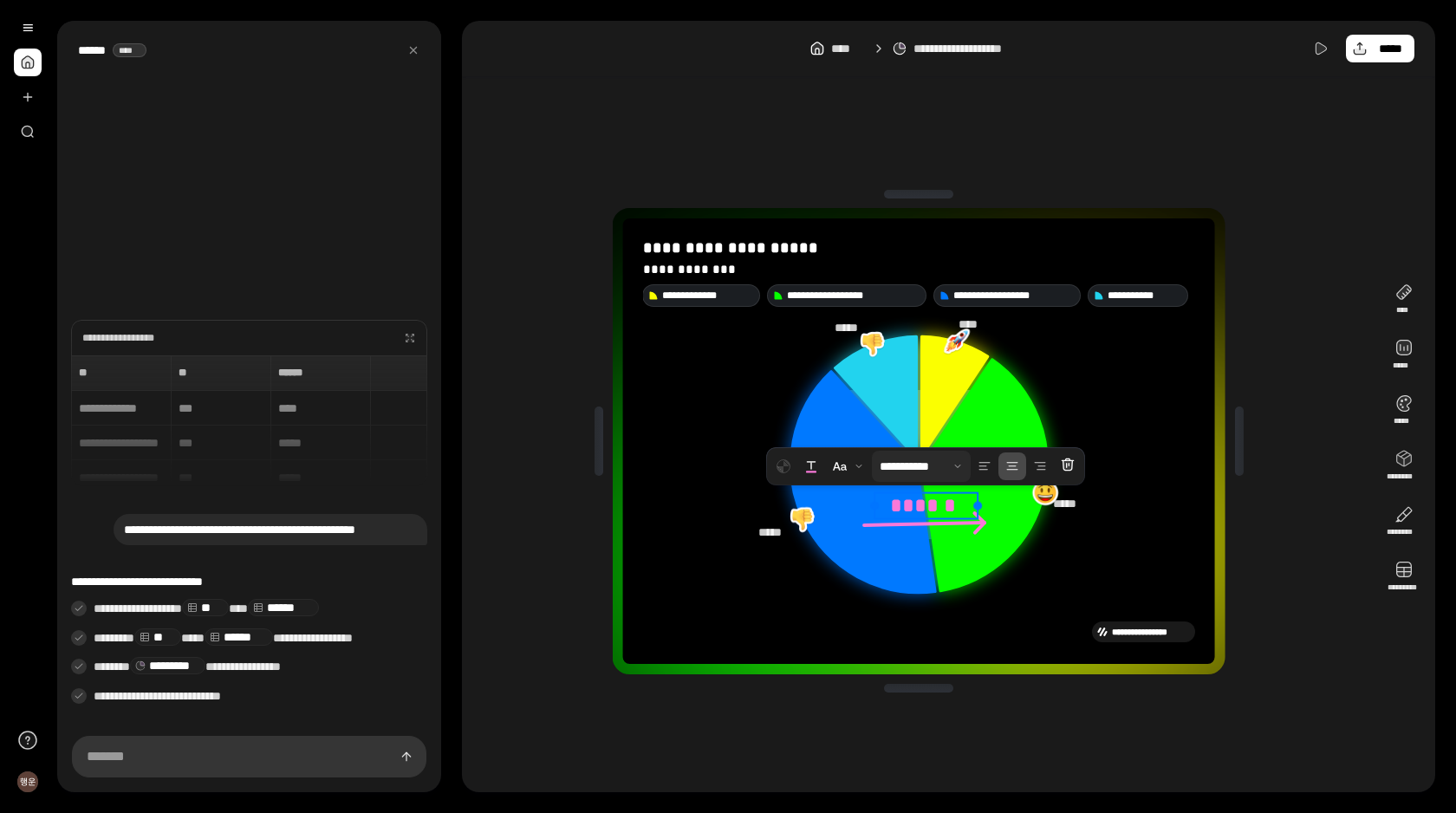 click at bounding box center (921, 466) 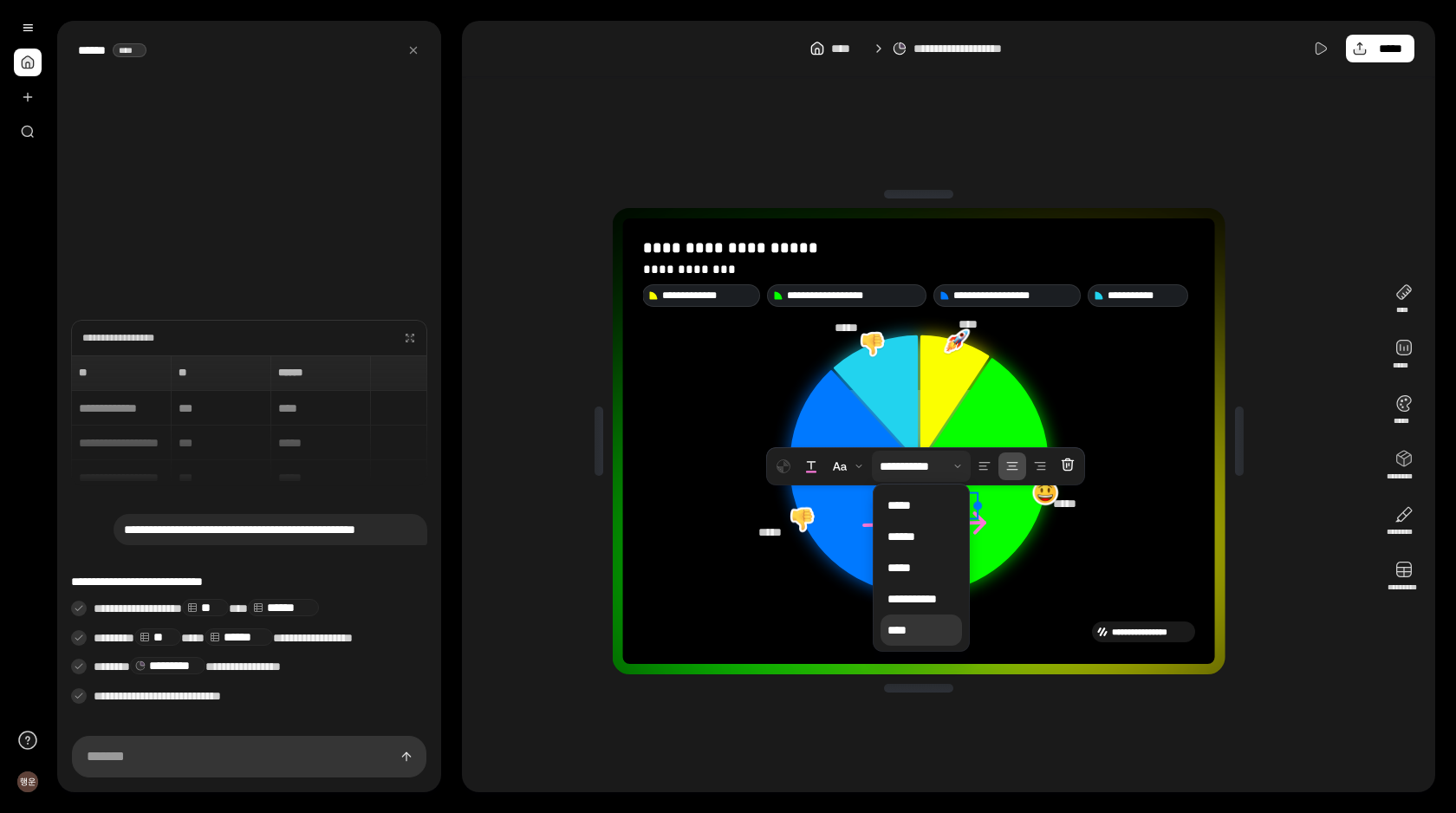 click on "****" at bounding box center [921, 630] 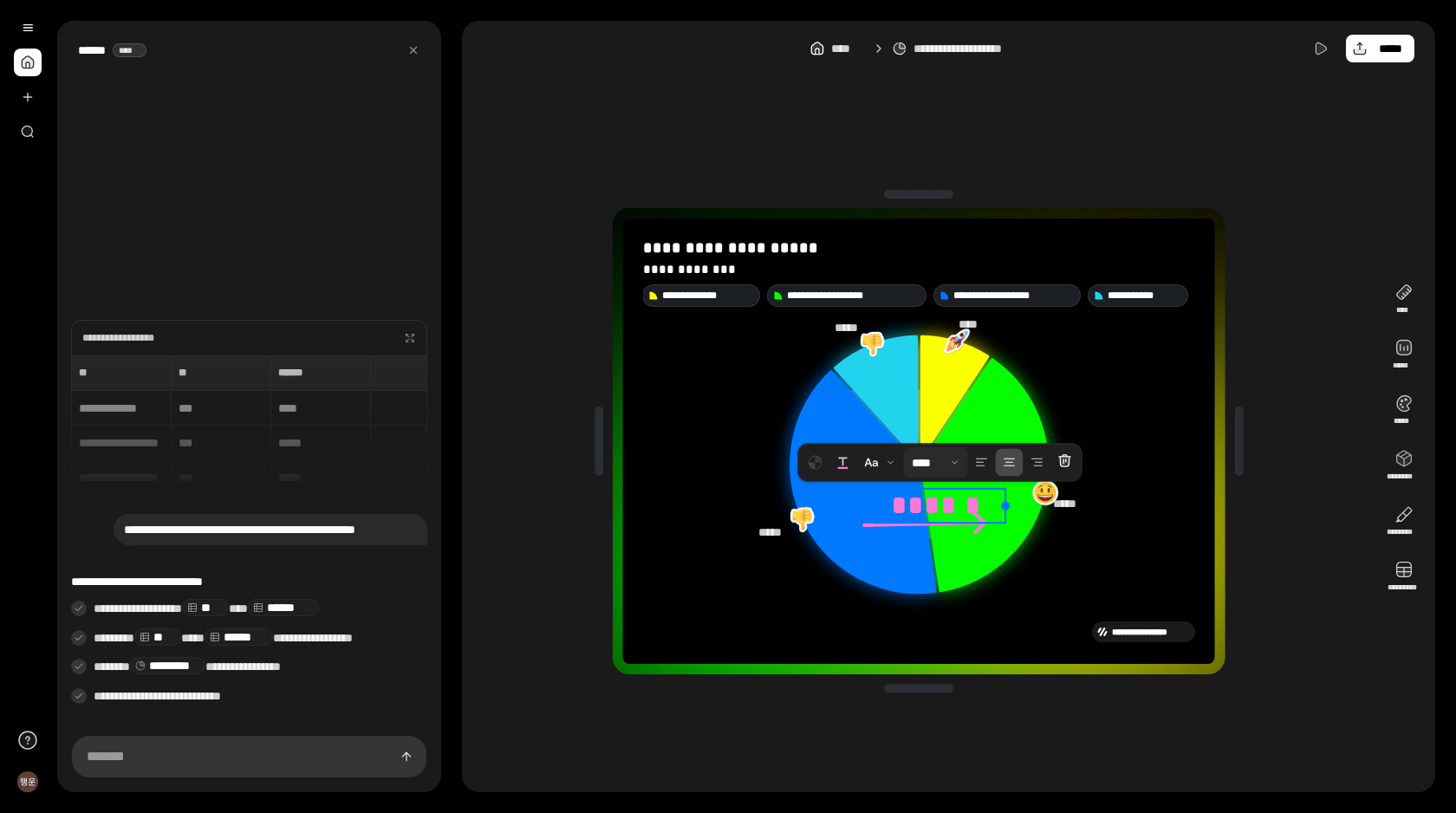 drag, startPoint x: 980, startPoint y: 504, endPoint x: 1008, endPoint y: 504, distance: 28 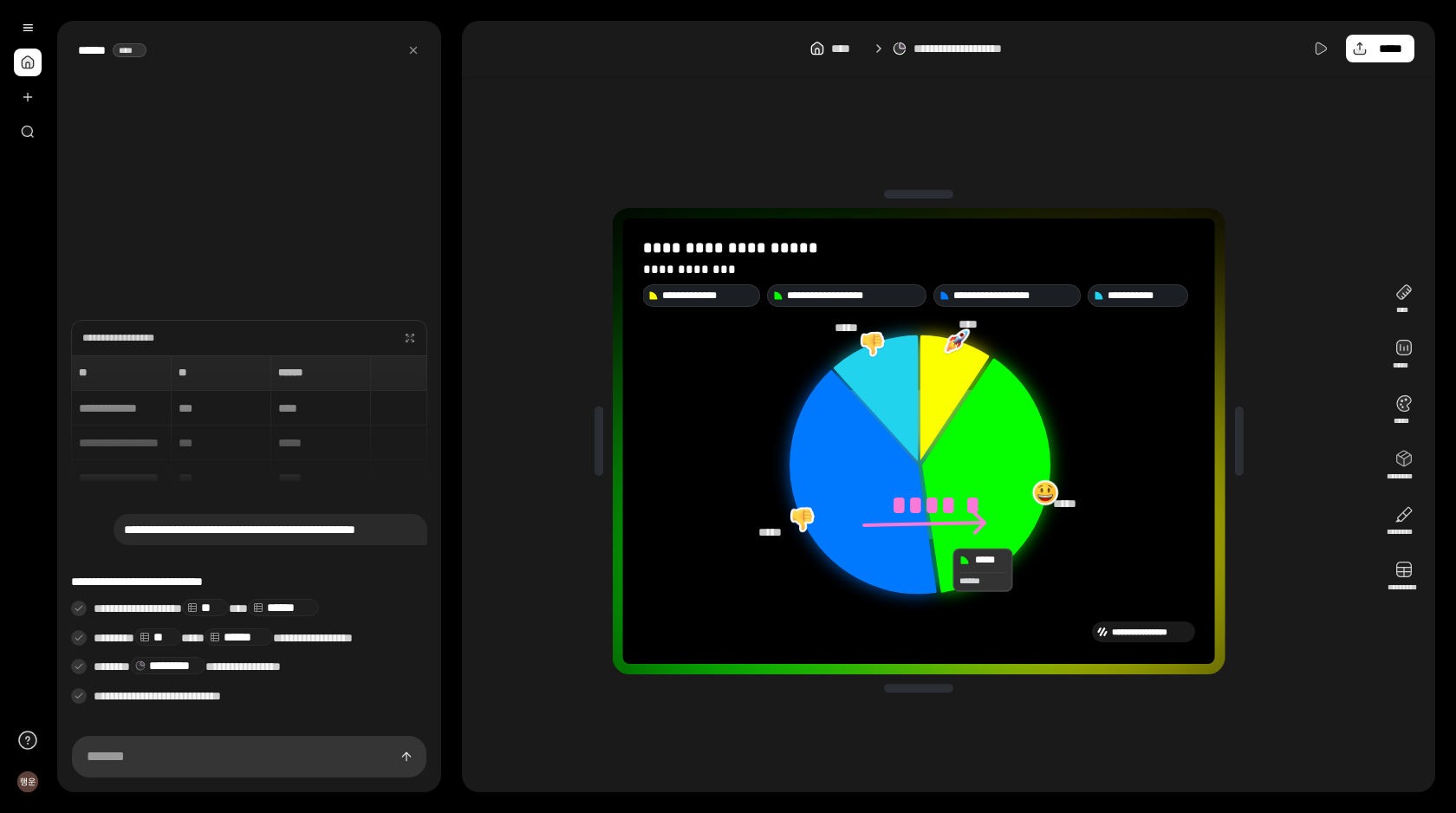click 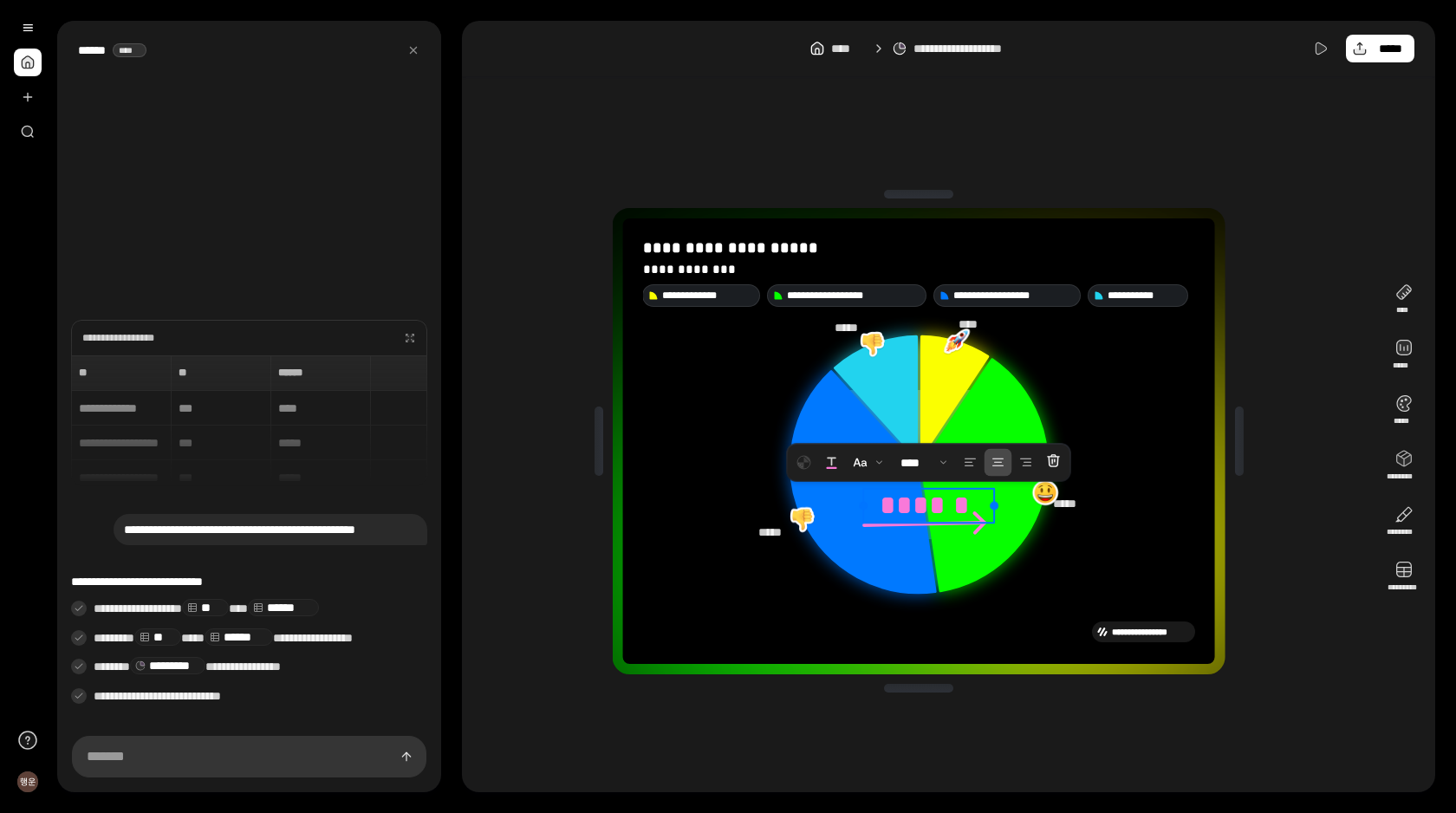 drag, startPoint x: 940, startPoint y: 501, endPoint x: 929, endPoint y: 501, distance: 11 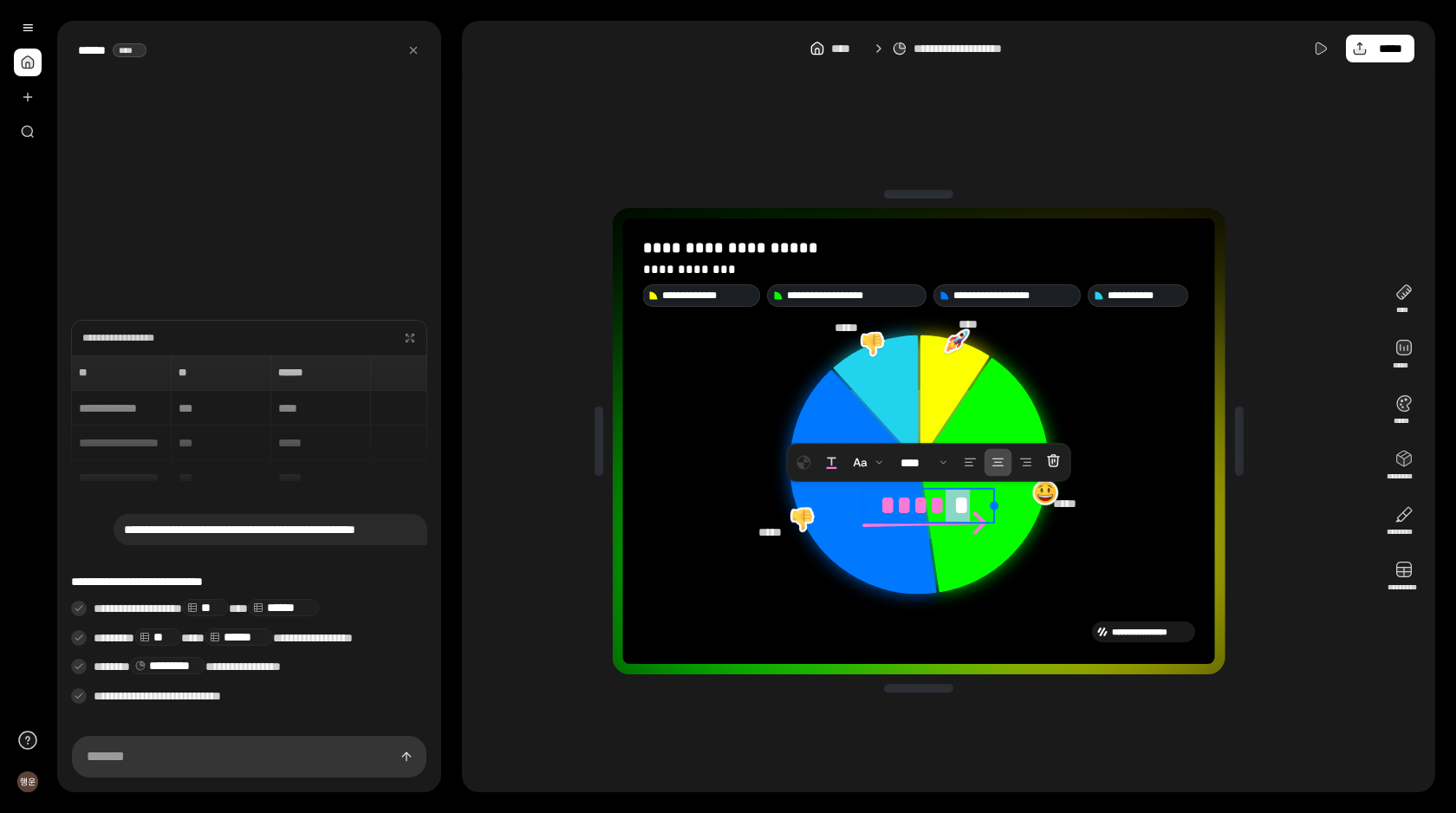 click on "******" at bounding box center (928, 504) 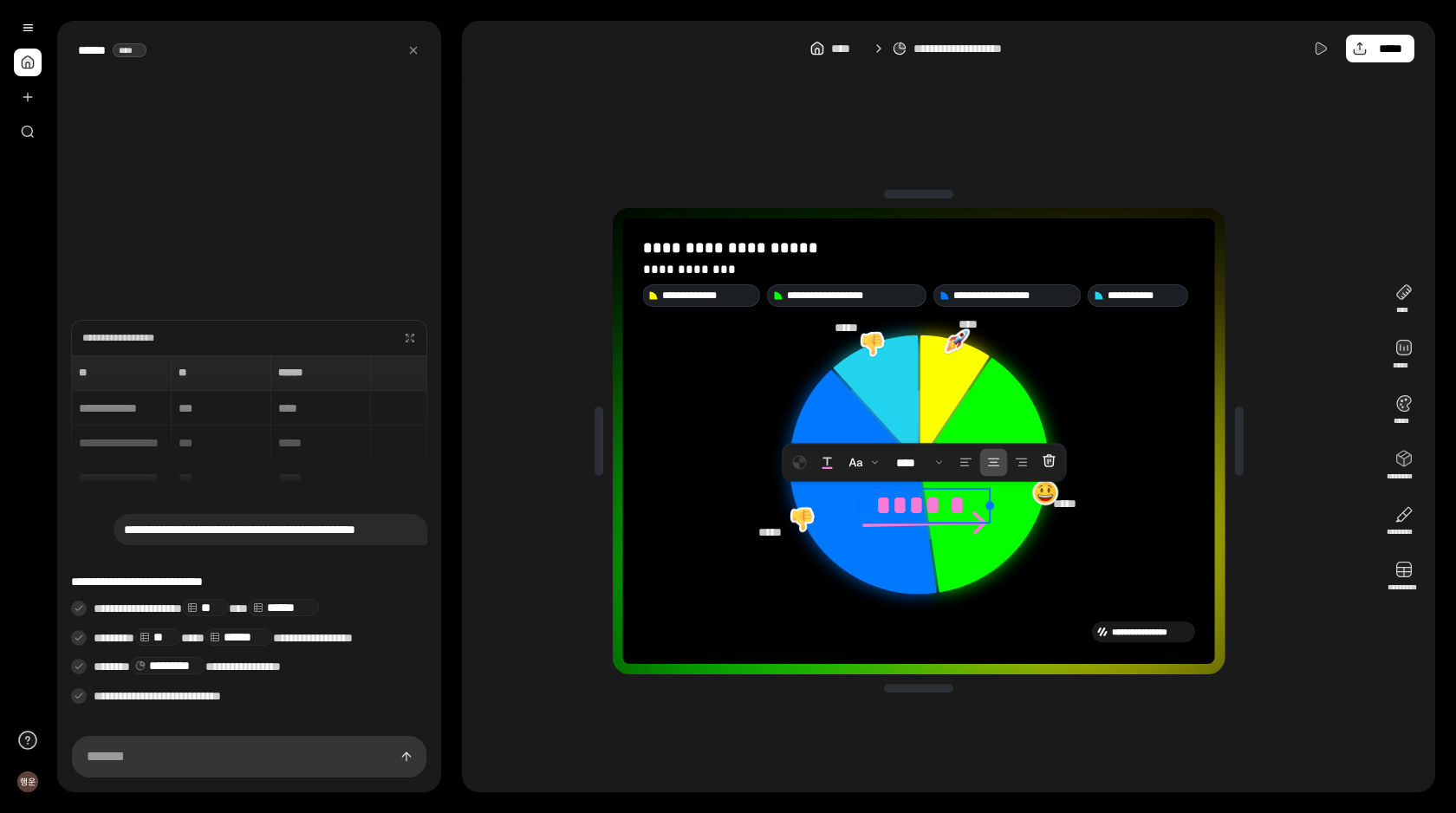 click on "******" at bounding box center (924, 504) 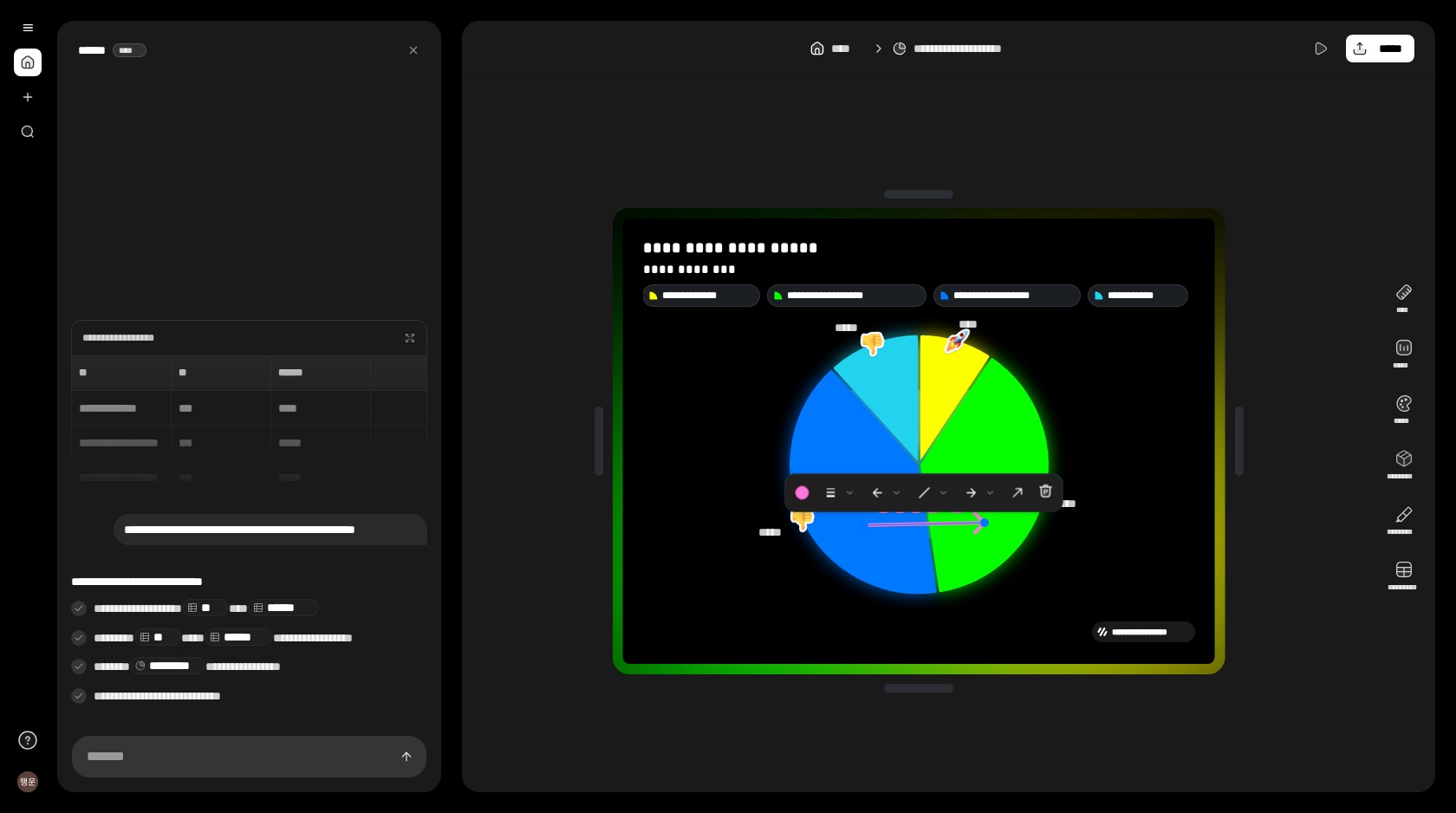 click 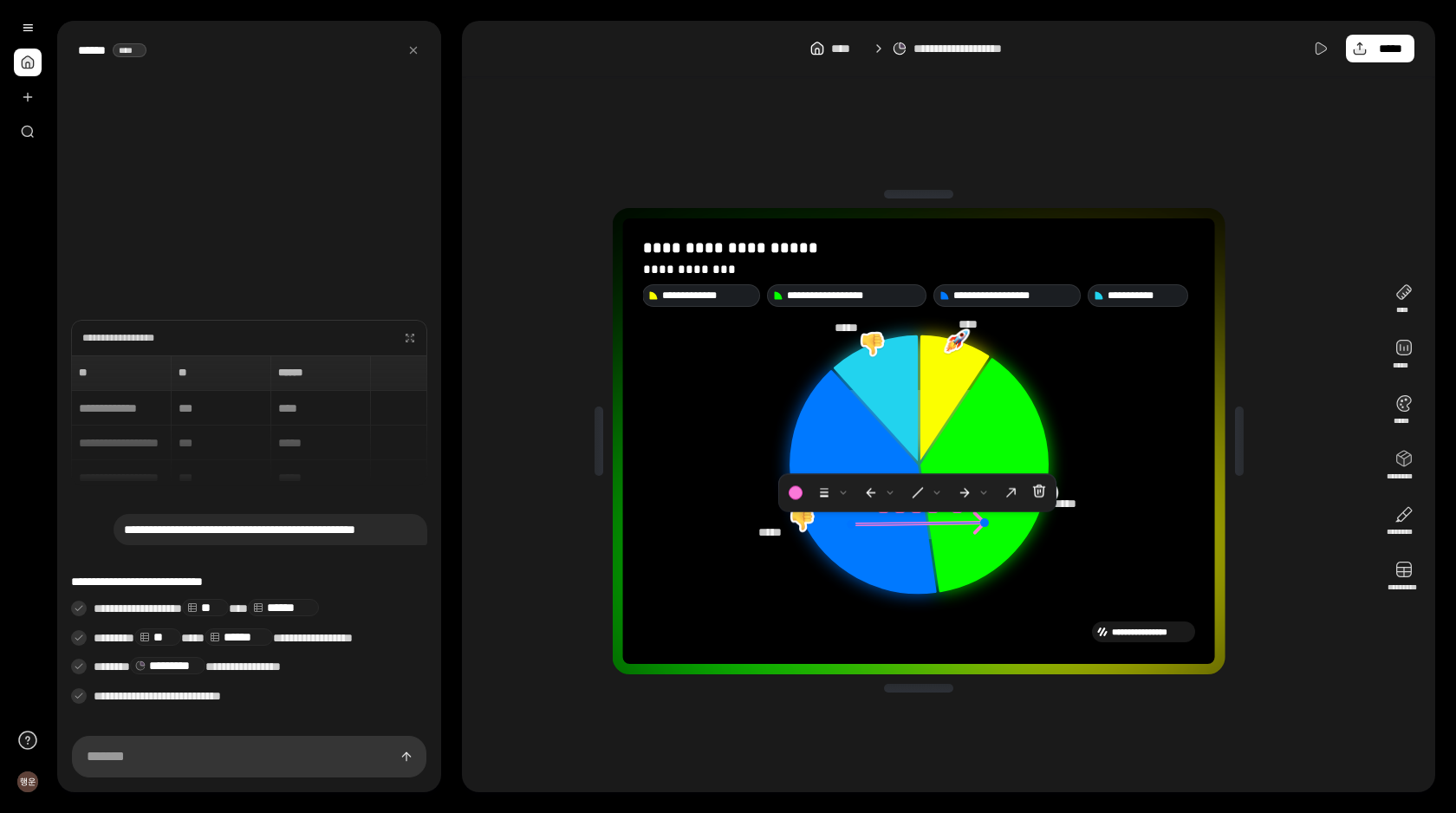 drag, startPoint x: 866, startPoint y: 524, endPoint x: 854, endPoint y: 522, distance: 12.165525 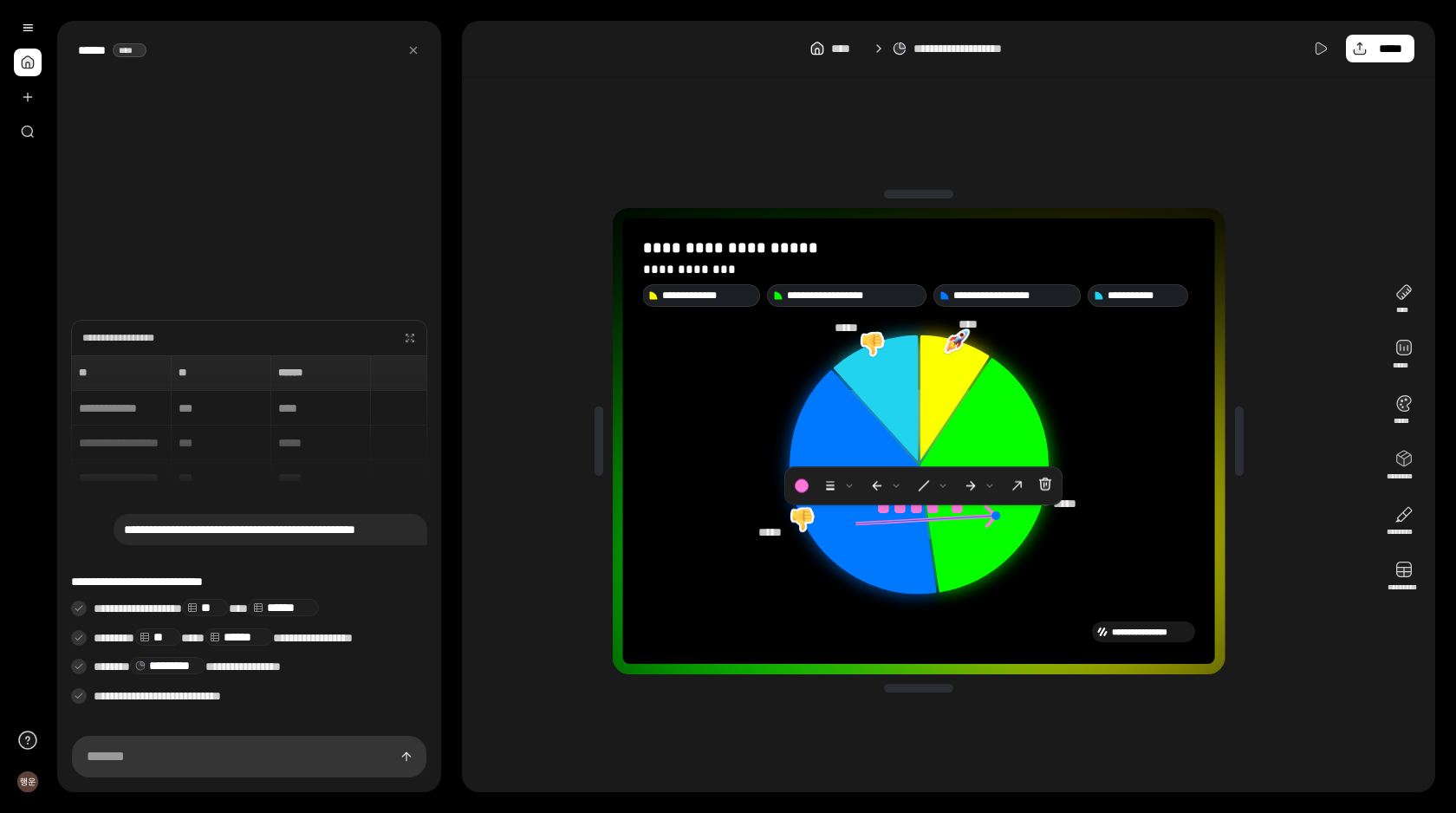 drag, startPoint x: 985, startPoint y: 524, endPoint x: 996, endPoint y: 517, distance: 13.038405 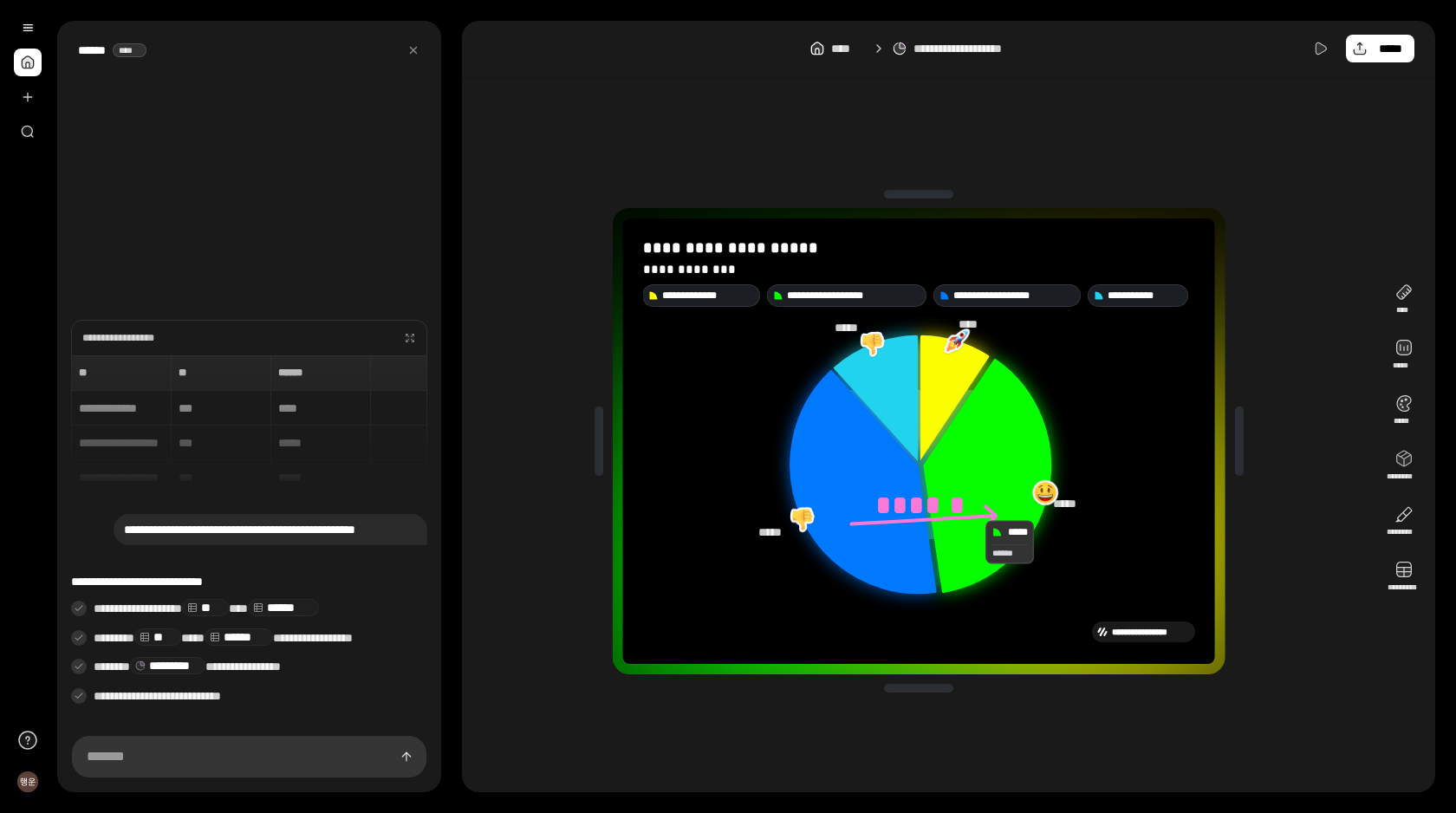 click 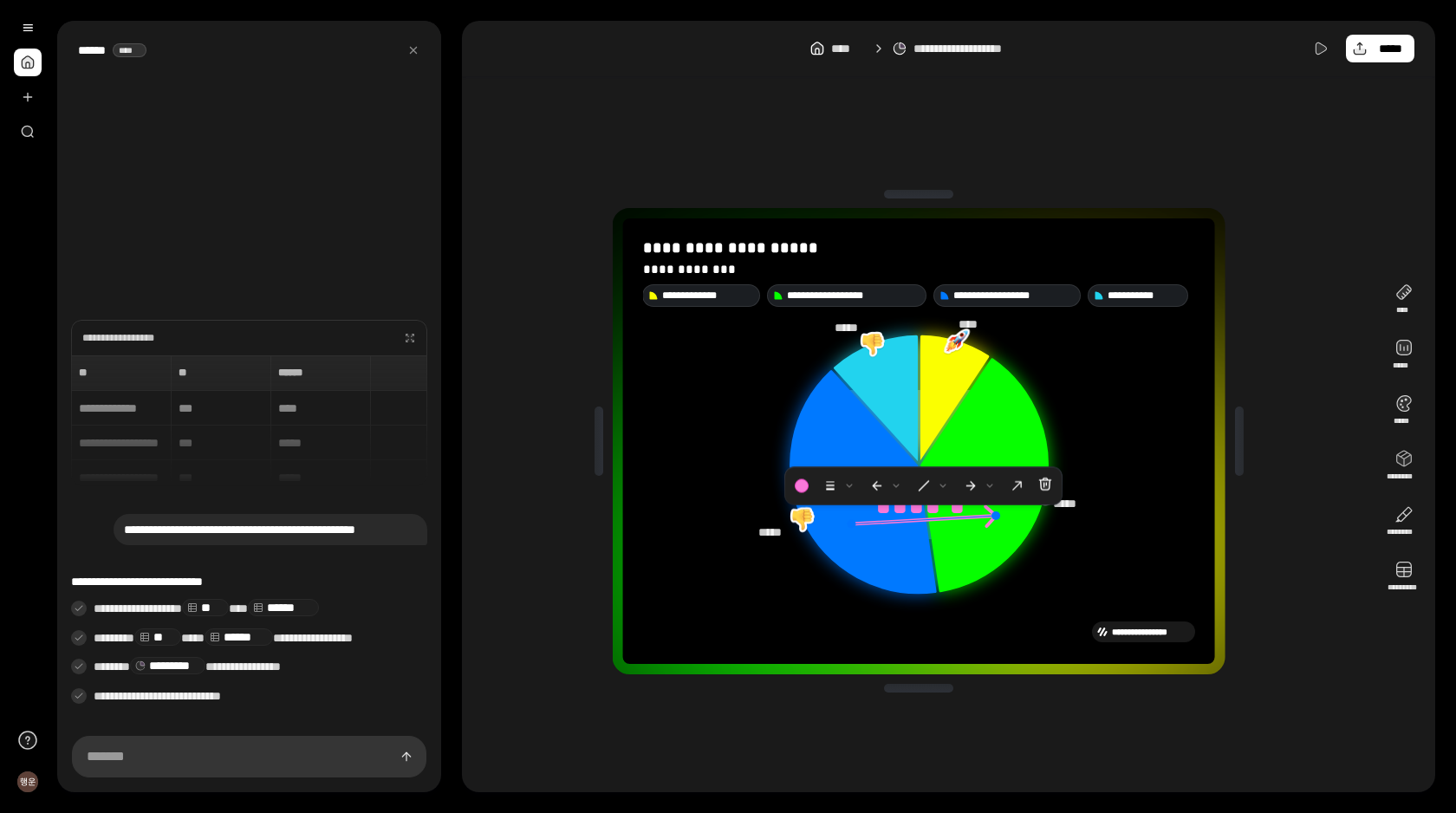 click 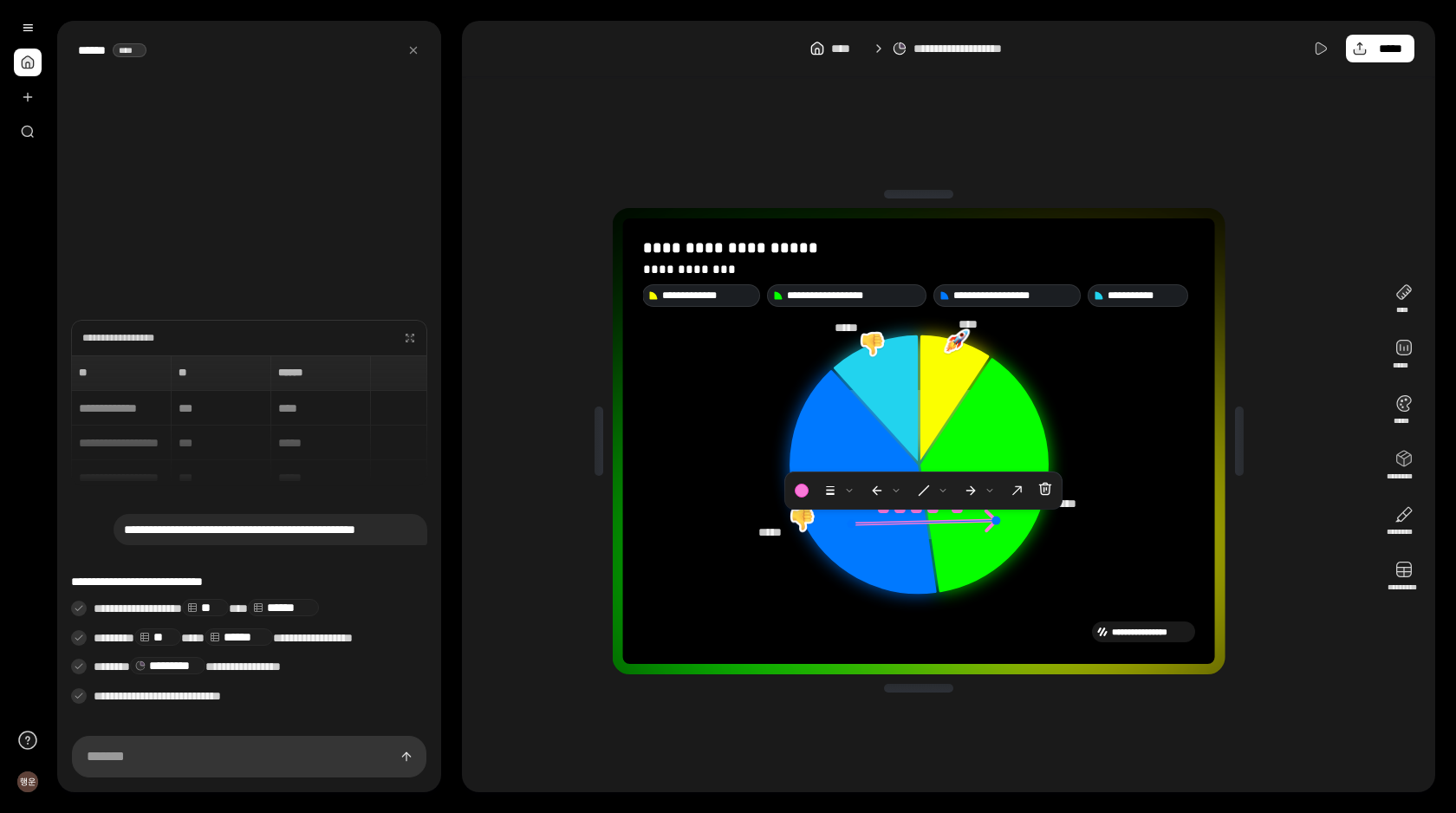 click 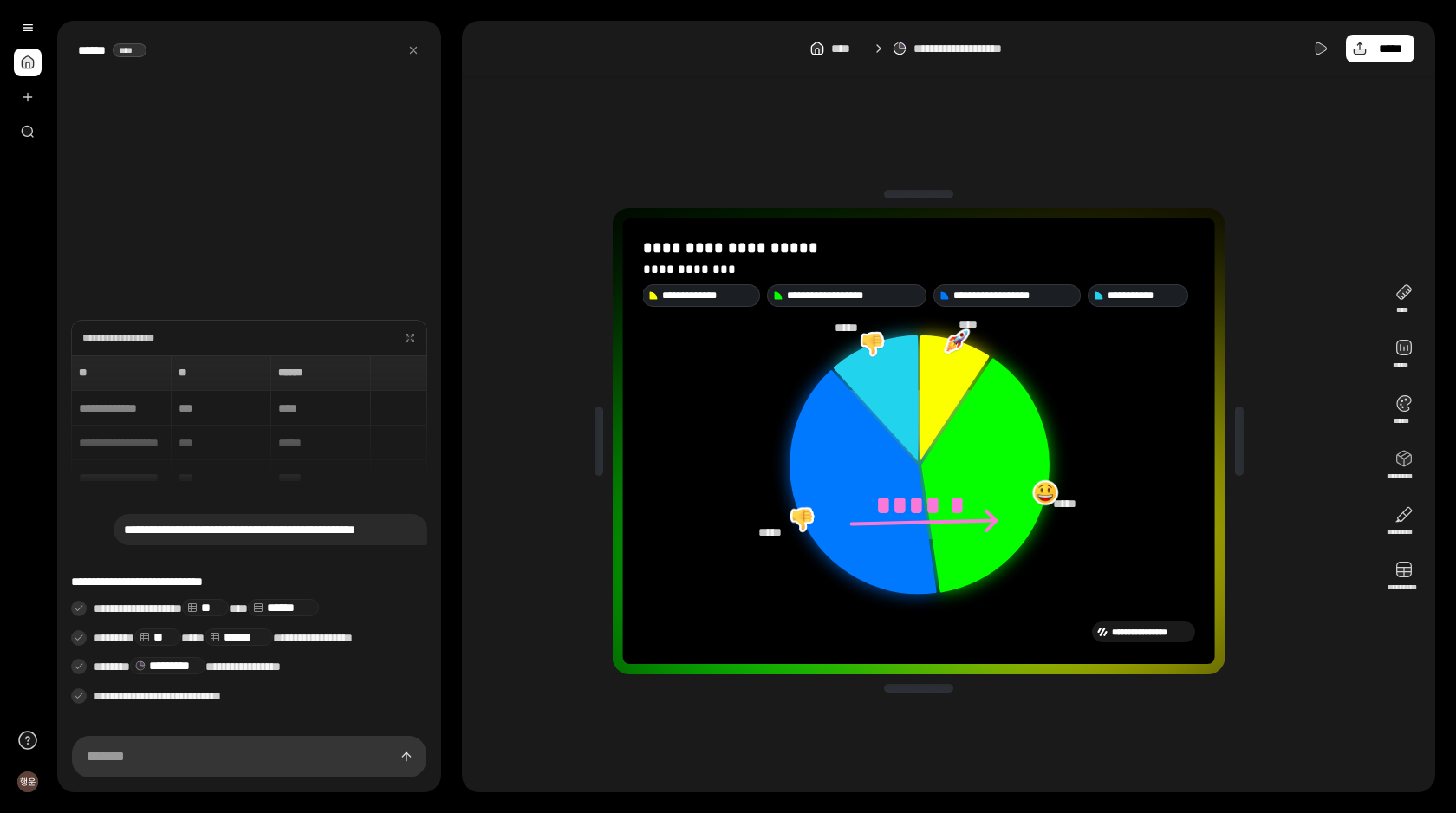 click 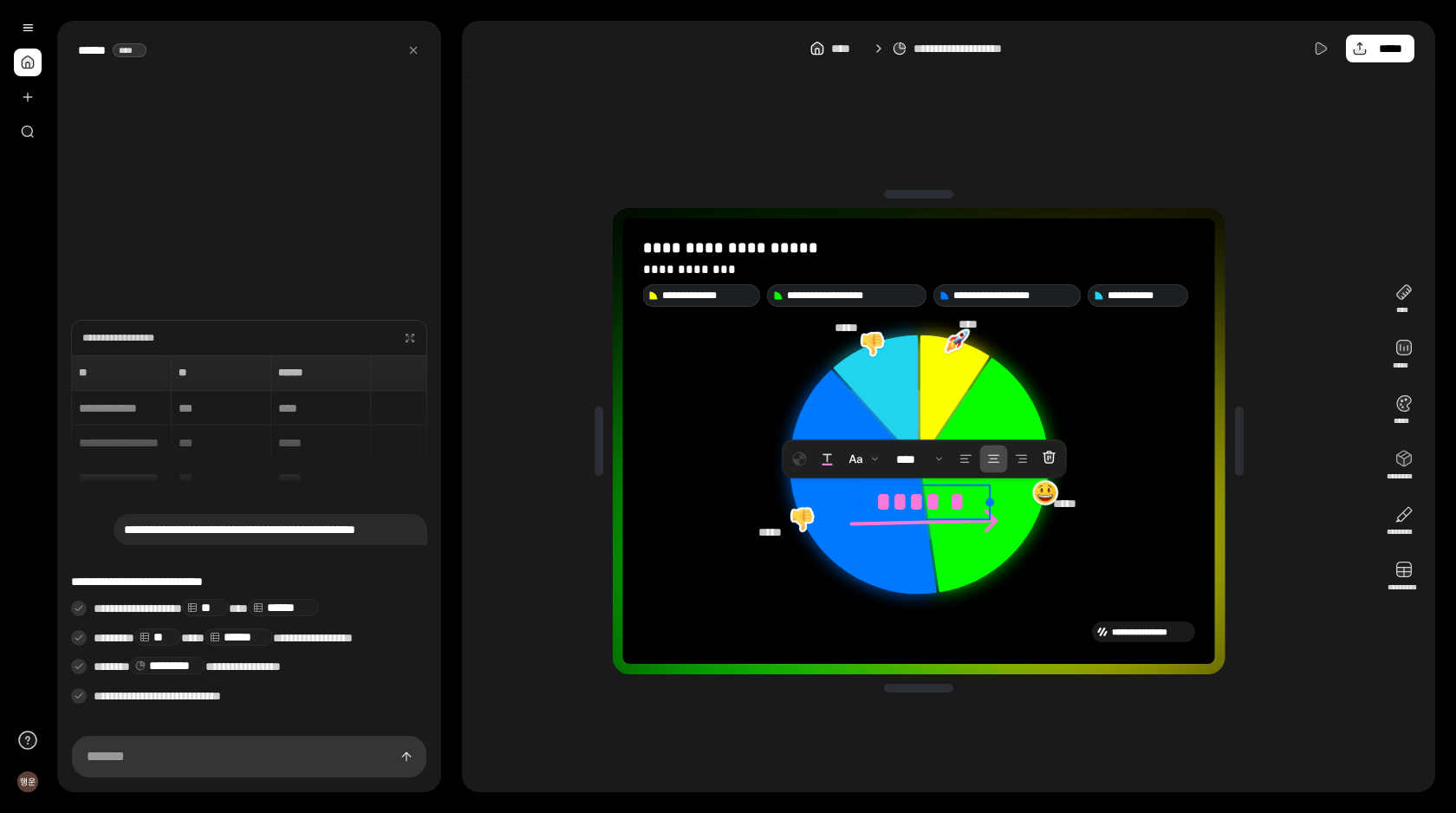 click on "******" at bounding box center [924, 501] 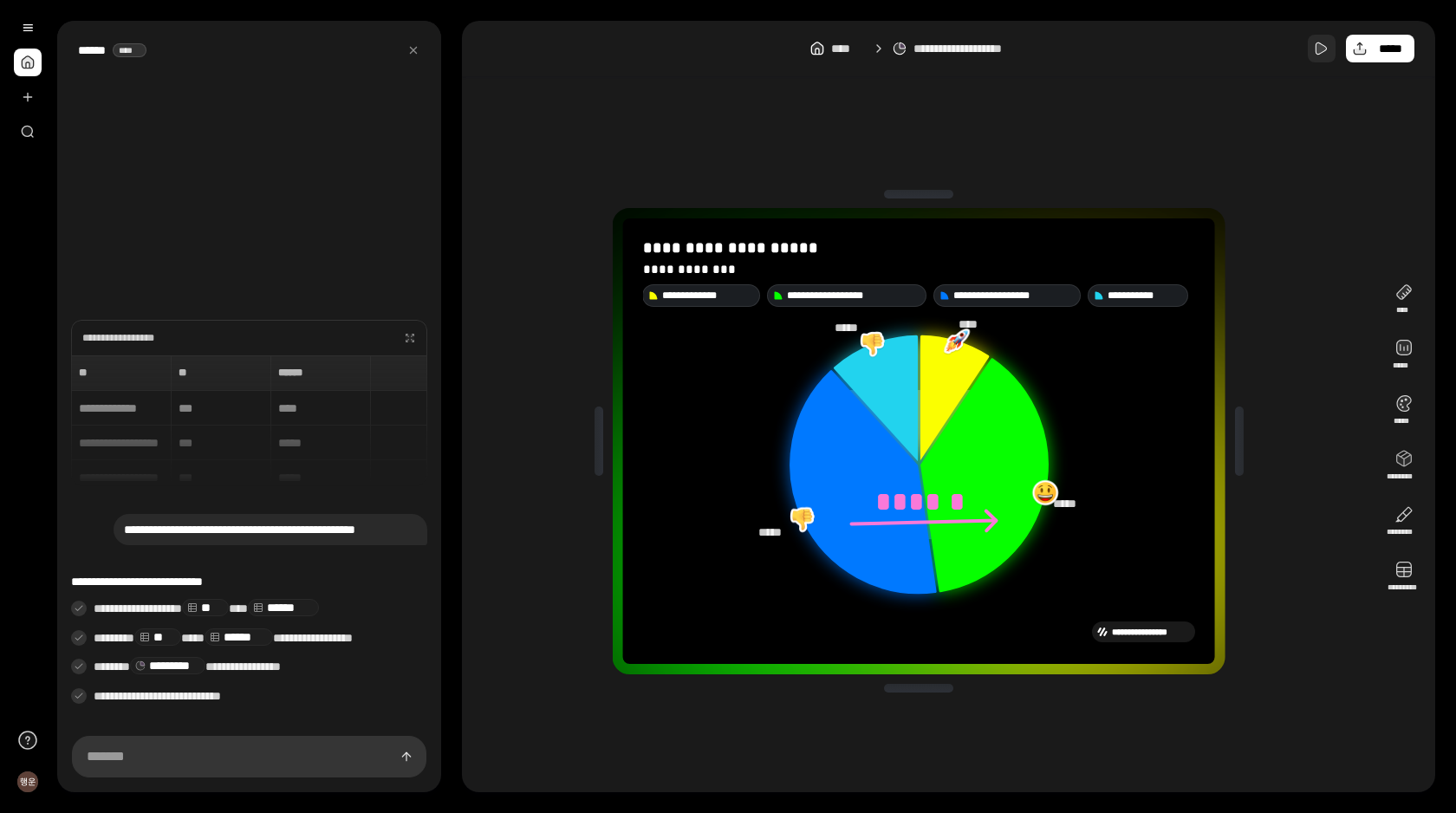 click at bounding box center (1322, 49) 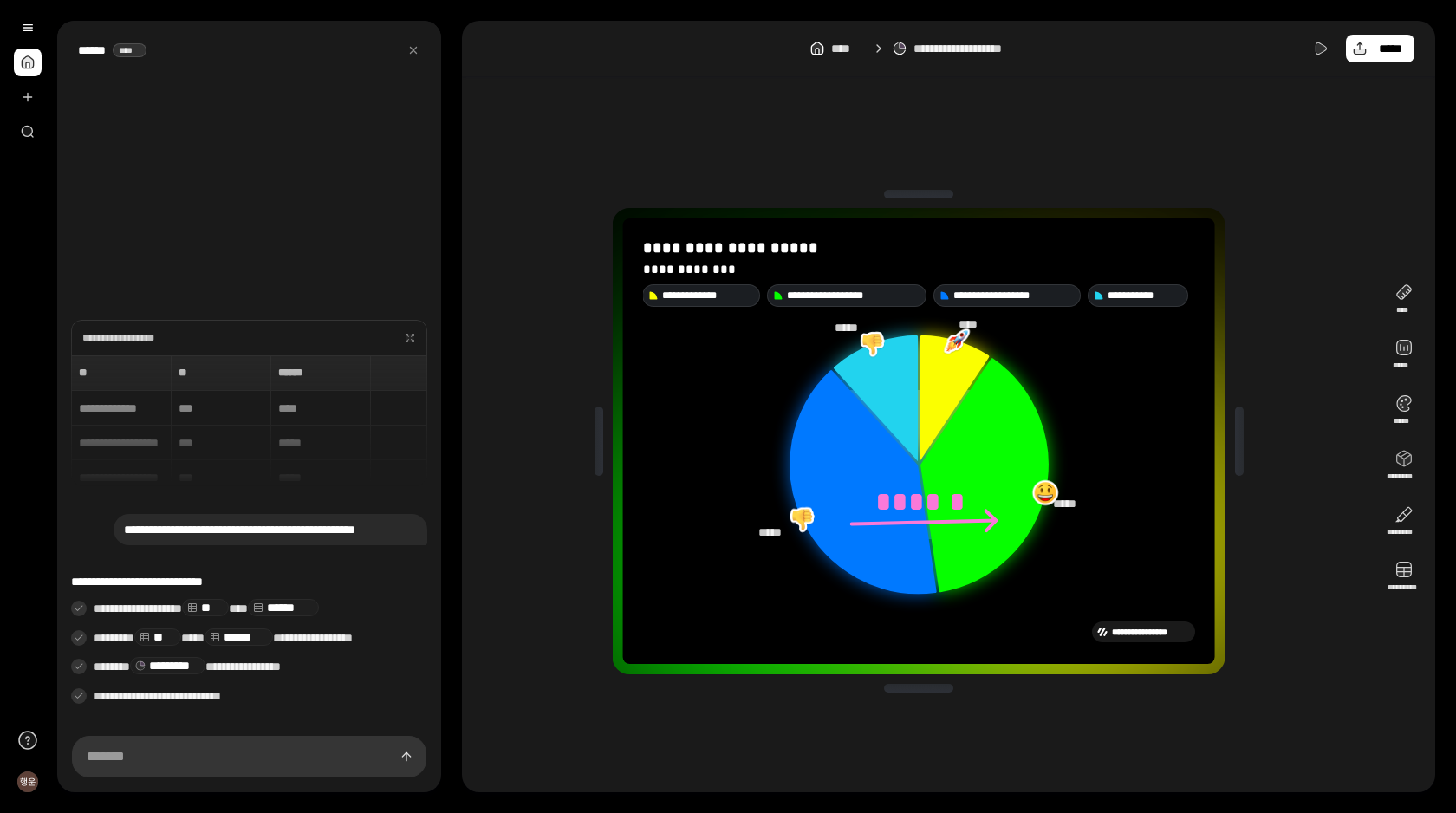 click at bounding box center (872, 344) 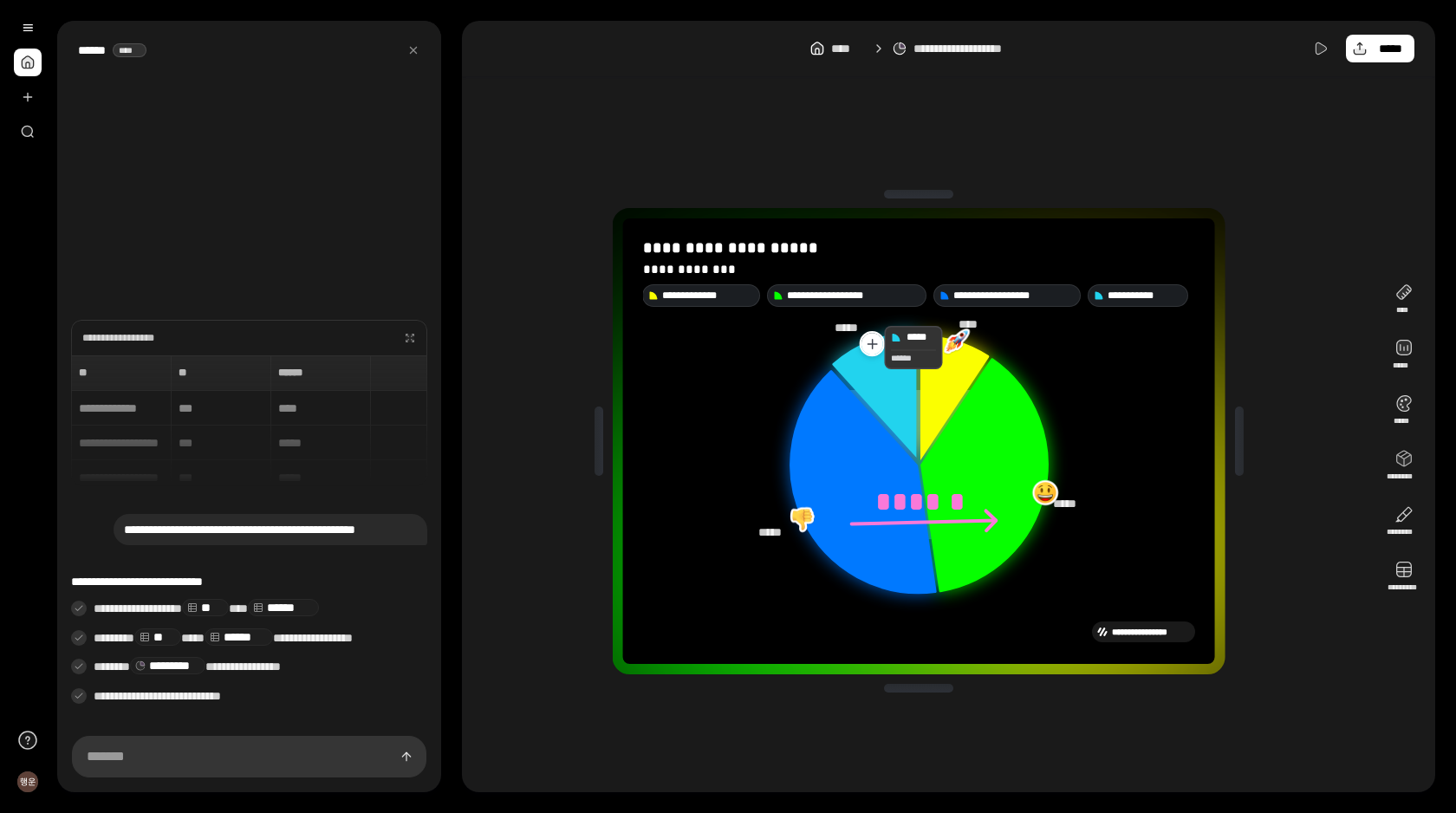 click 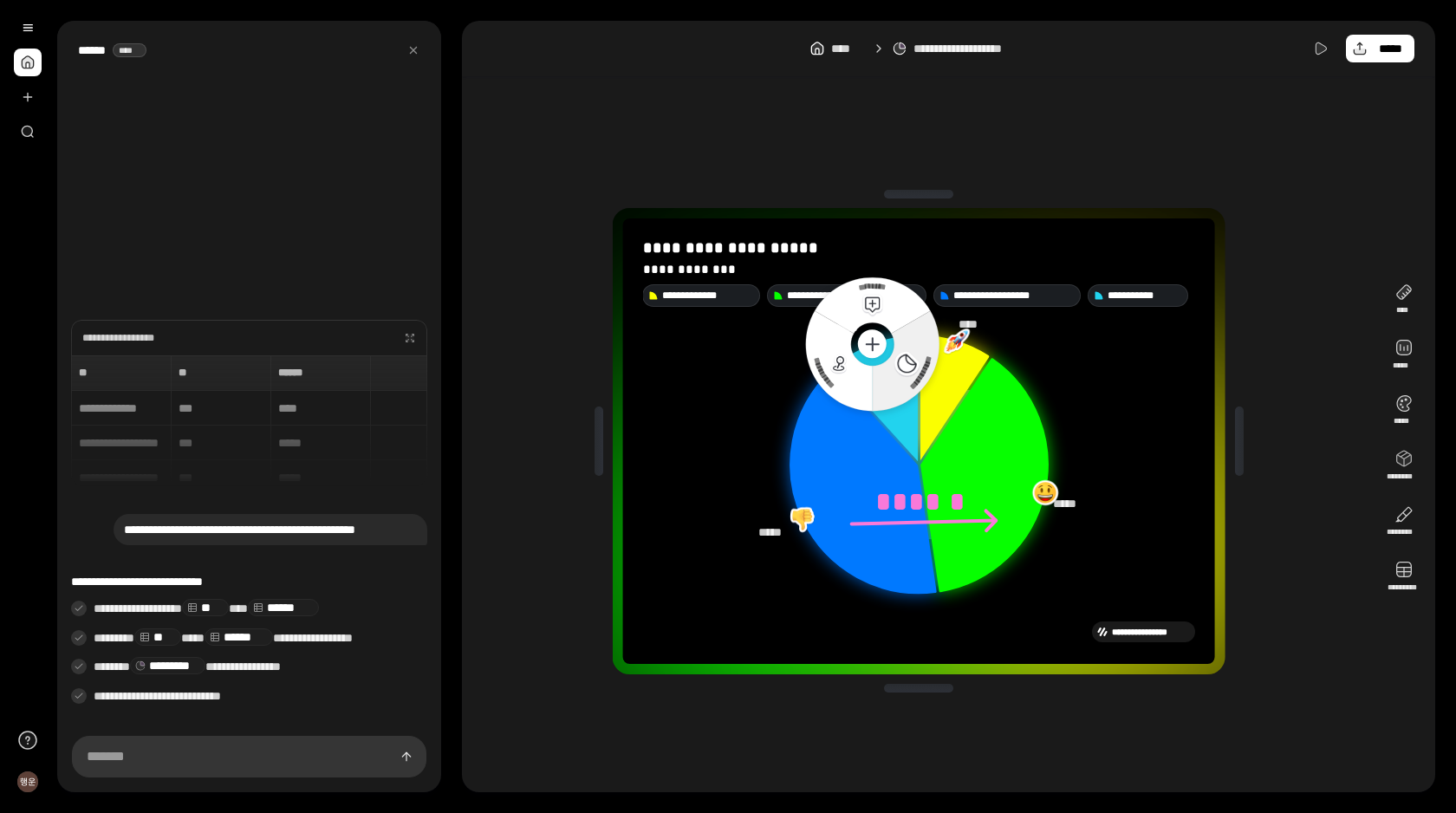 click 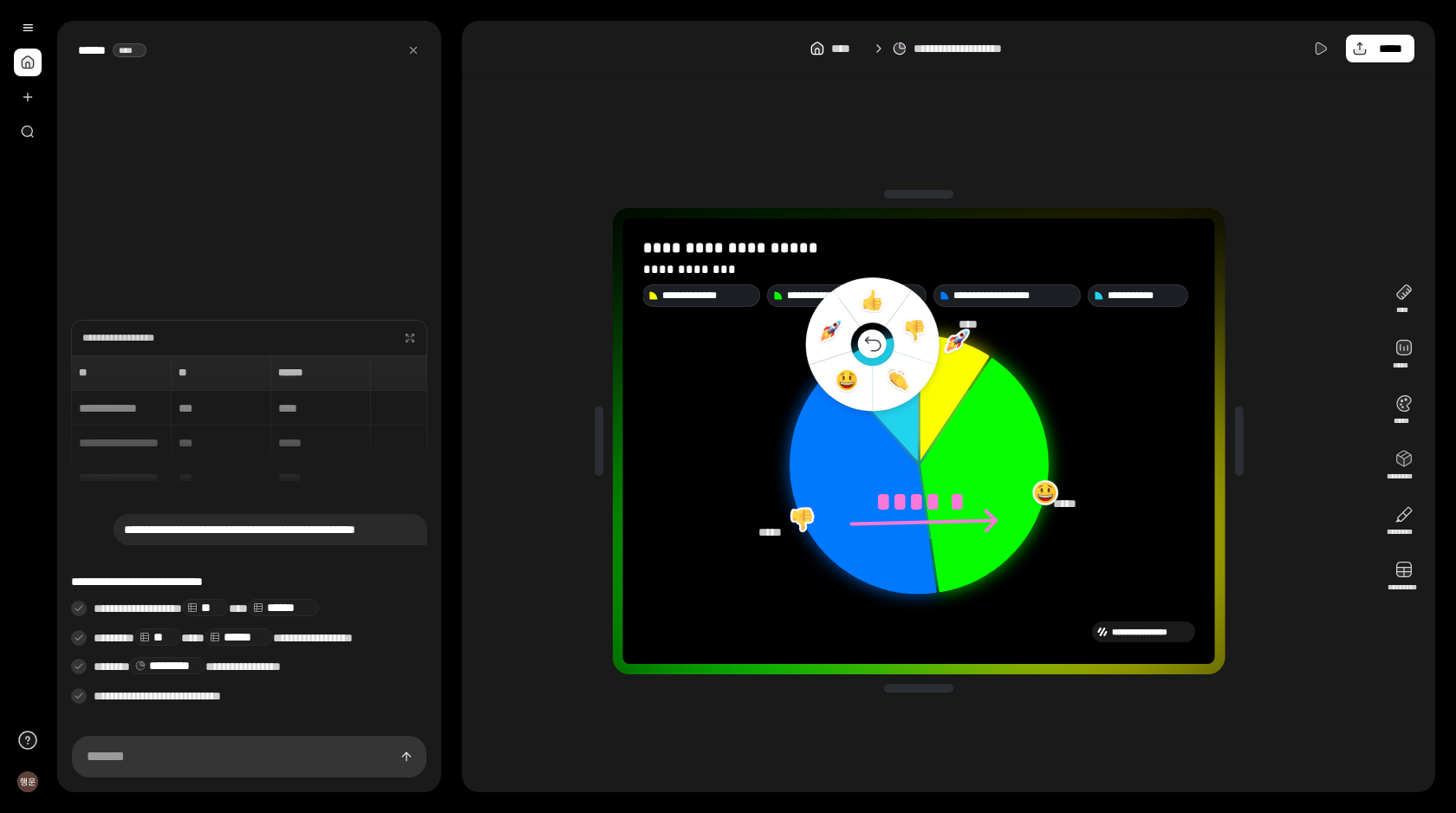 click on "**********" at bounding box center (919, 441) 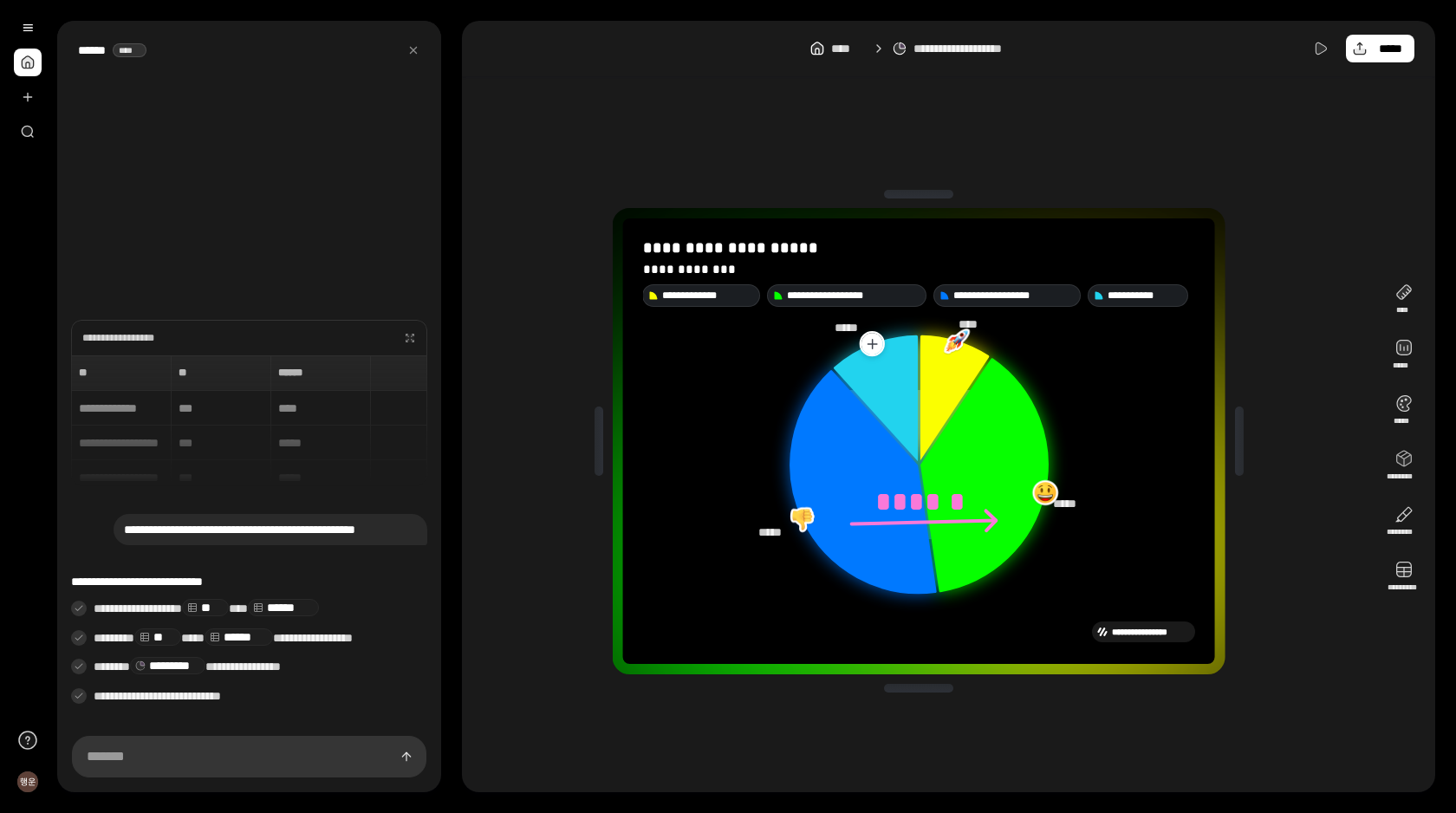 click 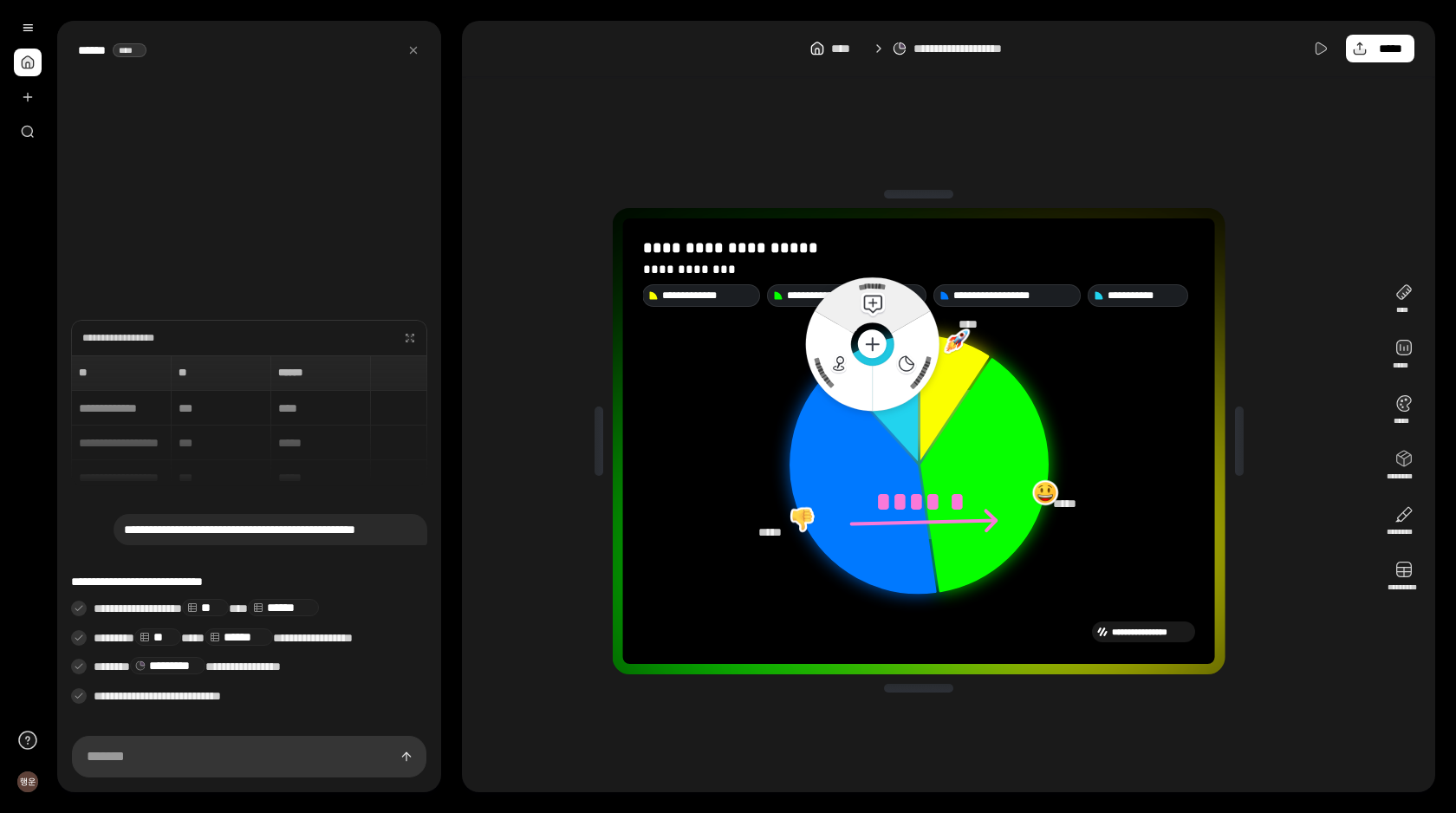click 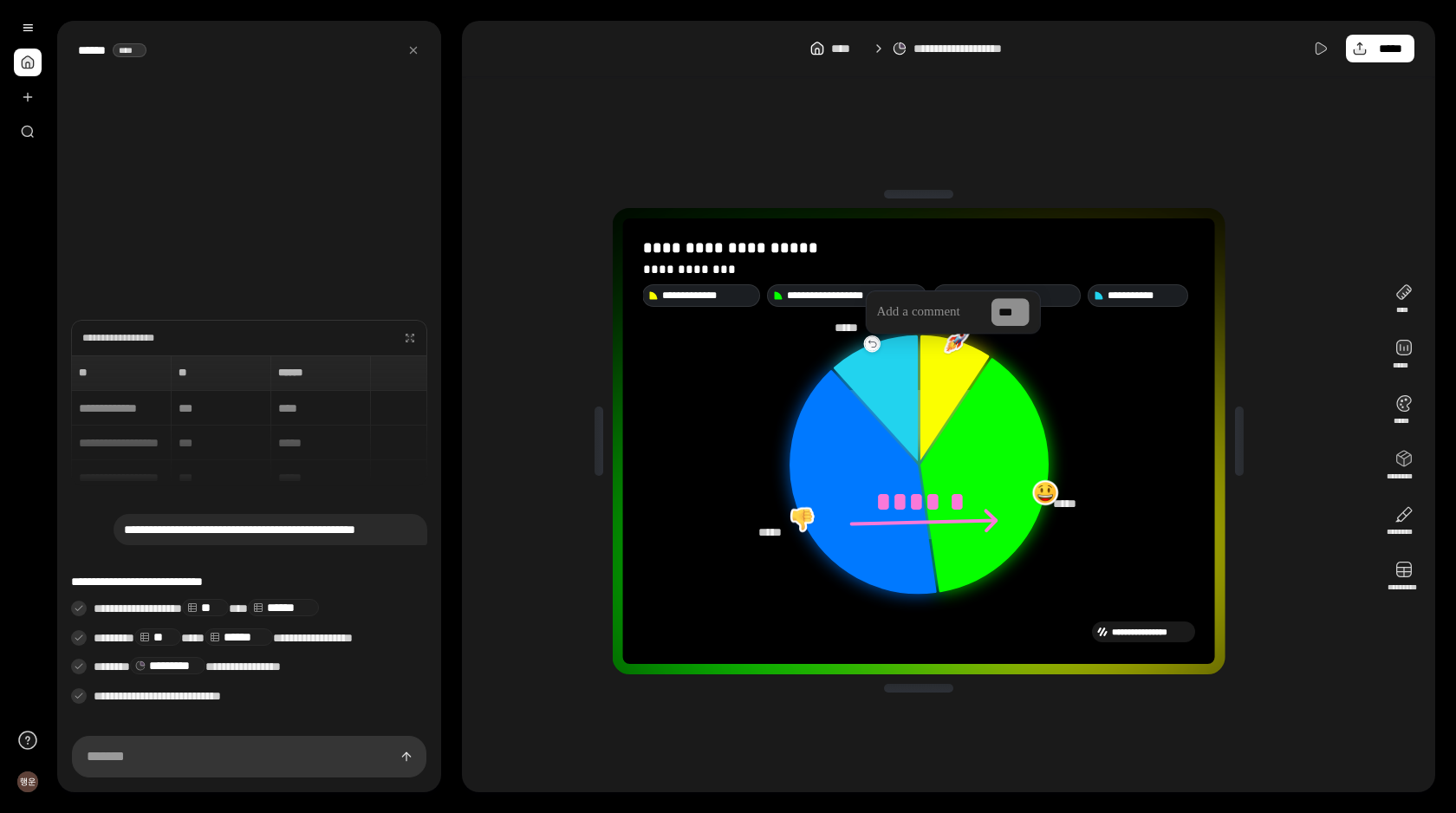 type 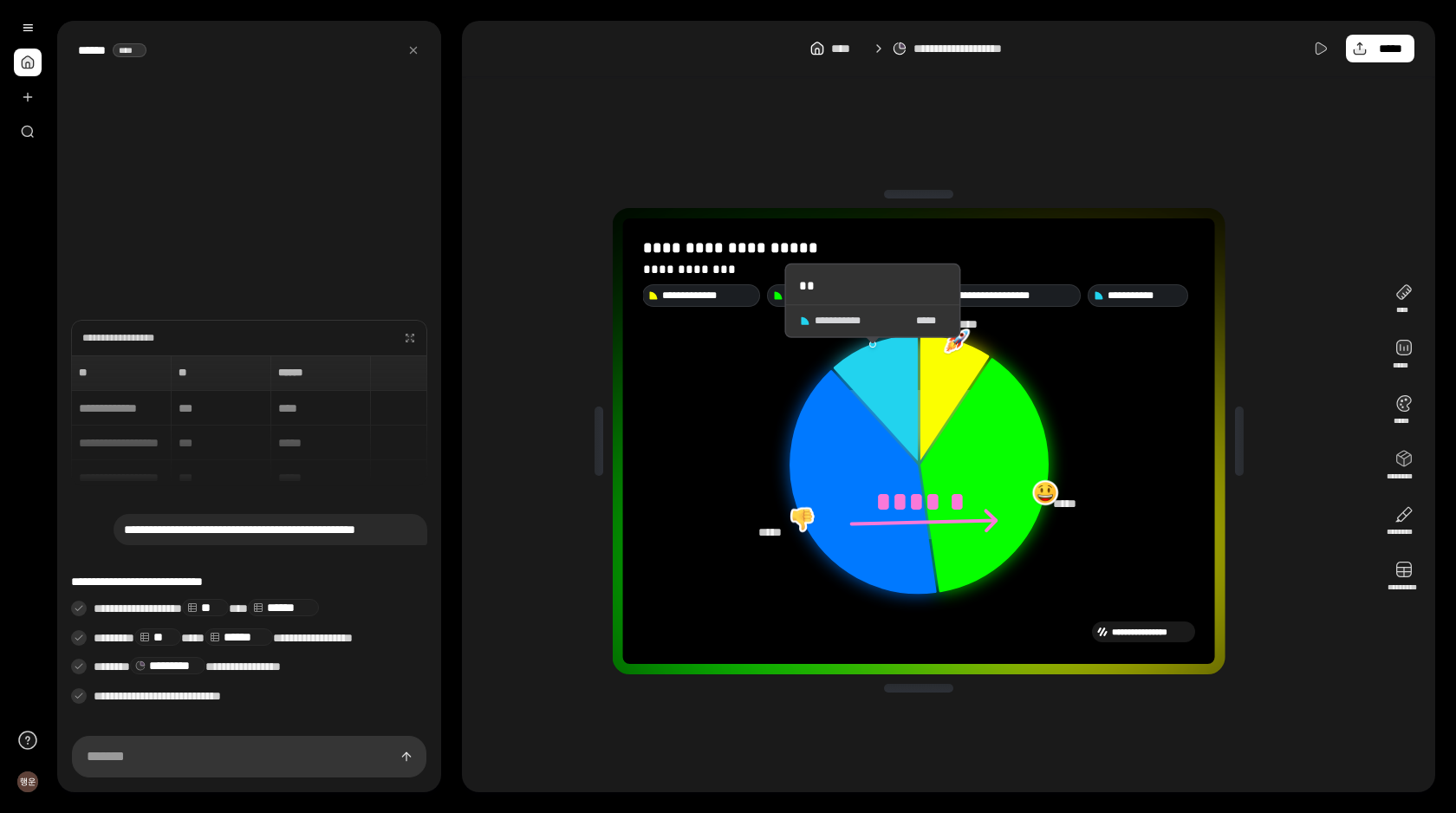 click on "**********" at bounding box center (872, 320) 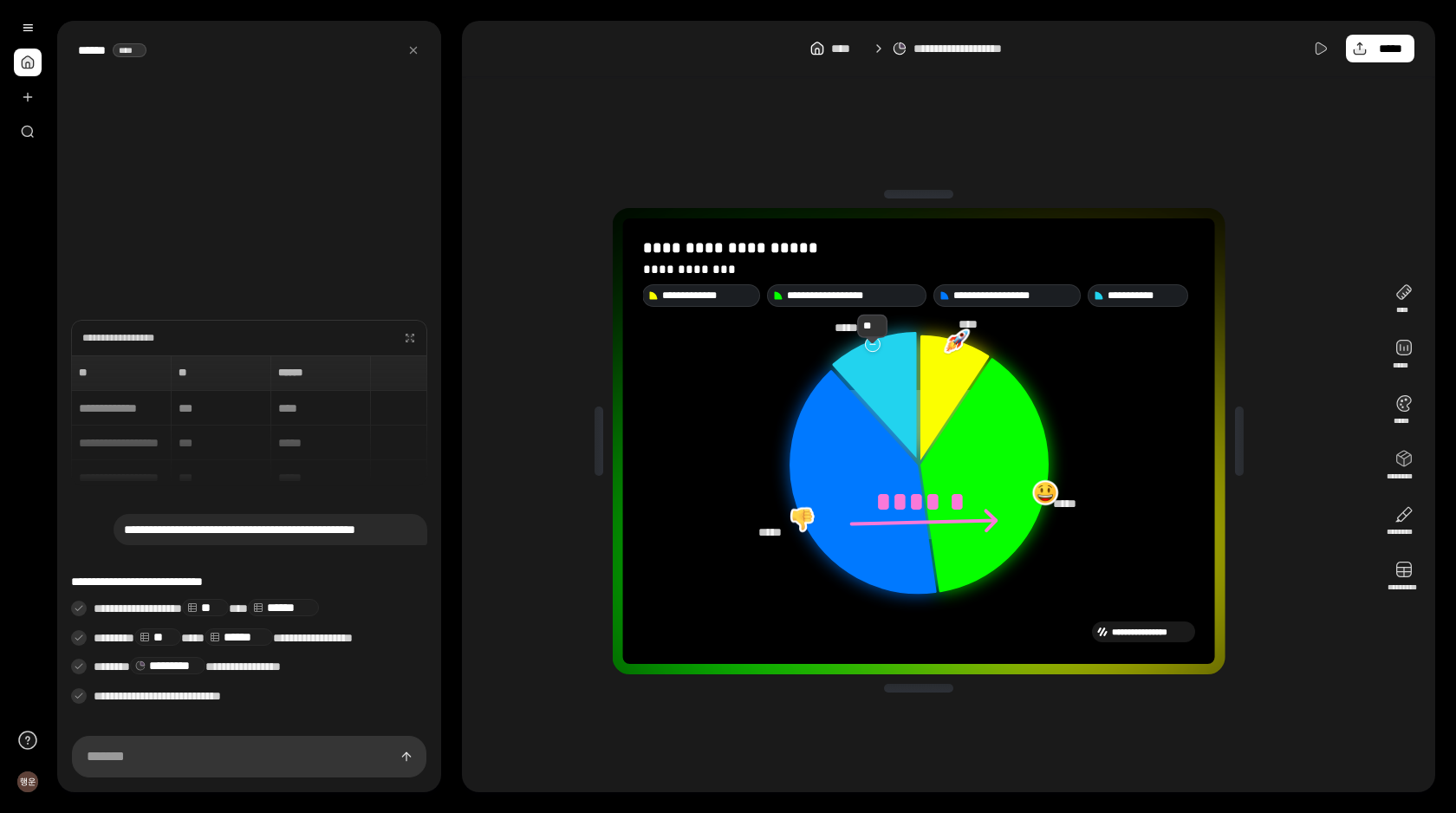 click 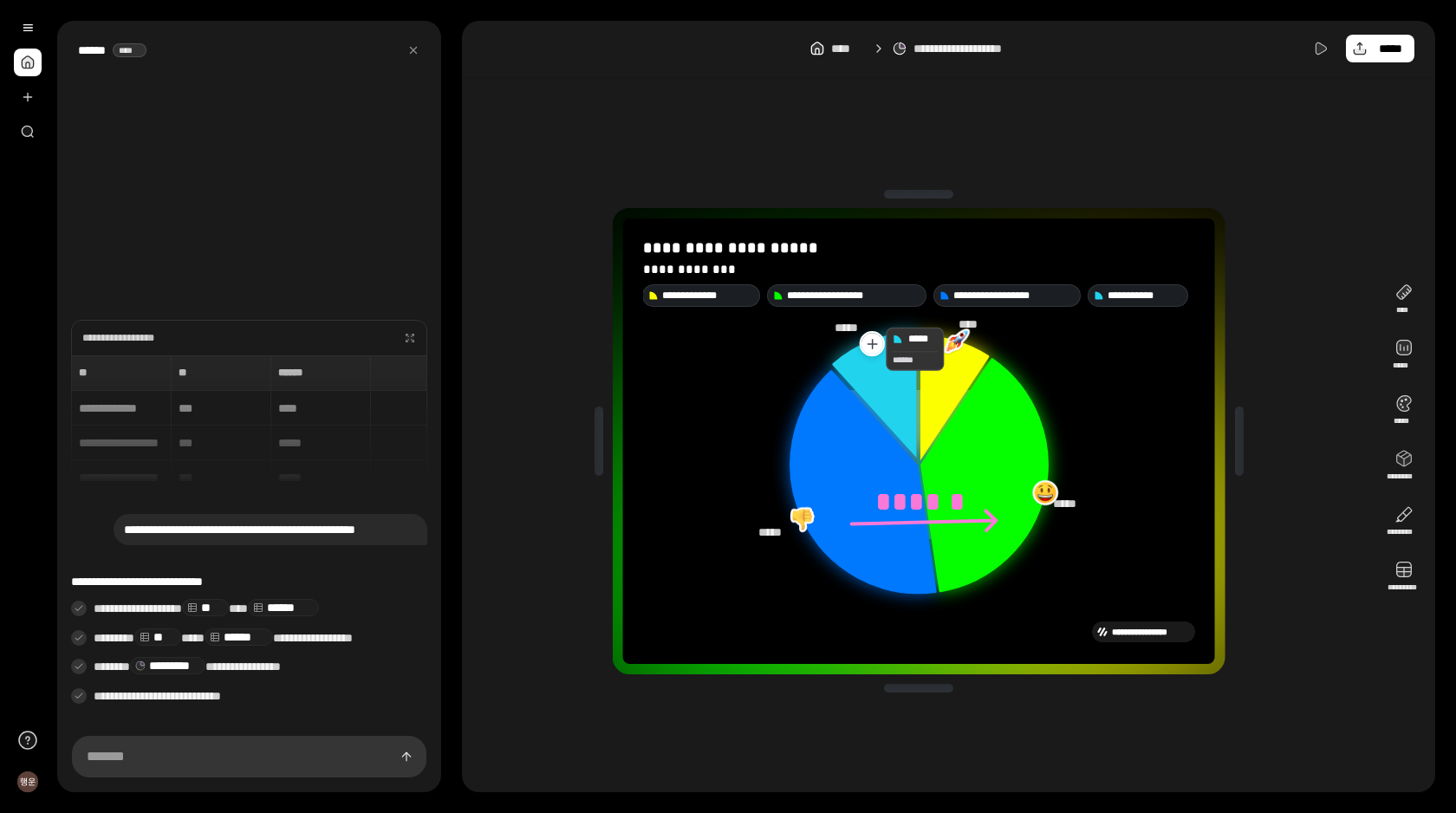 click 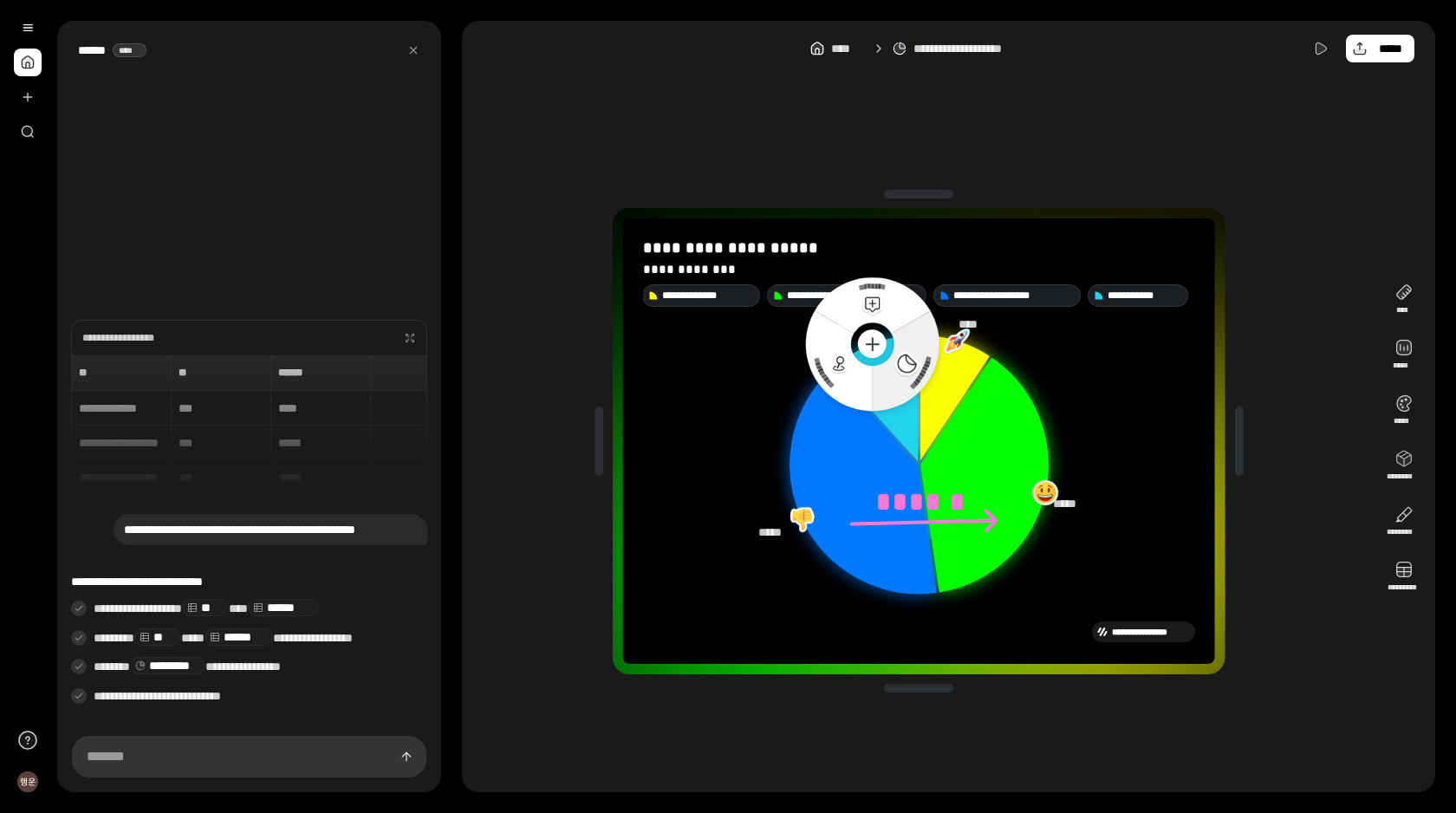 click 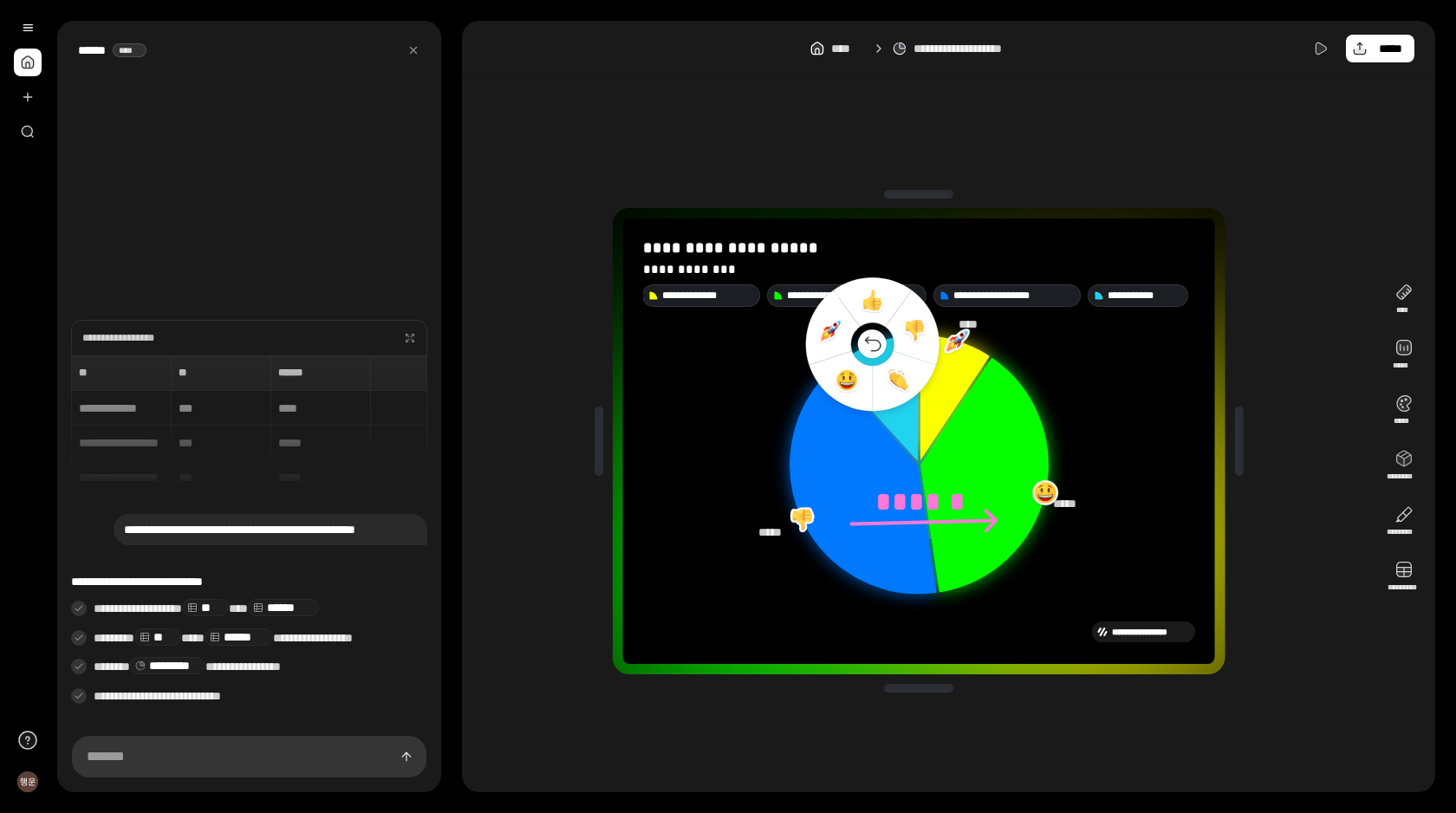 click 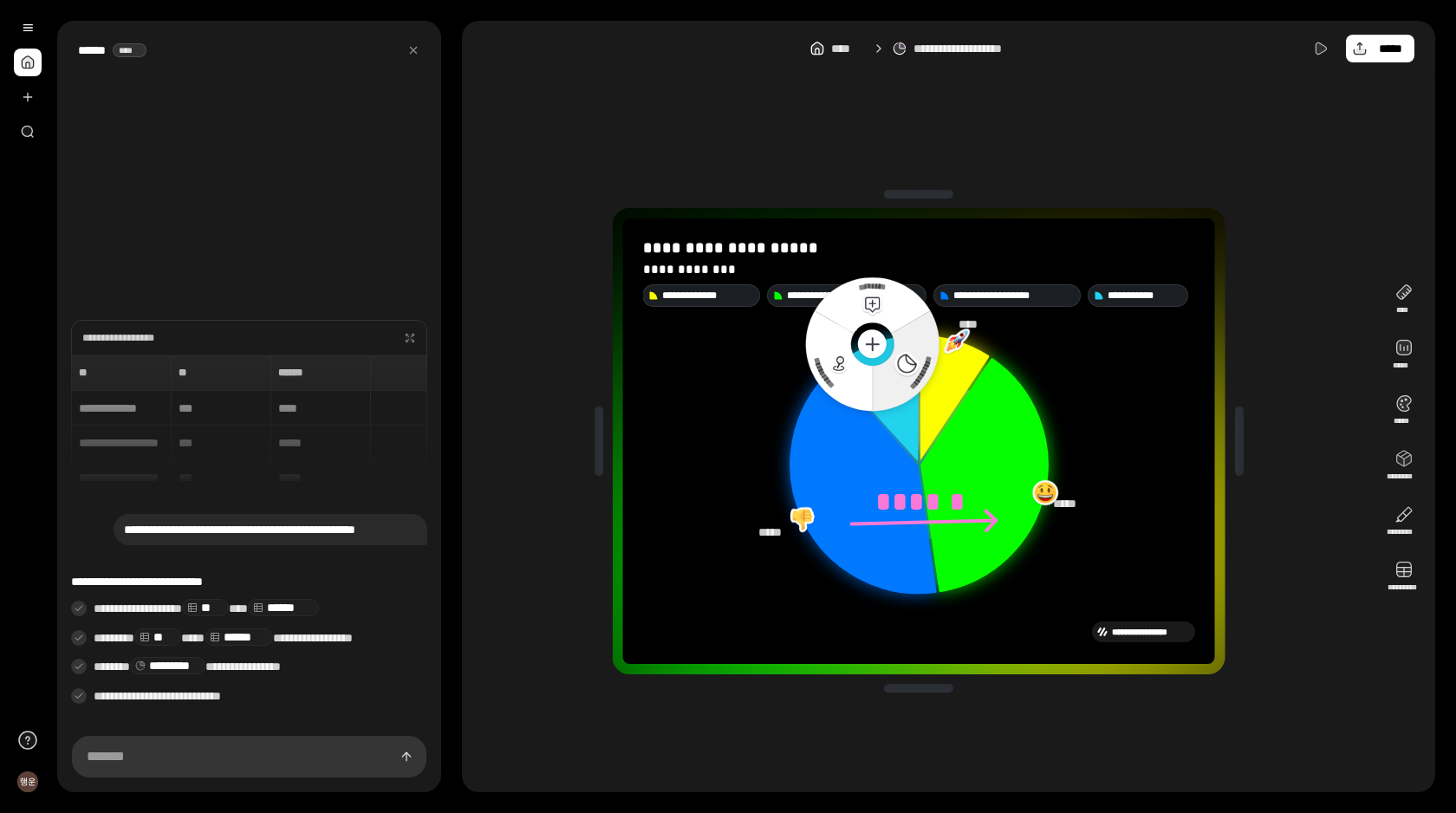 click 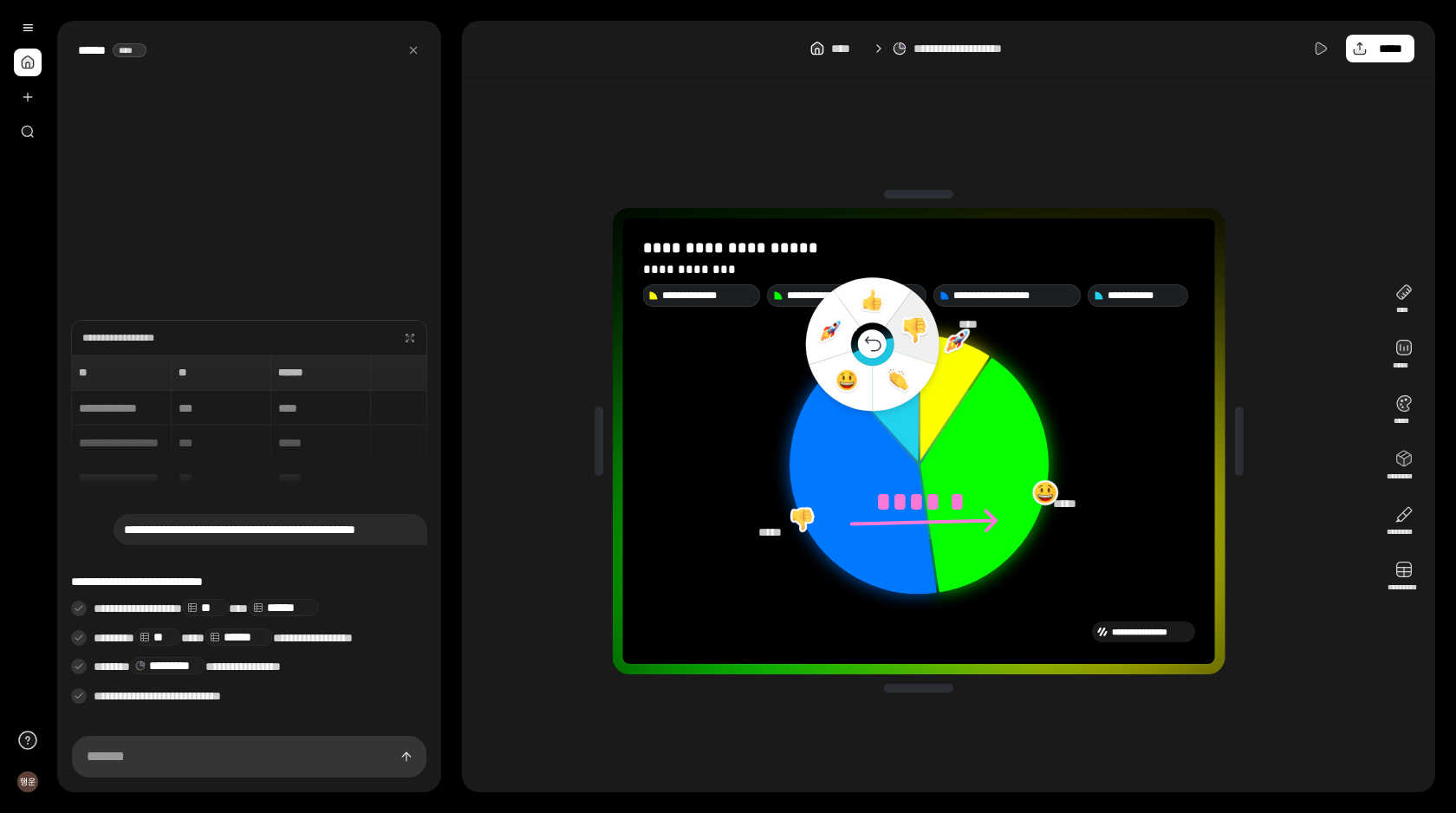 click 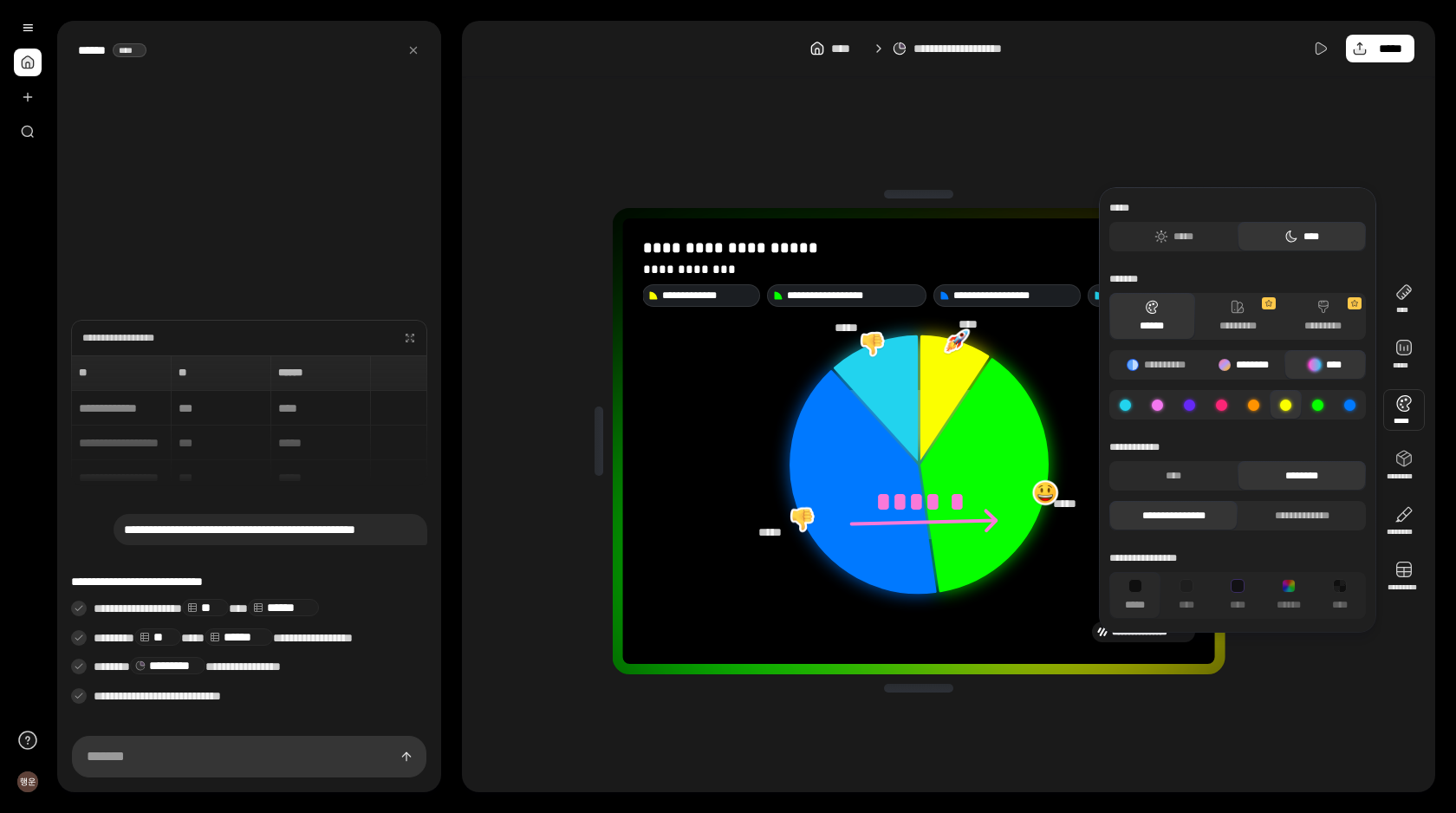click on "********" at bounding box center (1244, 365) 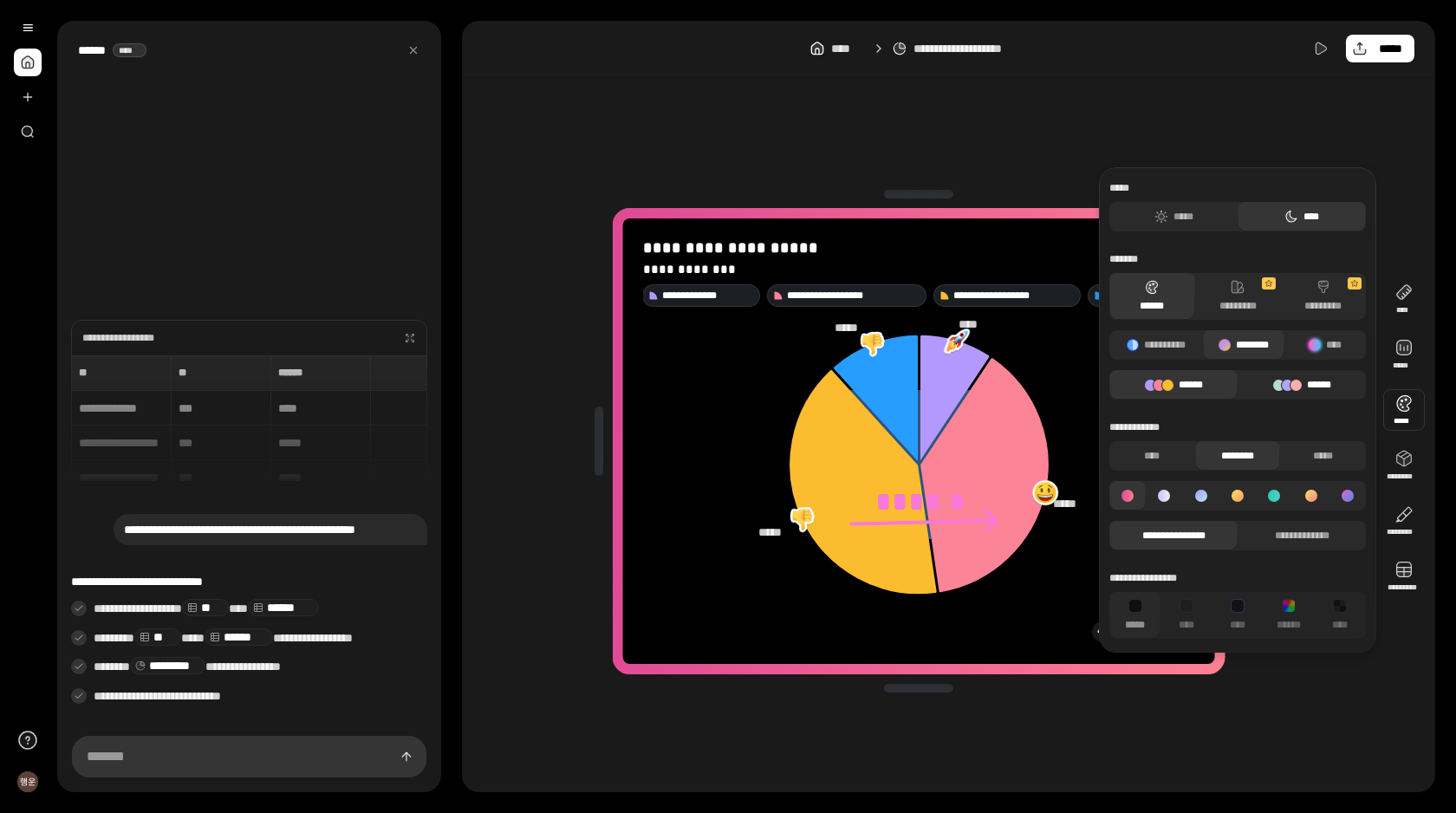 click 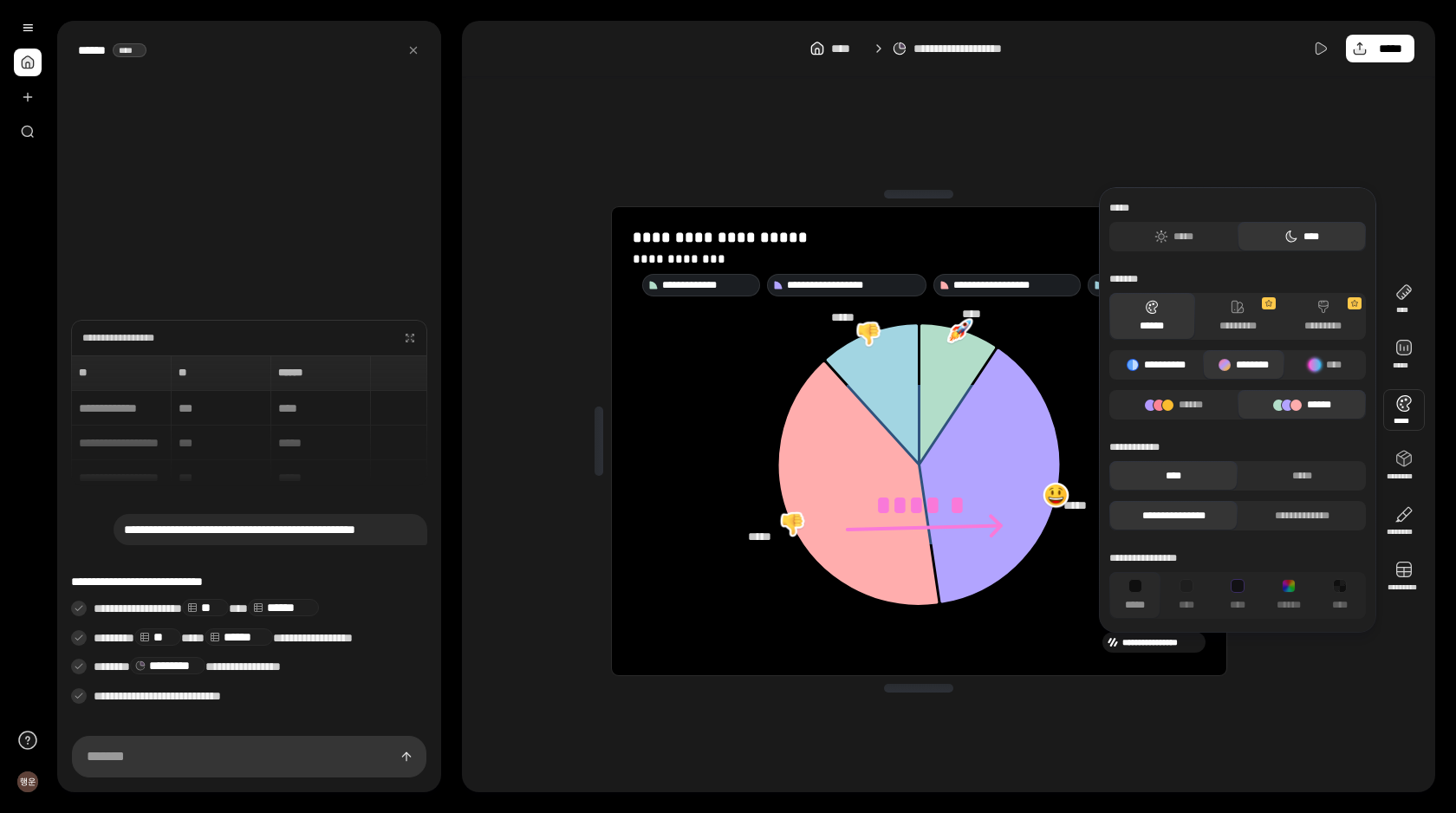 click on "**********" at bounding box center (1156, 365) 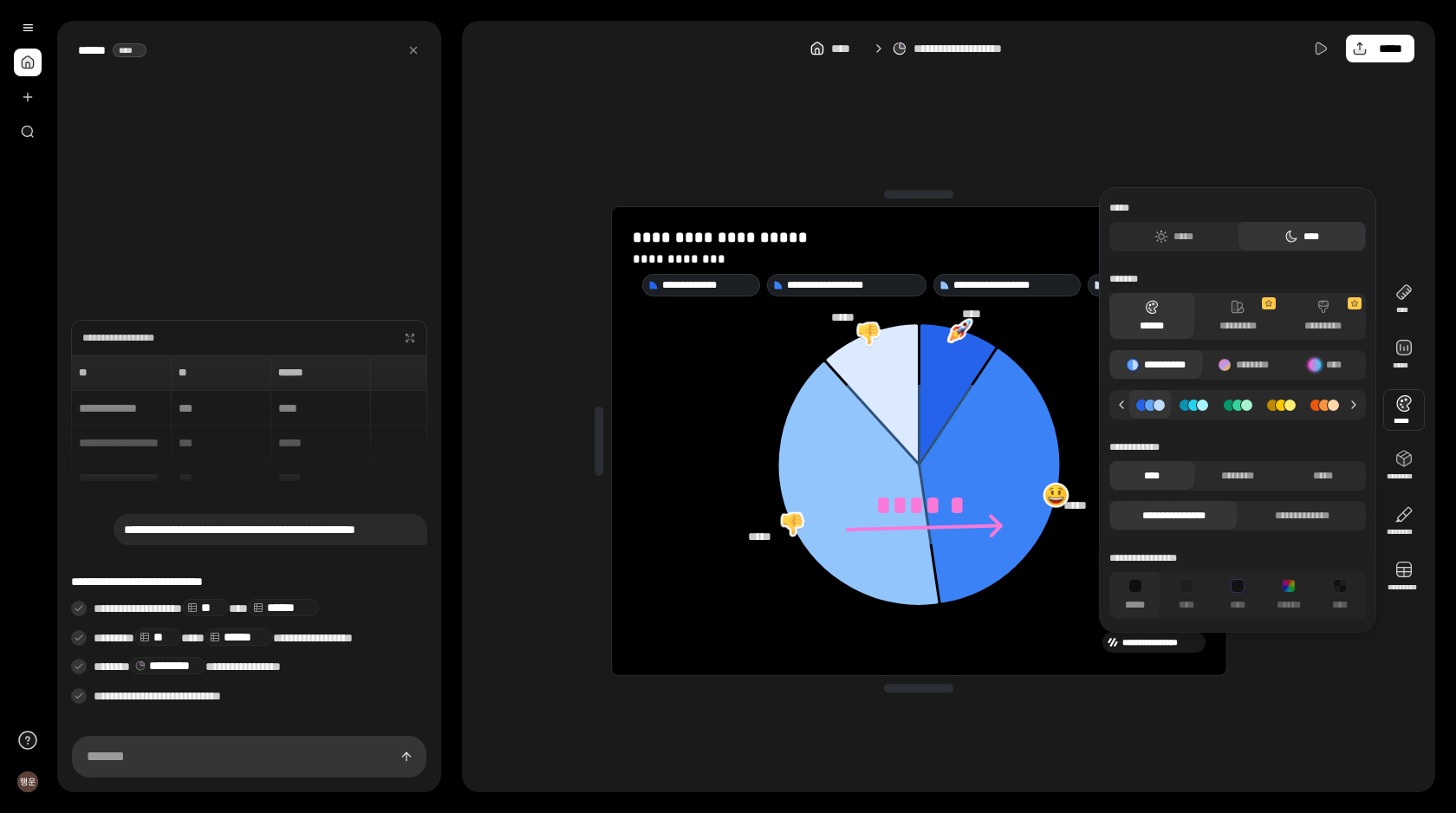 click on "**********" at bounding box center (919, 441) 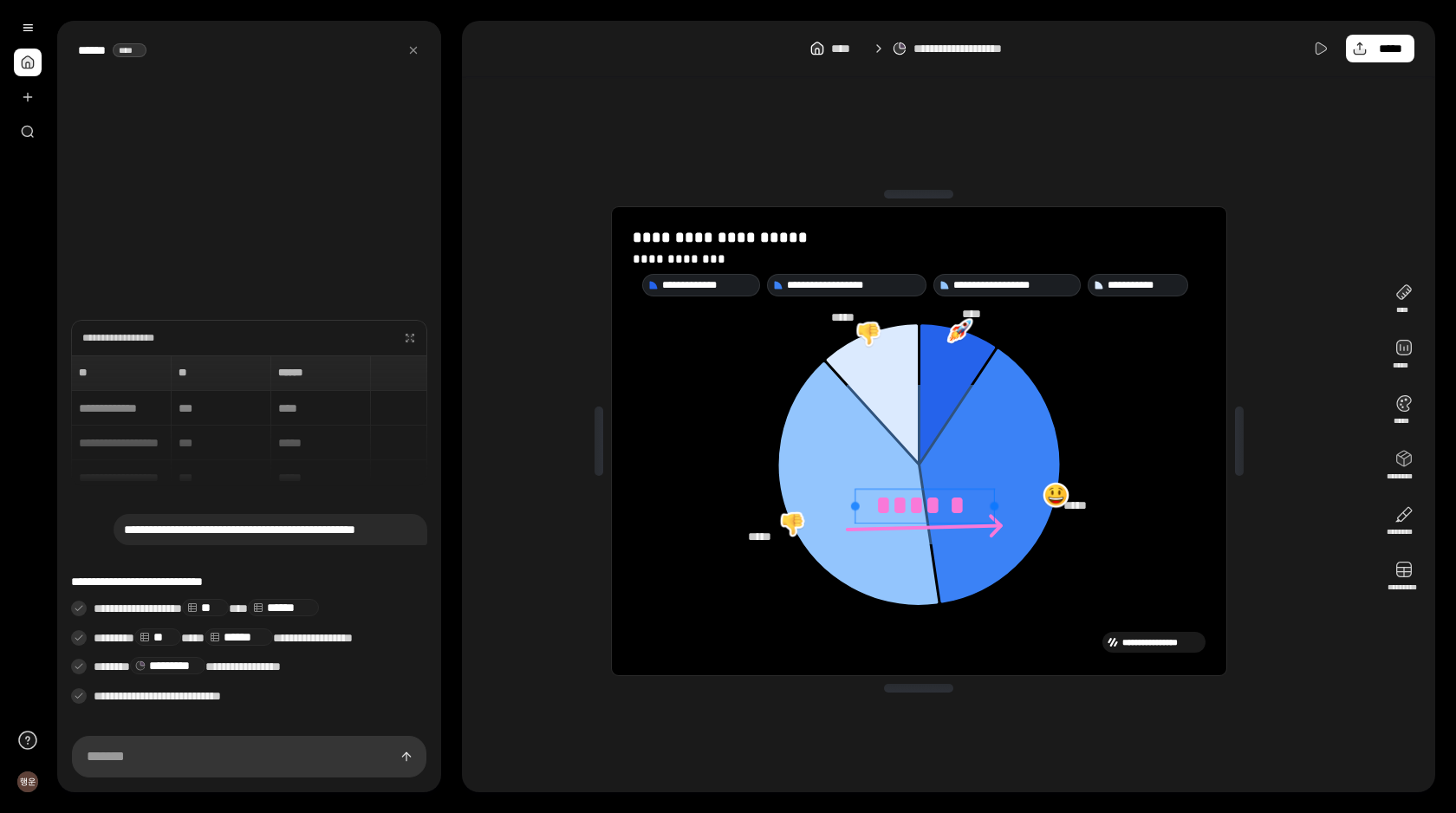 click on "******" at bounding box center [924, 505] 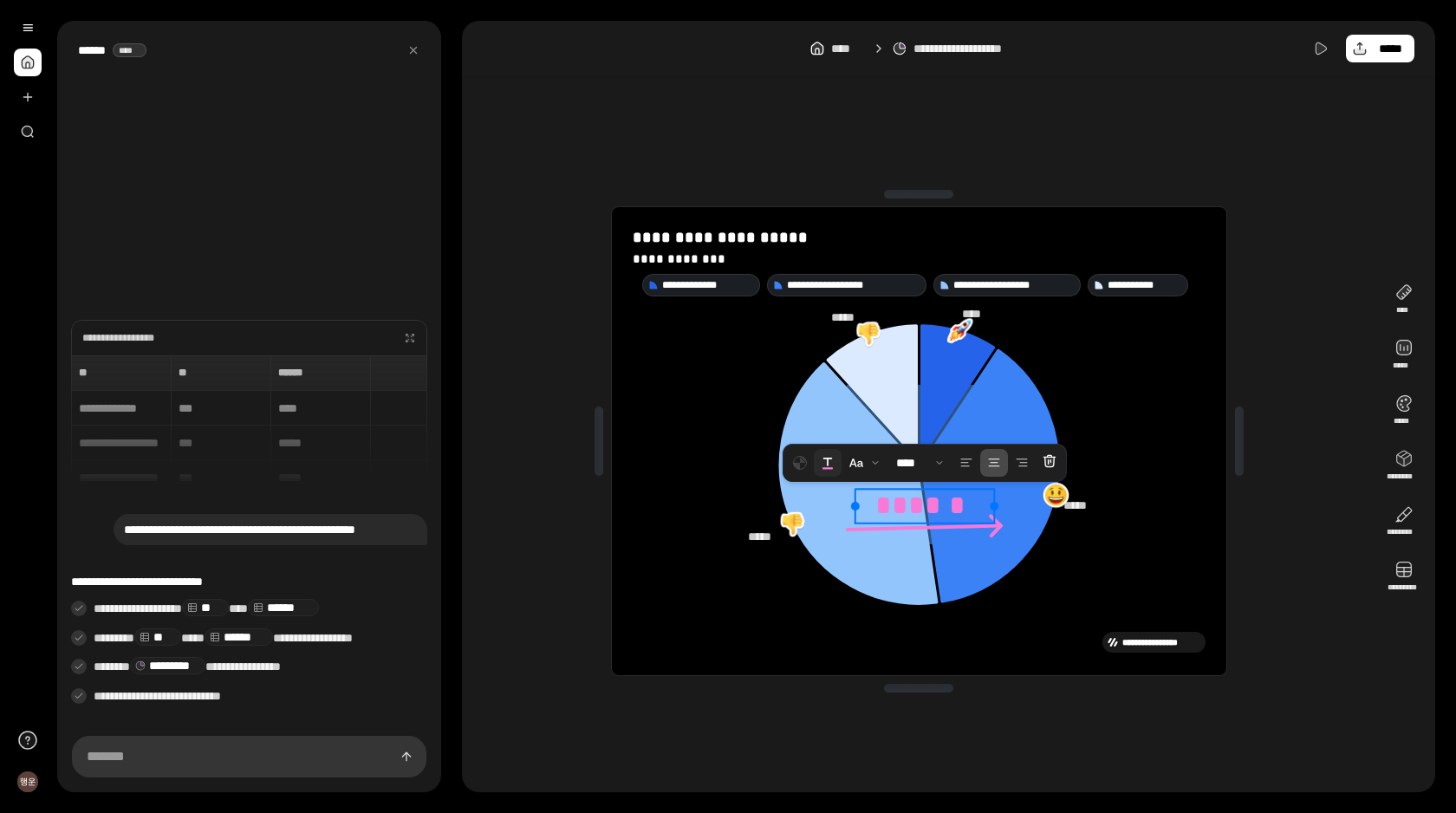 click at bounding box center (828, 463) 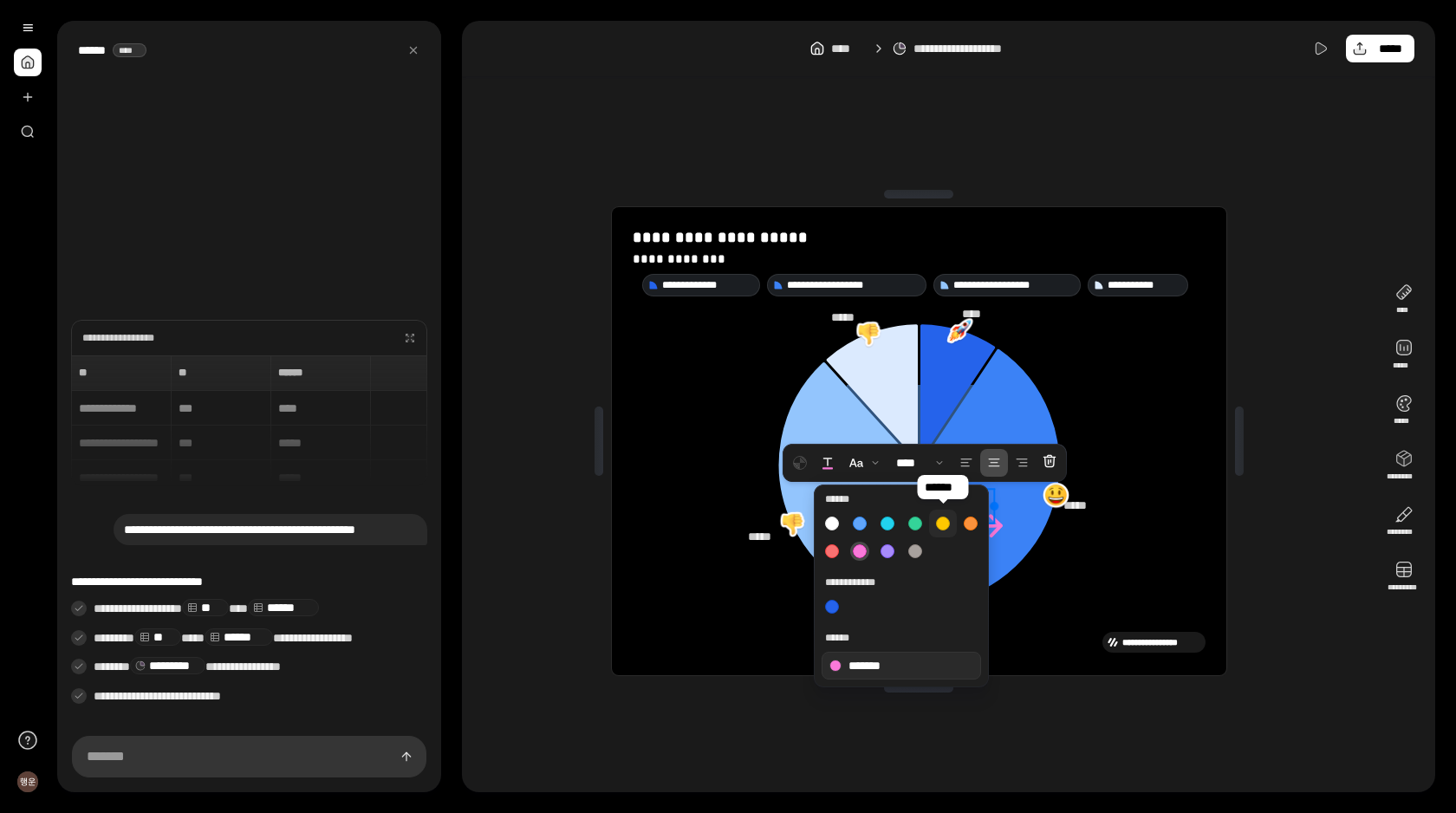 click at bounding box center [901, 537] 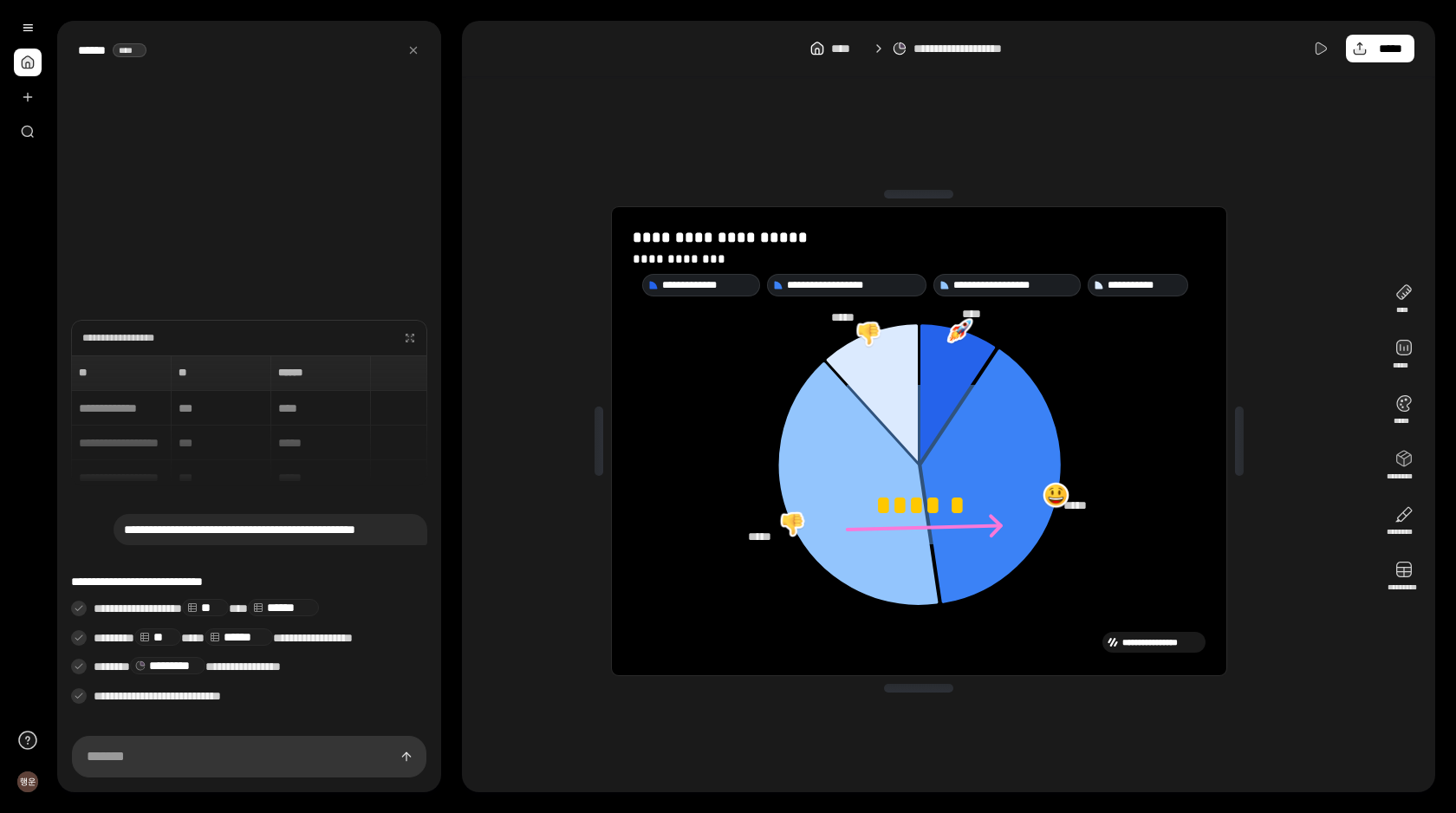 click 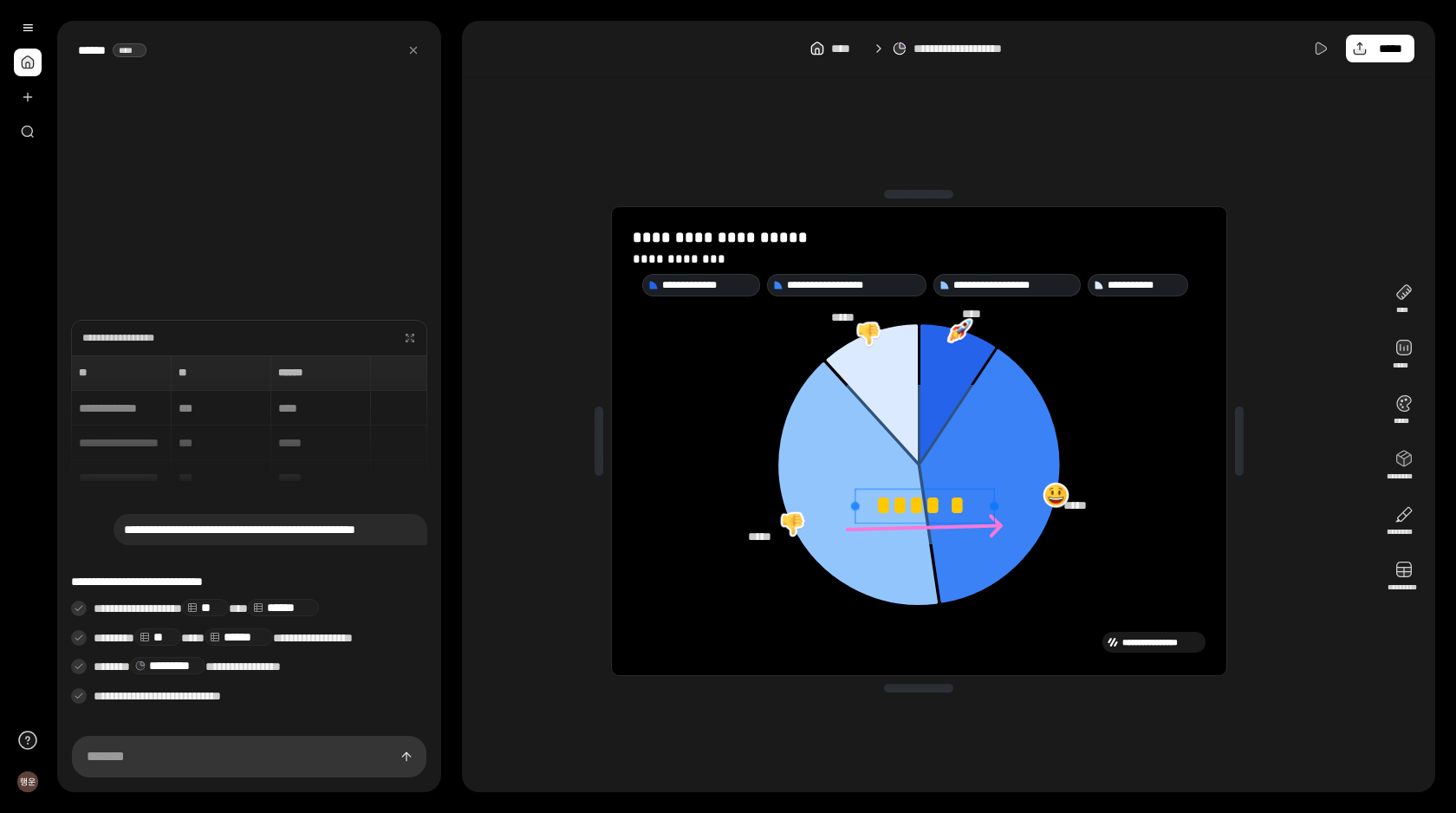 click on "******" at bounding box center [924, 505] 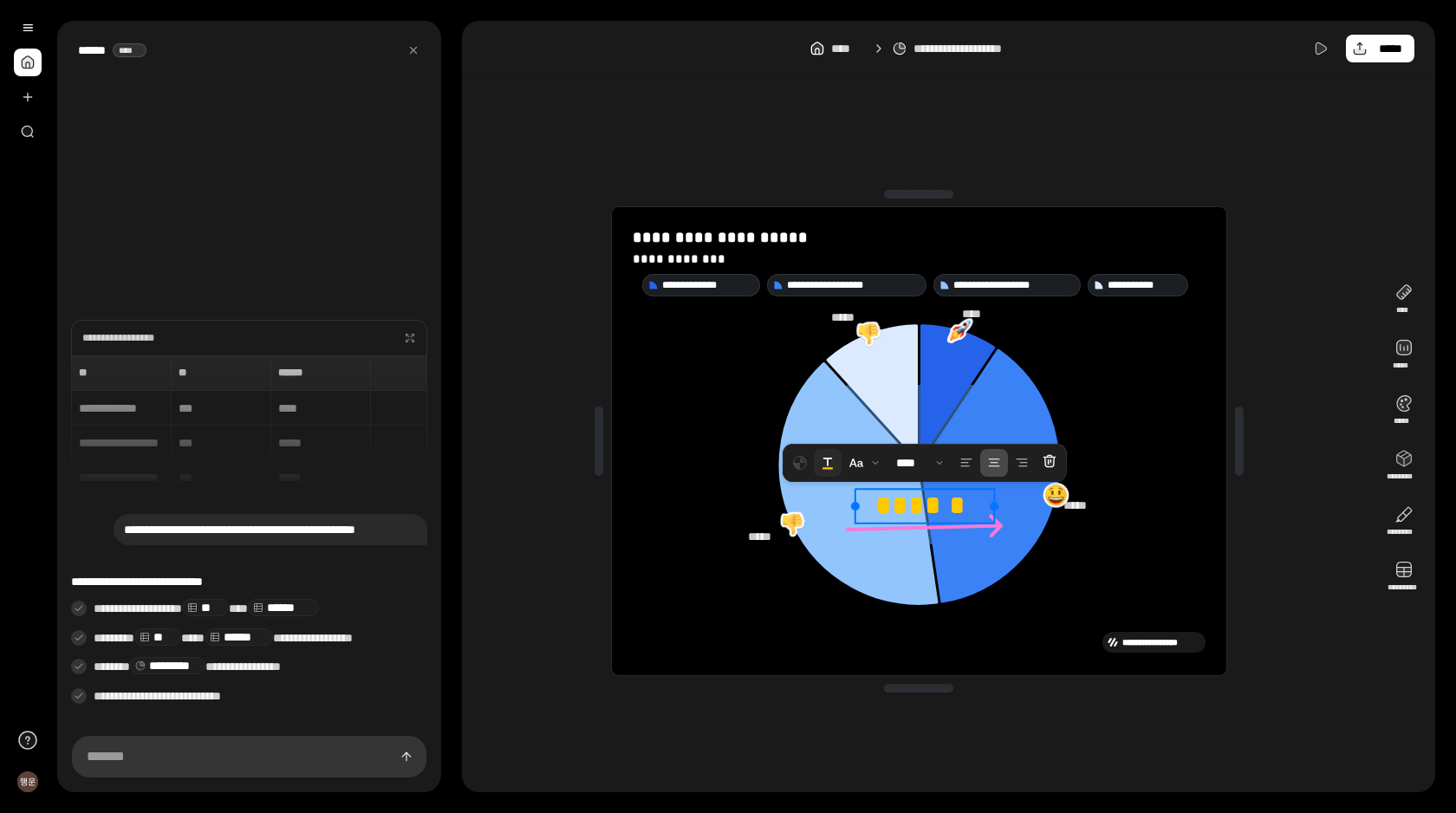 click at bounding box center [828, 463] 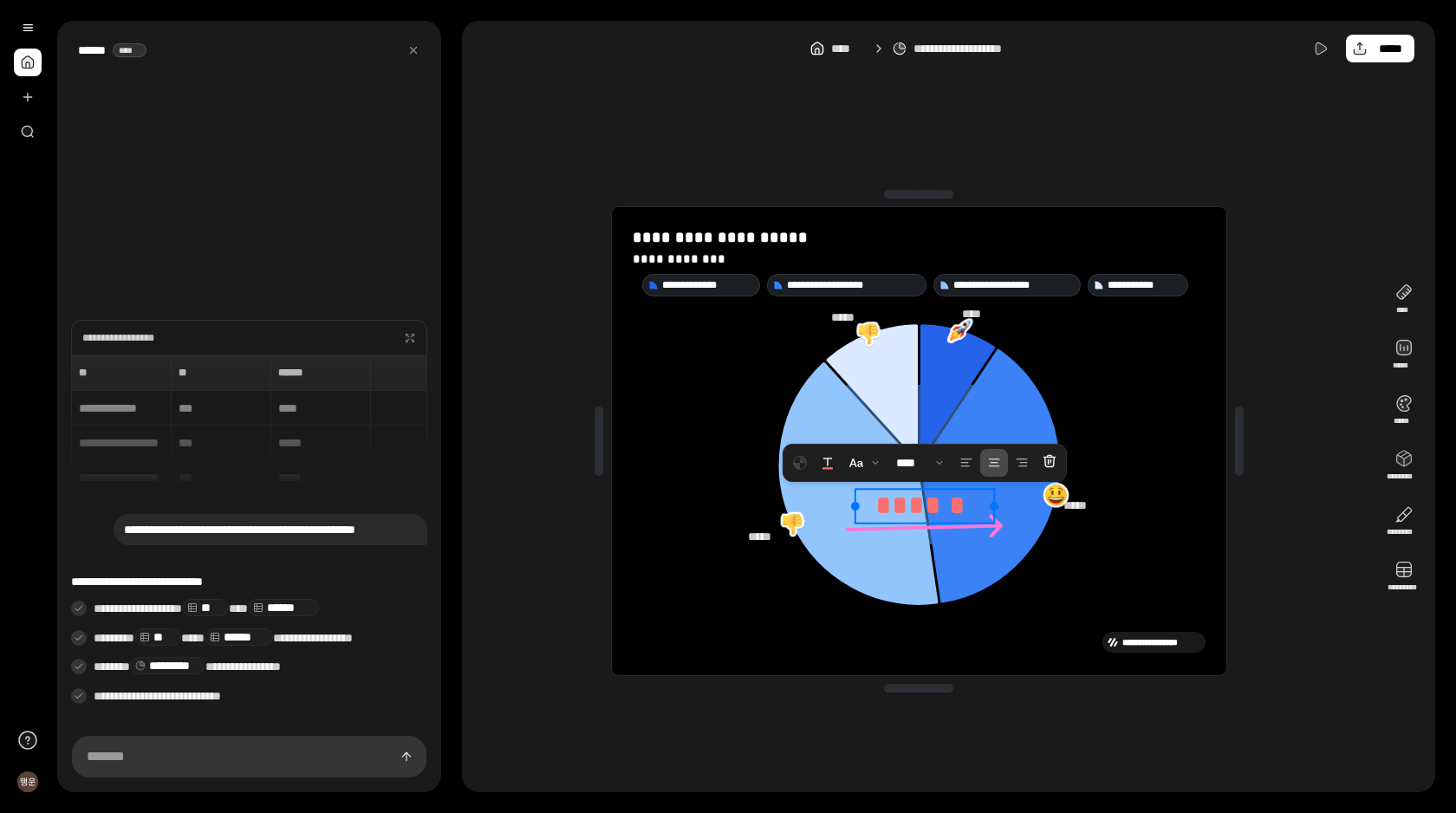 click at bounding box center [829, 544] 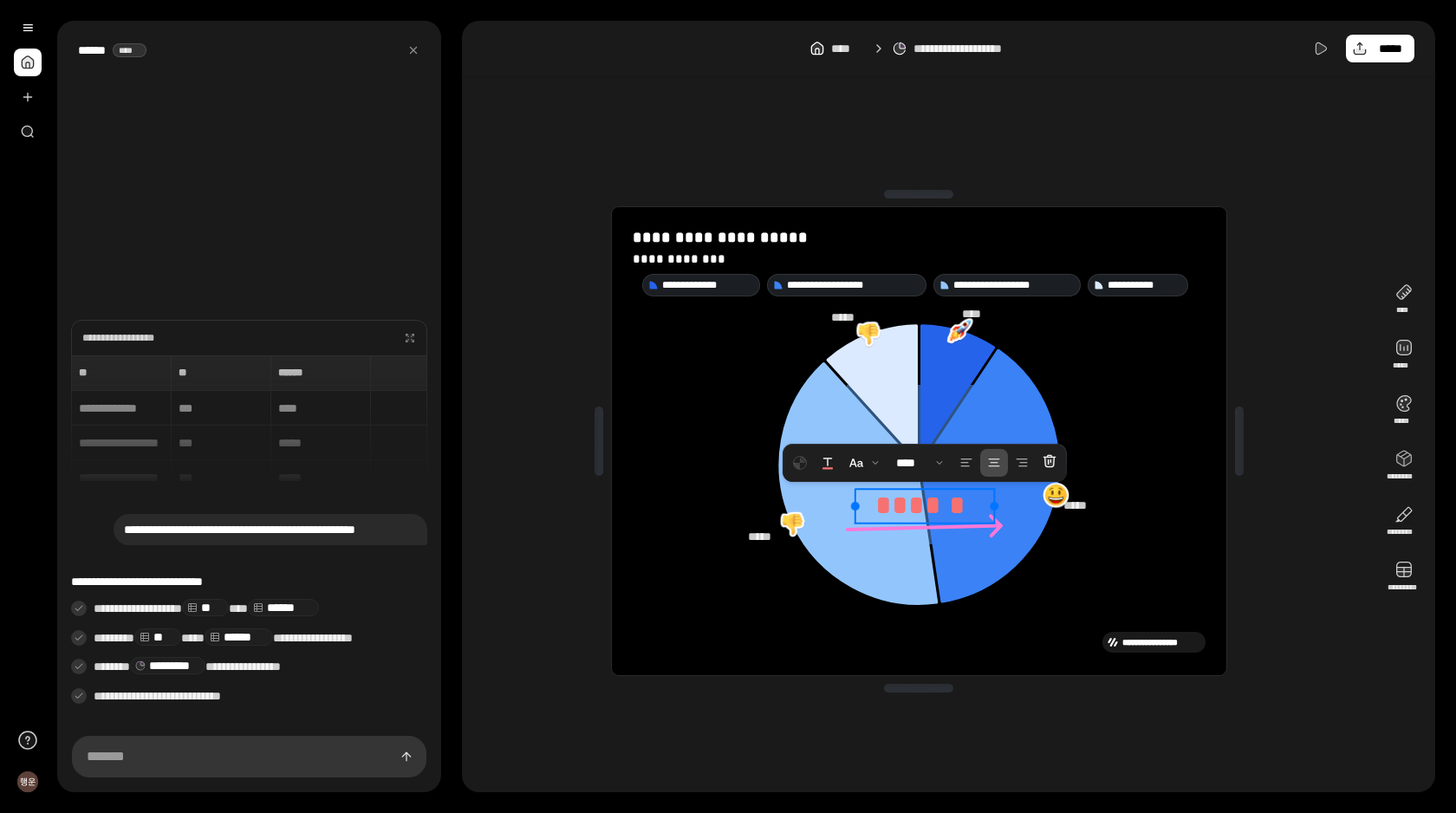 click 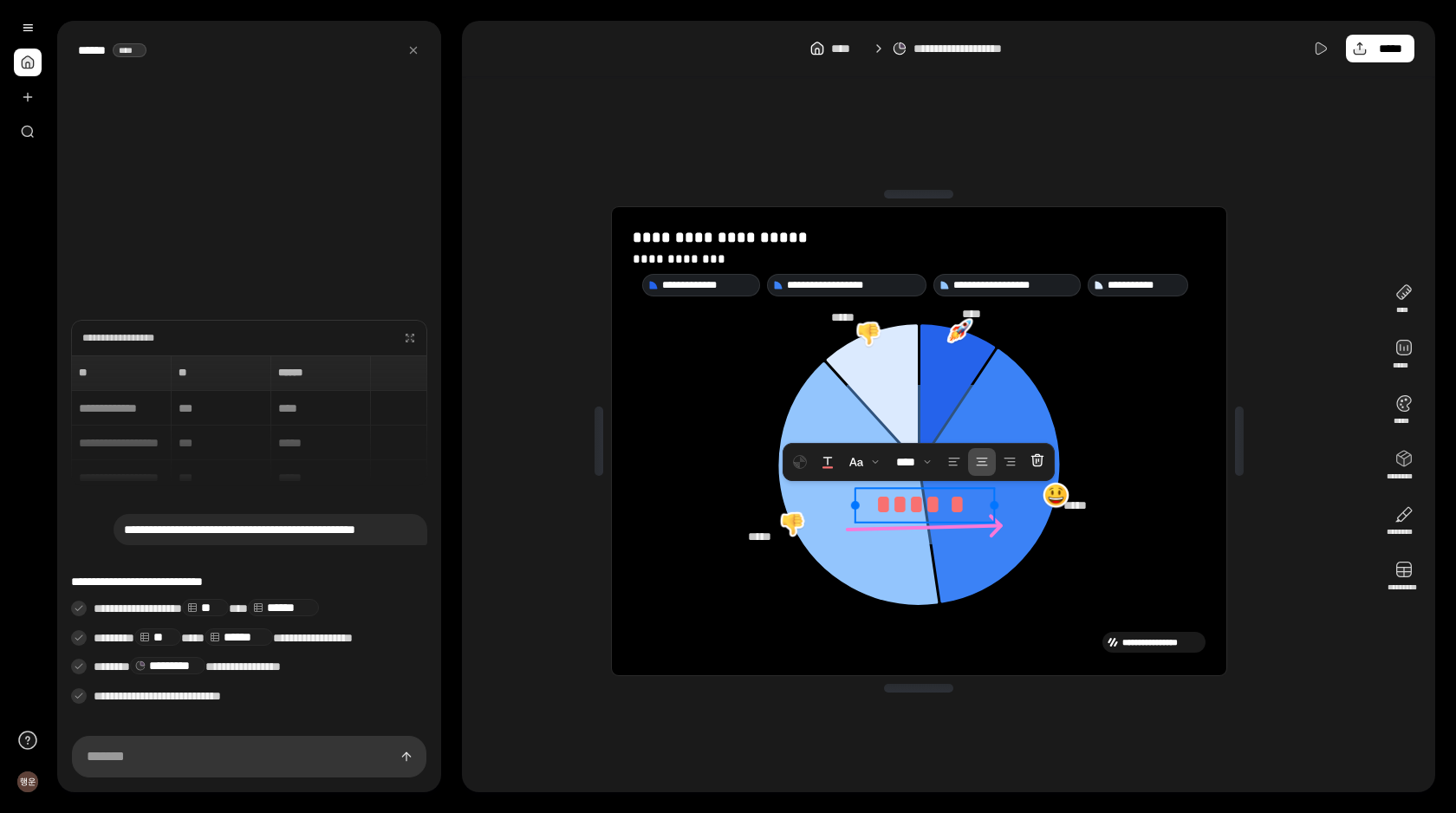 click on "******" at bounding box center [924, 504] 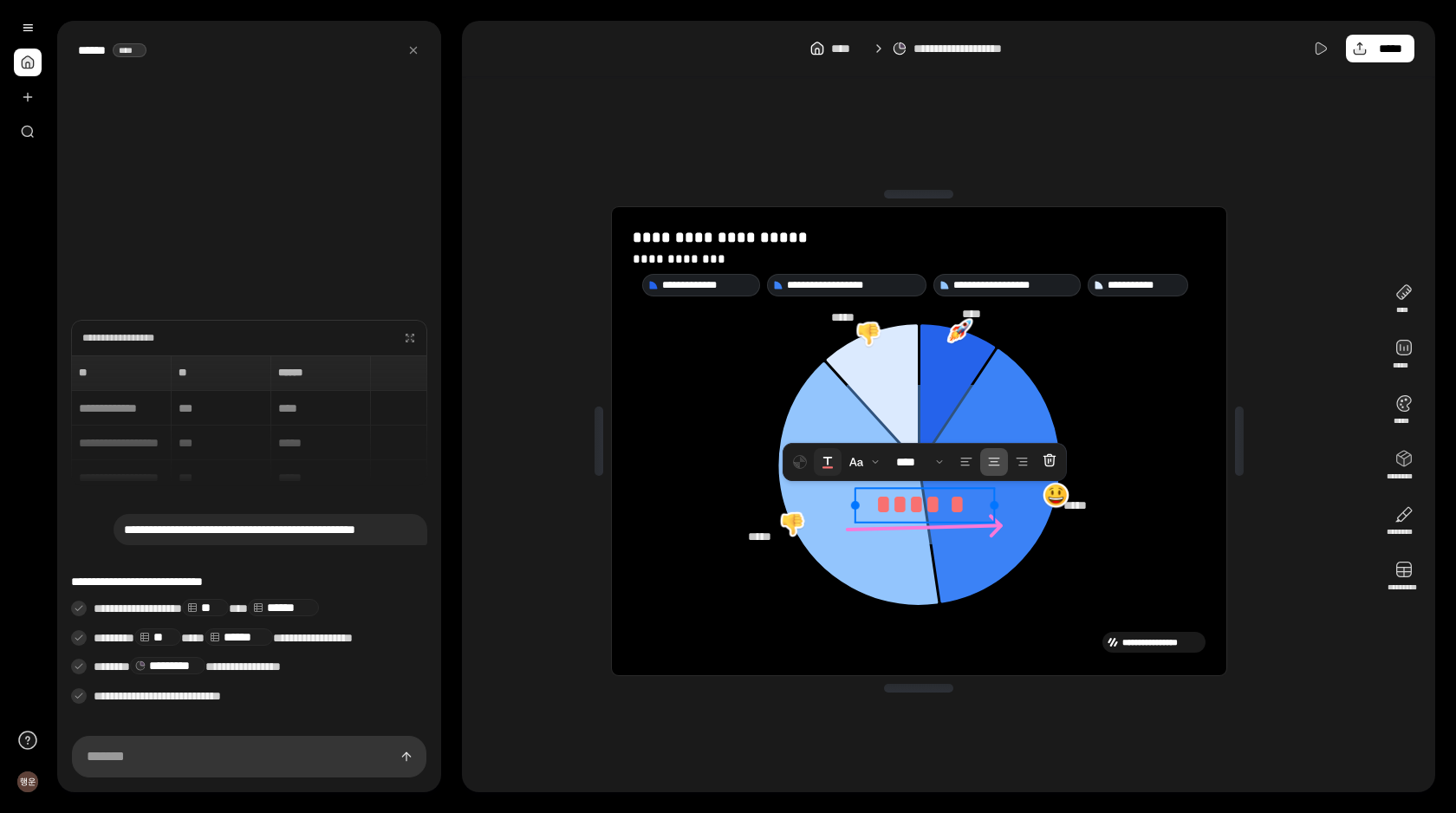 click at bounding box center [828, 462] 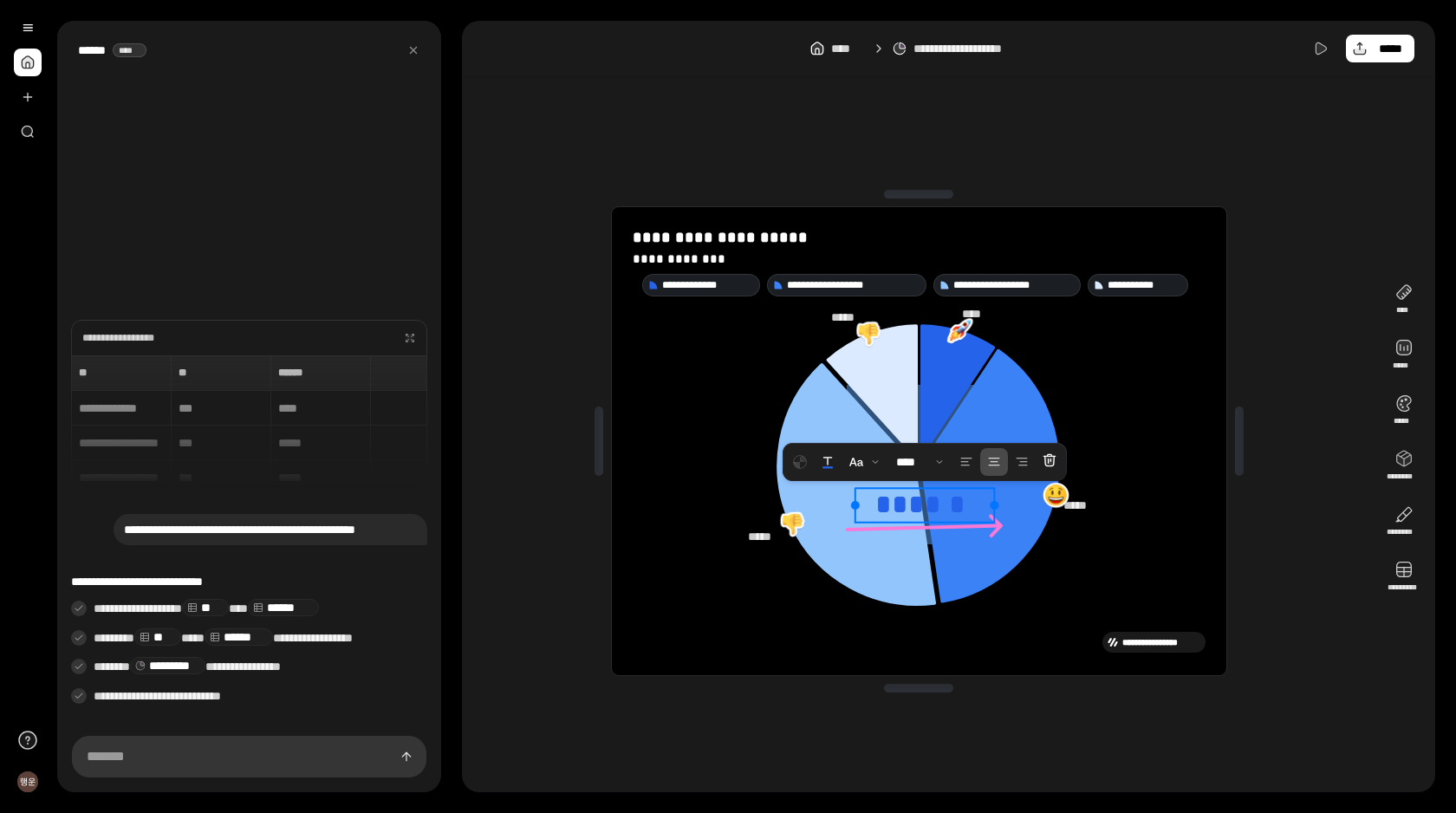 click 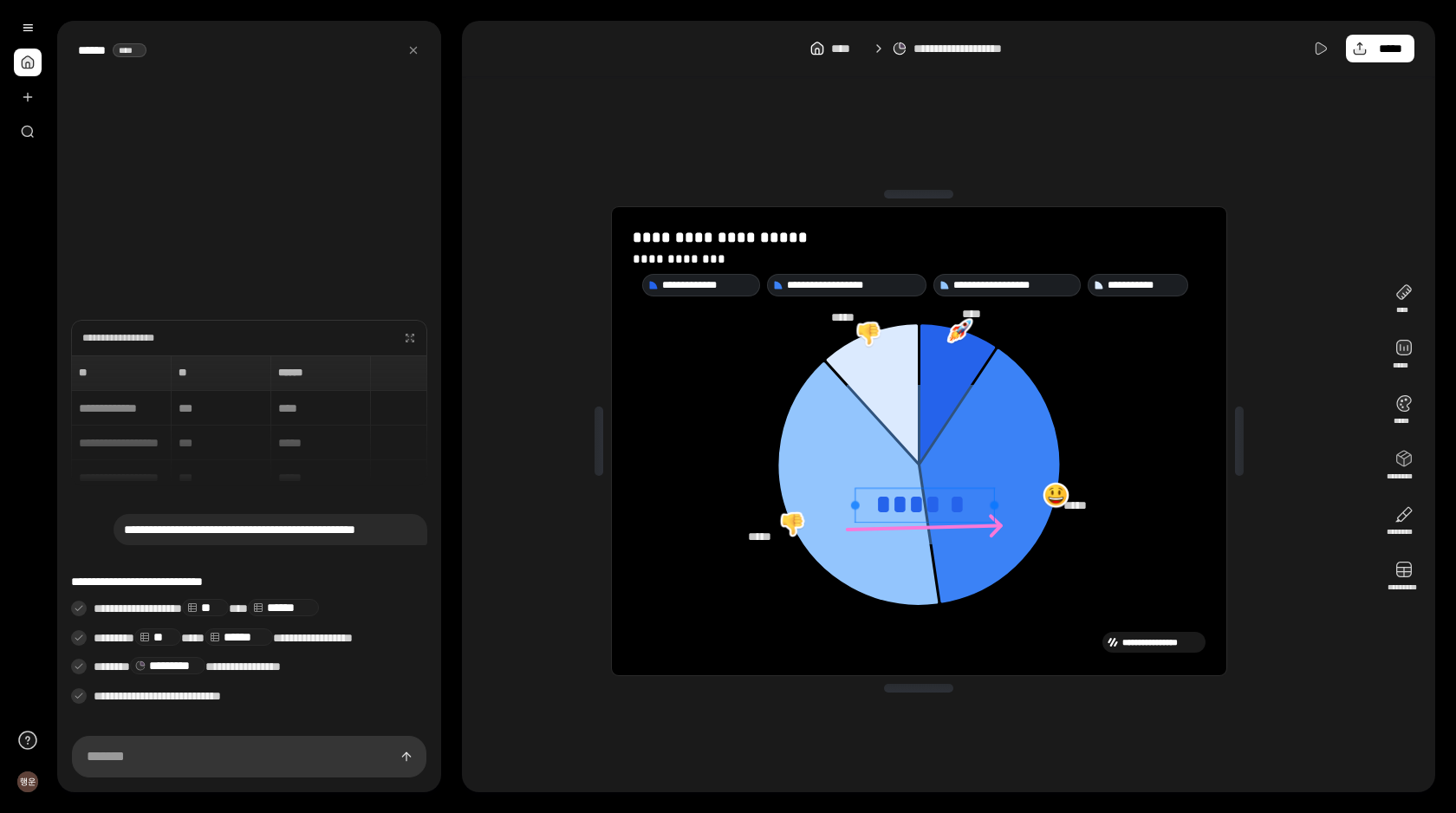 click on "******" at bounding box center (924, 504) 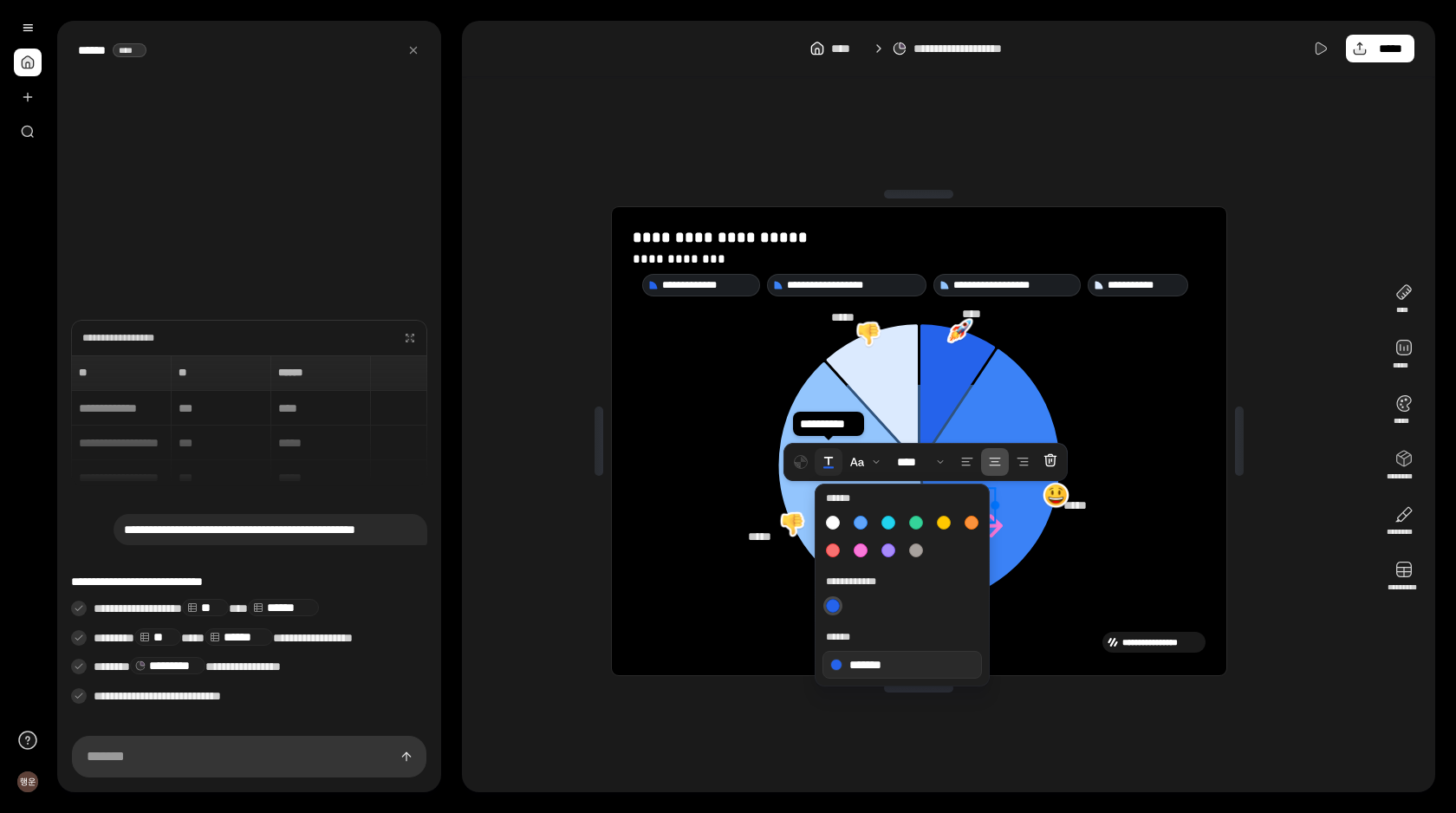click at bounding box center (829, 462) 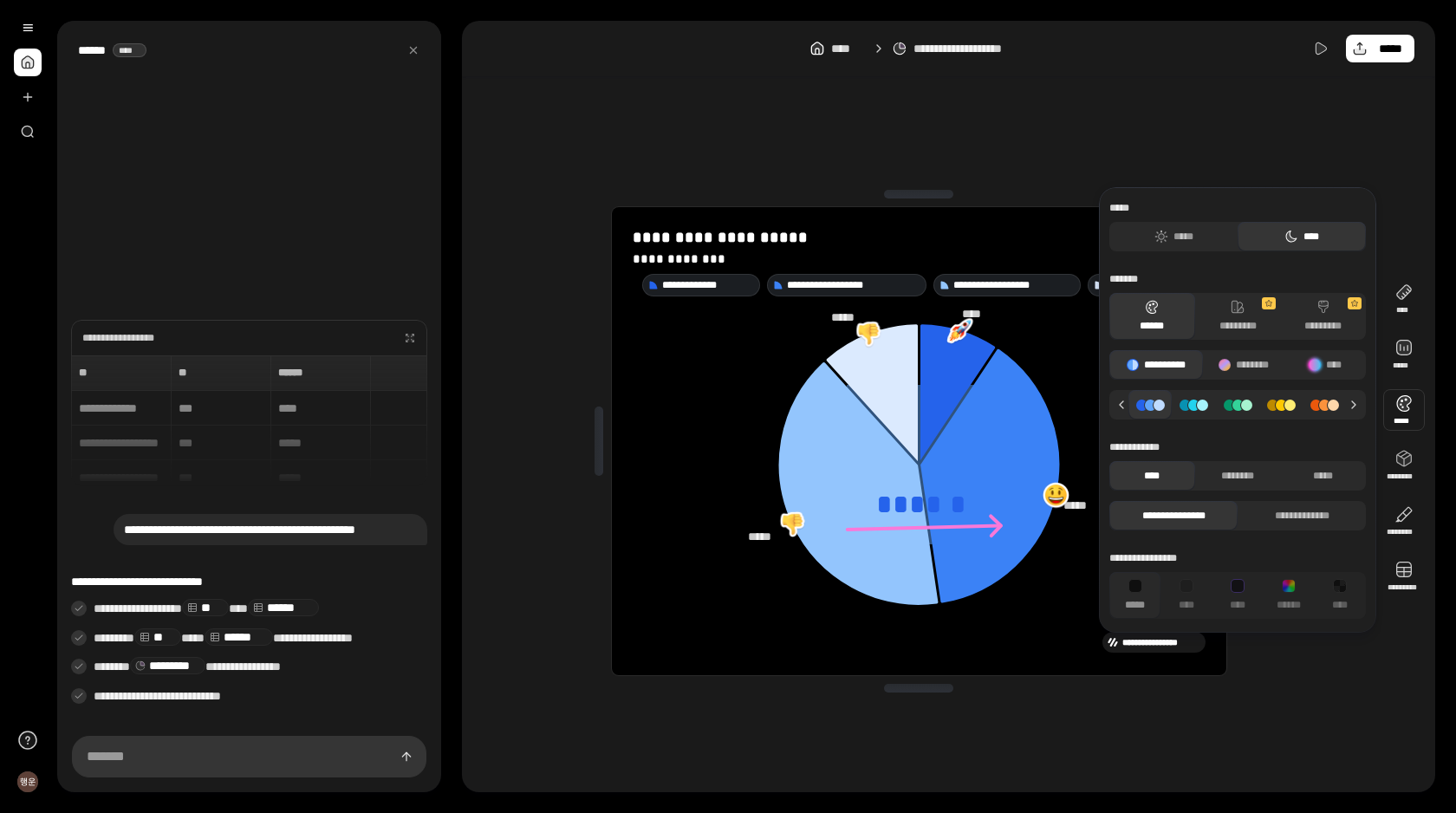 click at bounding box center [1404, 410] 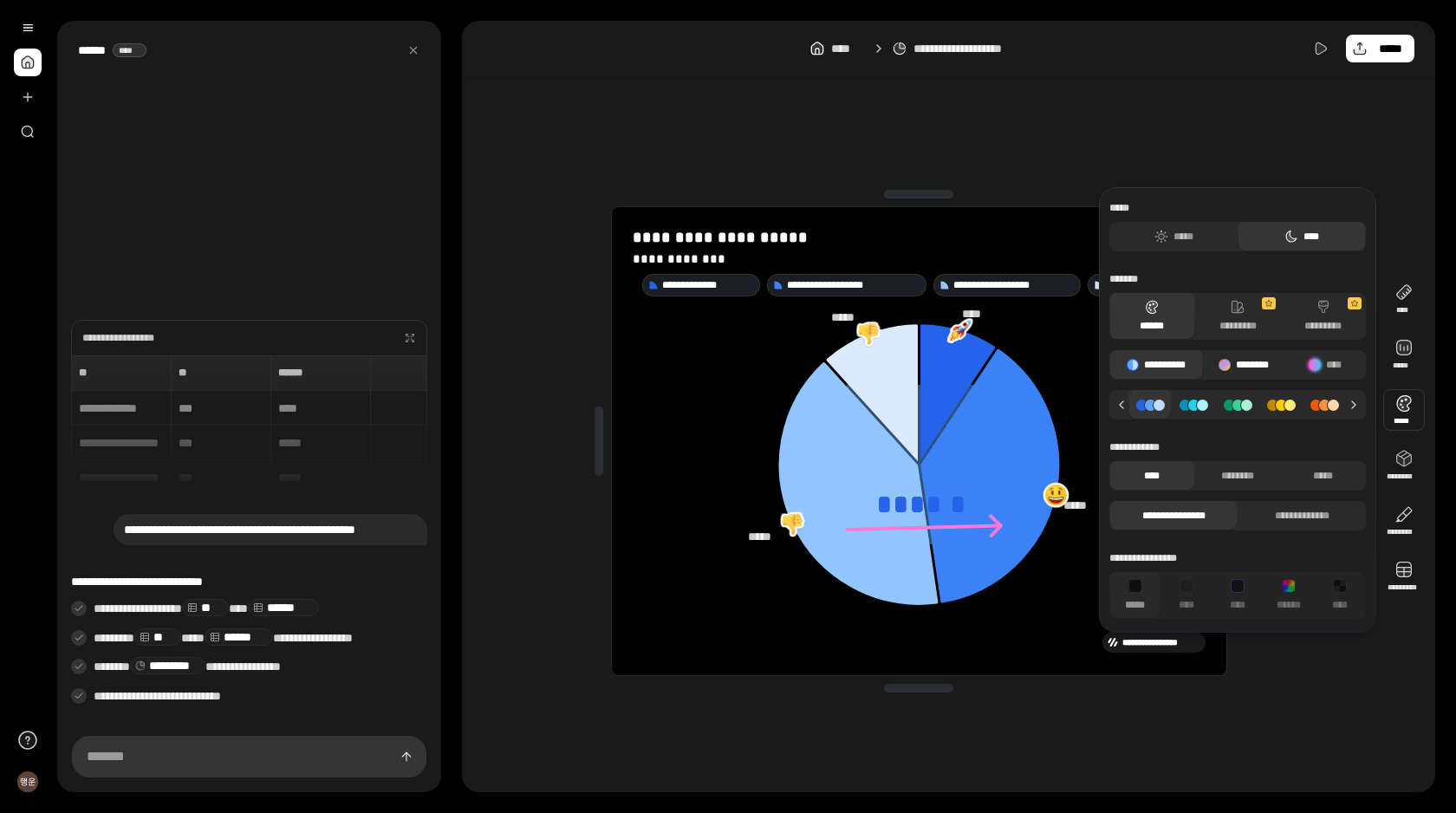 click on "********" at bounding box center (1244, 365) 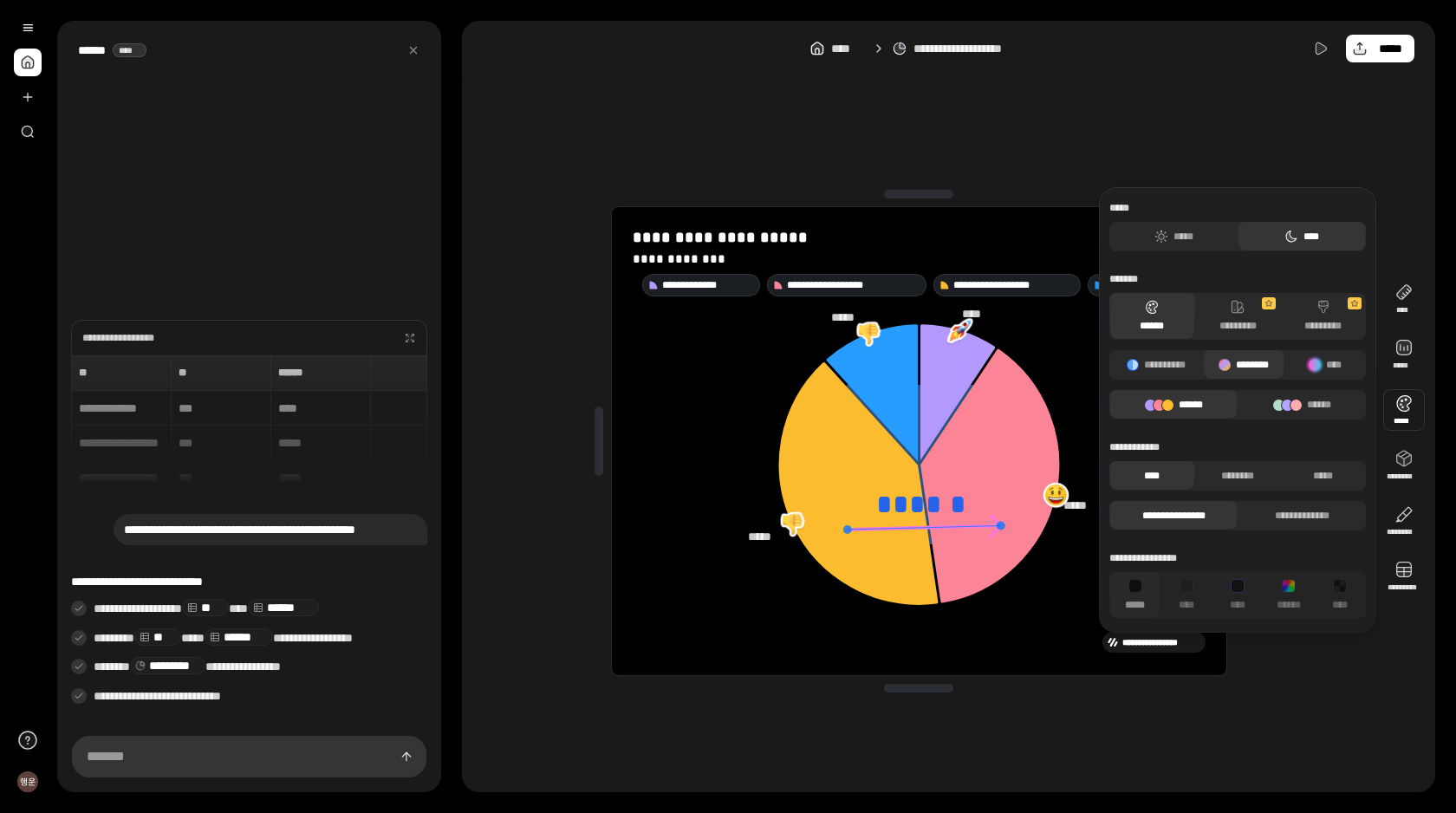 click 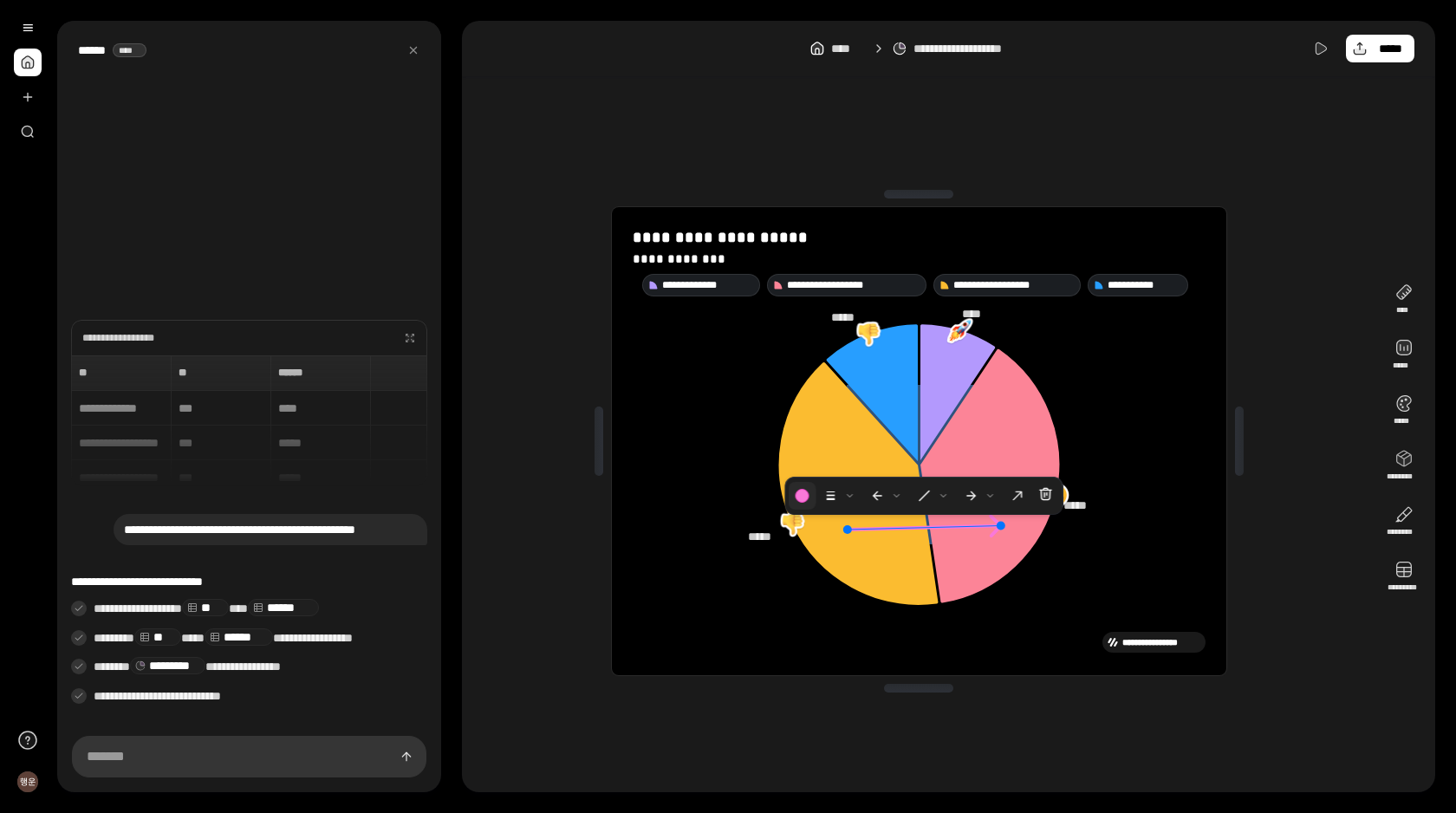 click at bounding box center [803, 496] 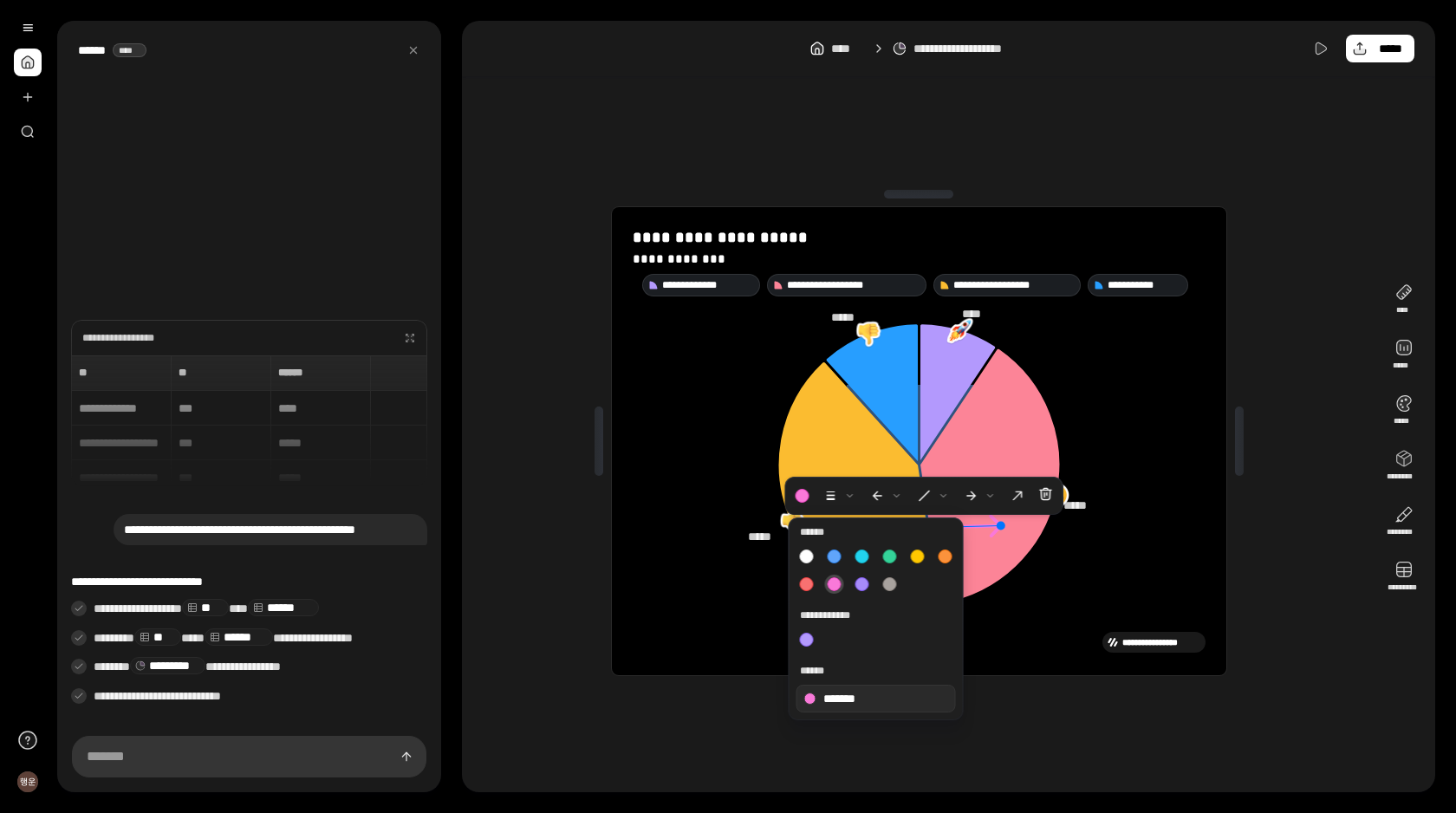 drag, startPoint x: 743, startPoint y: 621, endPoint x: 723, endPoint y: 499, distance: 123.62848 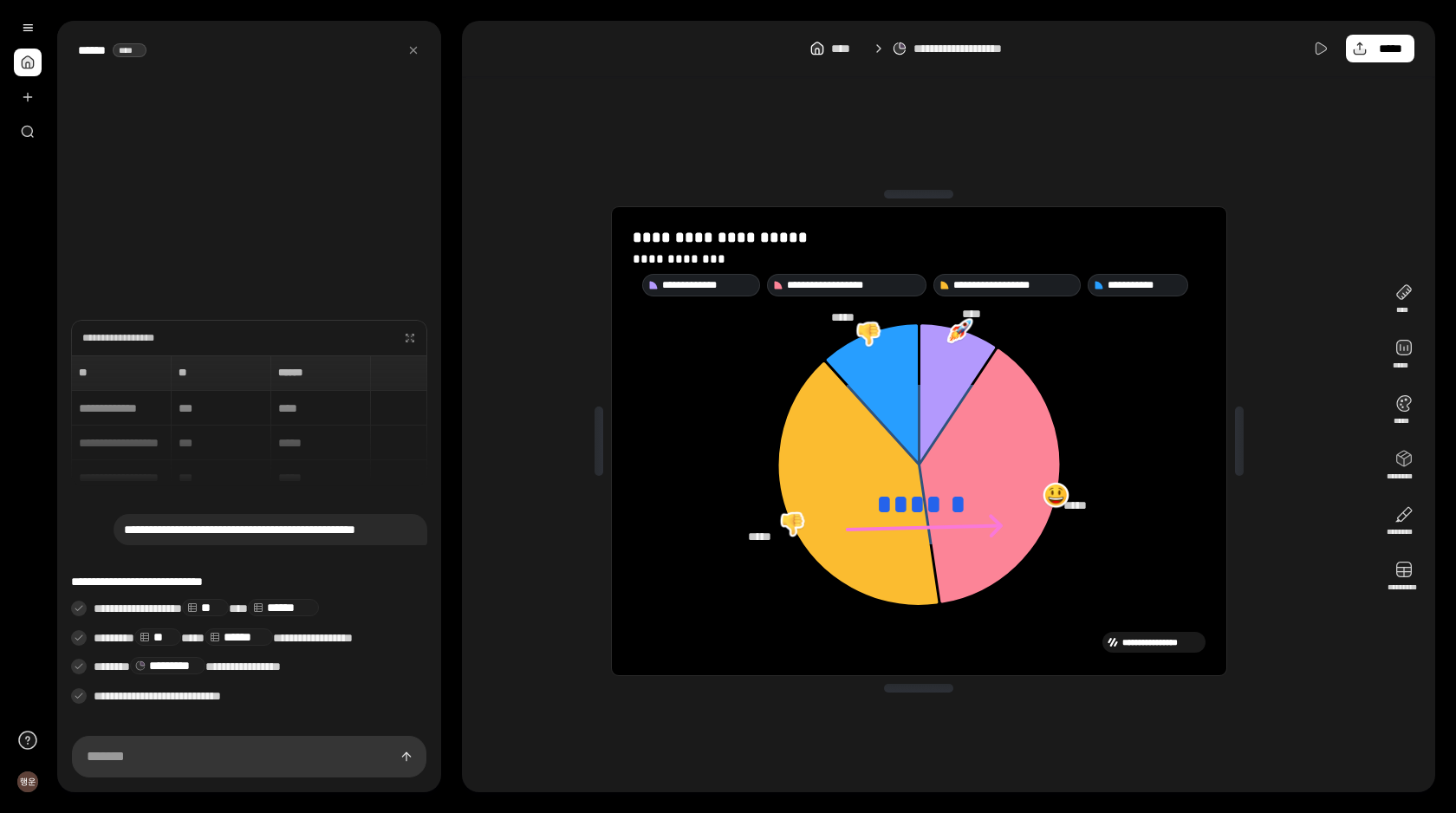 click 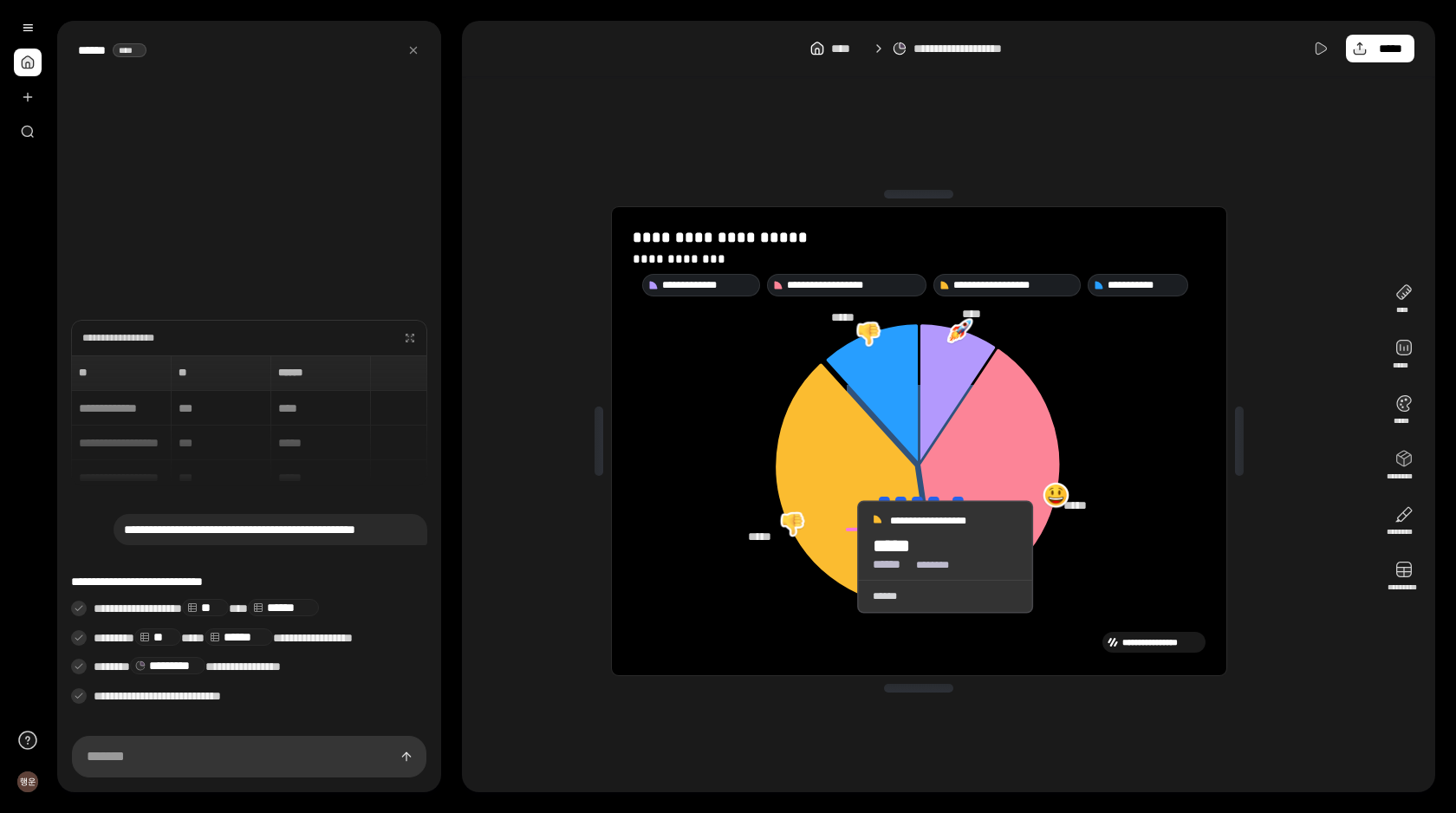 click 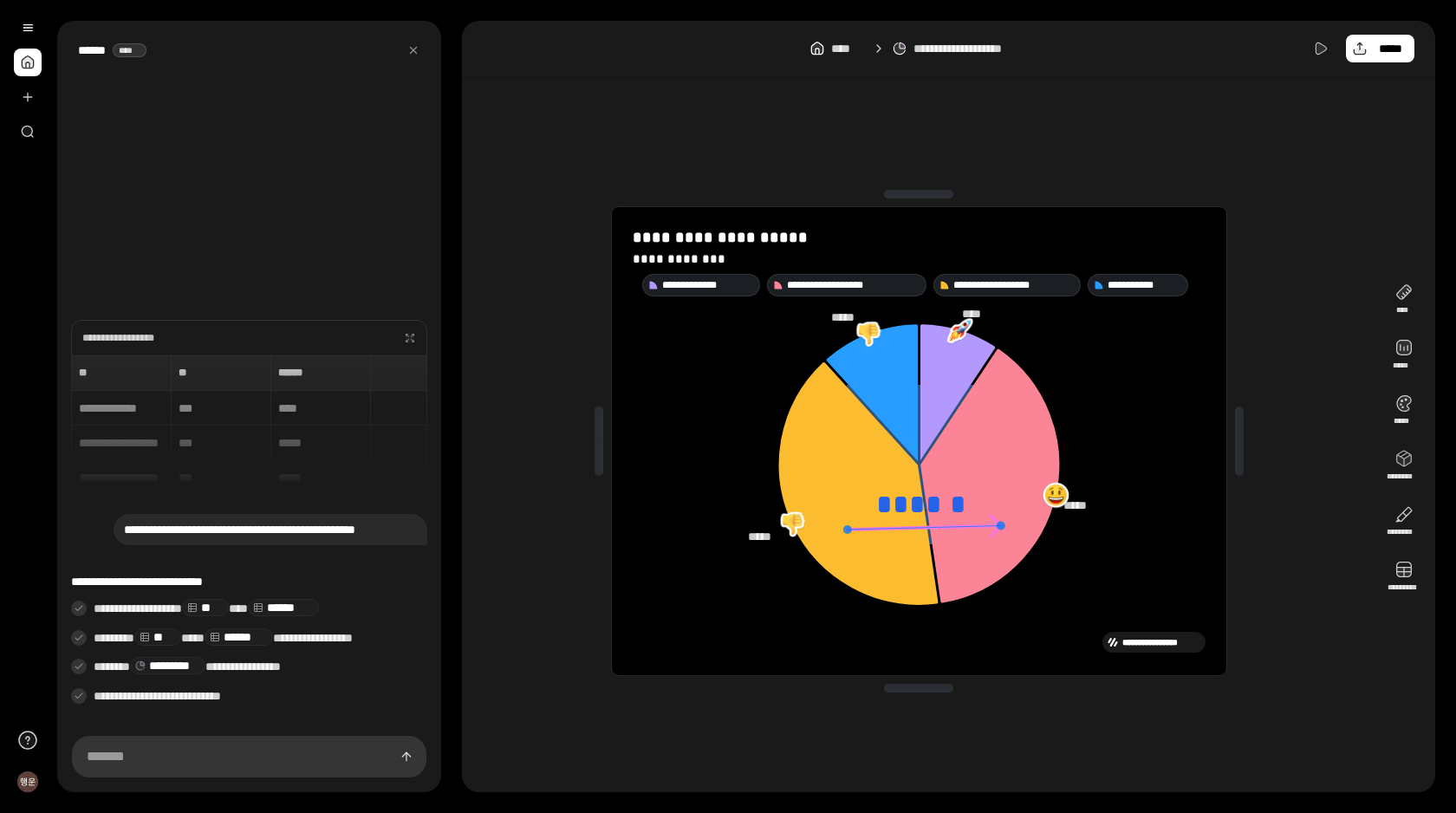 click 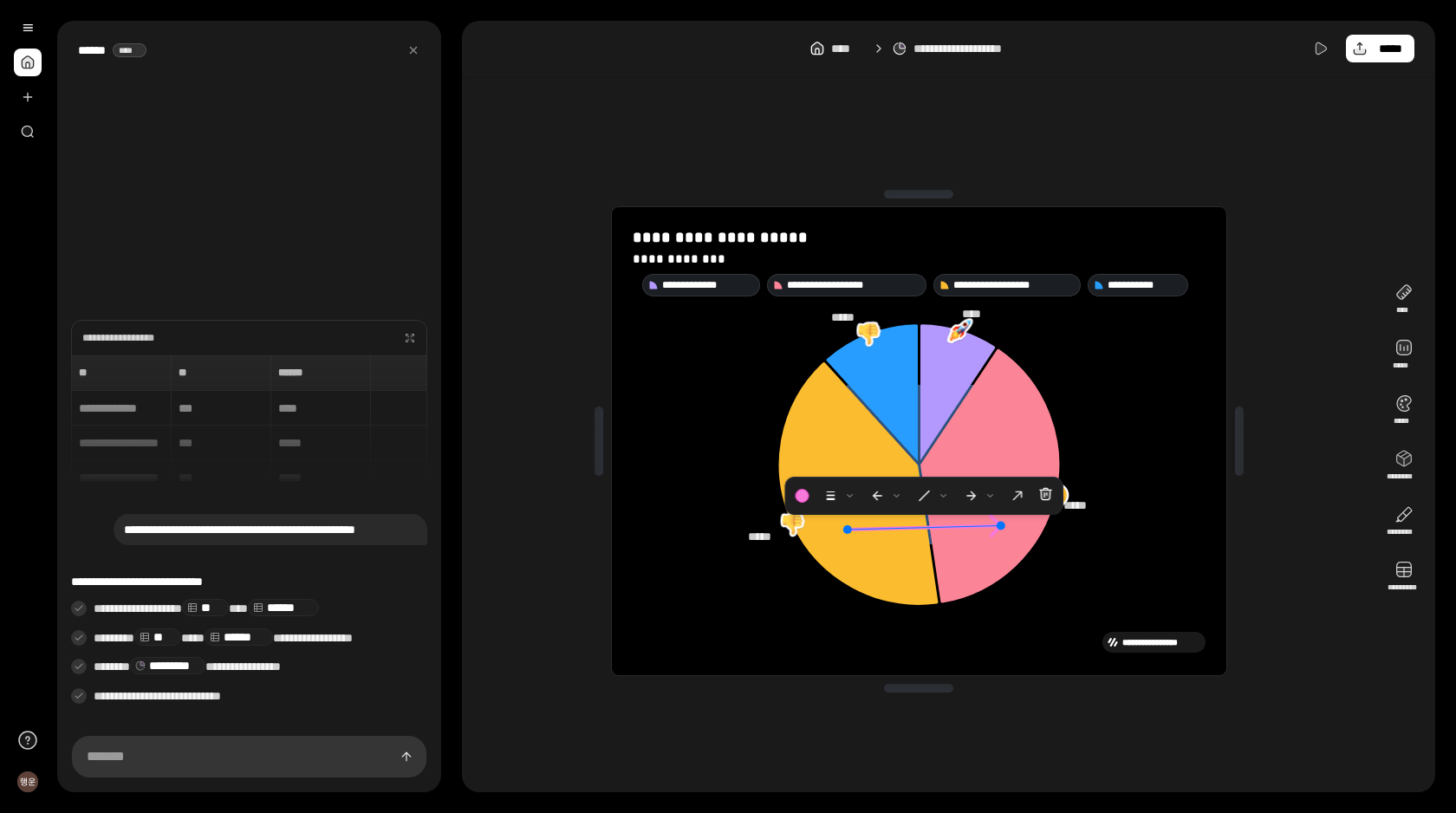 click 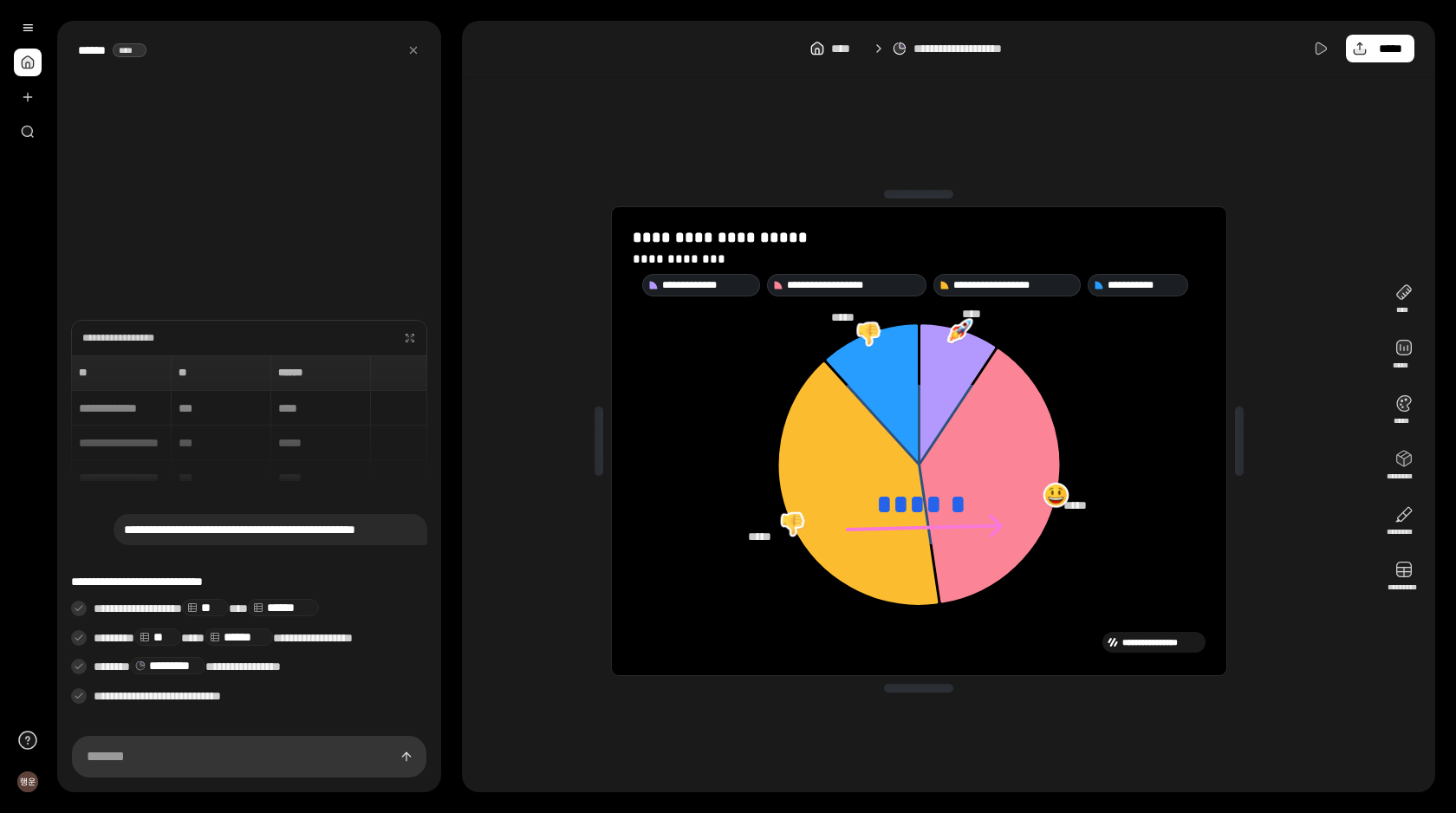 click on "**********" at bounding box center [919, 441] 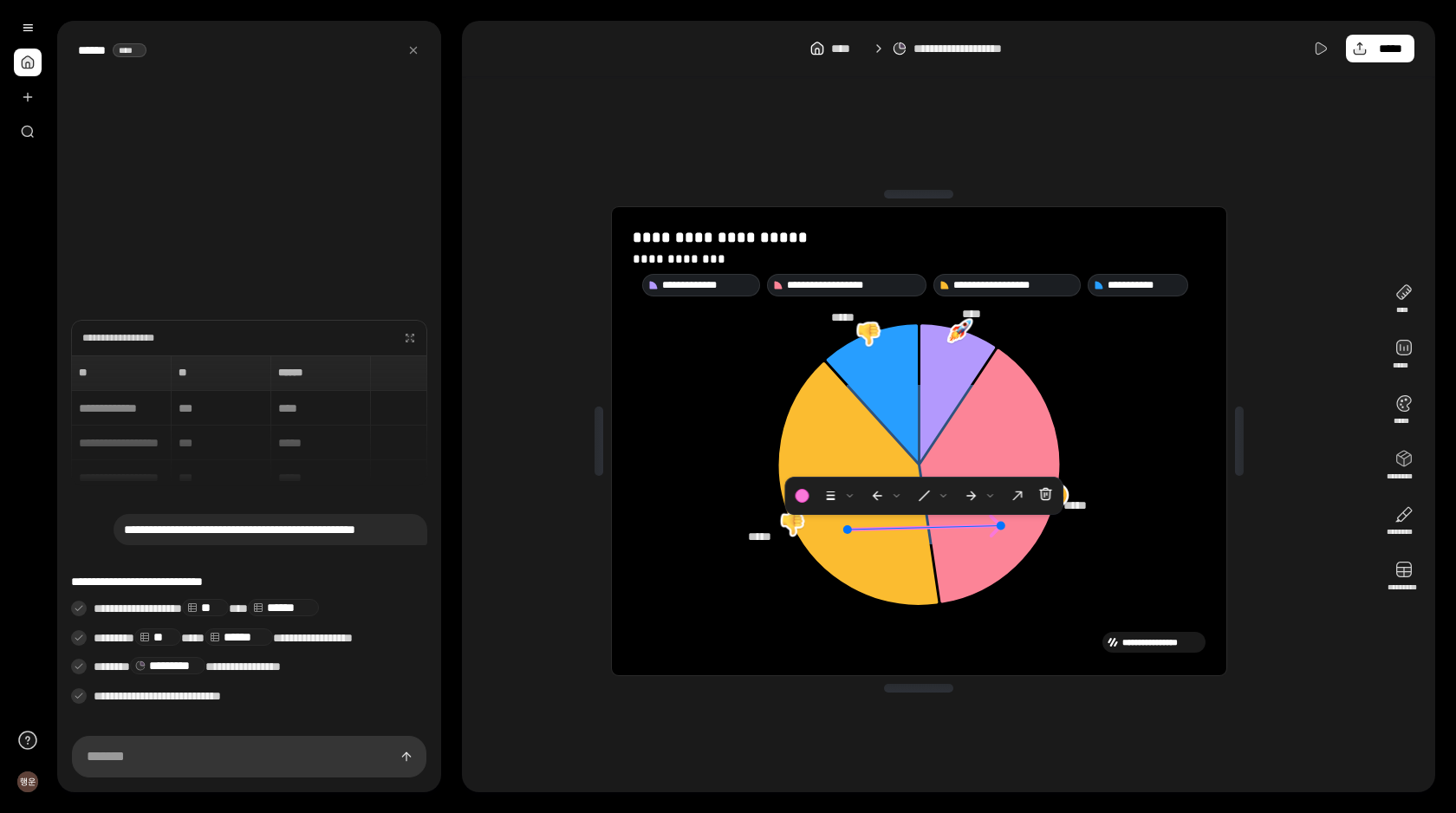 click 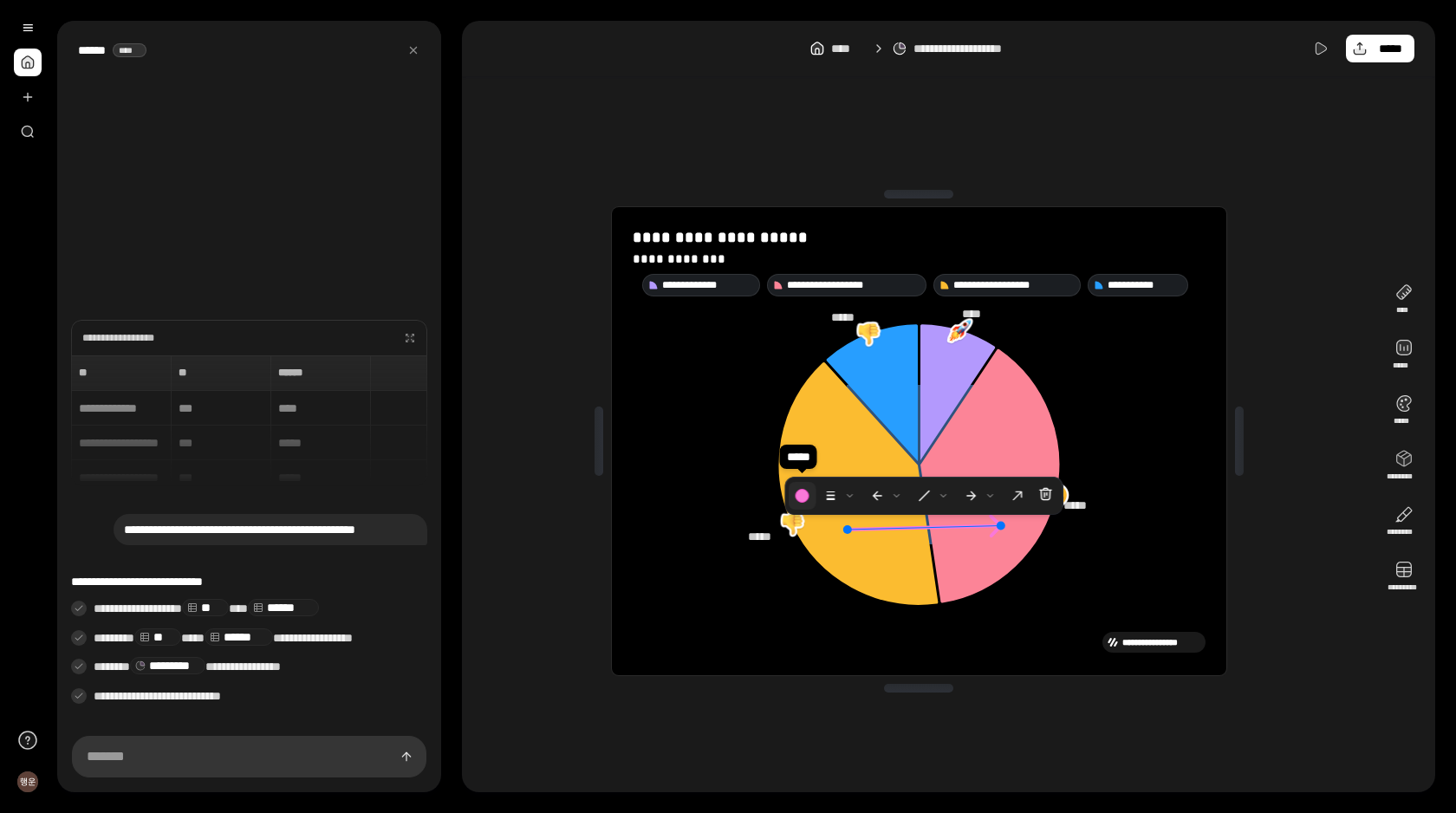 click at bounding box center [803, 496] 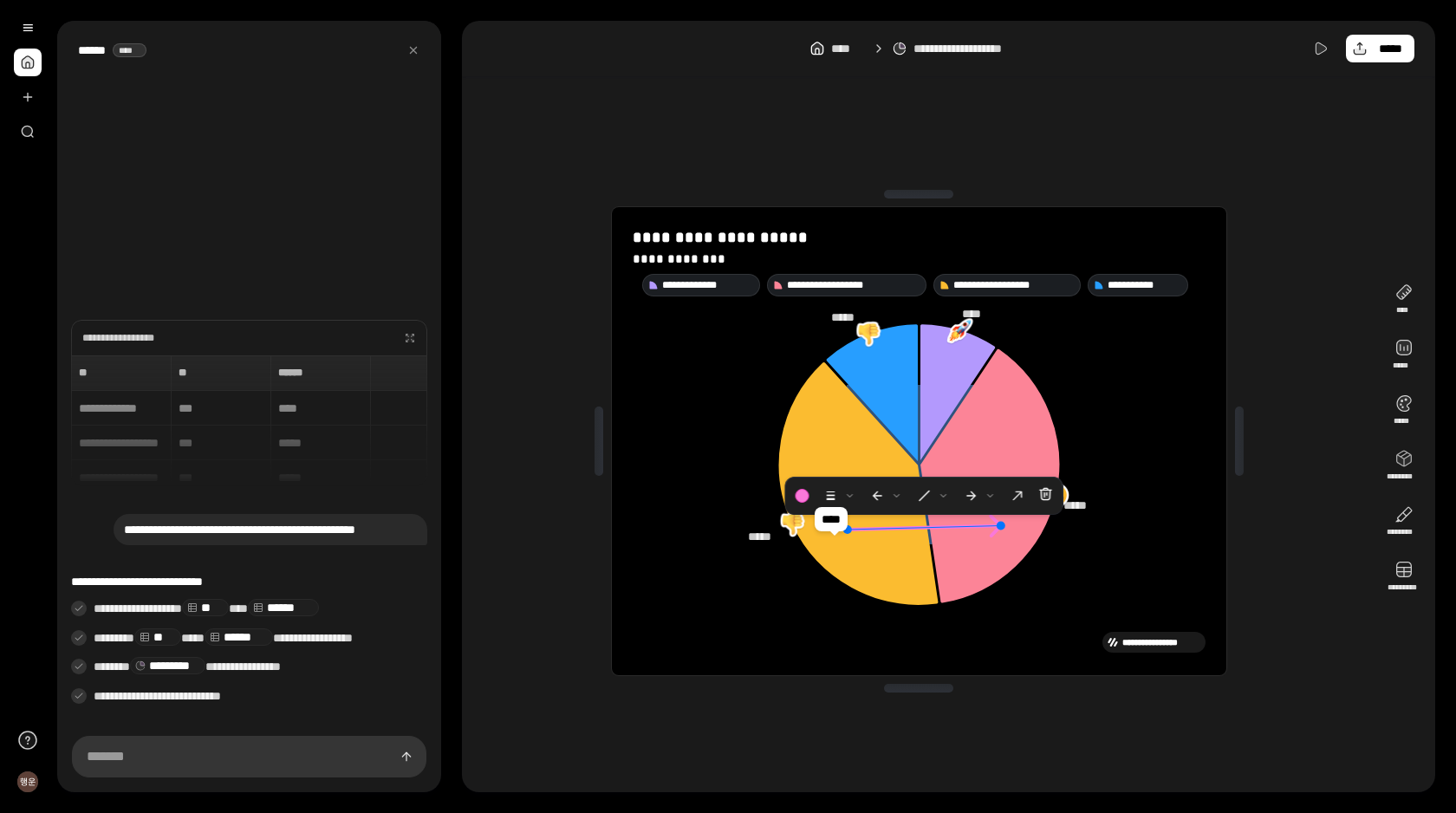 click at bounding box center [835, 556] 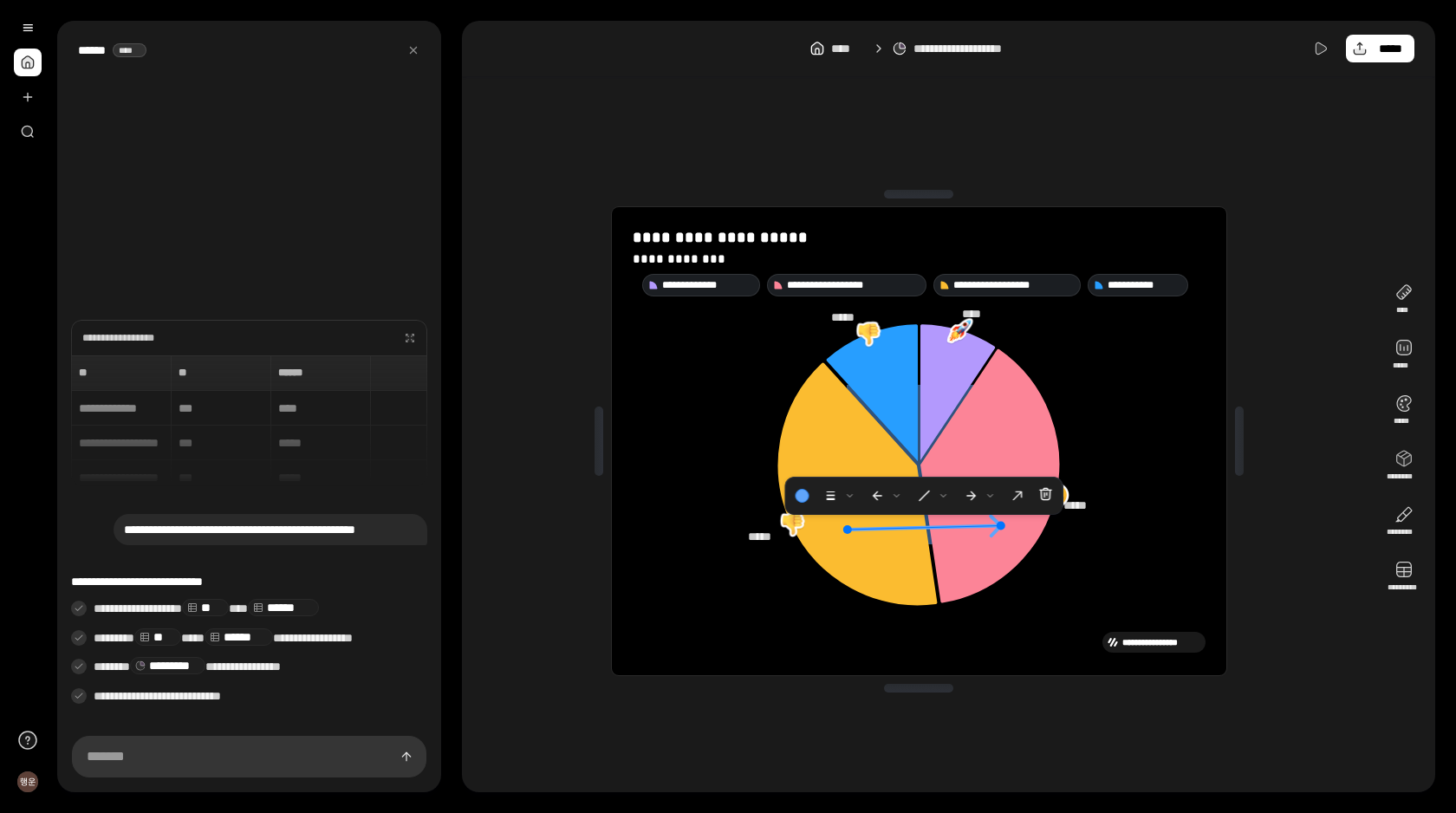 click 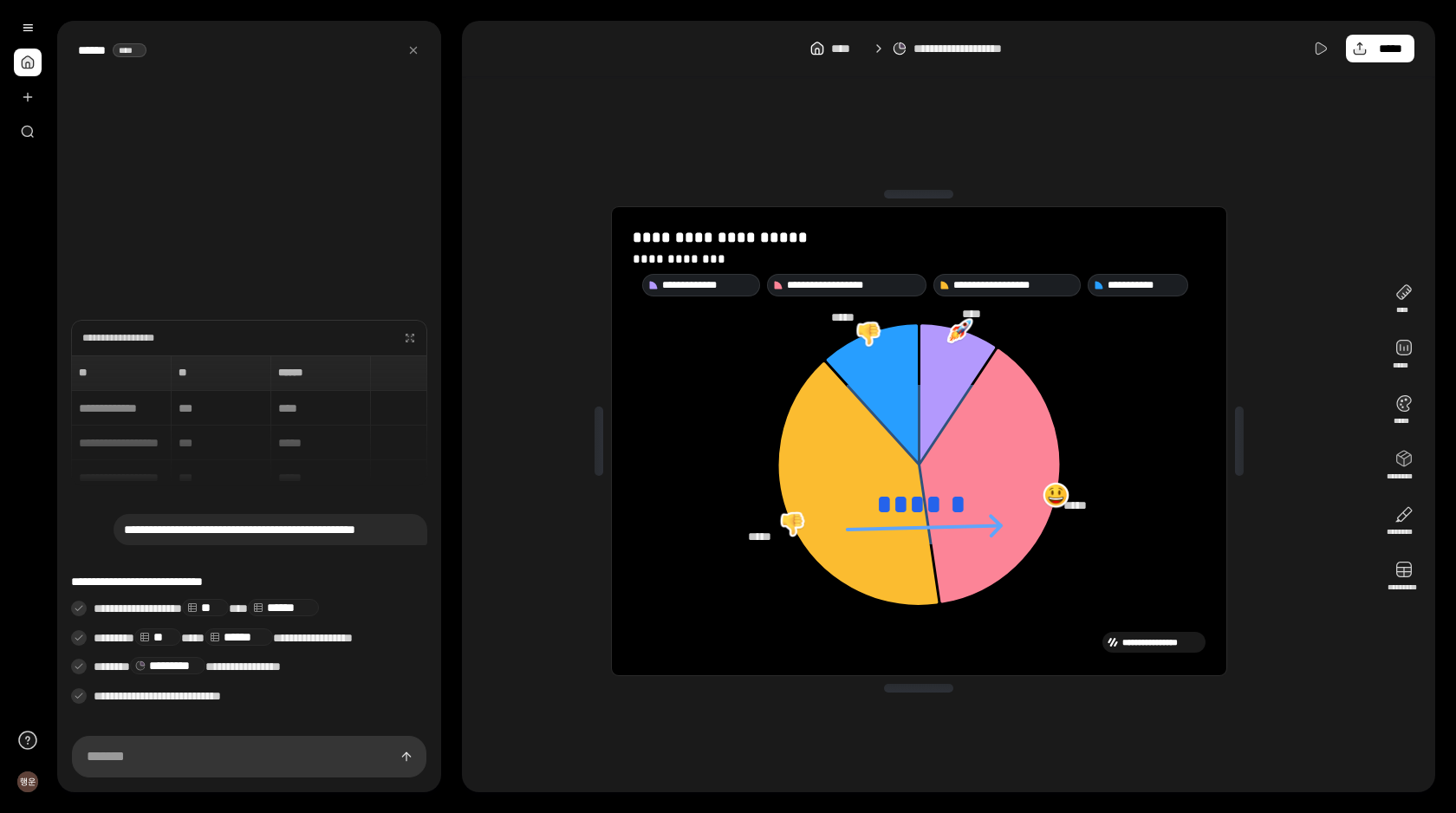 click on "**********" at bounding box center [919, 441] 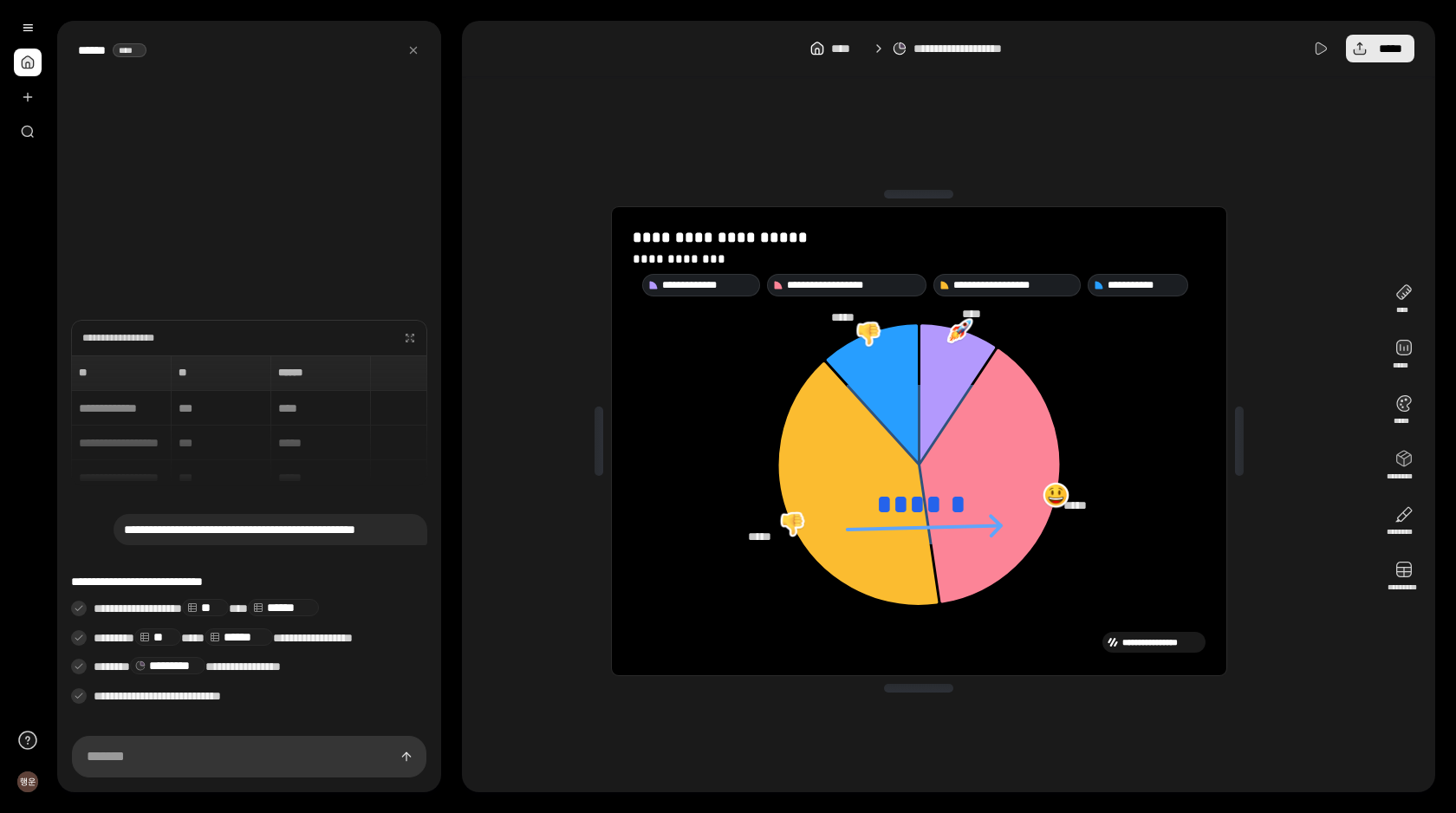 click on "*****" at bounding box center [1390, 49] 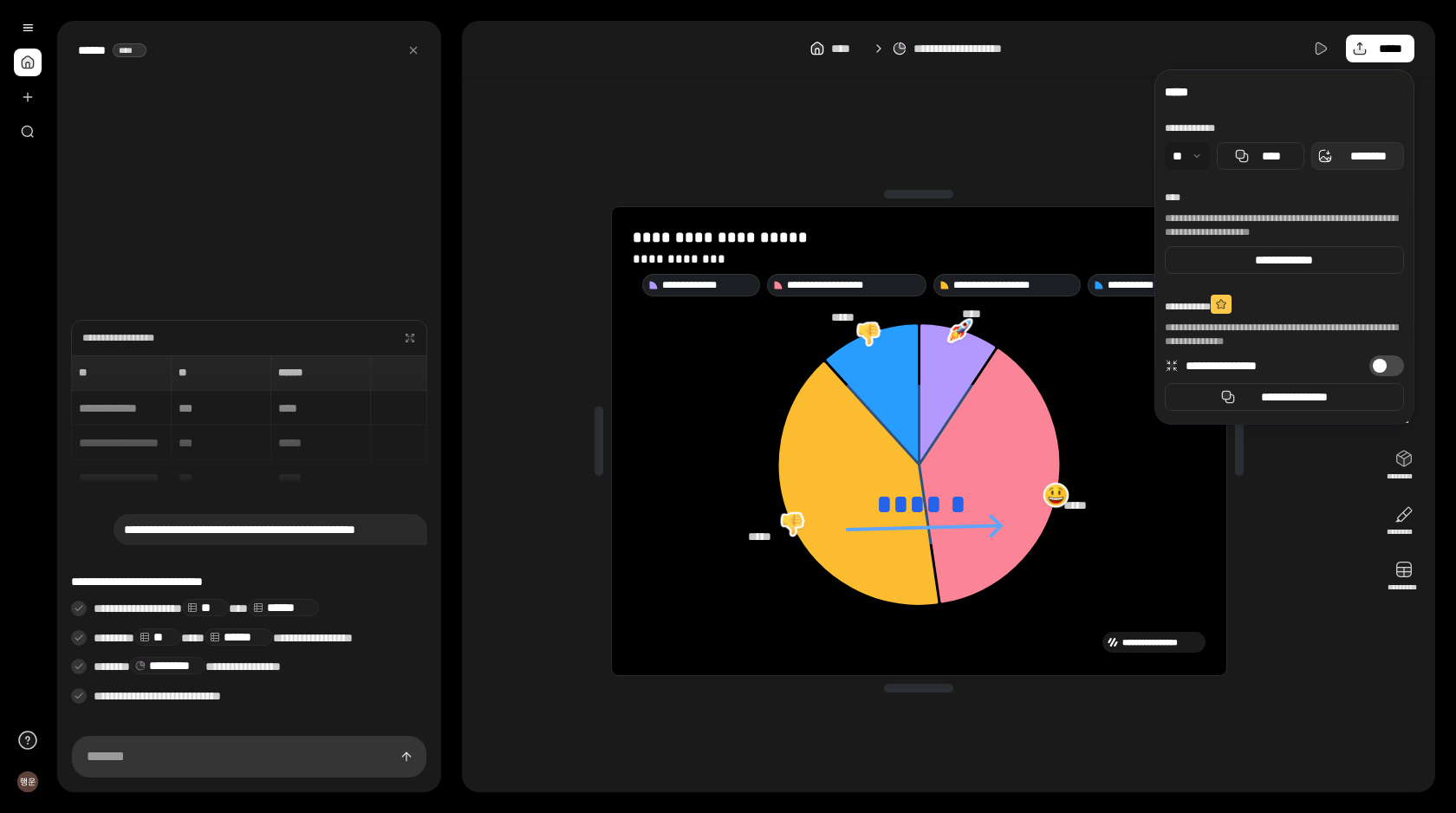 click on "********" at bounding box center [1368, 156] 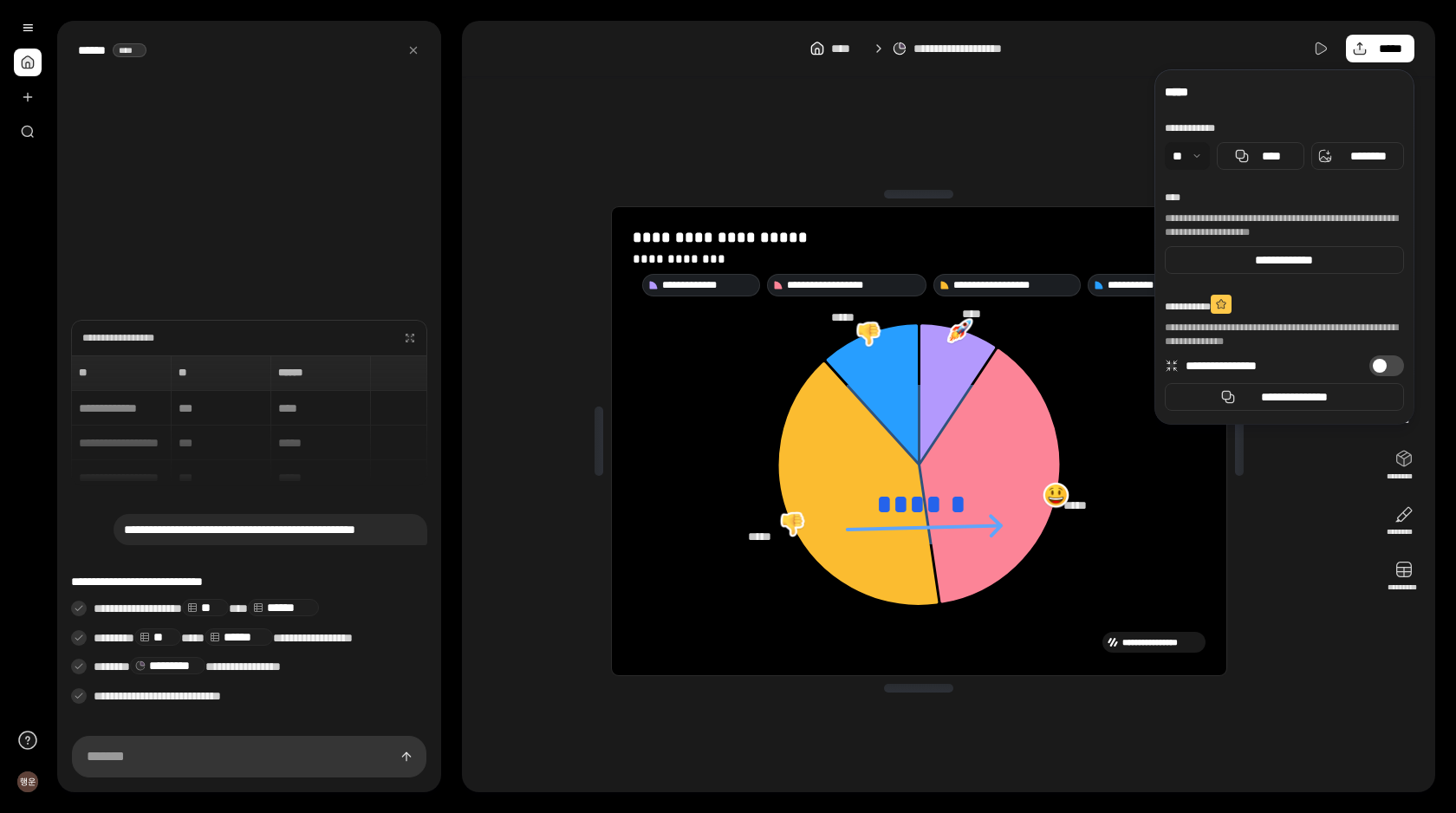 click on "**********" at bounding box center [919, 441] 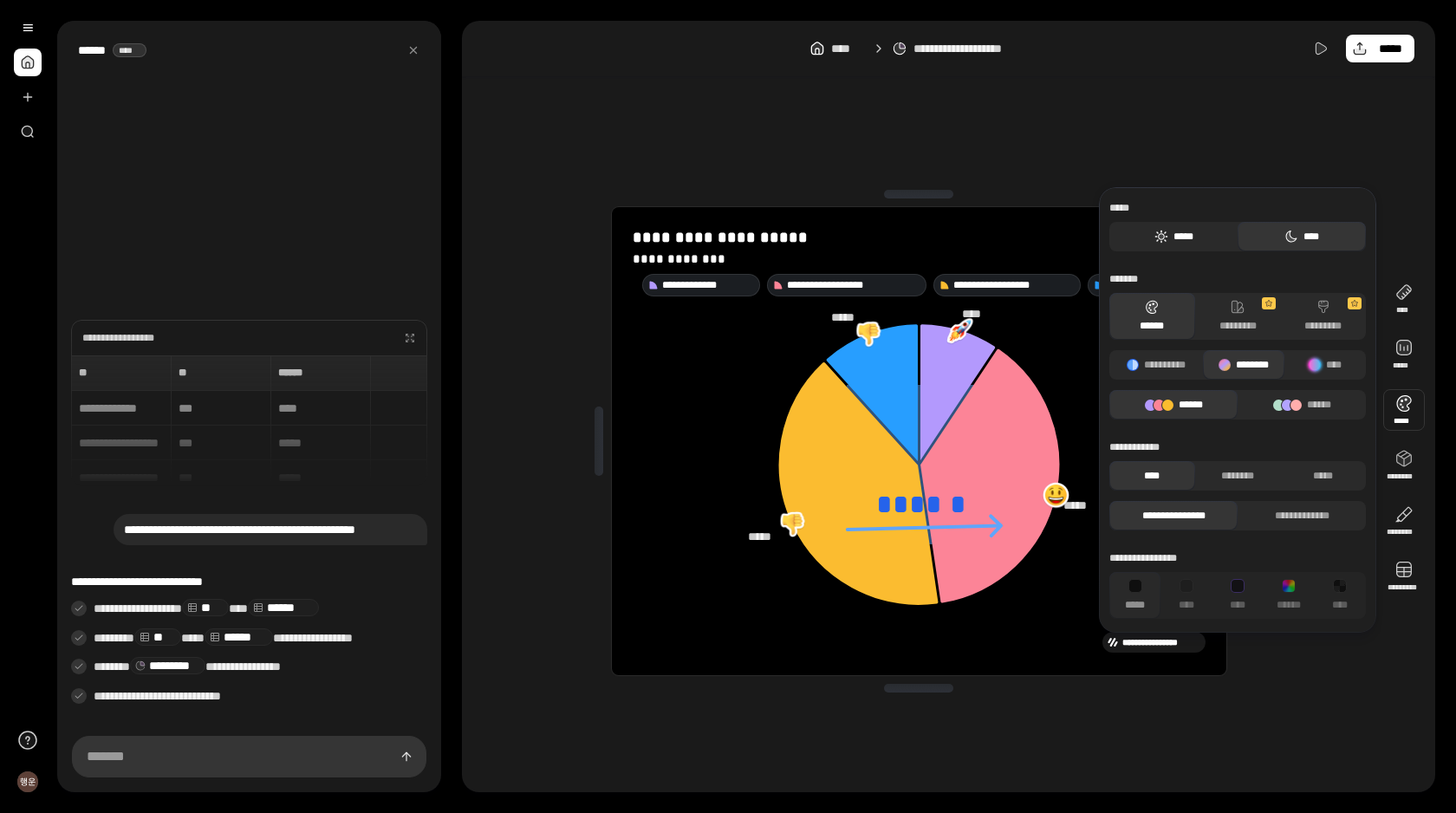 click on "*****" at bounding box center (1173, 237) 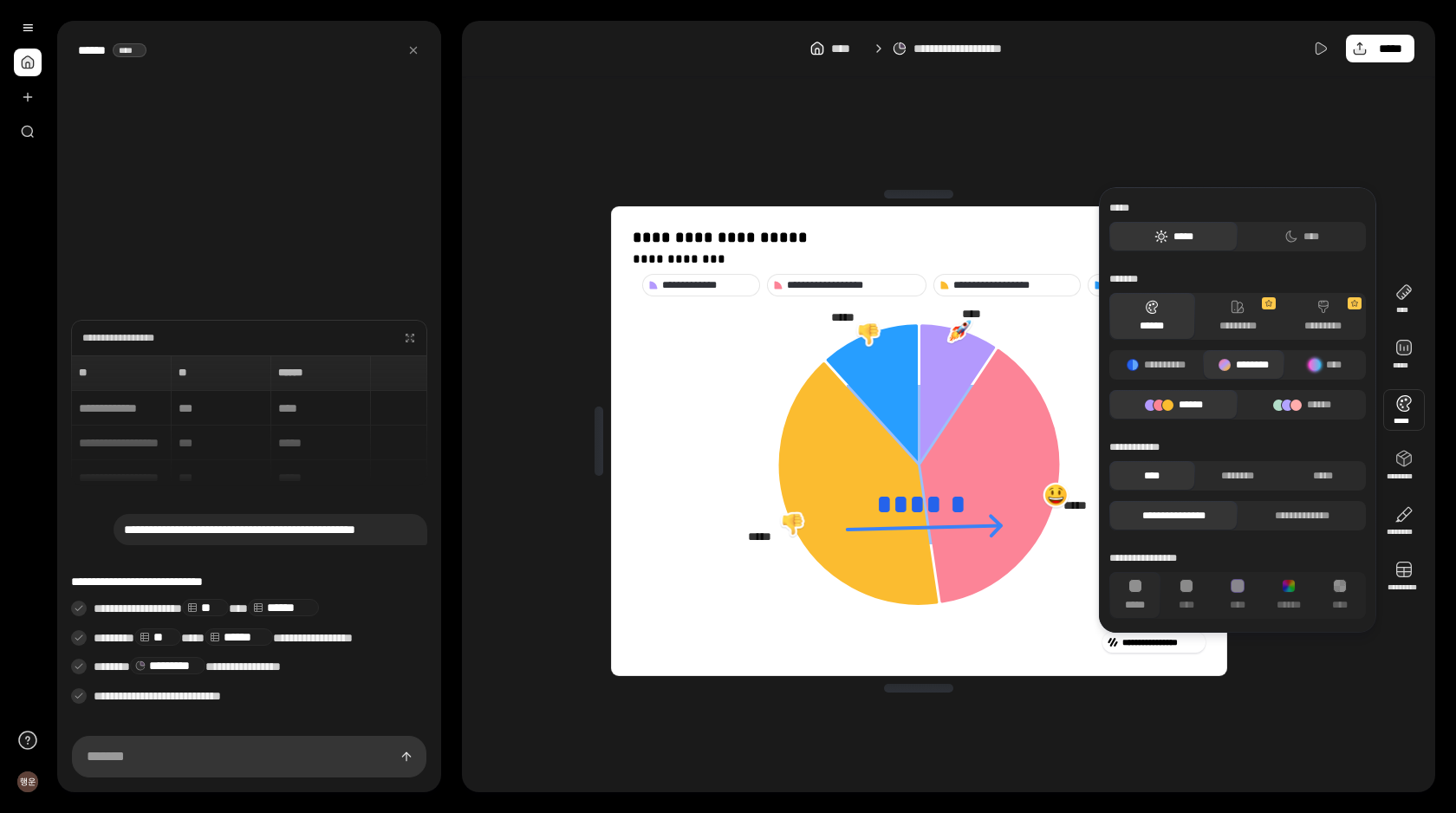 click on "**********" at bounding box center (919, 441) 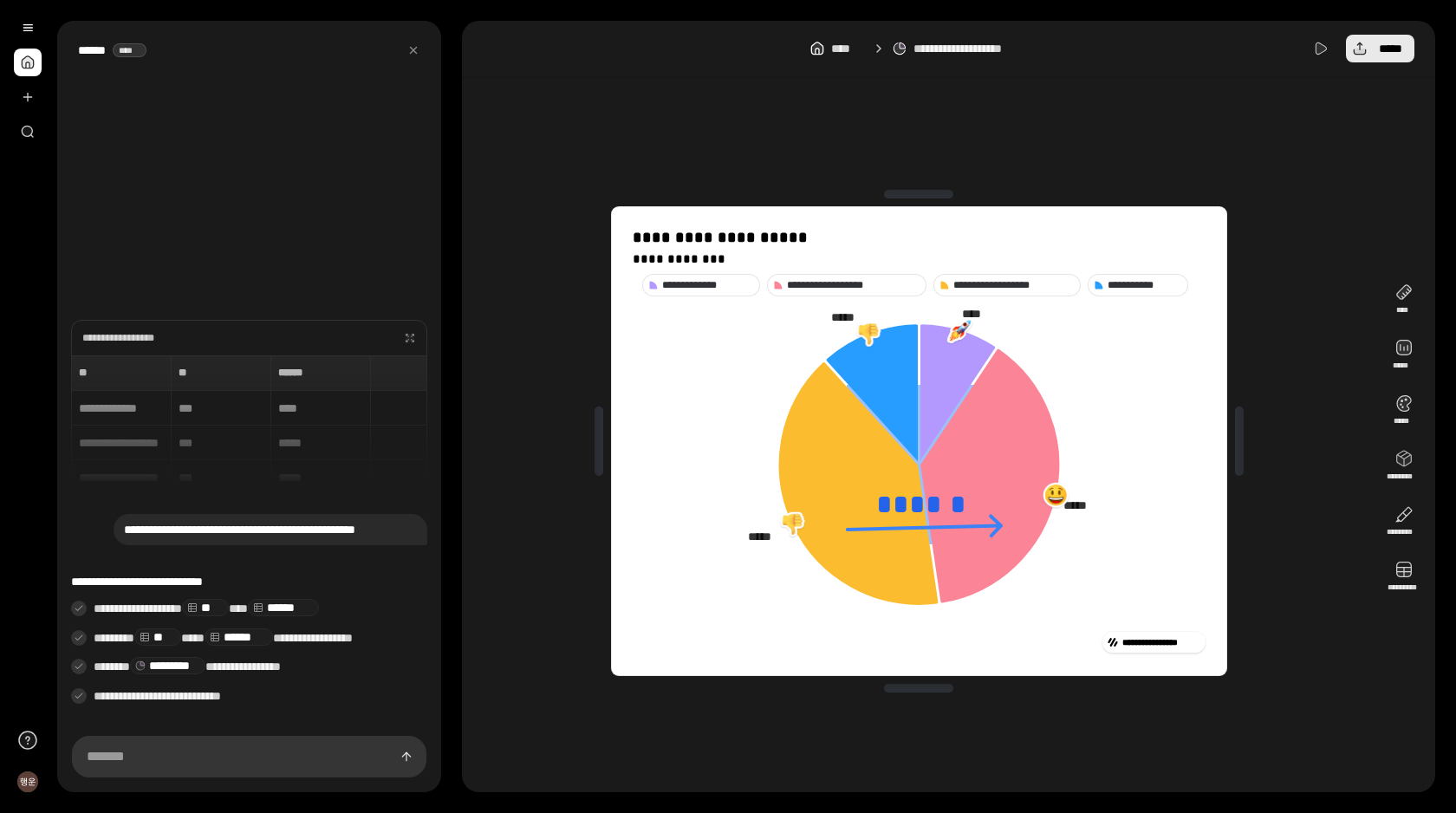 click on "*****" at bounding box center (1380, 49) 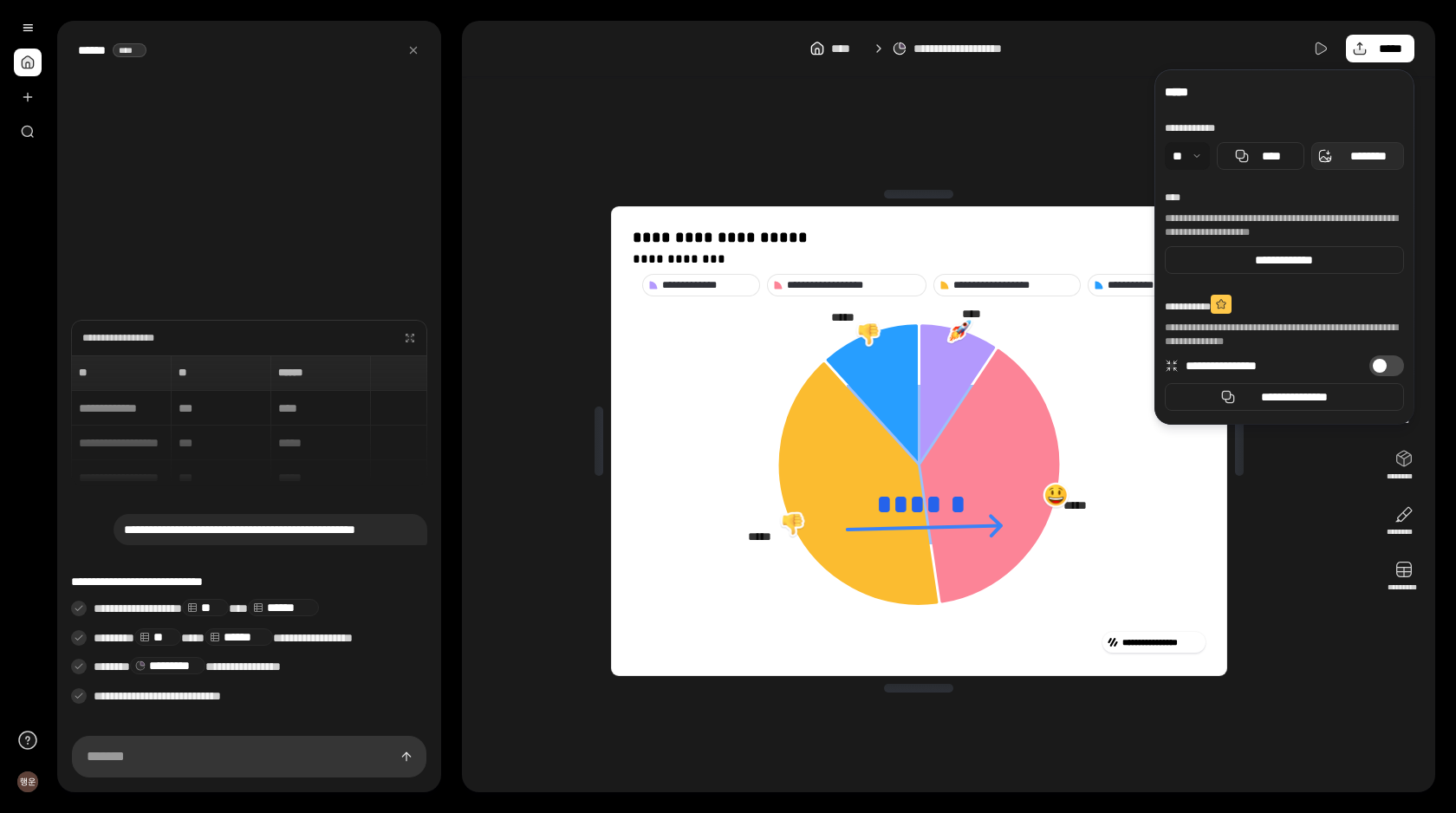 click on "********" at bounding box center [1368, 156] 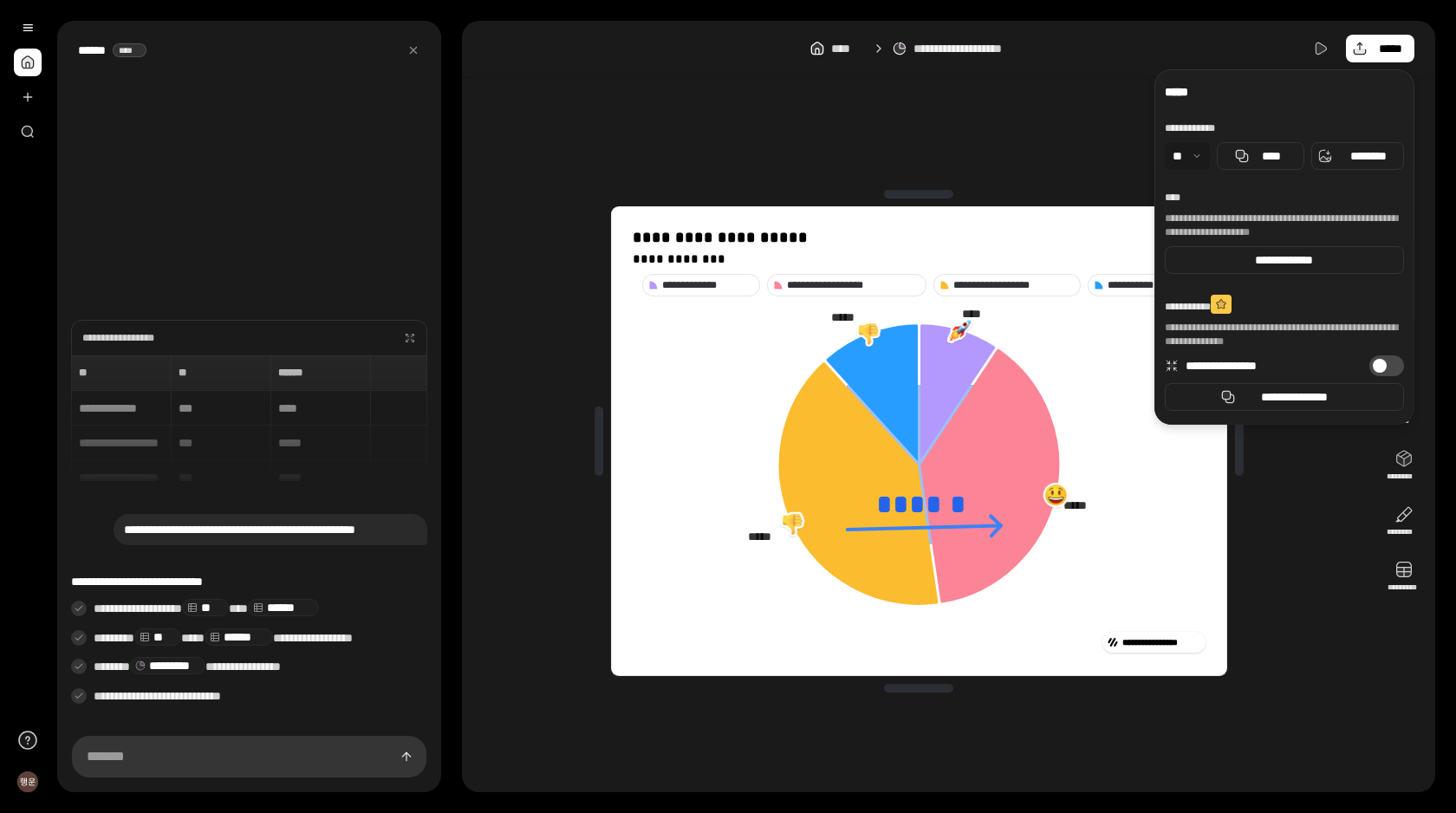 click on "**********" at bounding box center (919, 441) 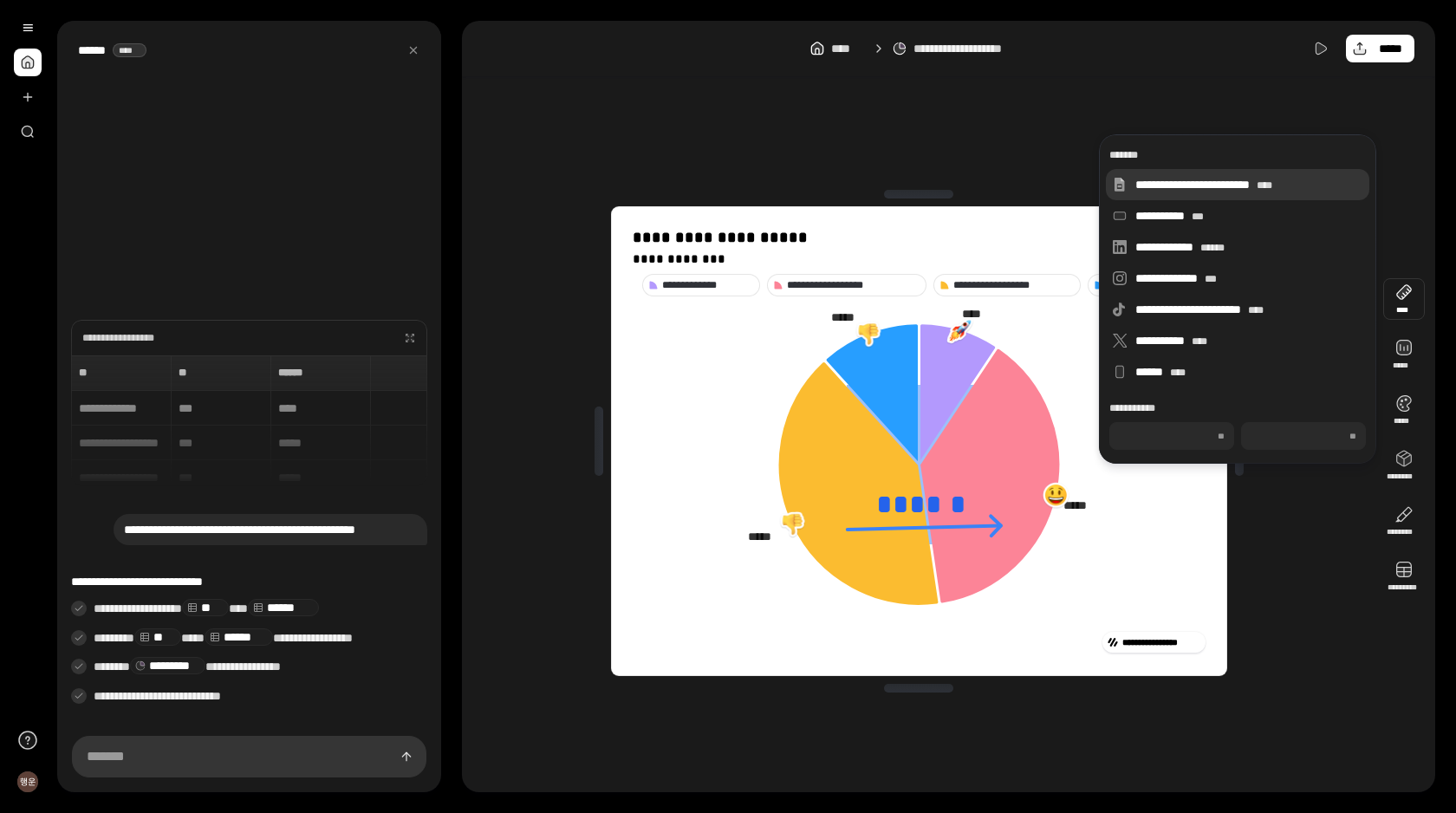 click on "****" at bounding box center [1264, 185] 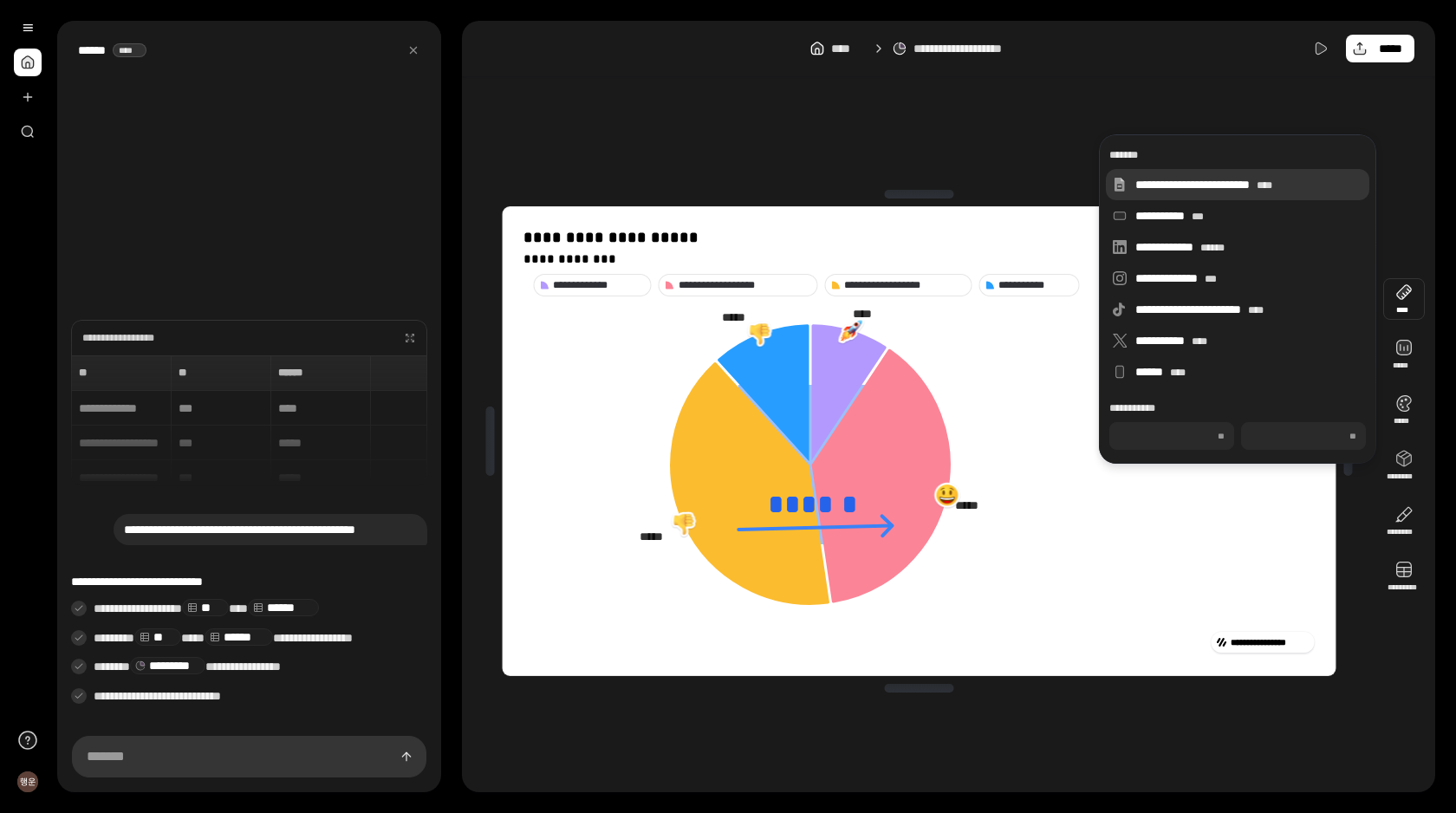 type on "***" 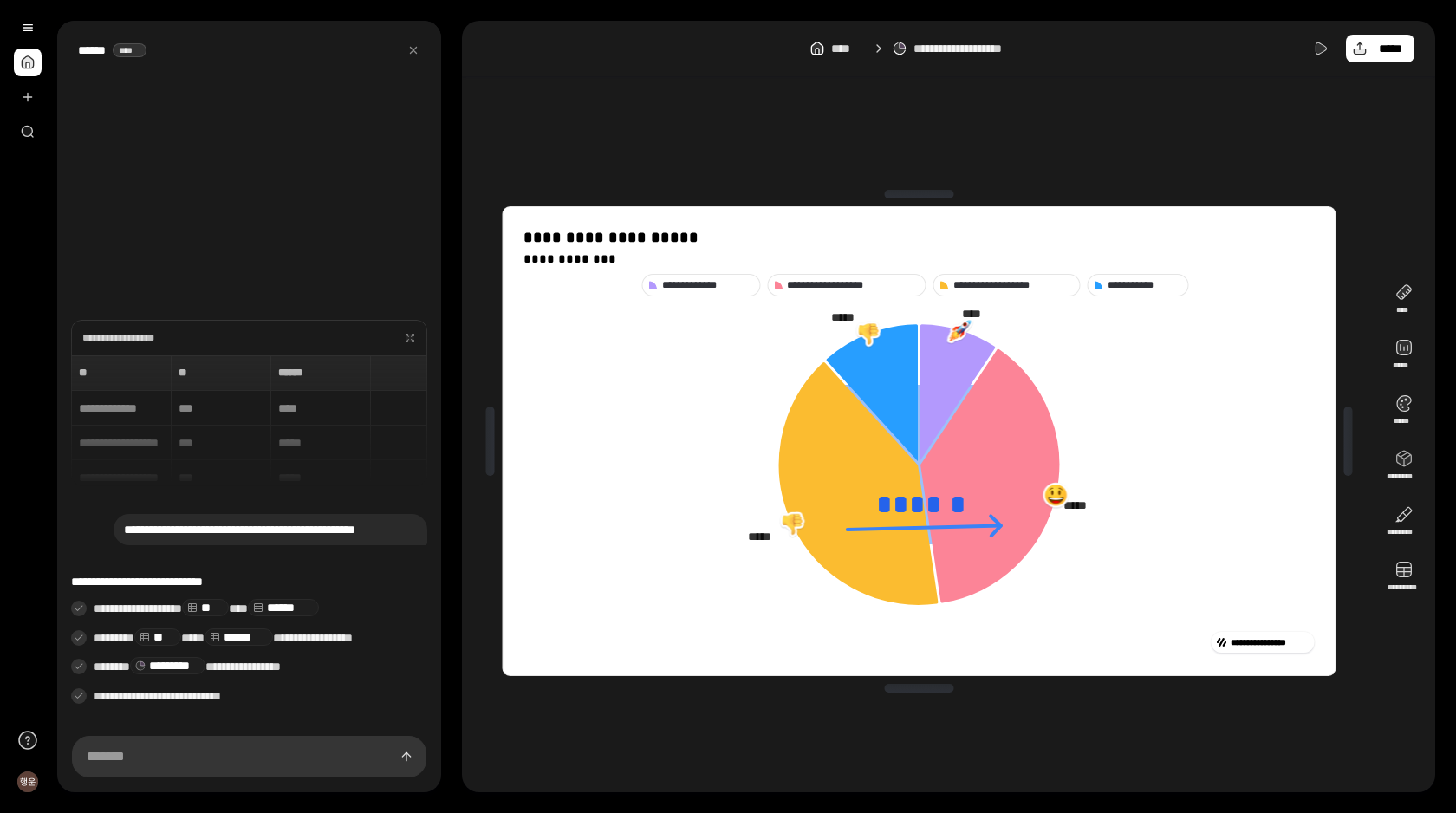 click on "**********" at bounding box center (919, 441) 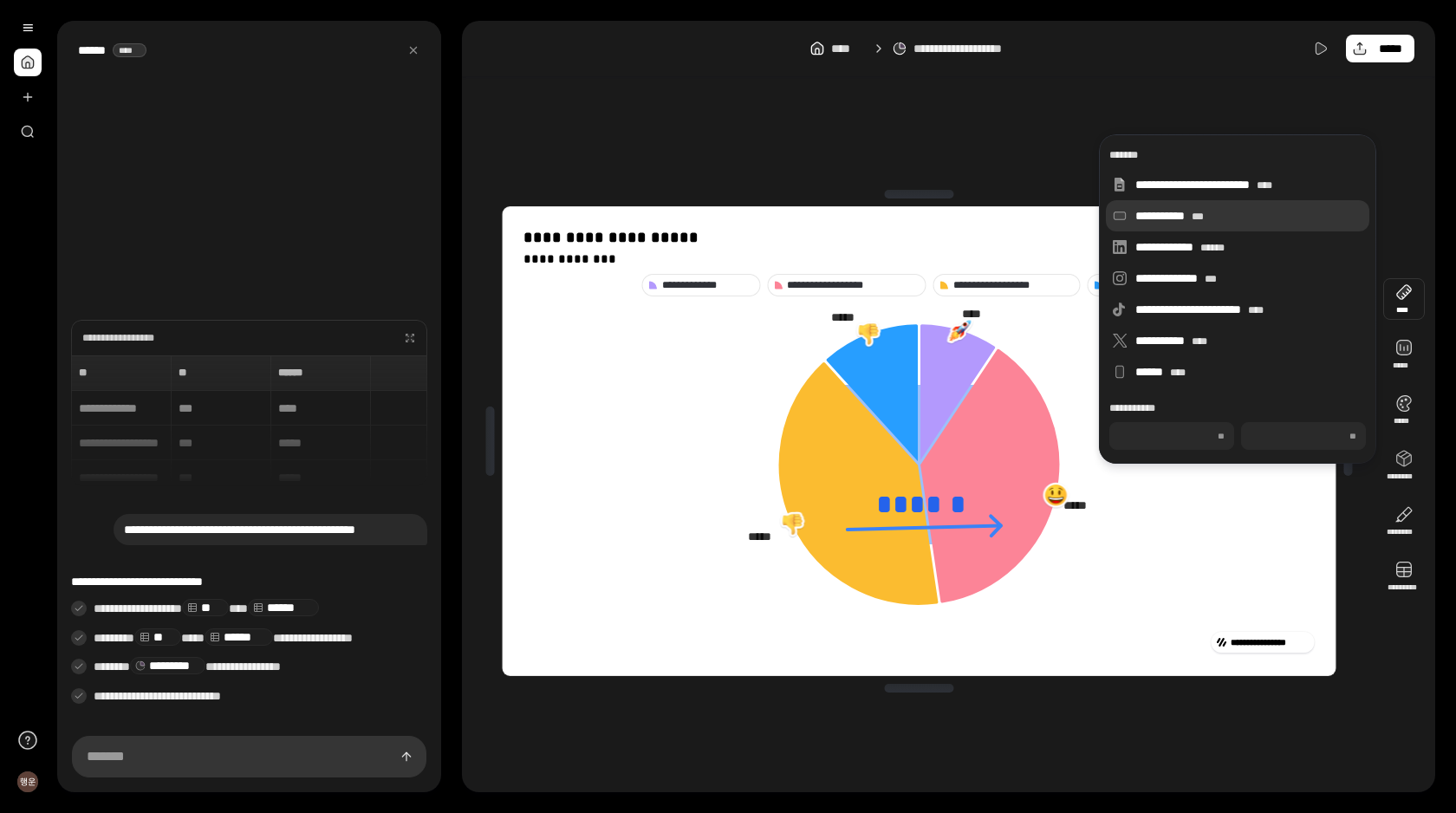 click on "**********" at bounding box center [1238, 216] 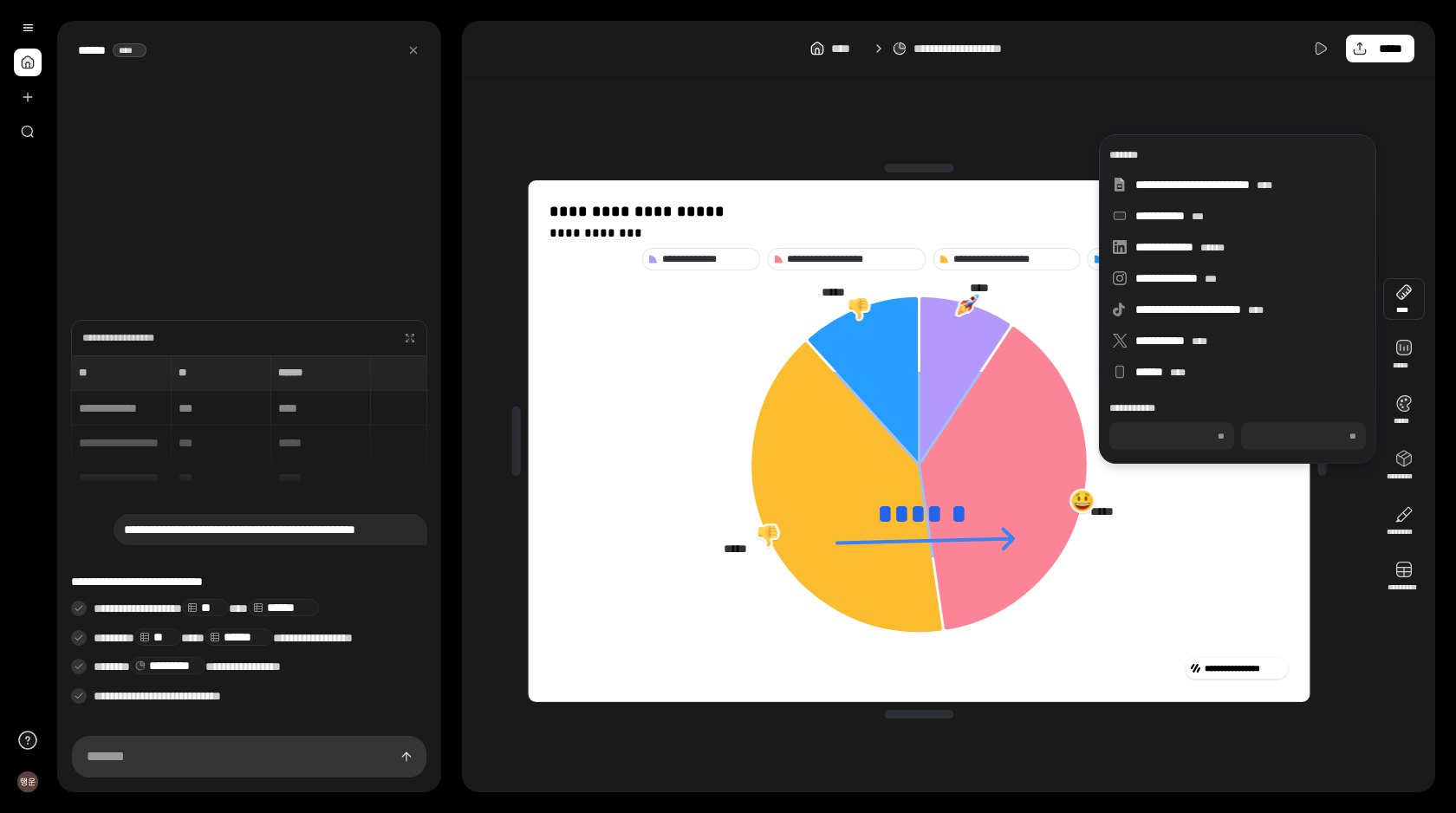 click 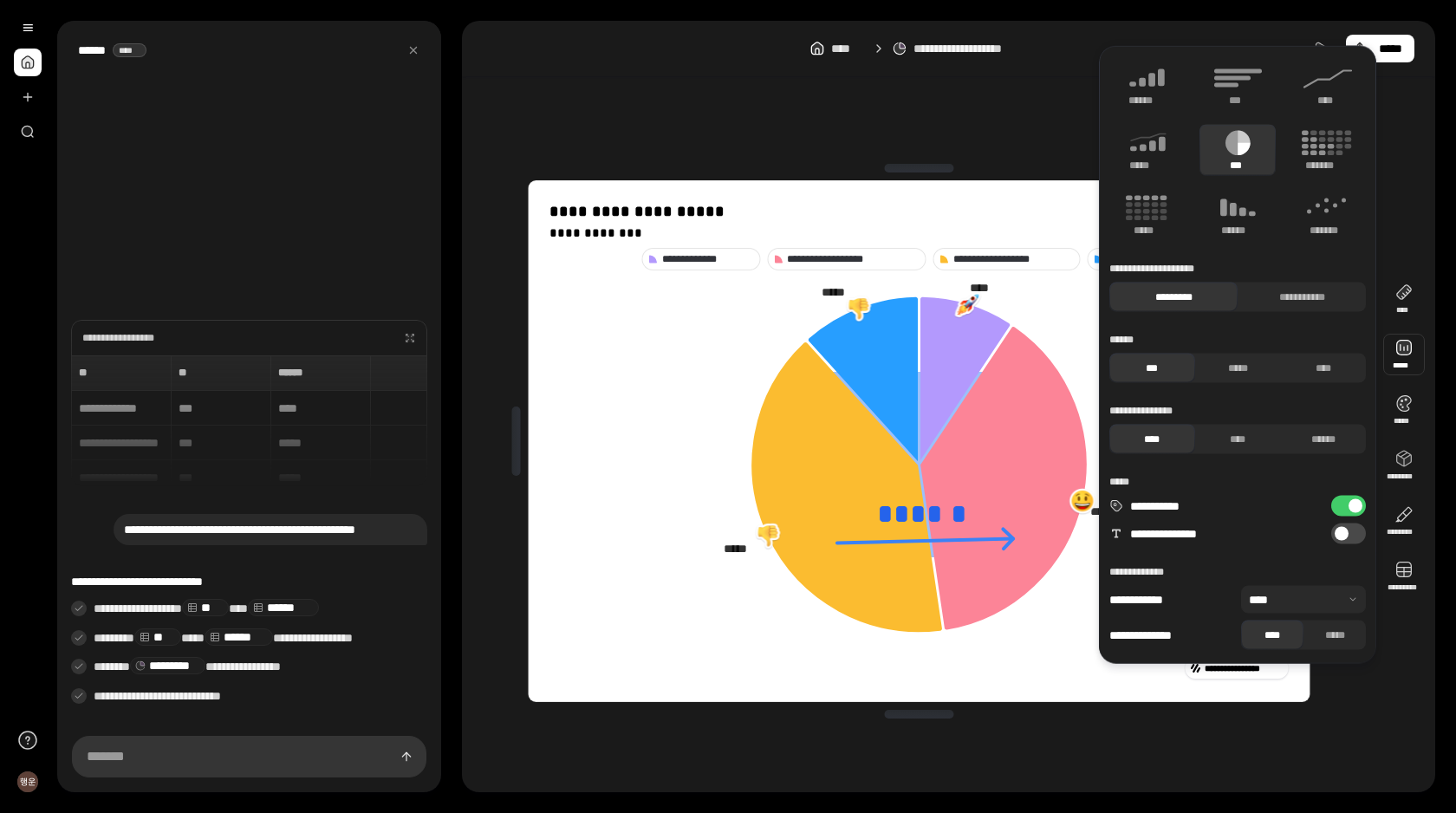 click at bounding box center (1404, 354) 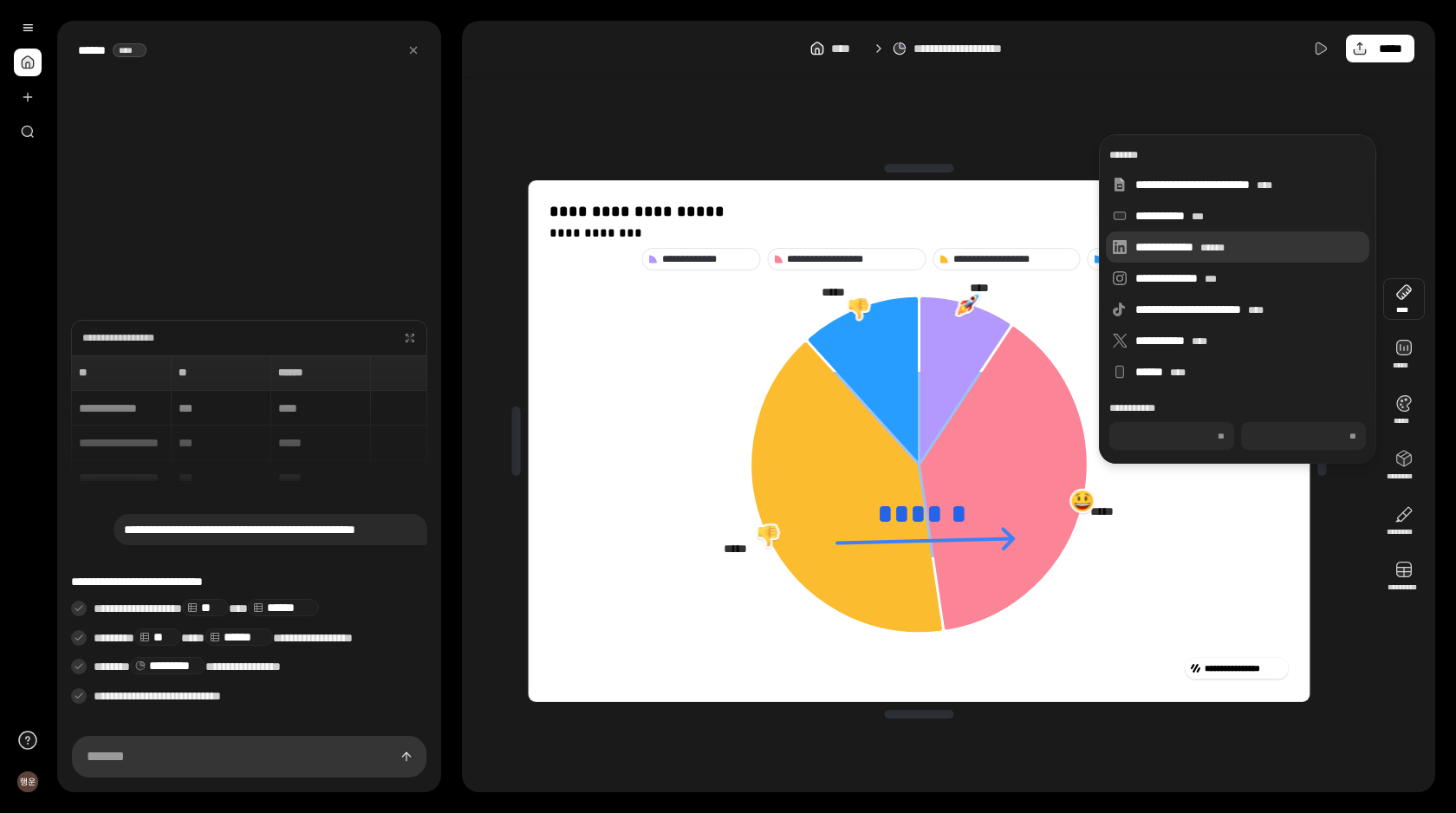 click on "**********" at bounding box center [1238, 247] 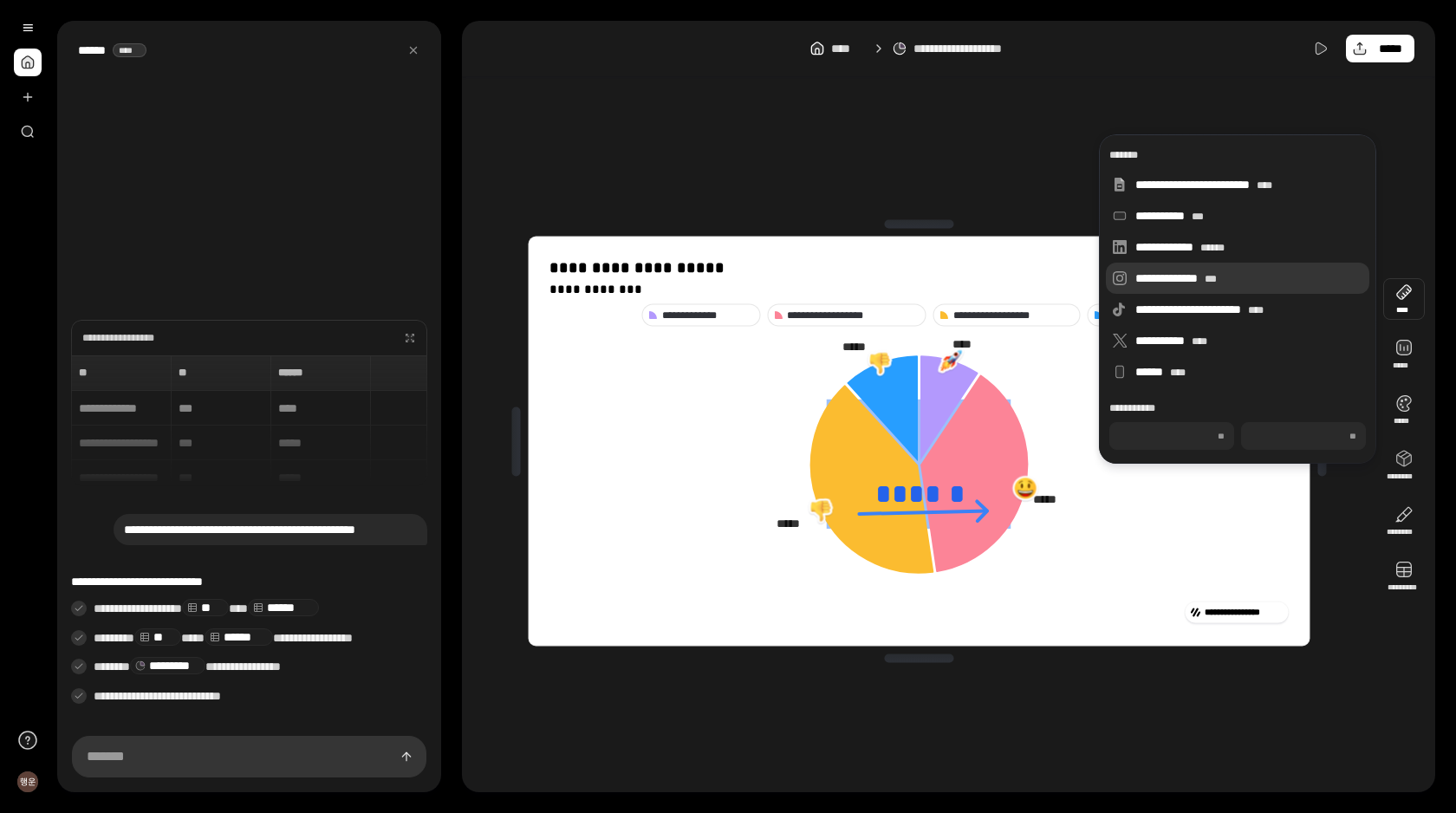 click on "**********" at bounding box center [1238, 278] 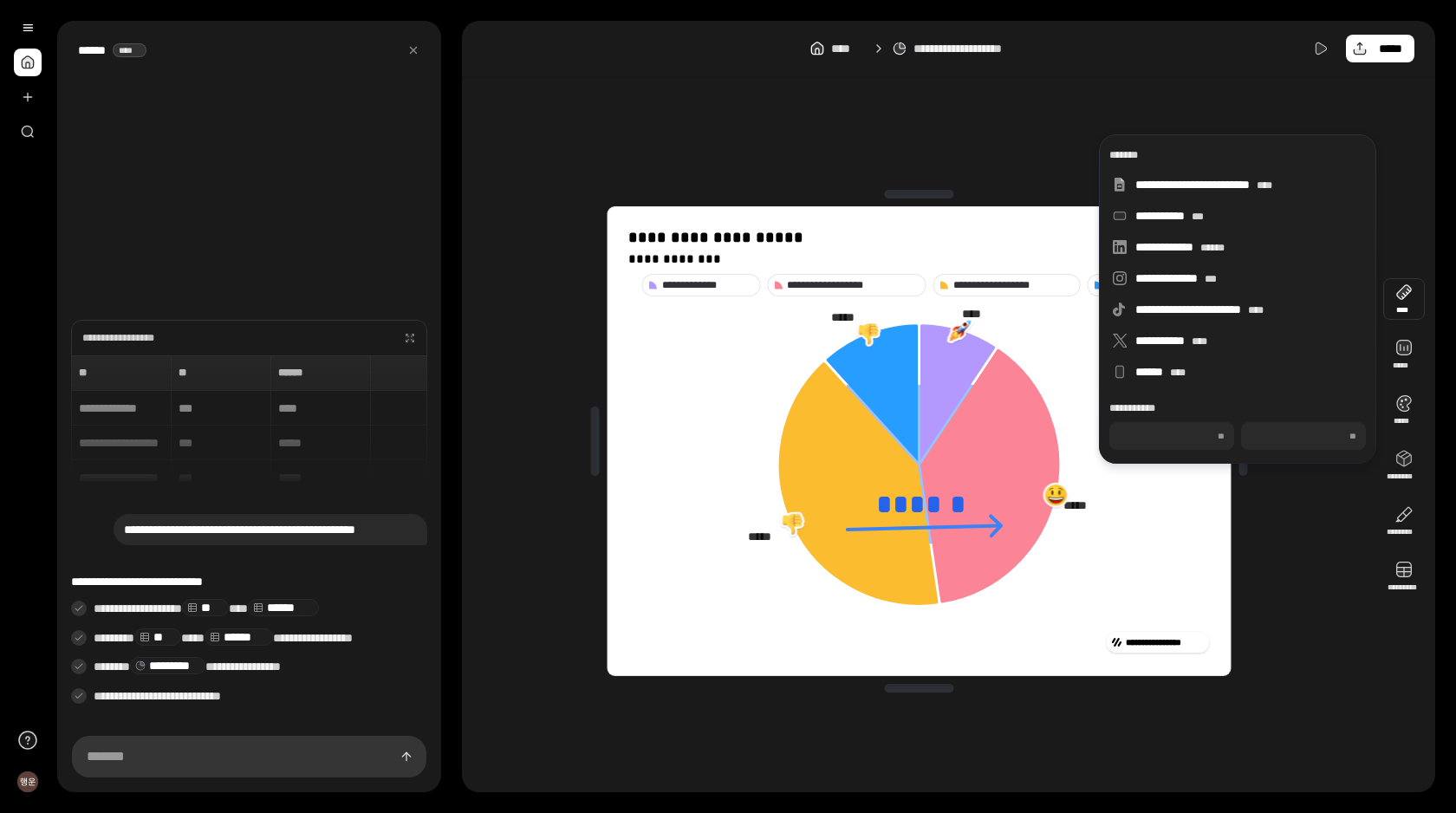 type on "***" 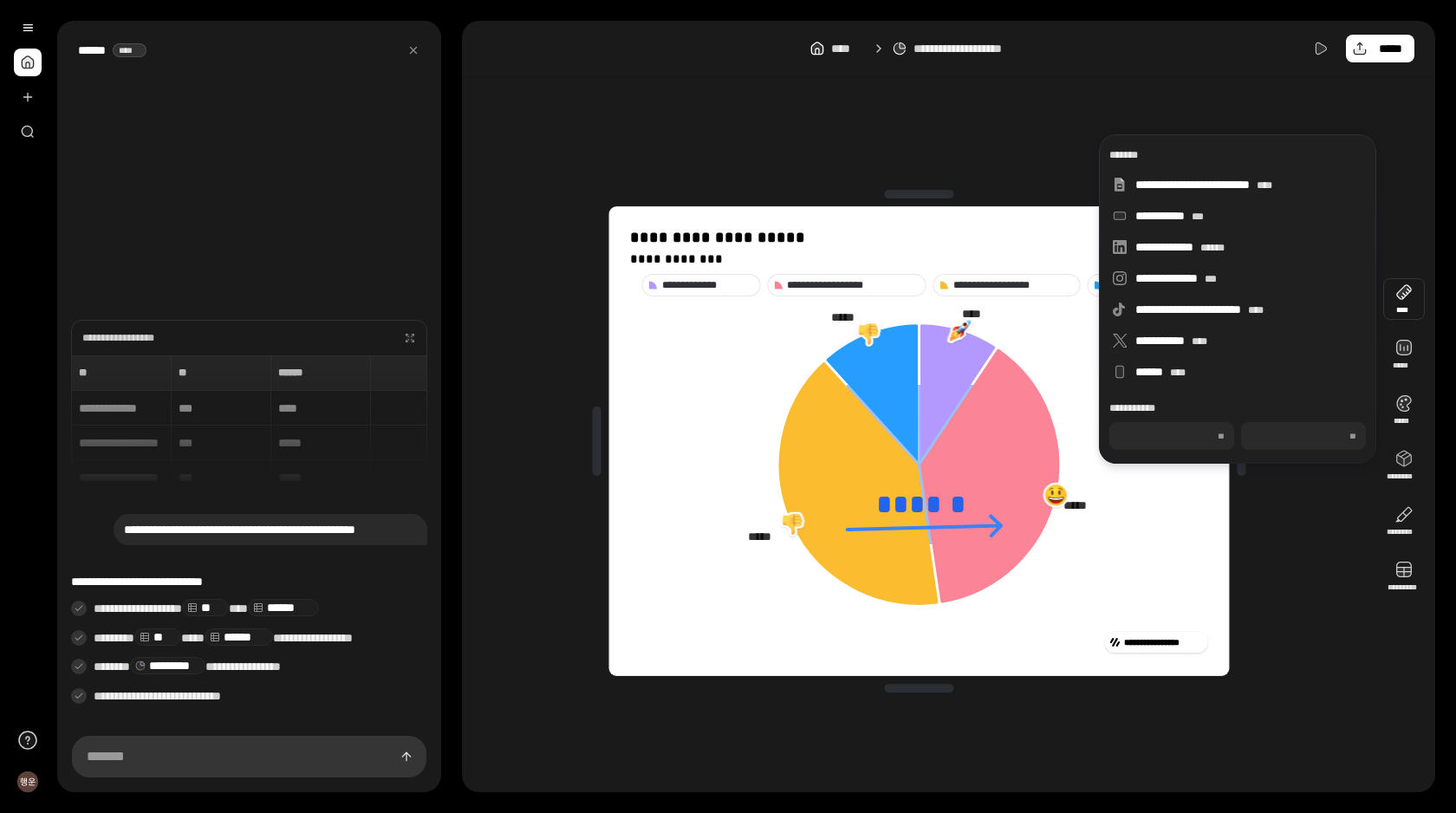 click at bounding box center [596, 441] 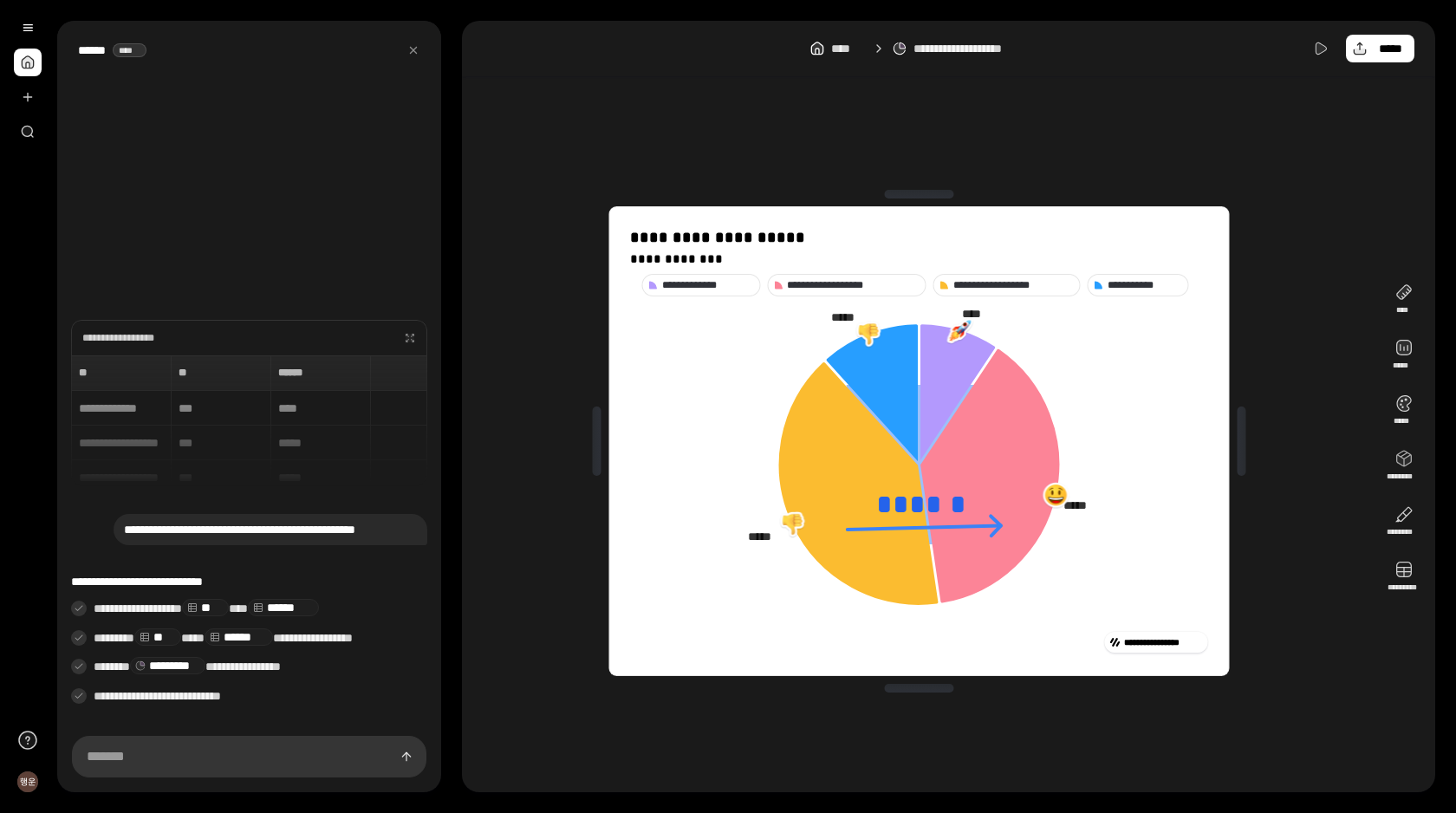 click on "**********" at bounding box center (919, 441) 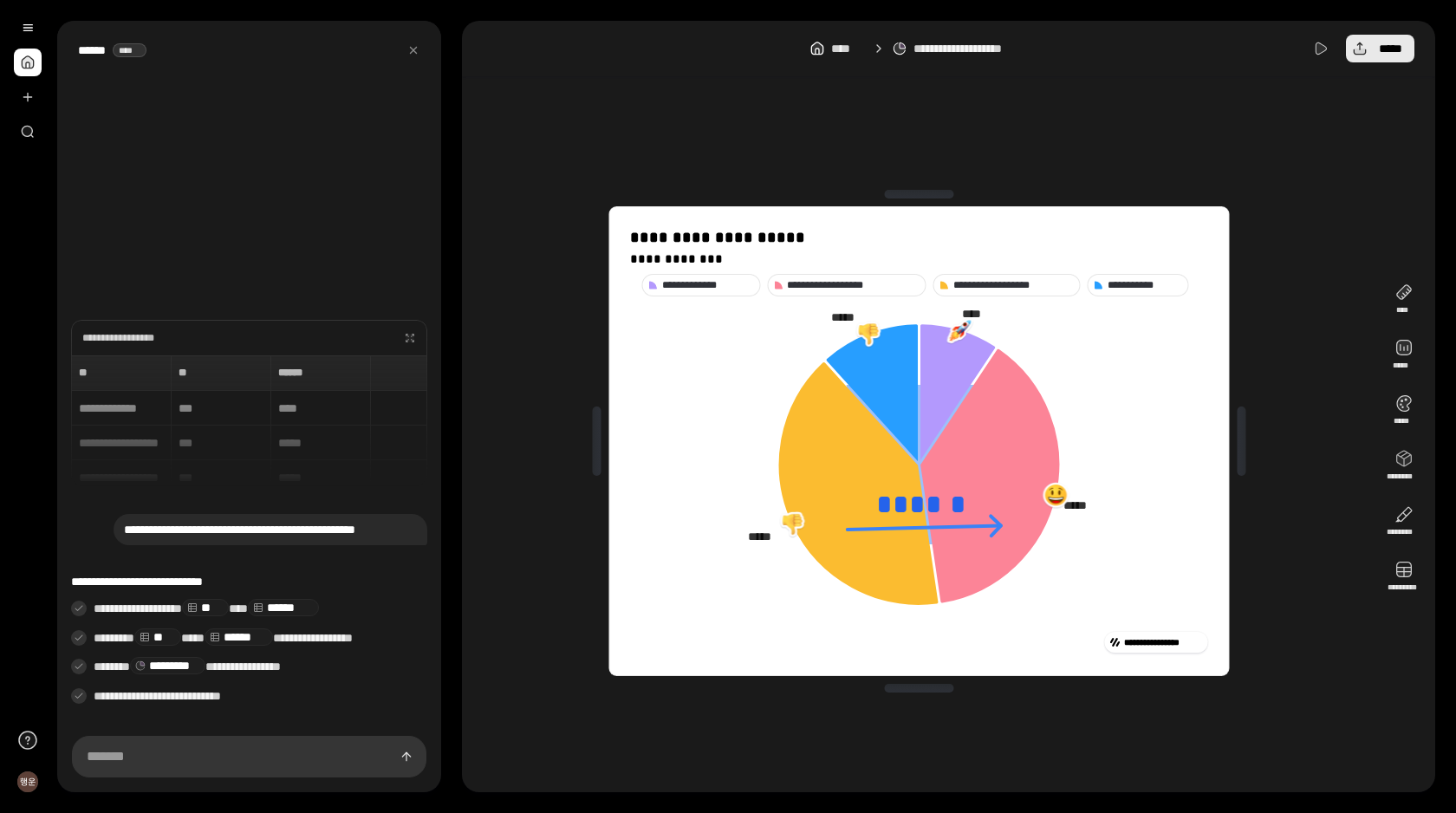 click on "*****" at bounding box center (1380, 49) 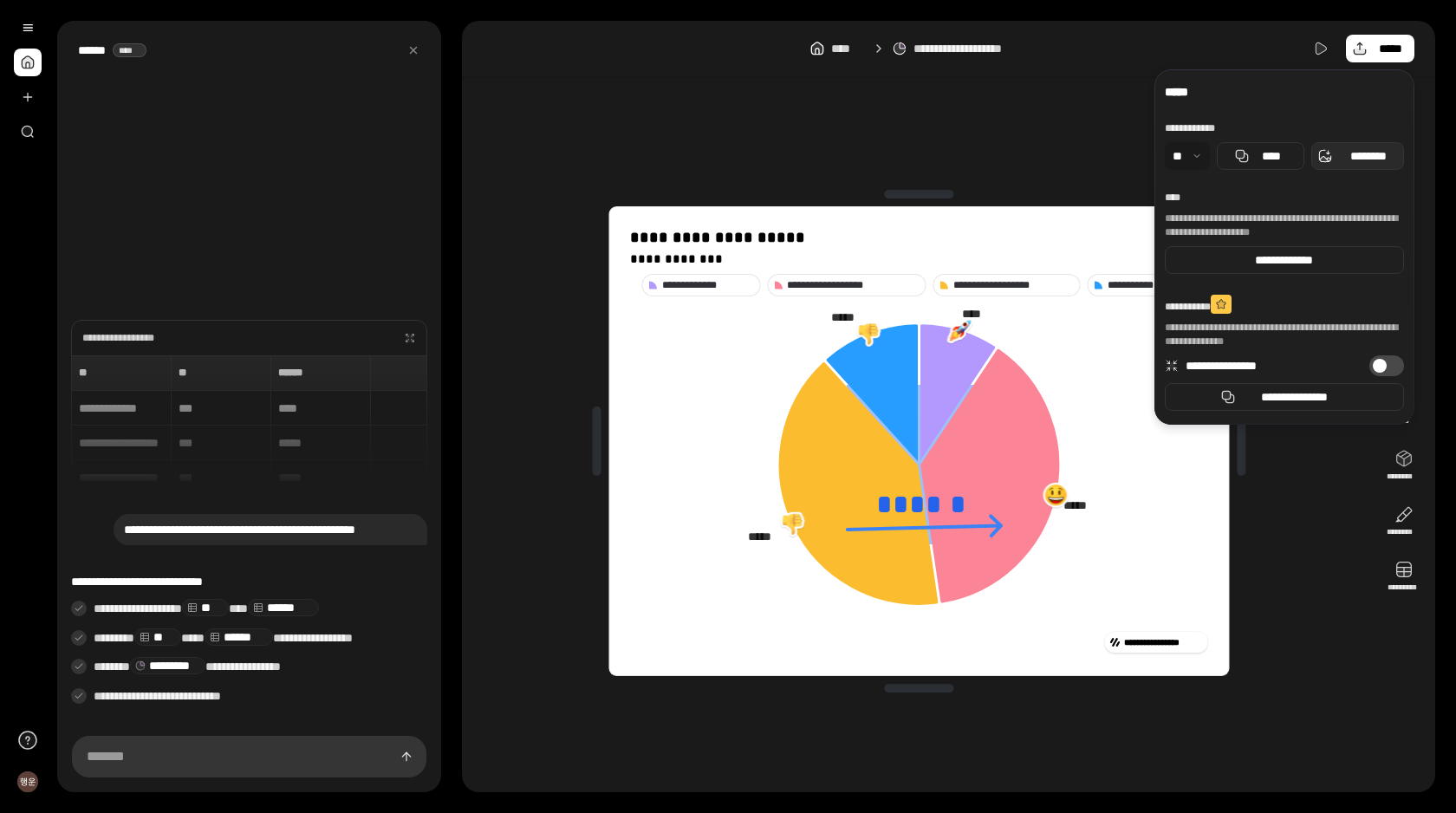 click on "********" at bounding box center (1368, 156) 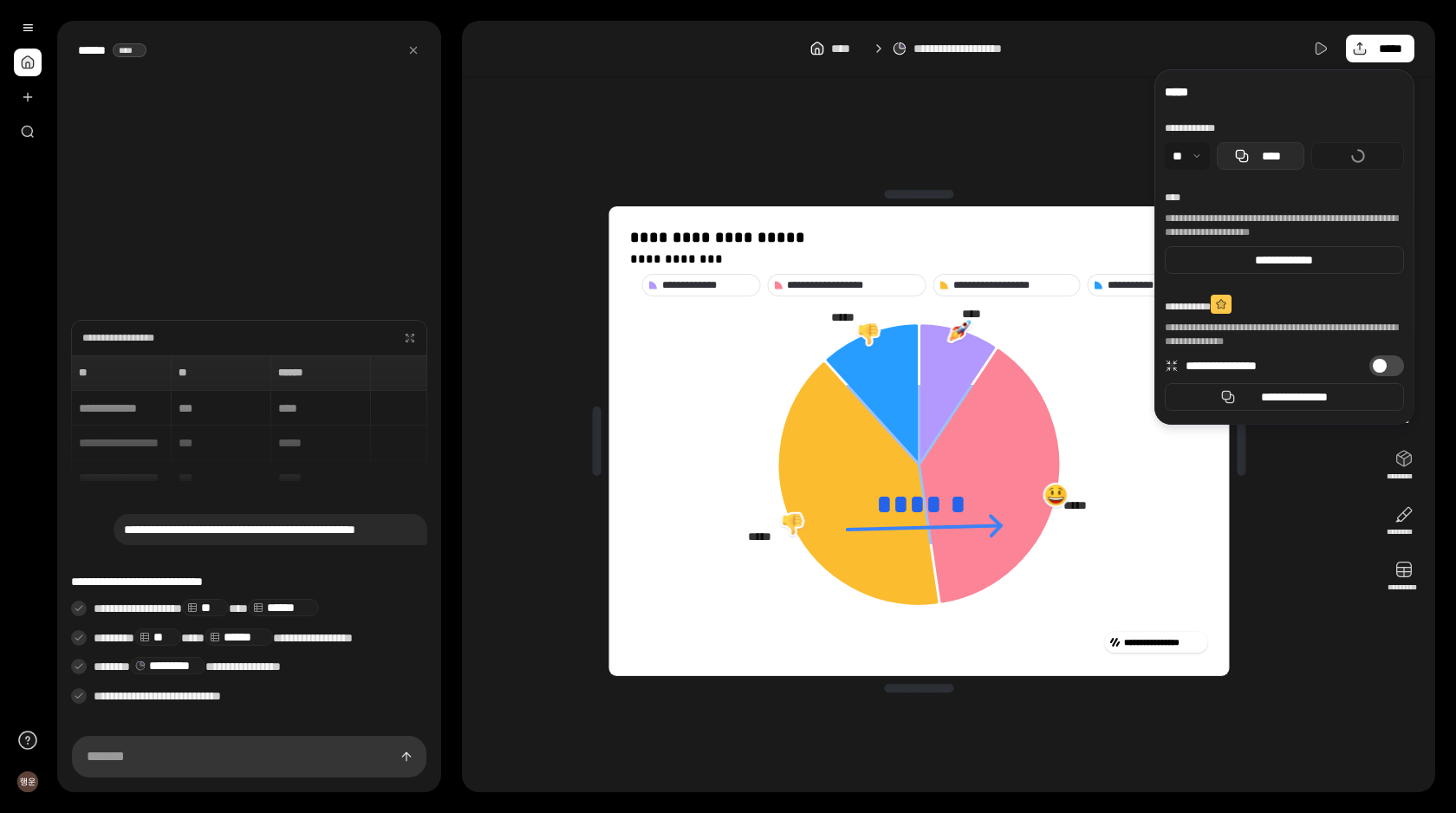 click on "****" at bounding box center [1260, 156] 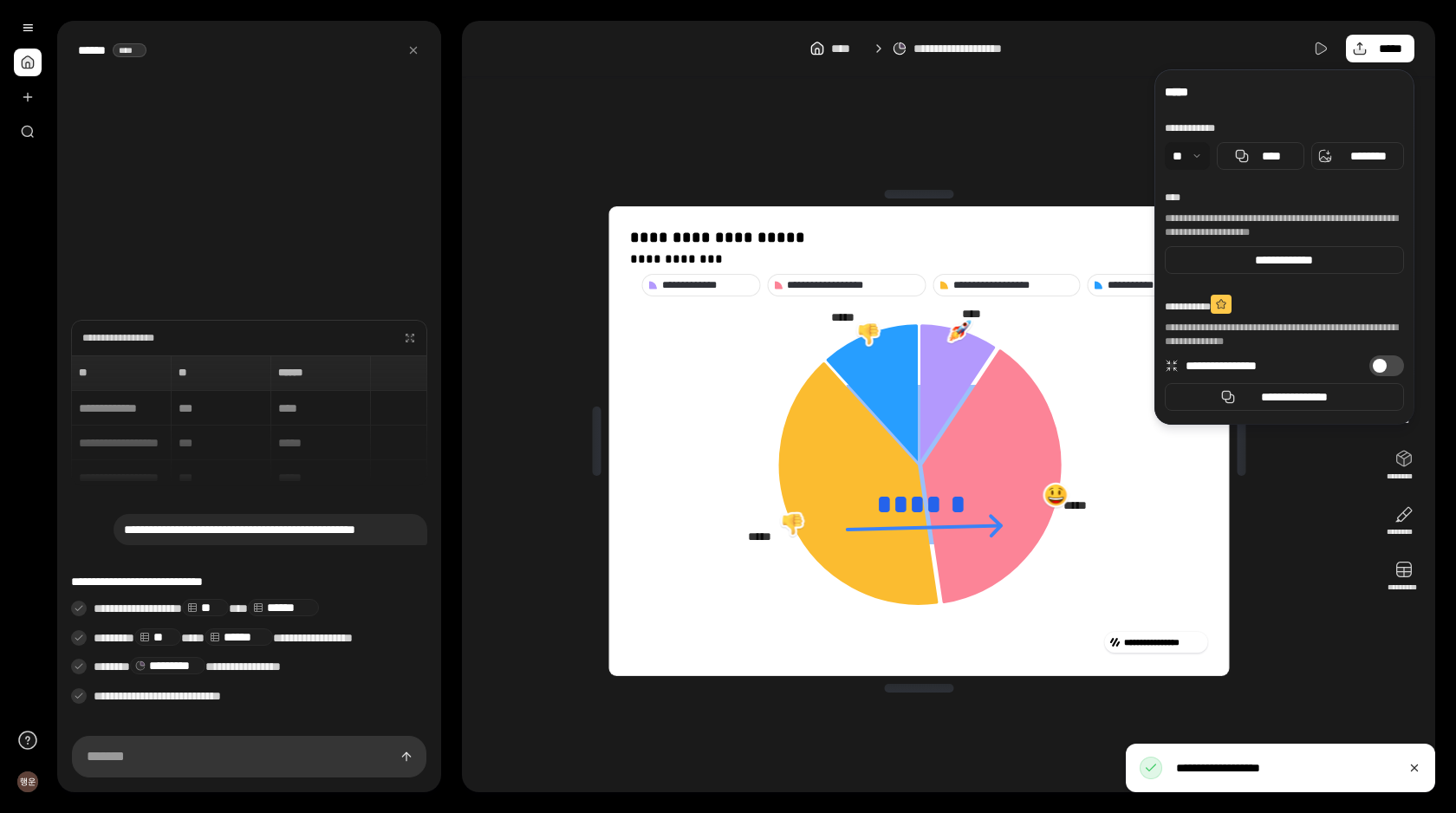 click 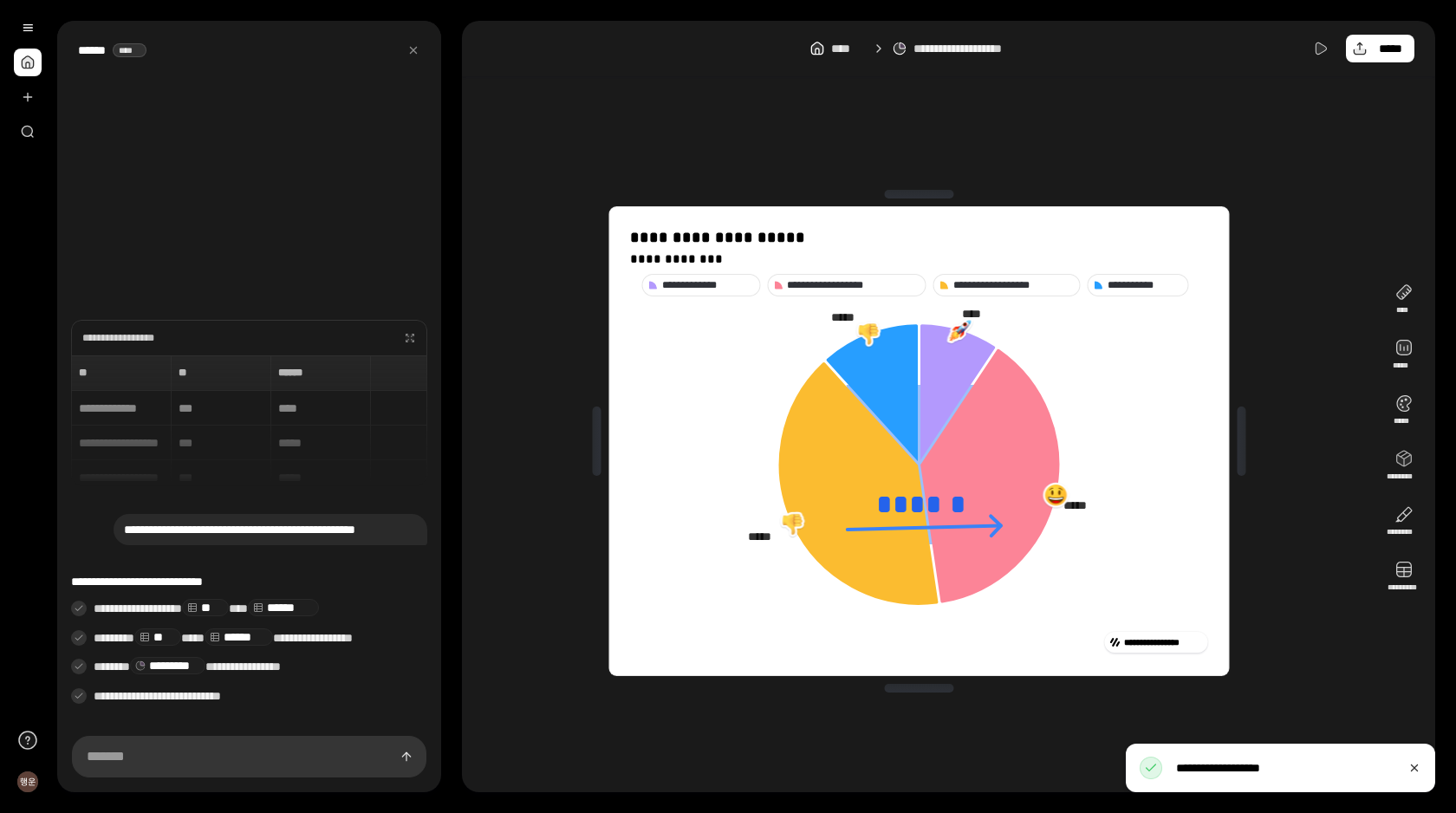 click on "**********" at bounding box center [919, 441] 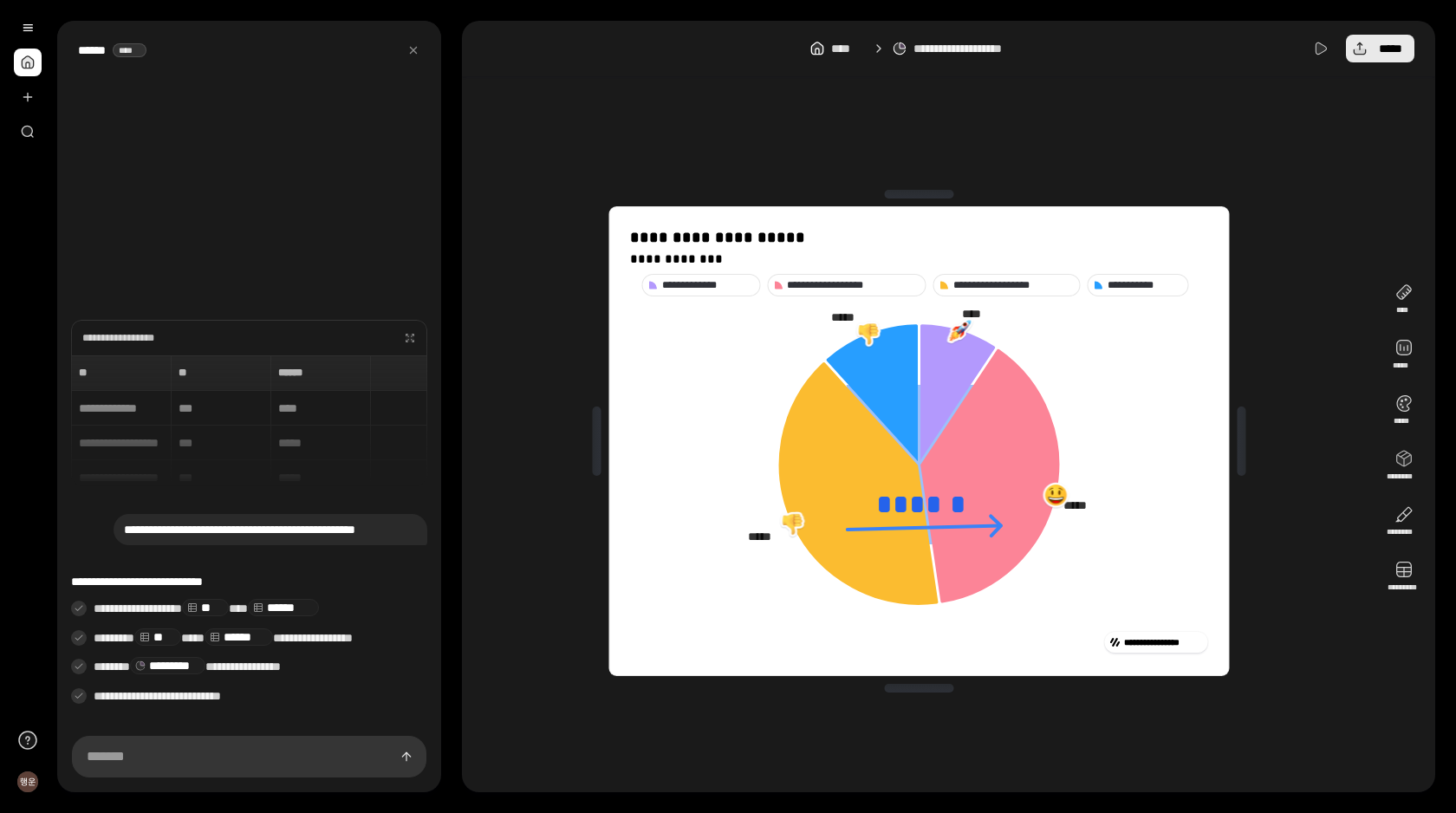 click on "*****" at bounding box center [1380, 49] 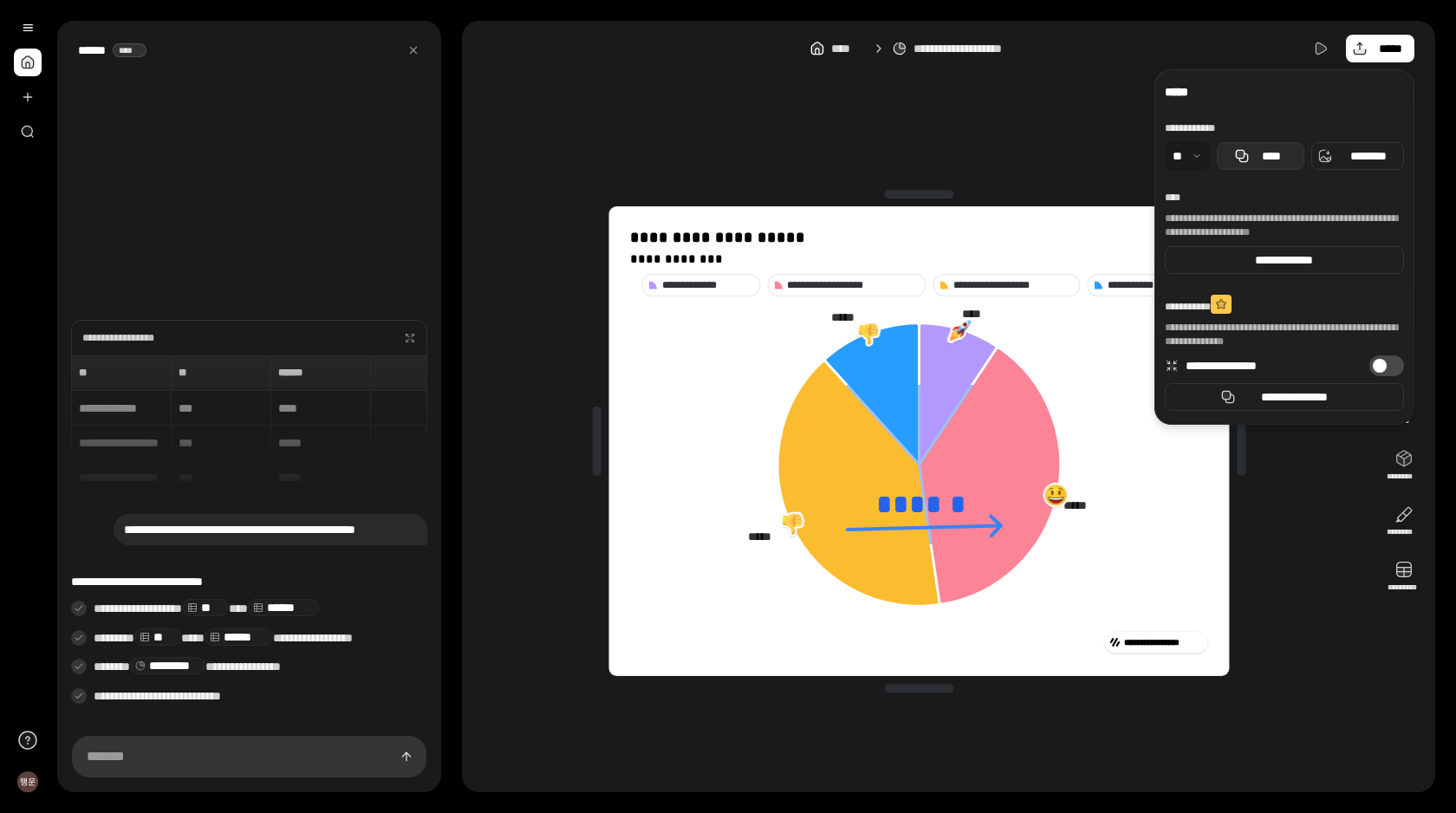 click on "****" at bounding box center [1271, 156] 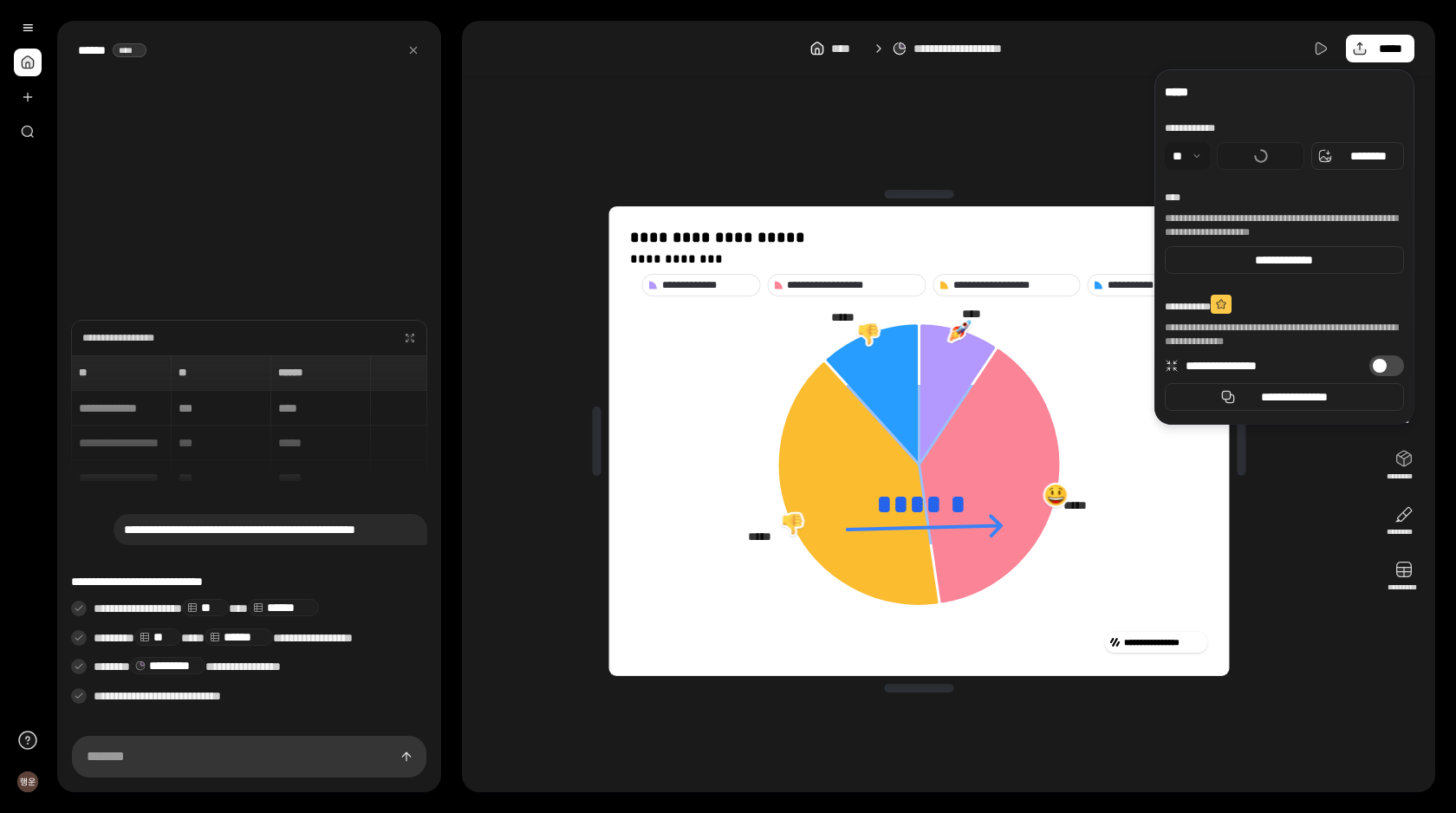 click on "**********" at bounding box center (919, 441) 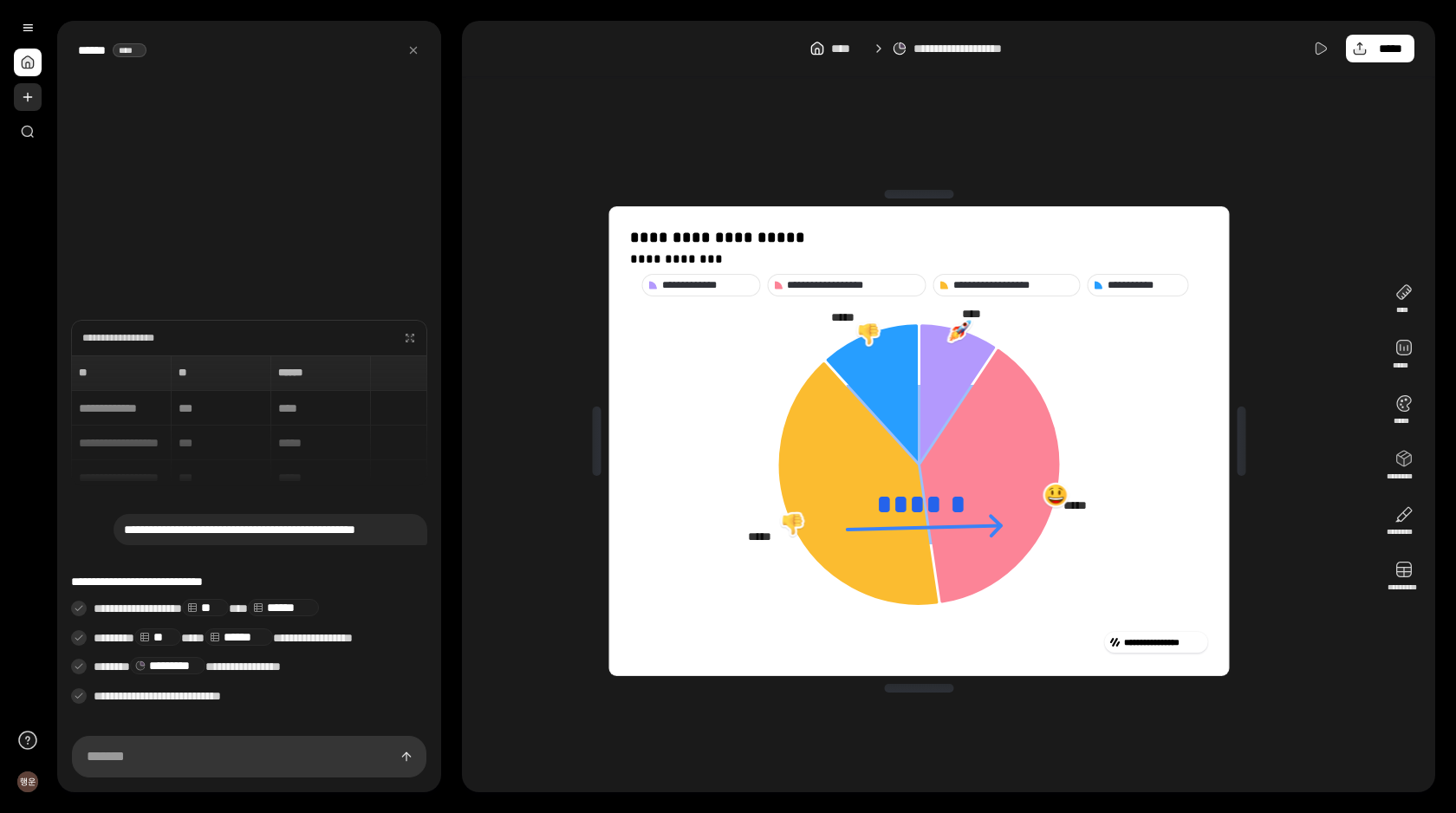 click at bounding box center [28, 97] 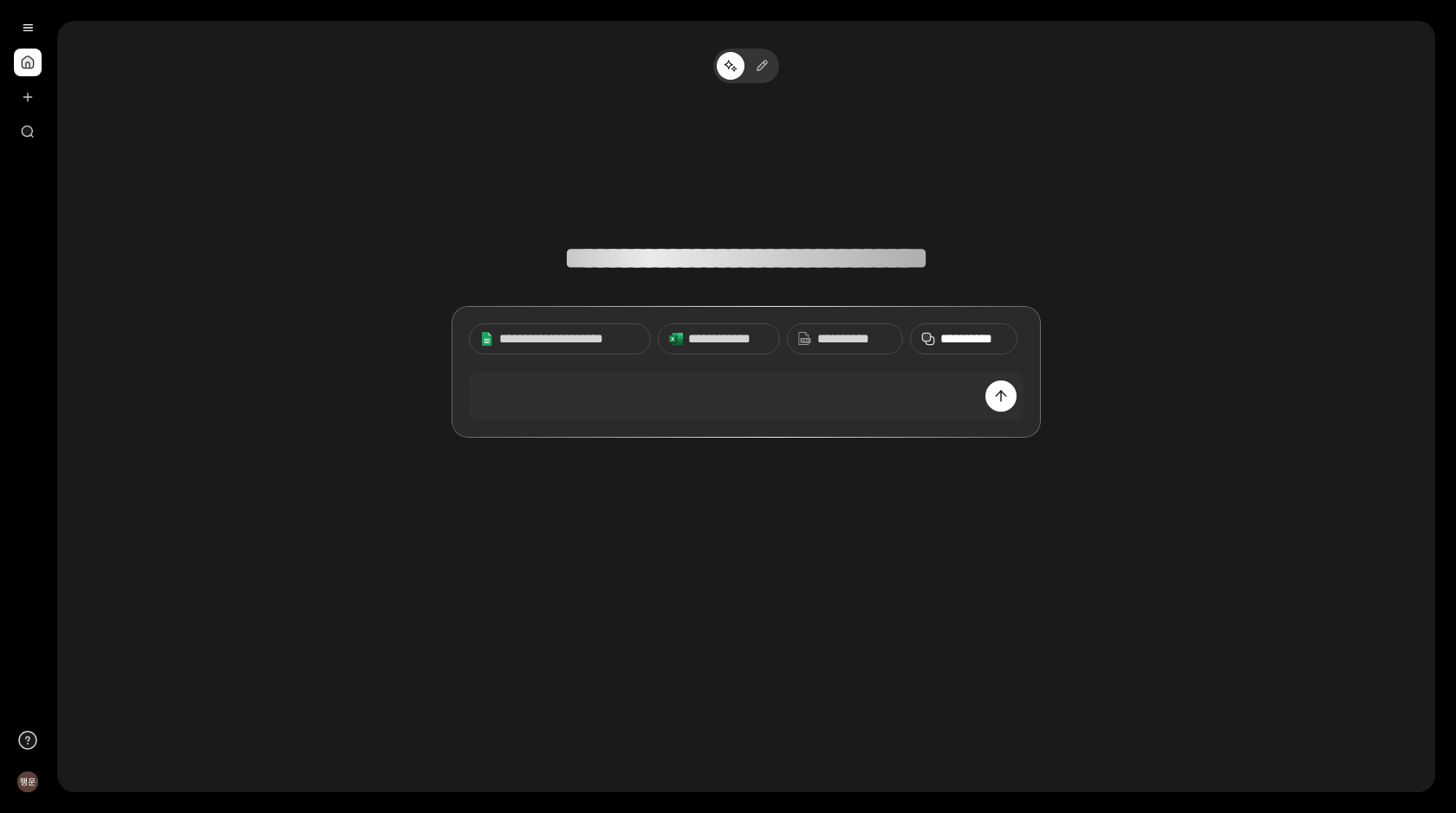 click 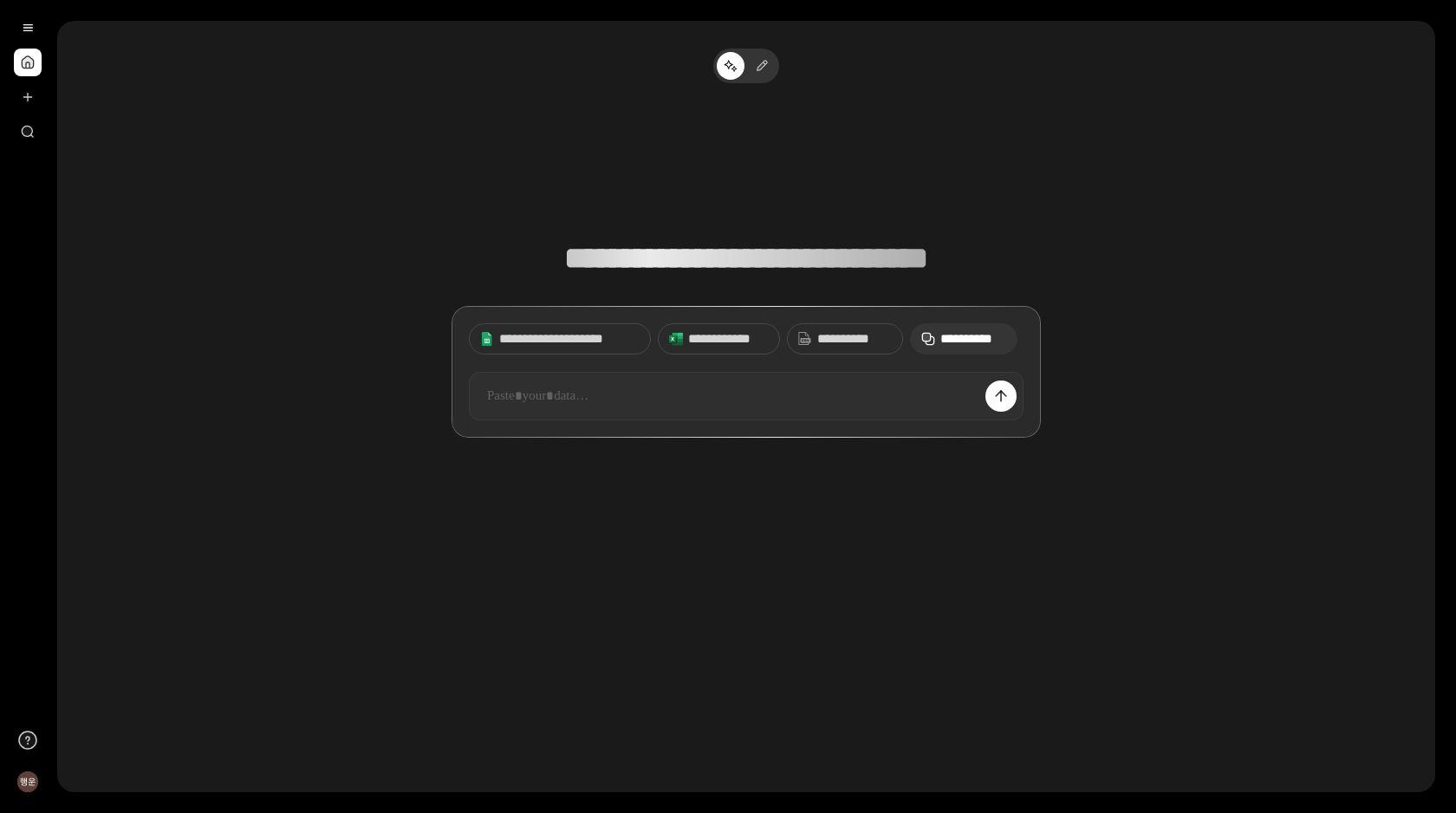click at bounding box center [746, 396] 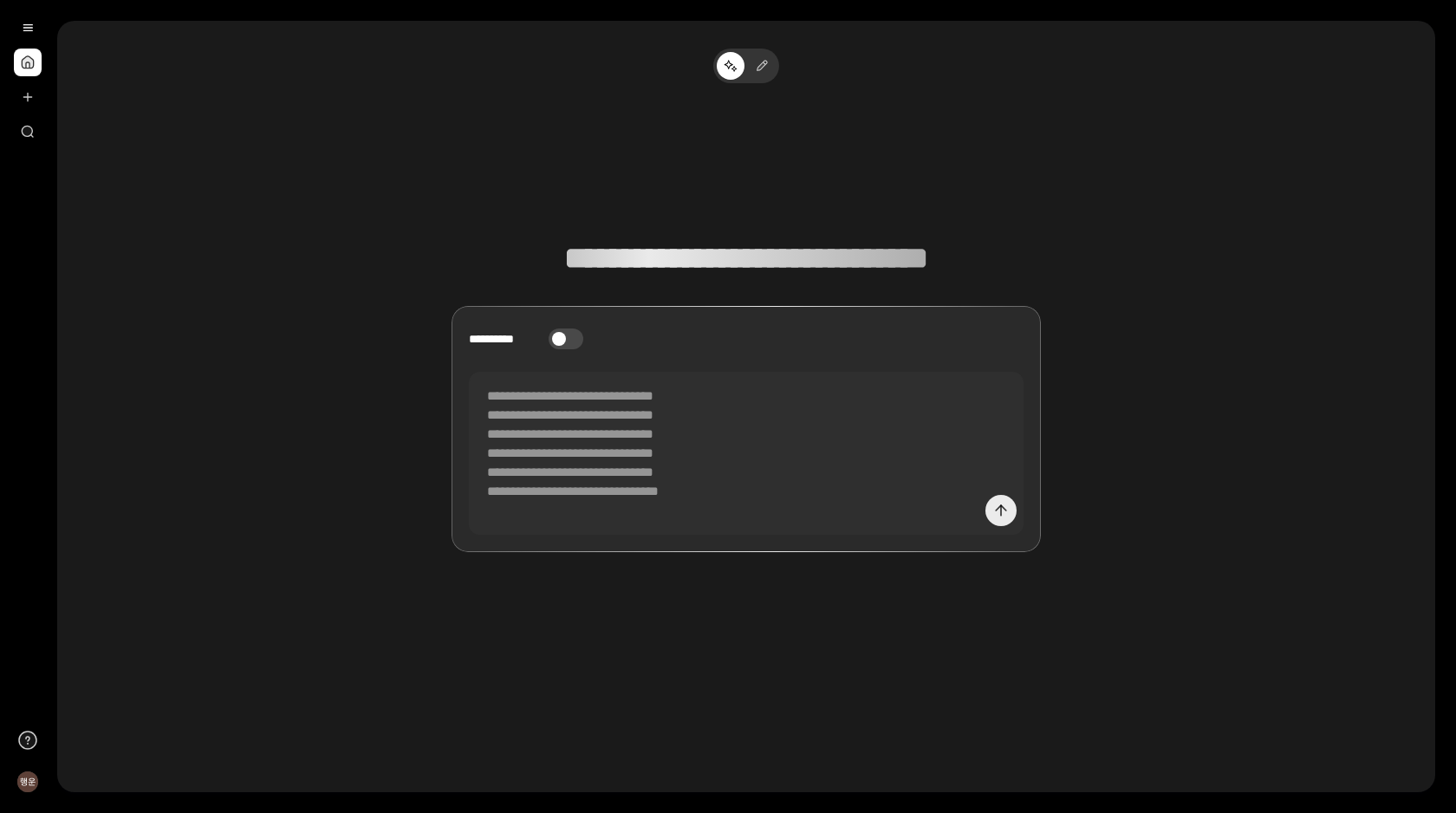 click at bounding box center (1001, 511) 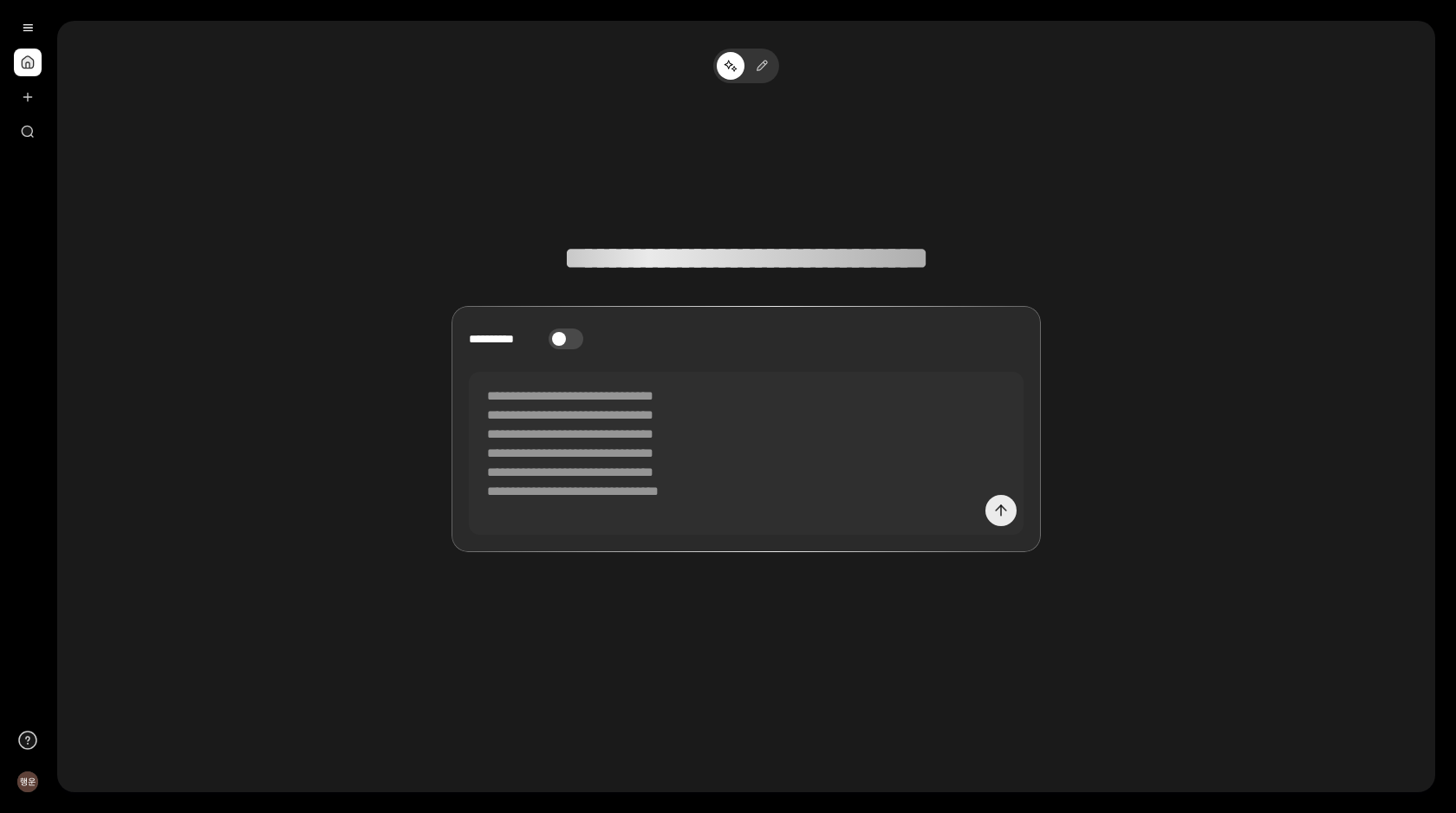 click at bounding box center [1001, 511] 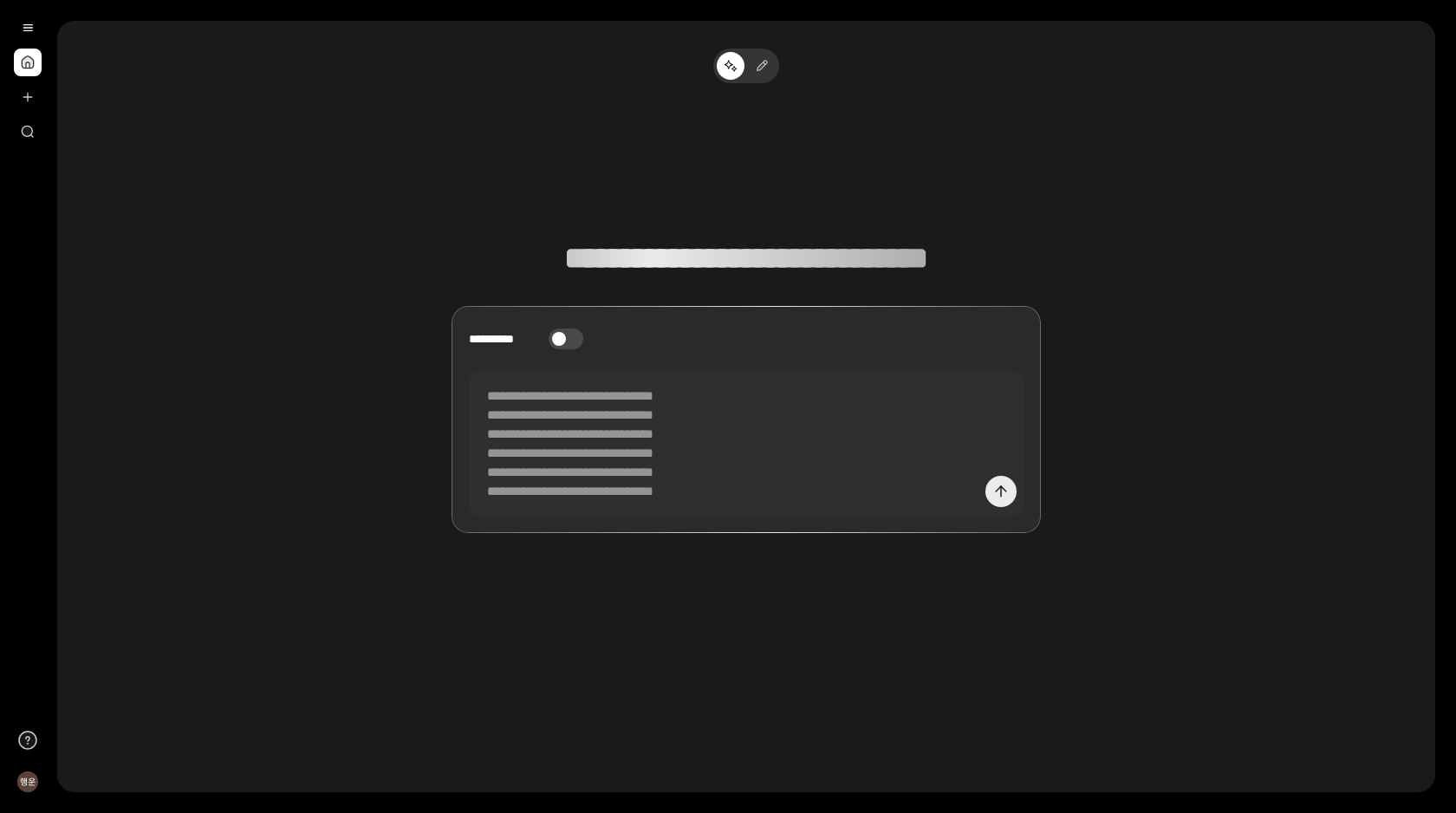 click at bounding box center [1001, 491] 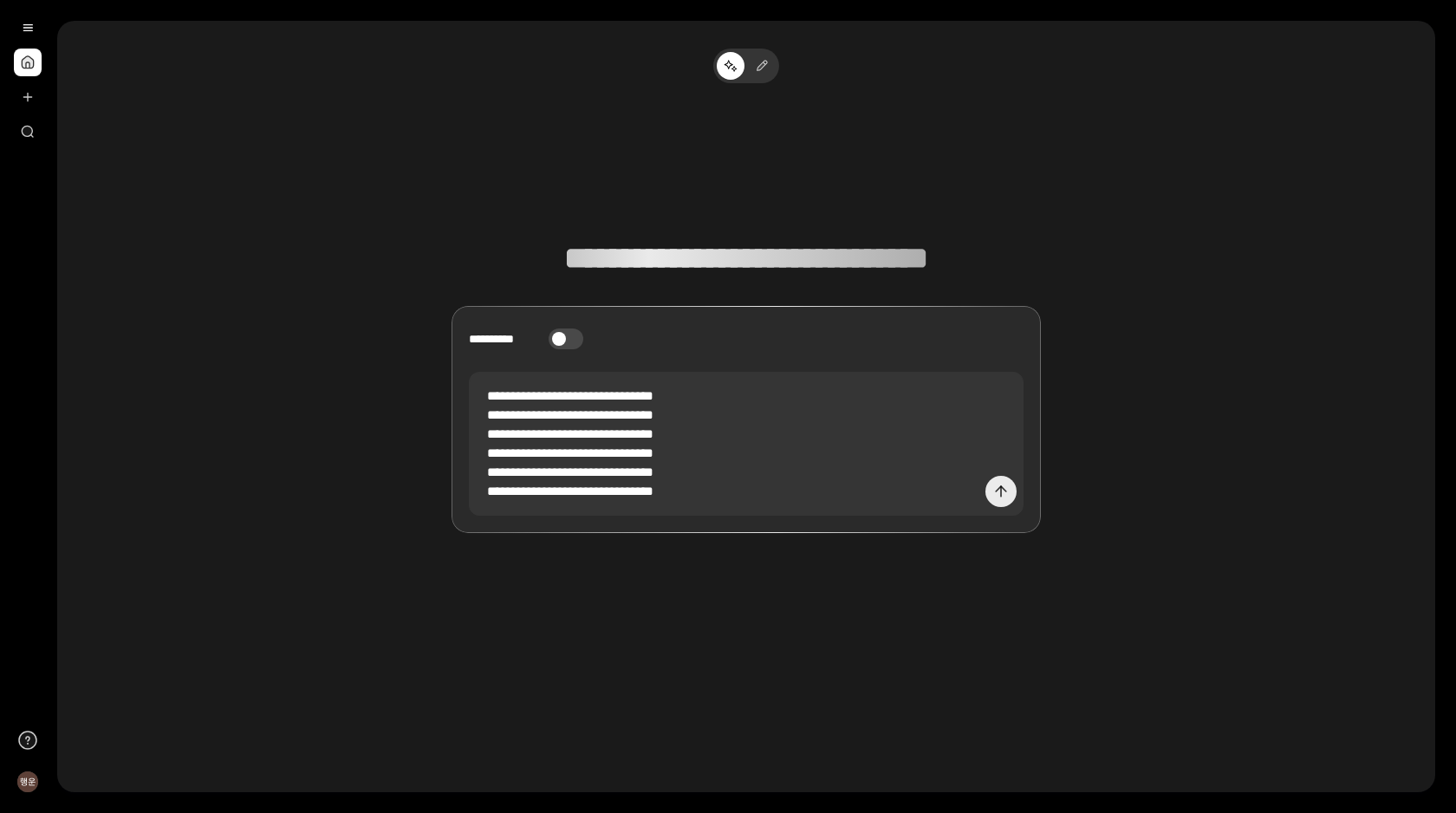 click at bounding box center [1001, 491] 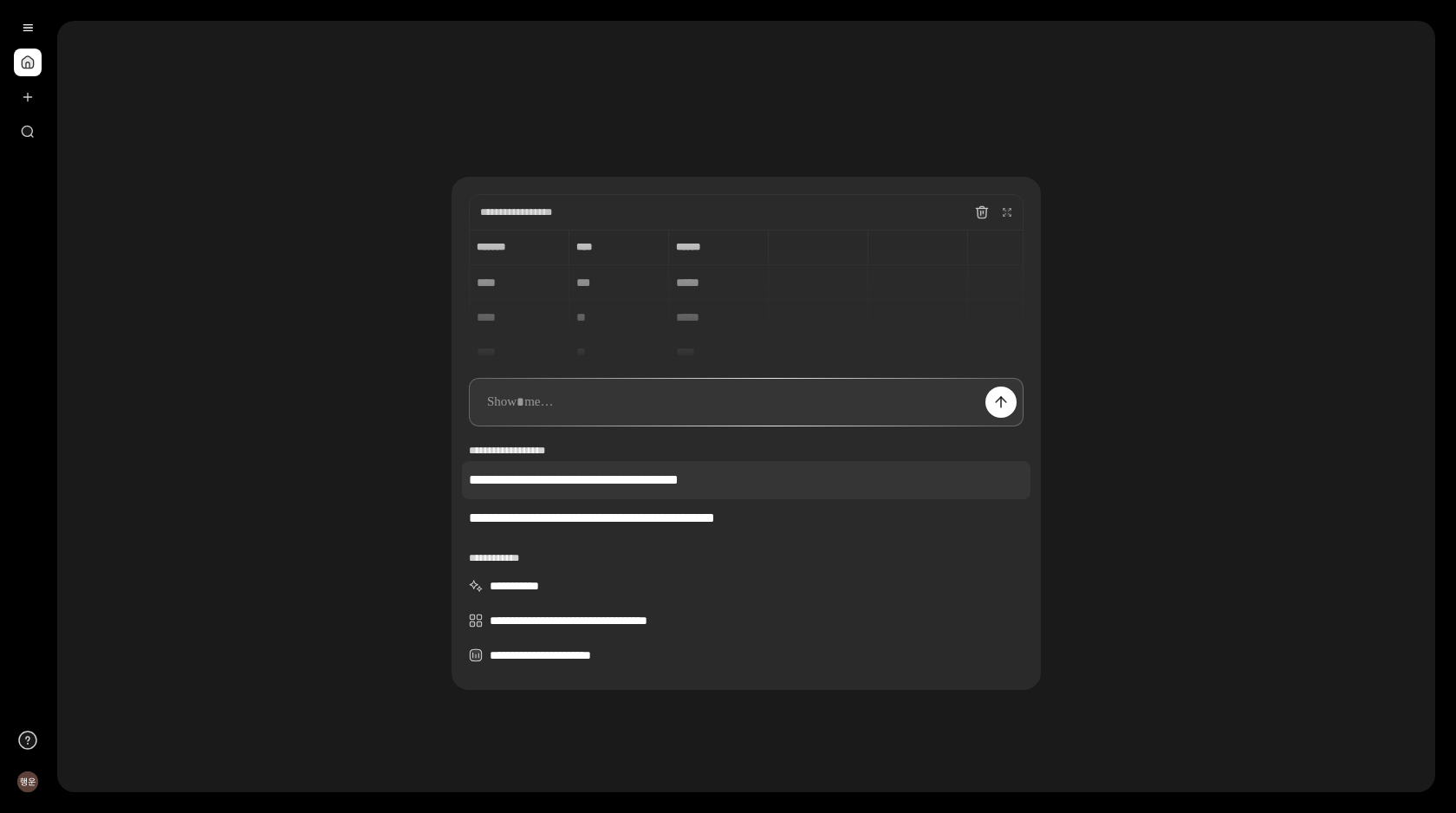 click on "**********" at bounding box center [746, 480] 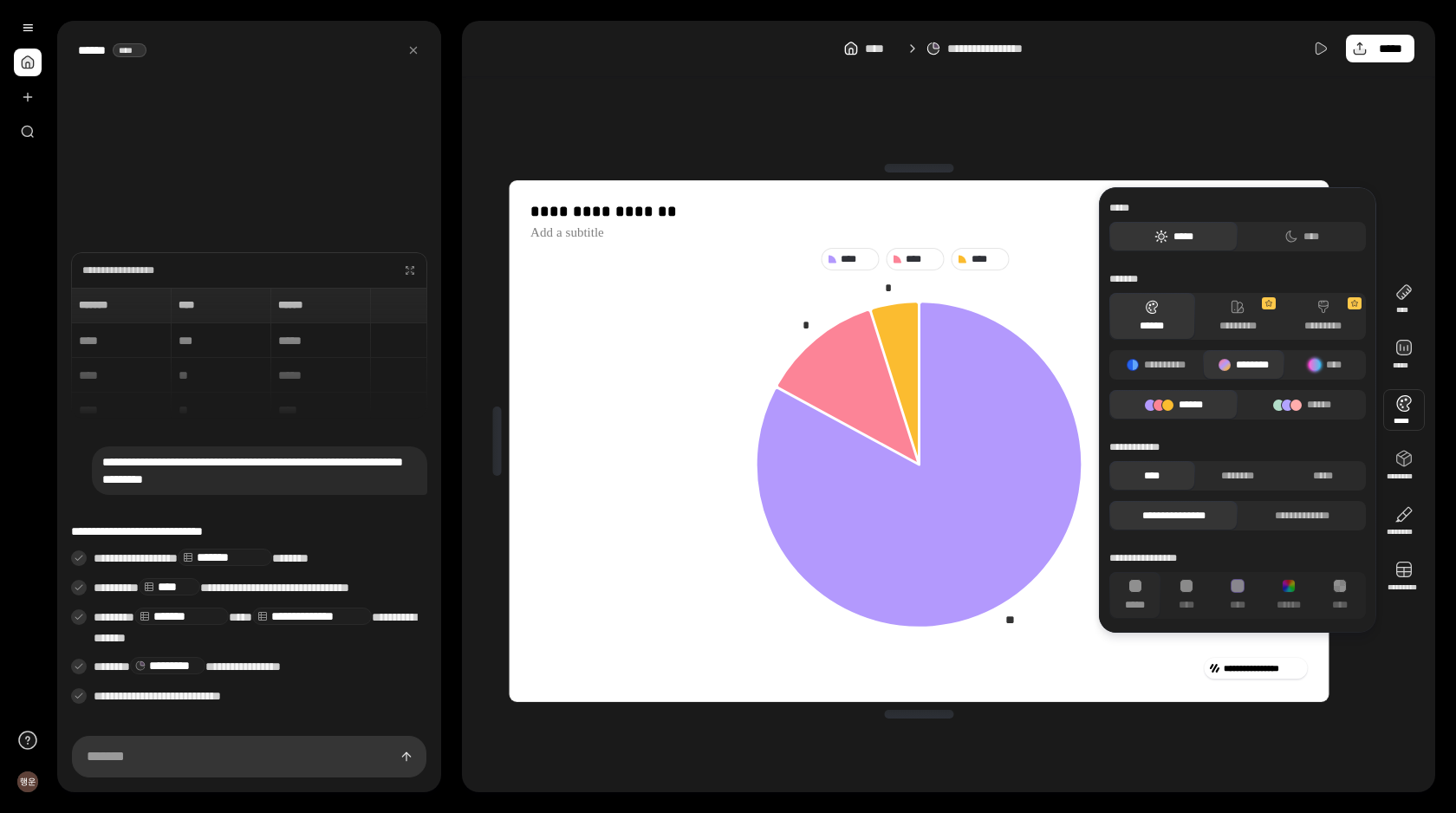 click at bounding box center [1404, 410] 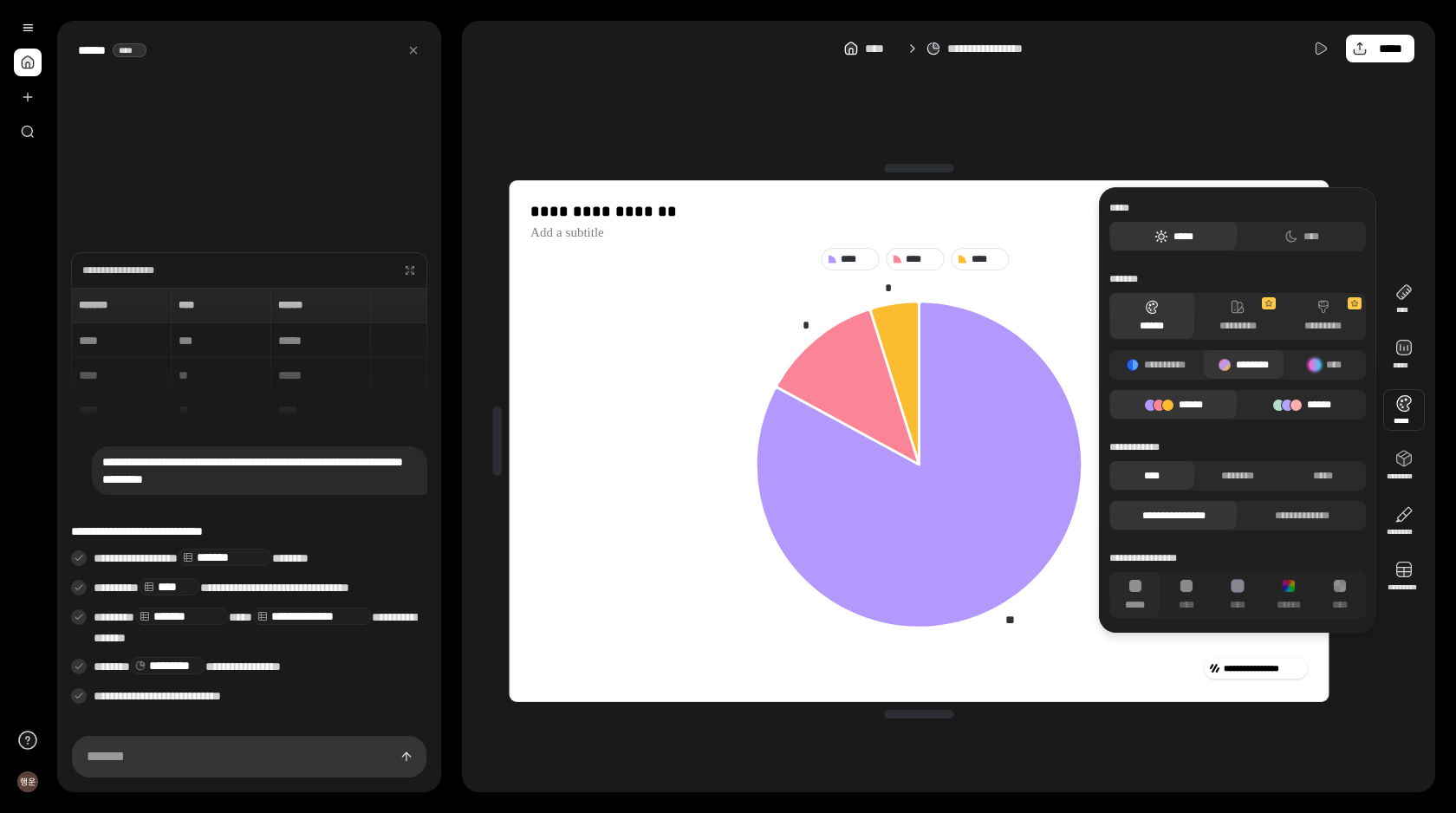 click on "******" at bounding box center [1302, 405] 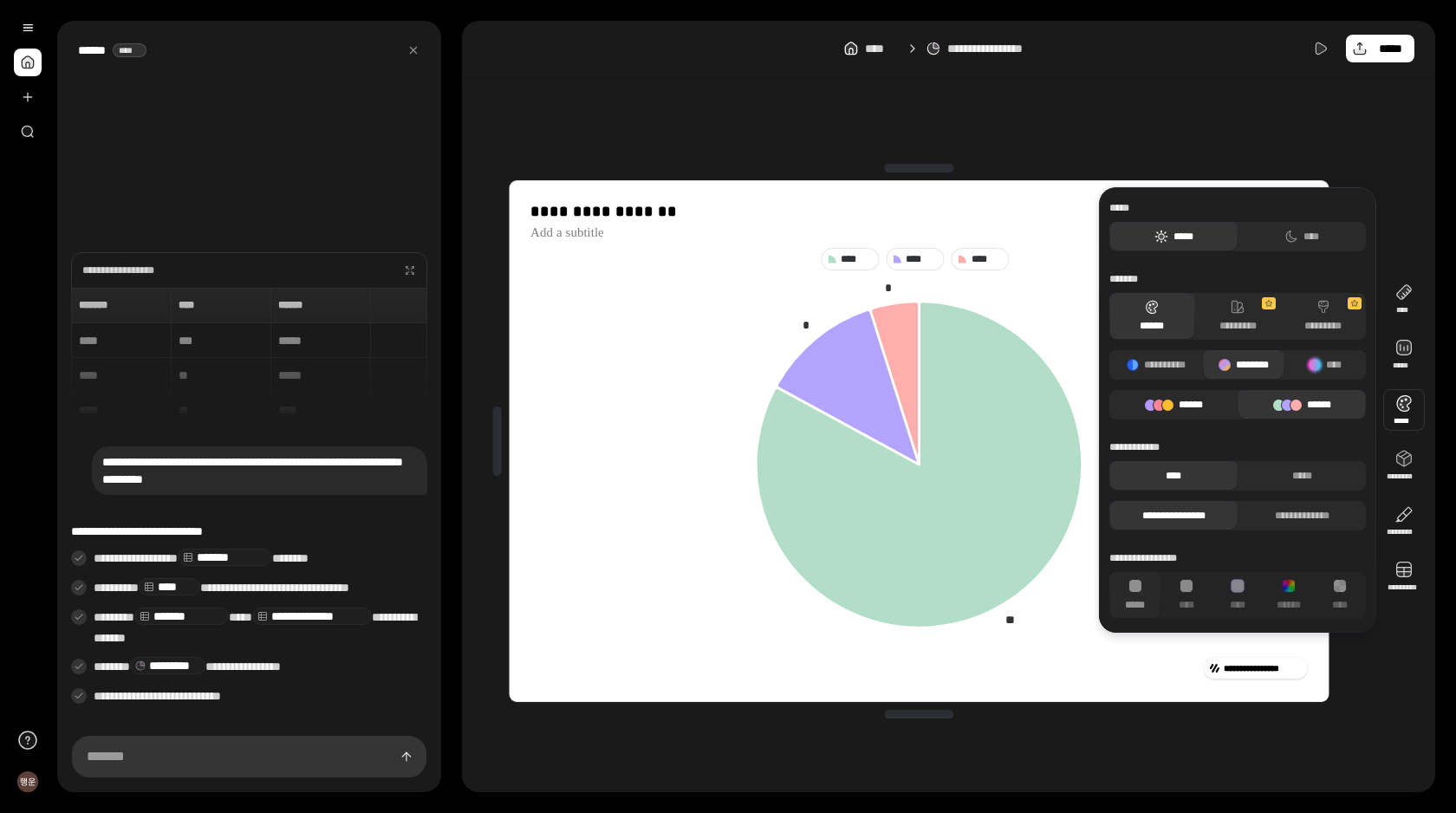 click on "******" at bounding box center [1173, 405] 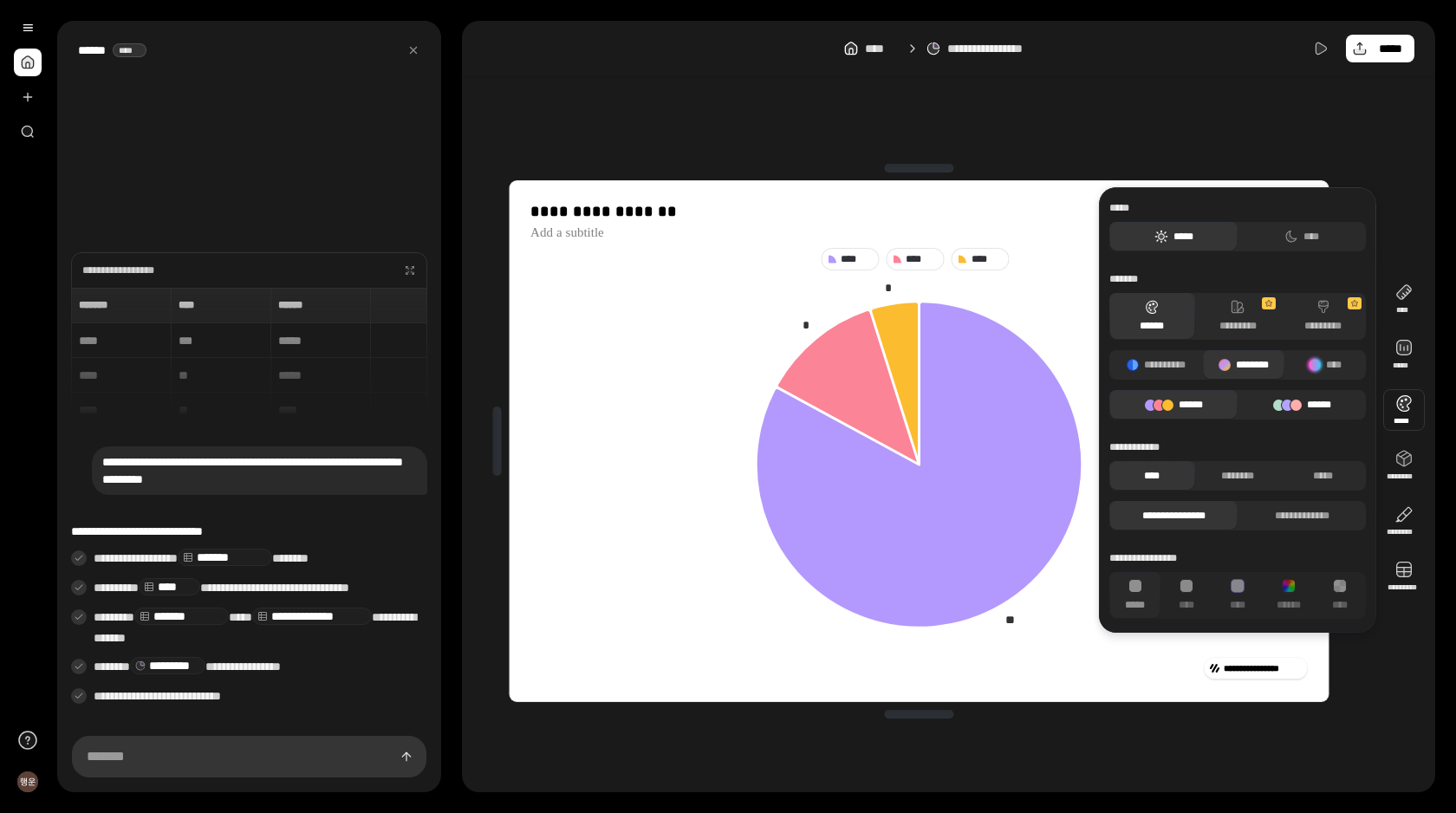 click 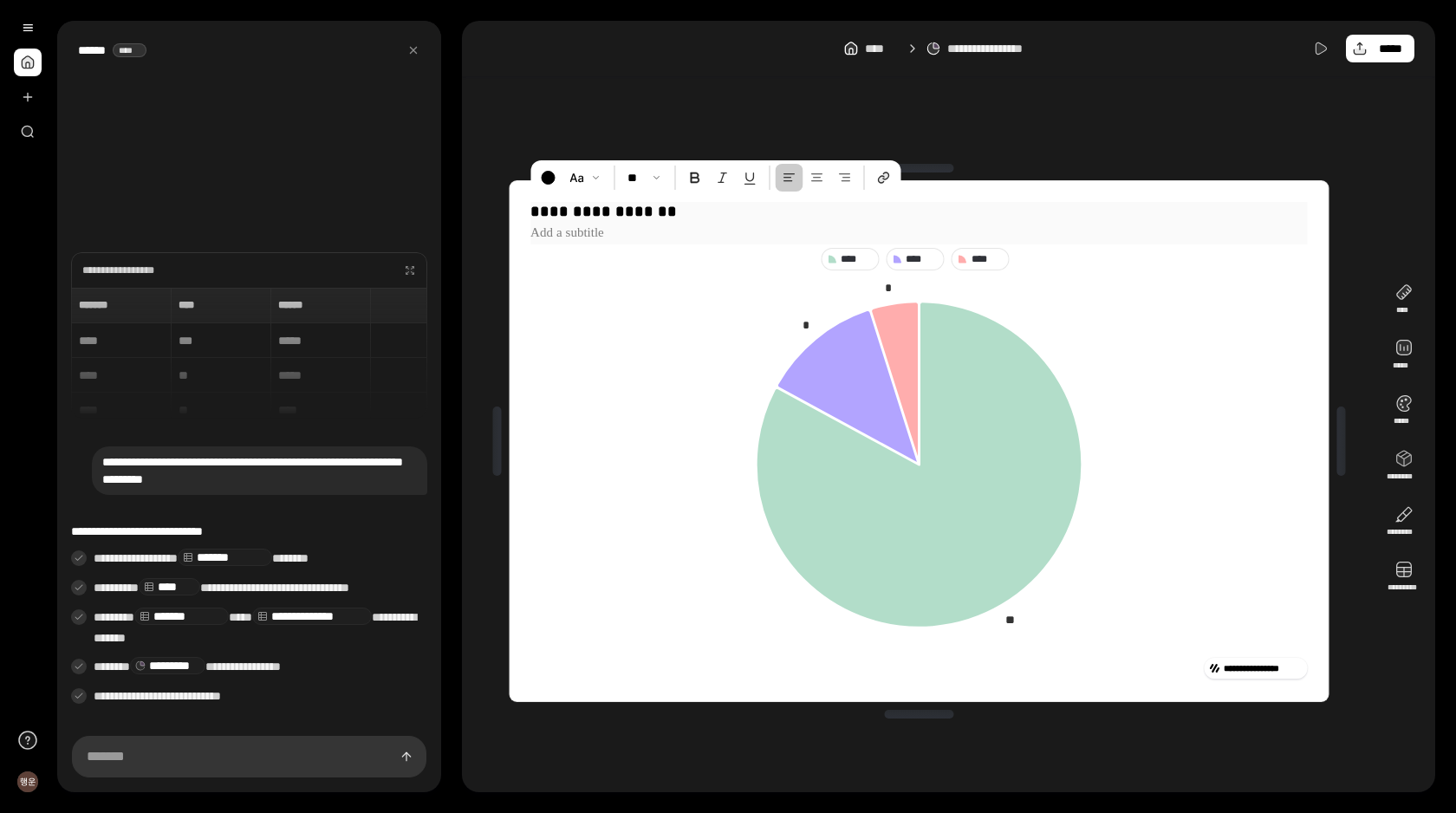 click on "**********" at bounding box center (919, 211) 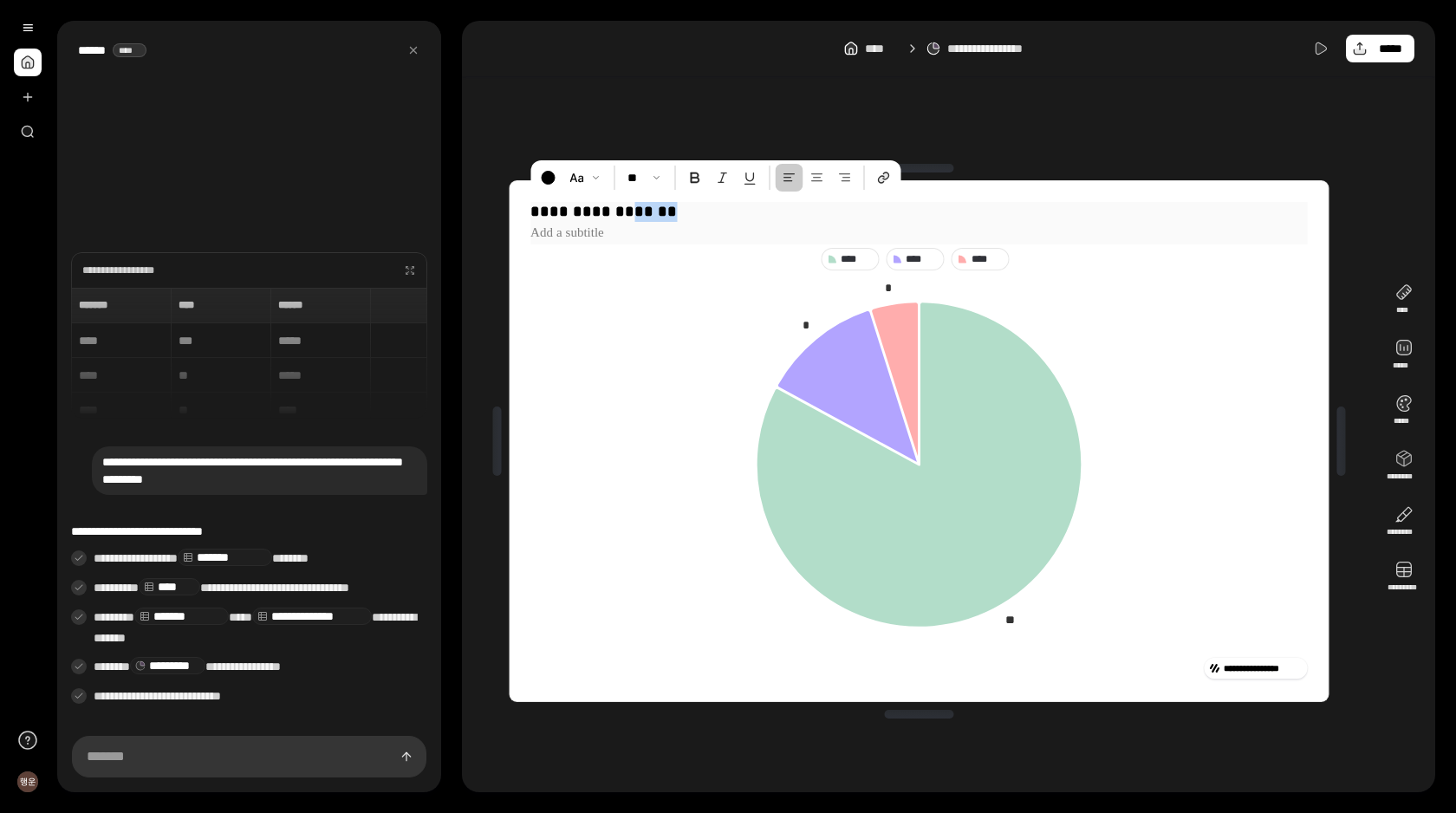 click on "**********" at bounding box center (919, 211) 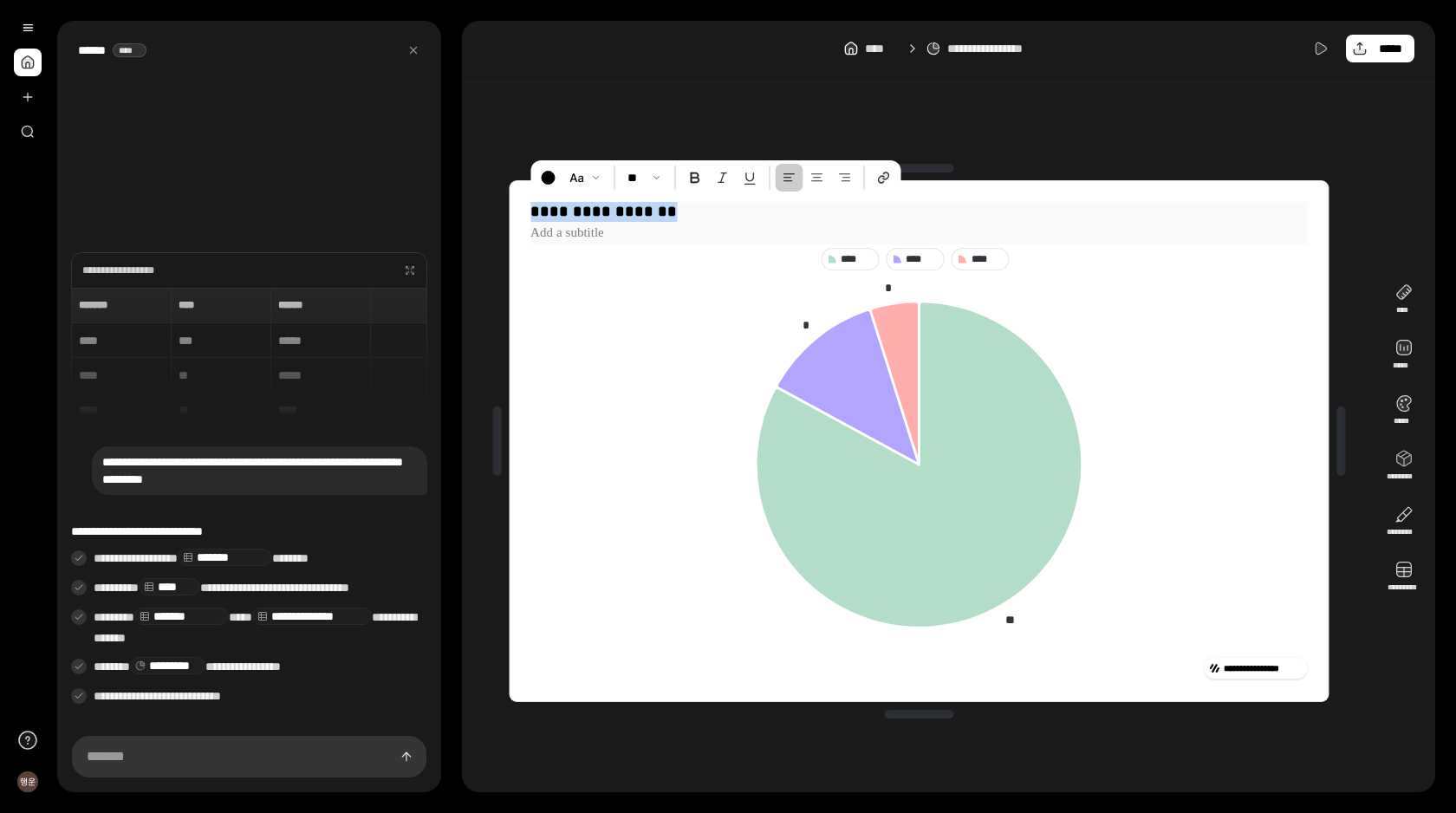 type 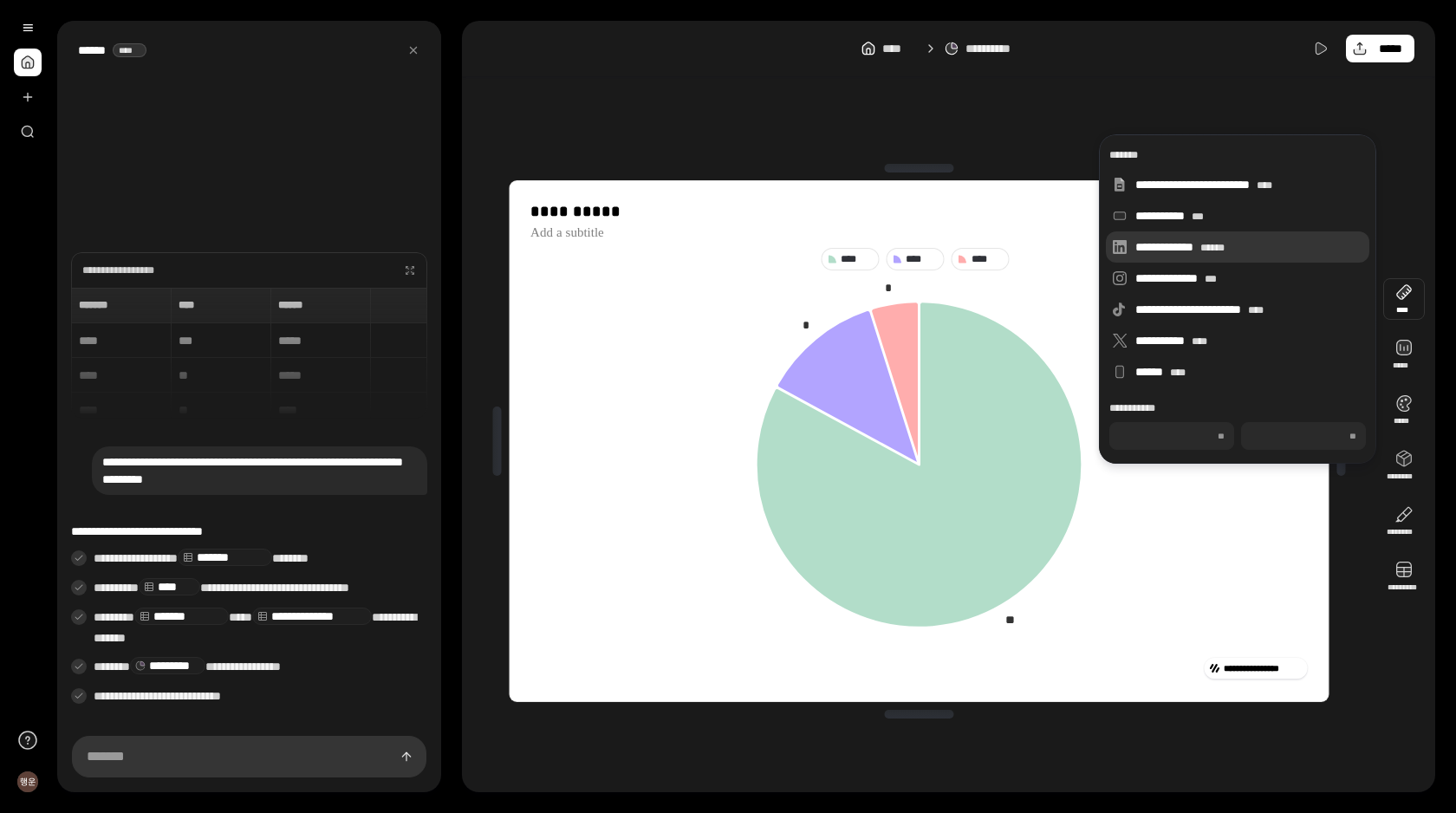 click on "**********" at bounding box center (1238, 247) 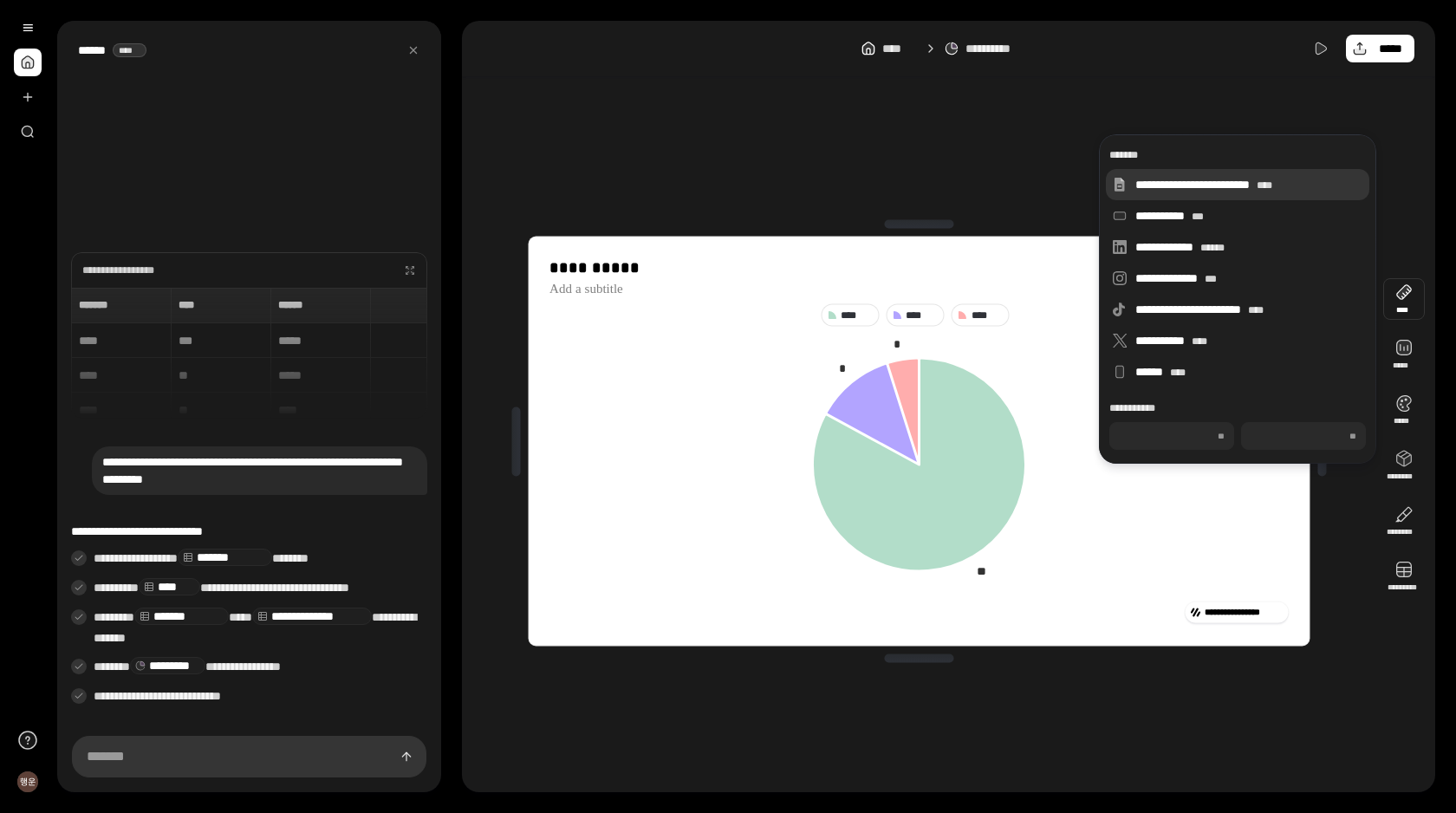 click on "**********" at bounding box center (1249, 185) 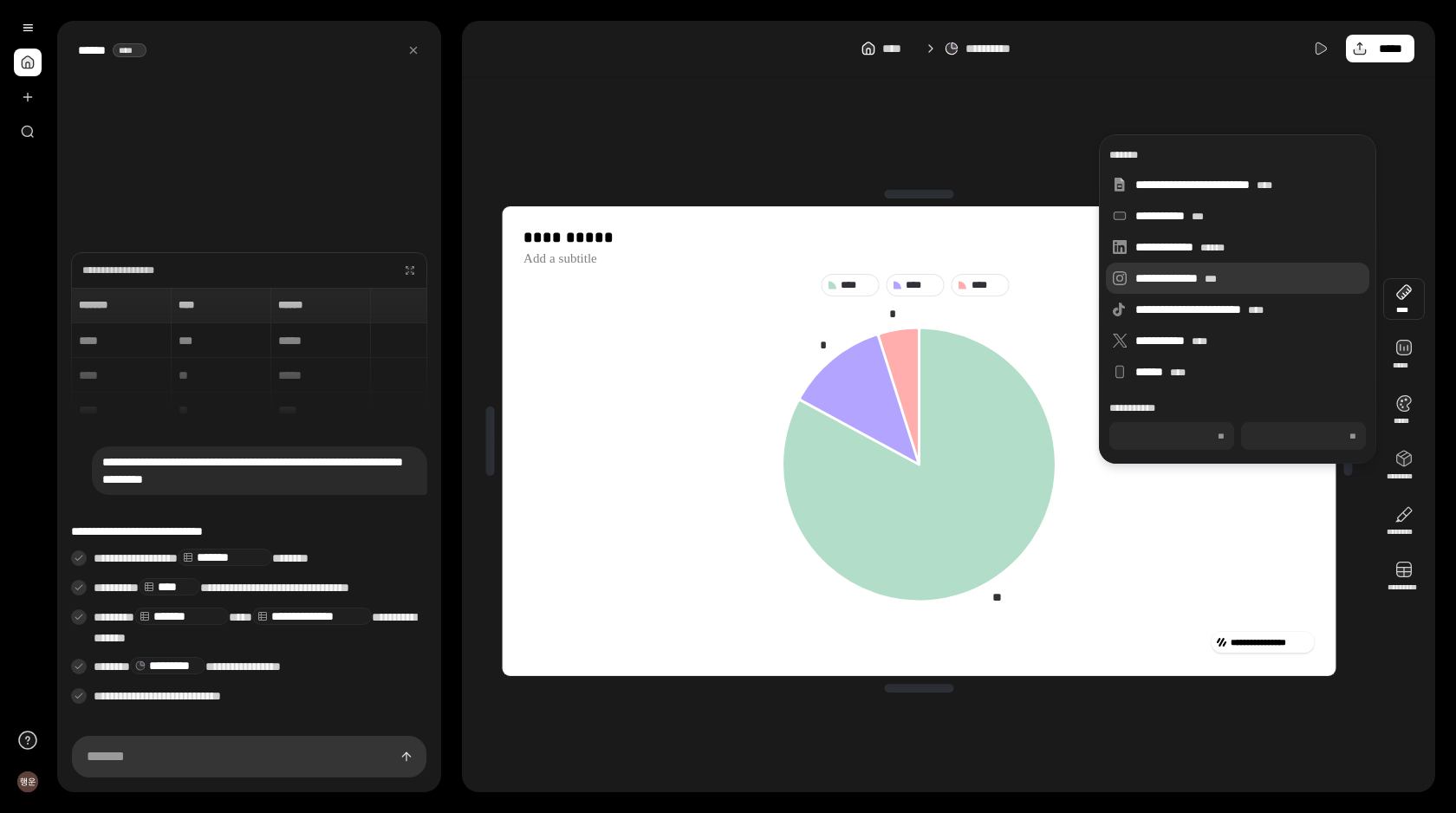 click on "**********" at bounding box center (1249, 278) 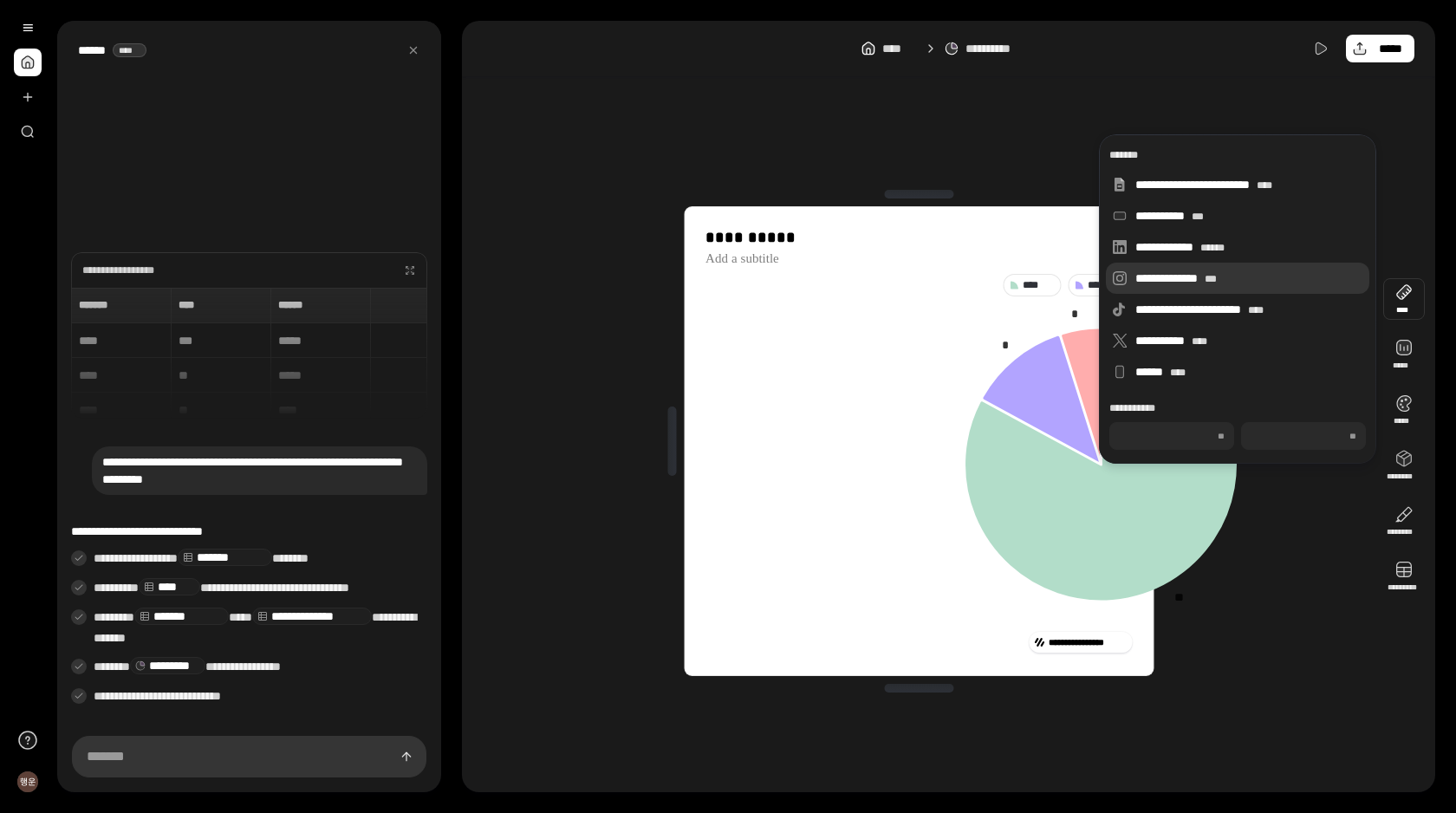 type on "***" 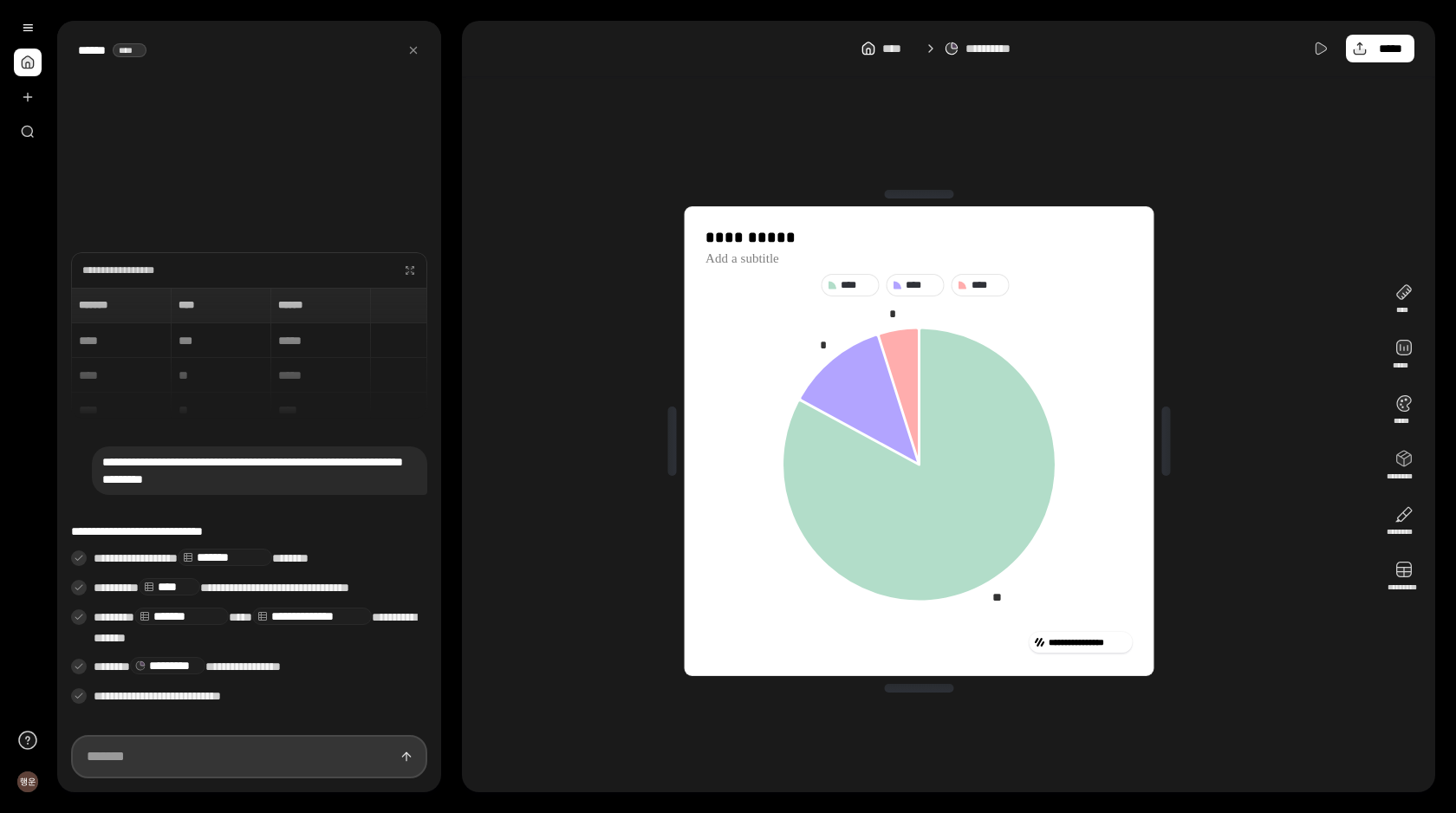 click at bounding box center [249, 757] 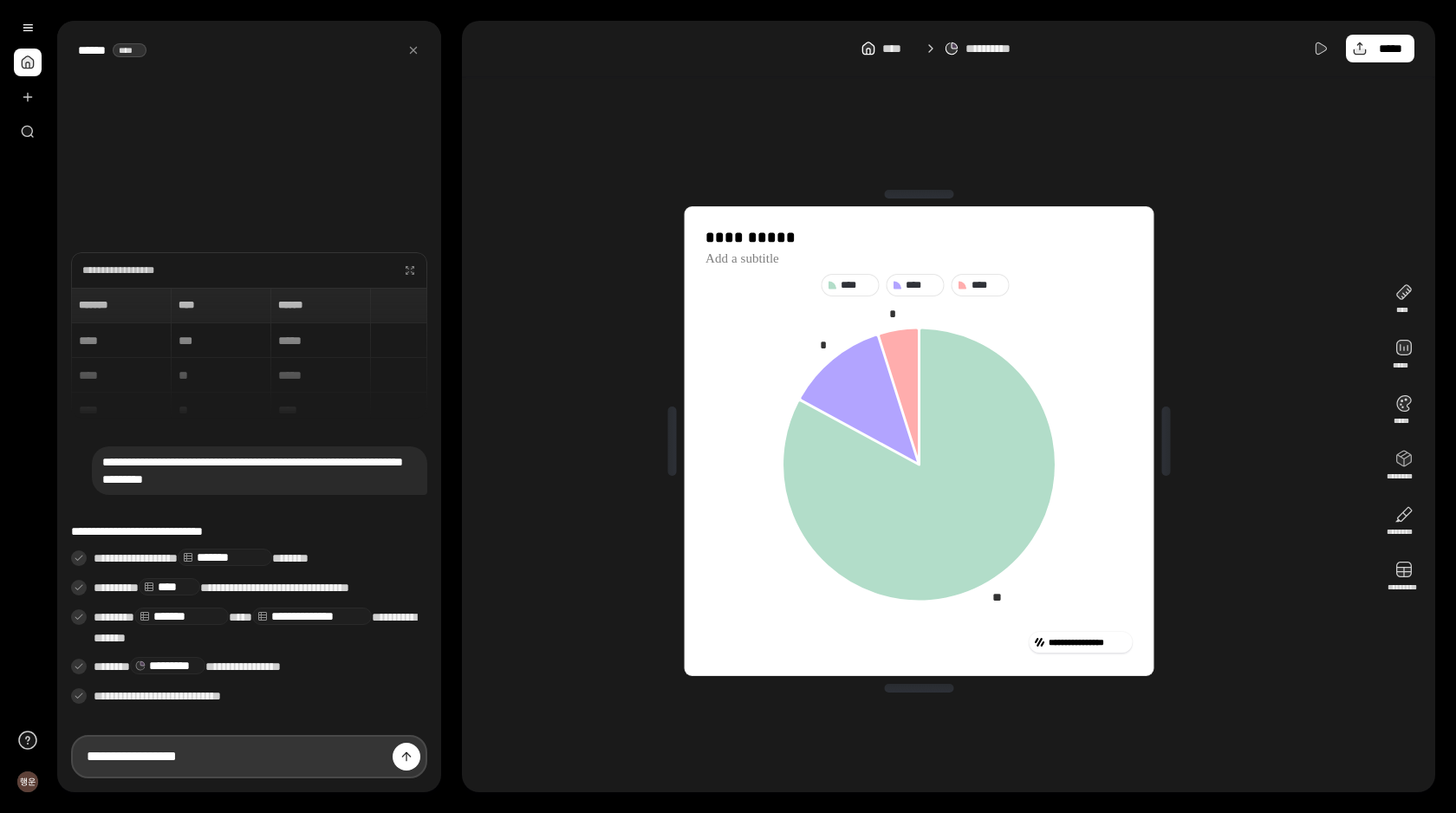 type on "**********" 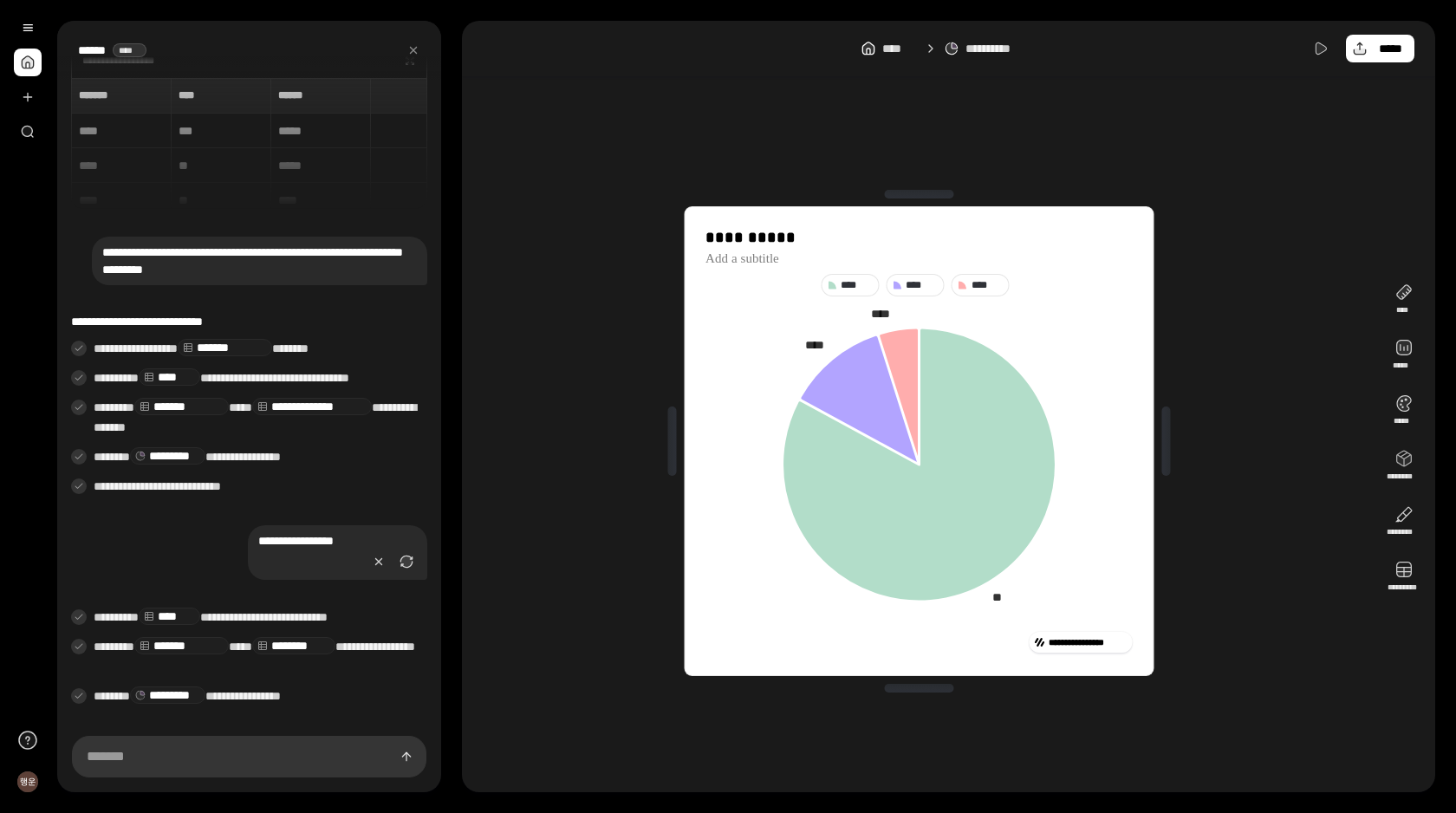 click 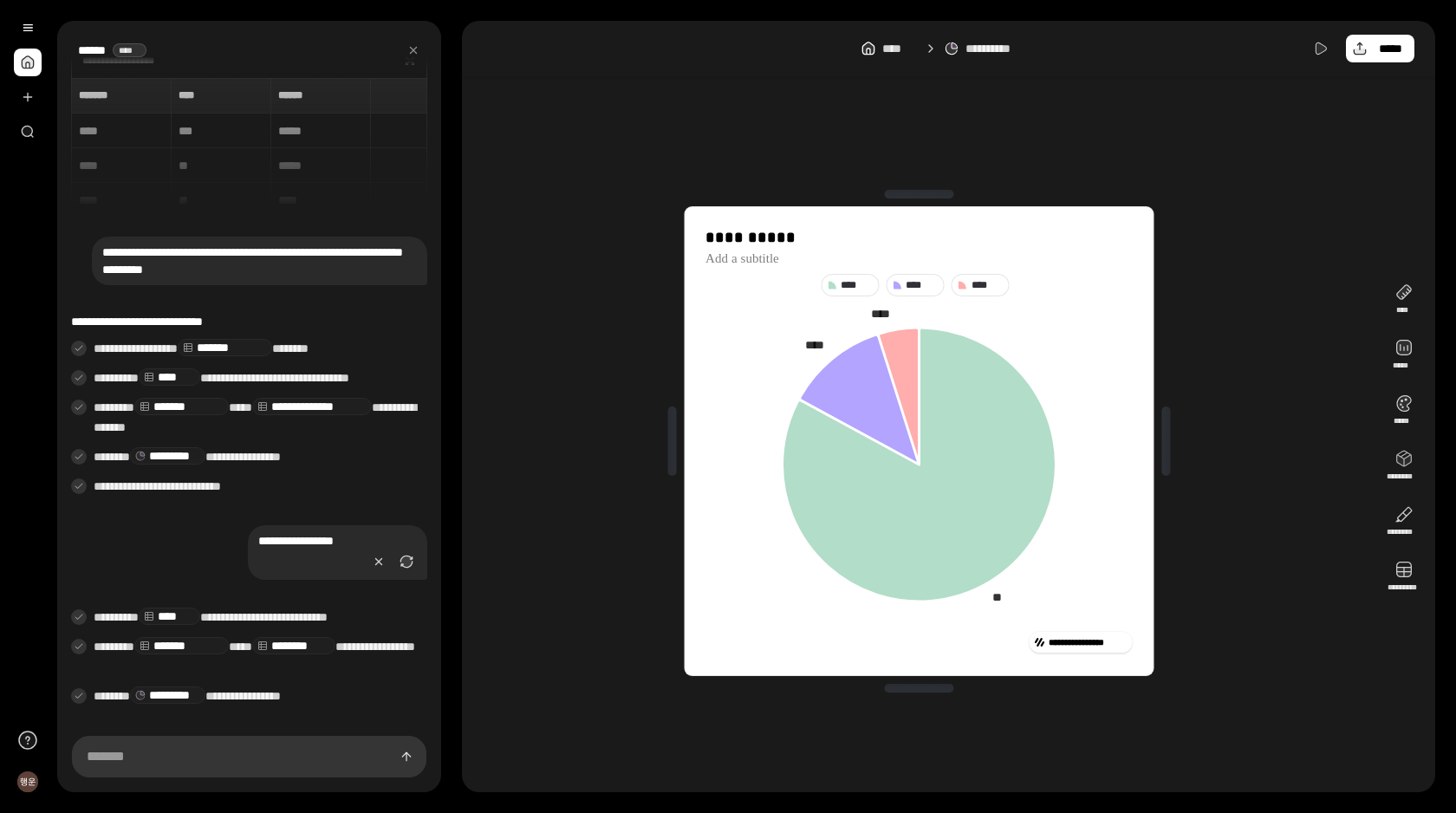 click 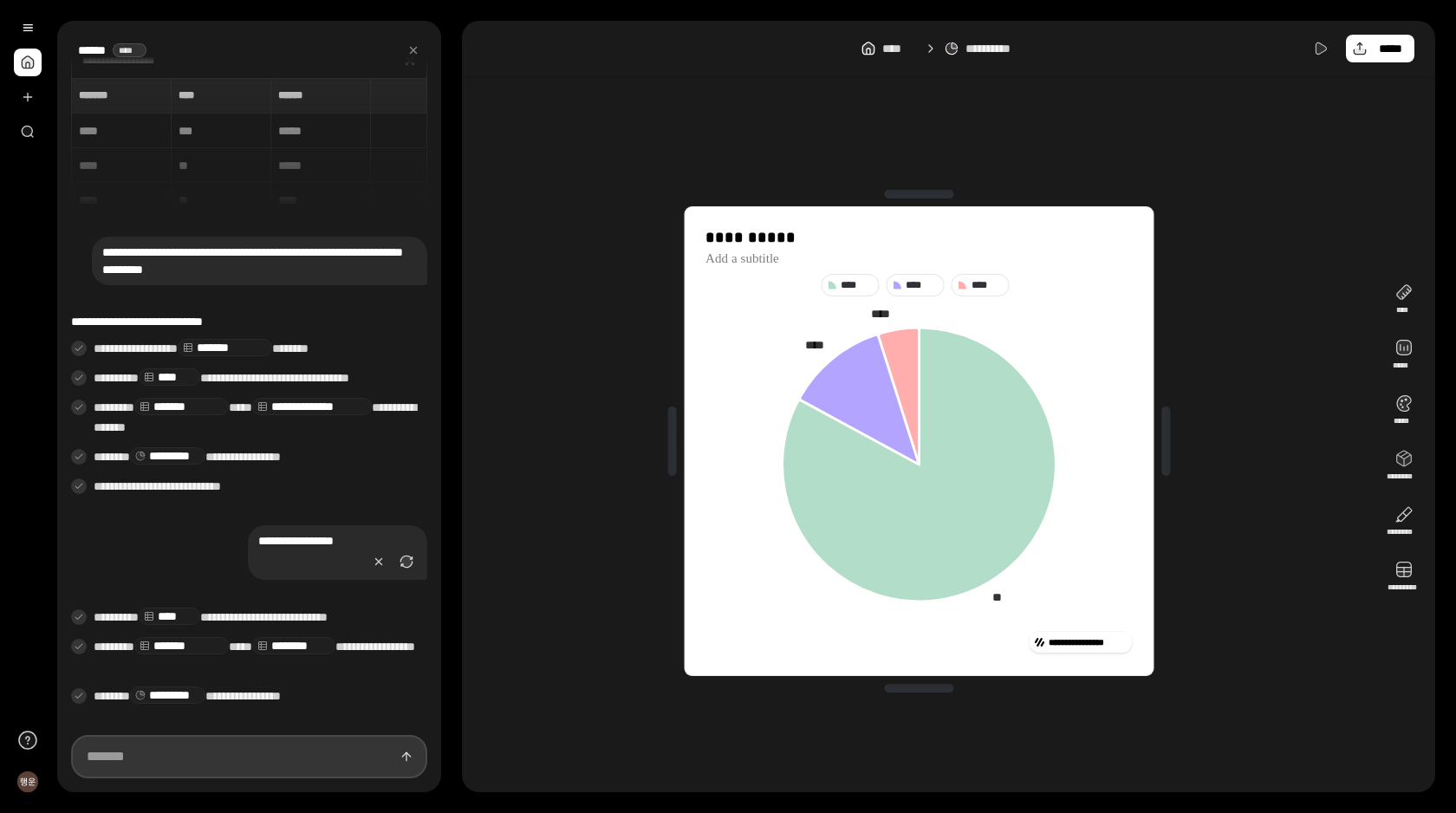 click at bounding box center [249, 757] 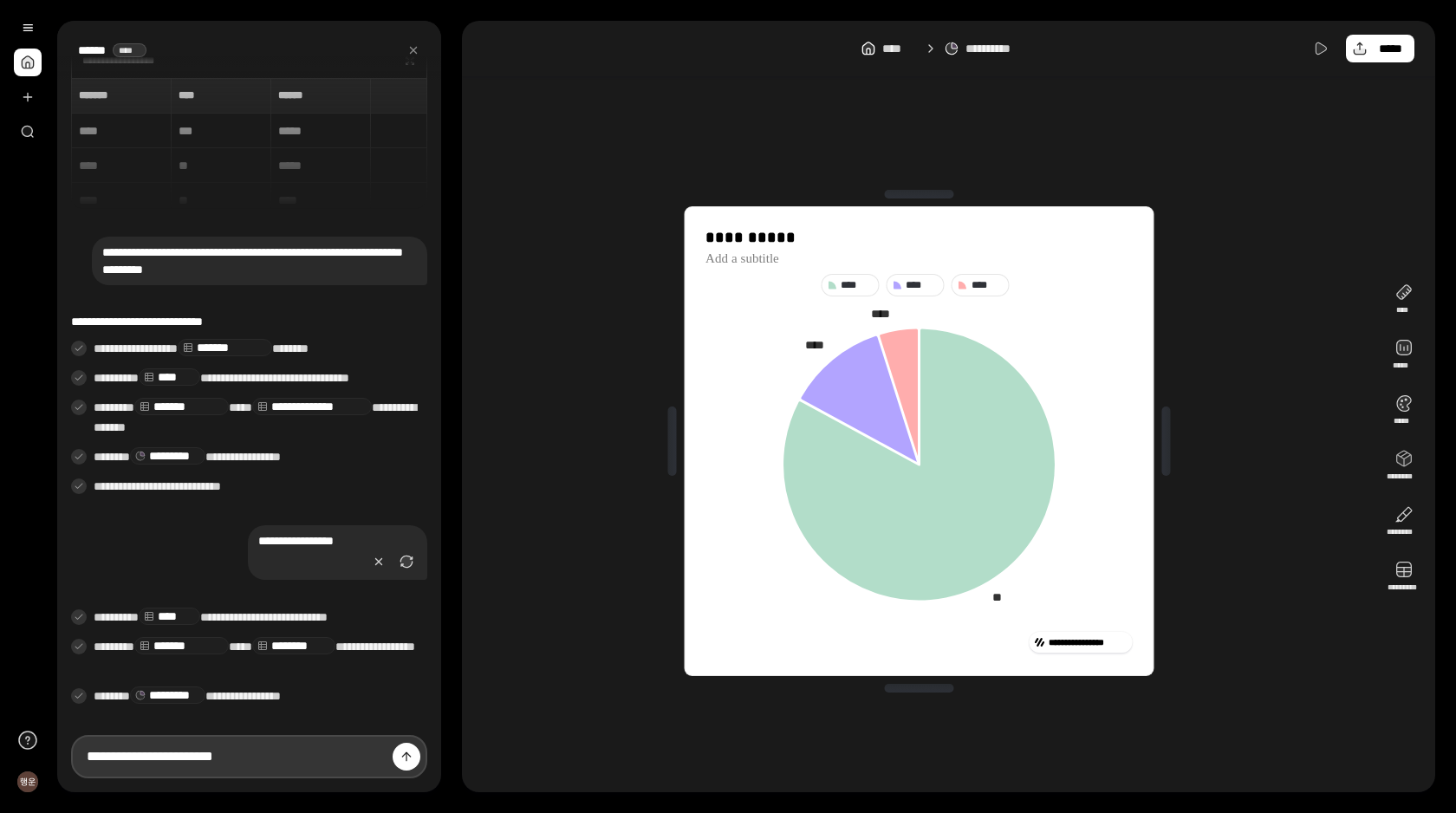 type on "**********" 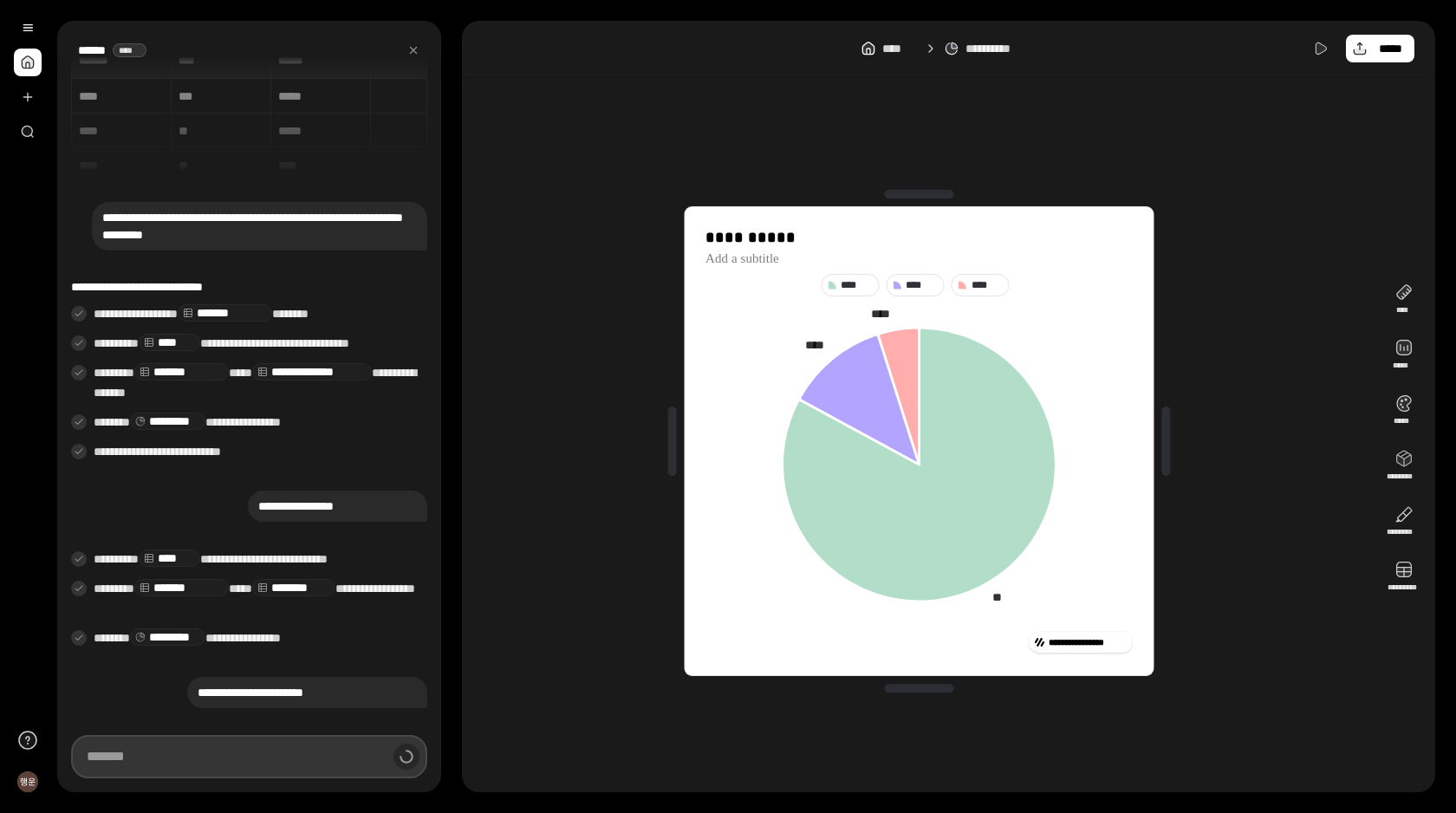 scroll, scrollTop: 28, scrollLeft: 0, axis: vertical 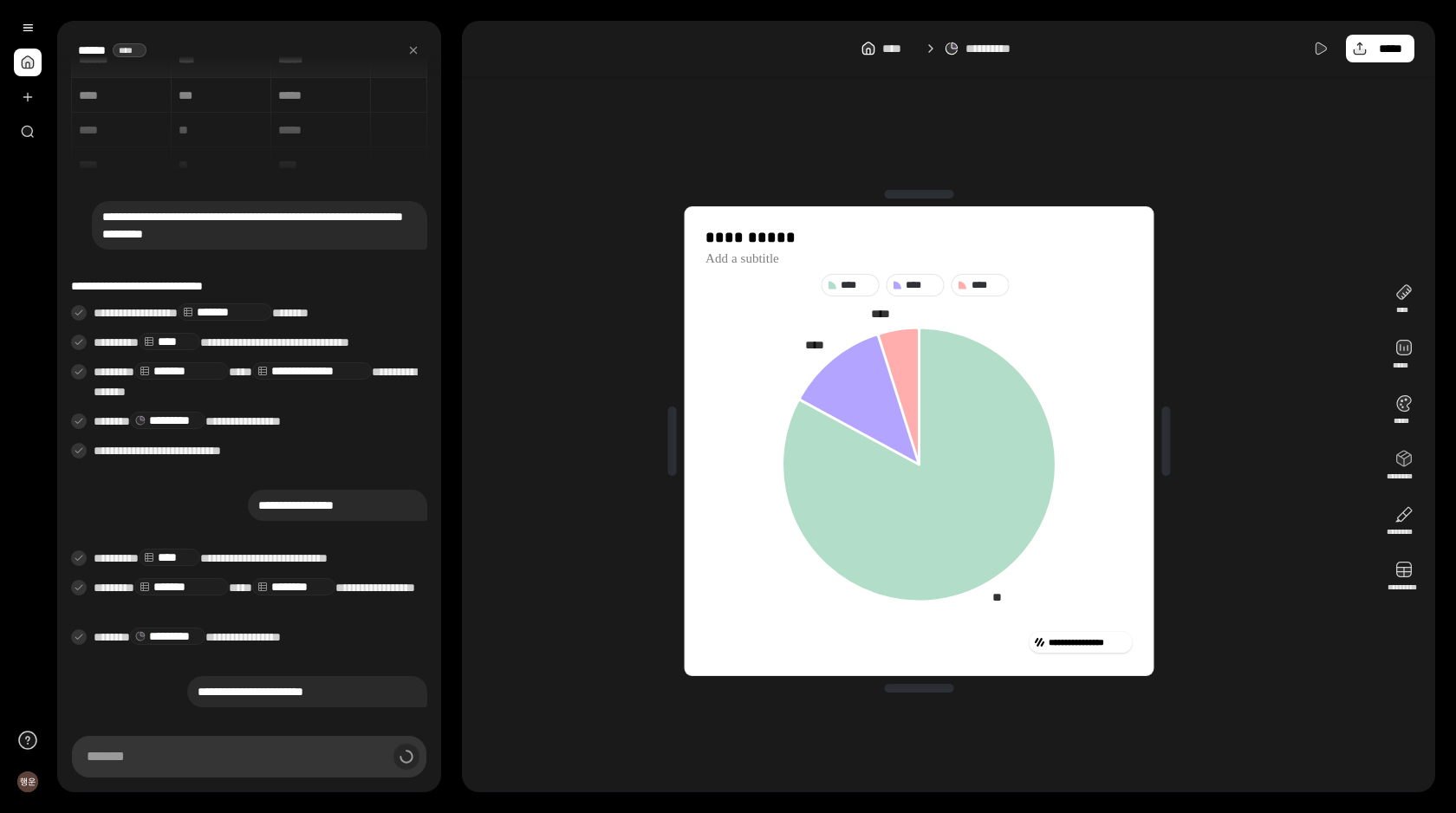 click on "**********" at bounding box center [919, 441] 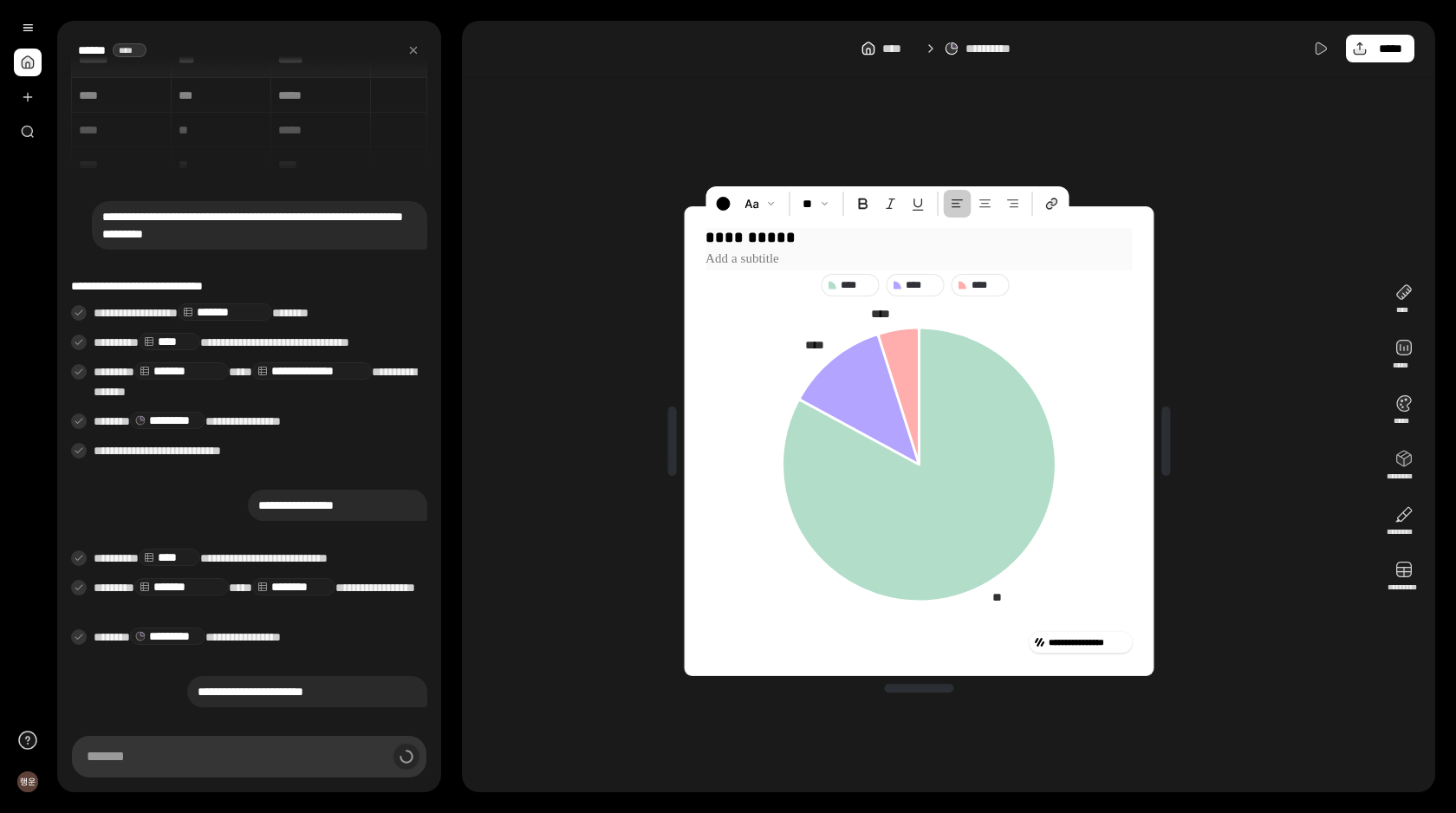 click on "**********" at bounding box center [919, 237] 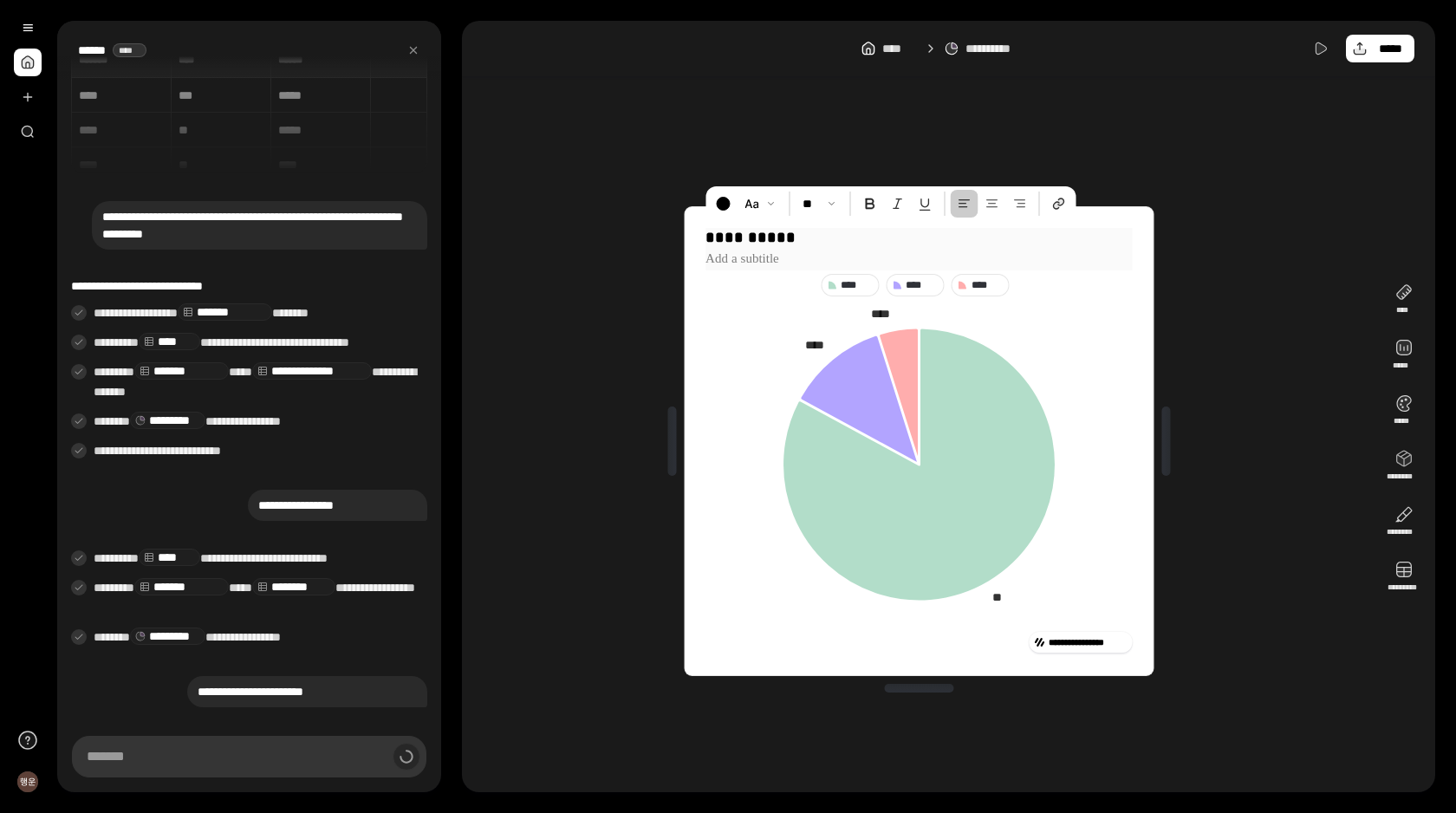 click on "**********" at bounding box center (919, 237) 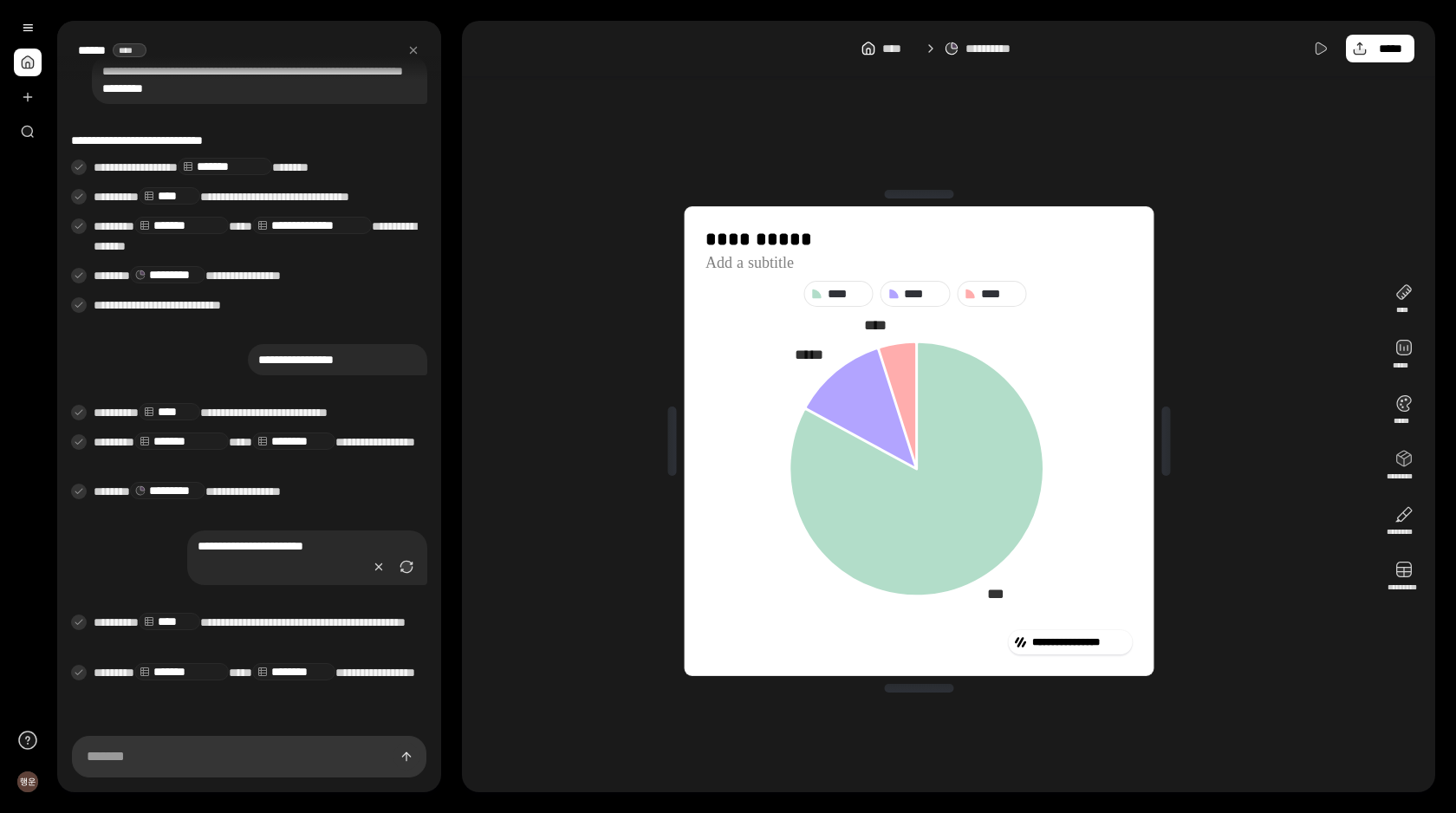 scroll, scrollTop: 215, scrollLeft: 0, axis: vertical 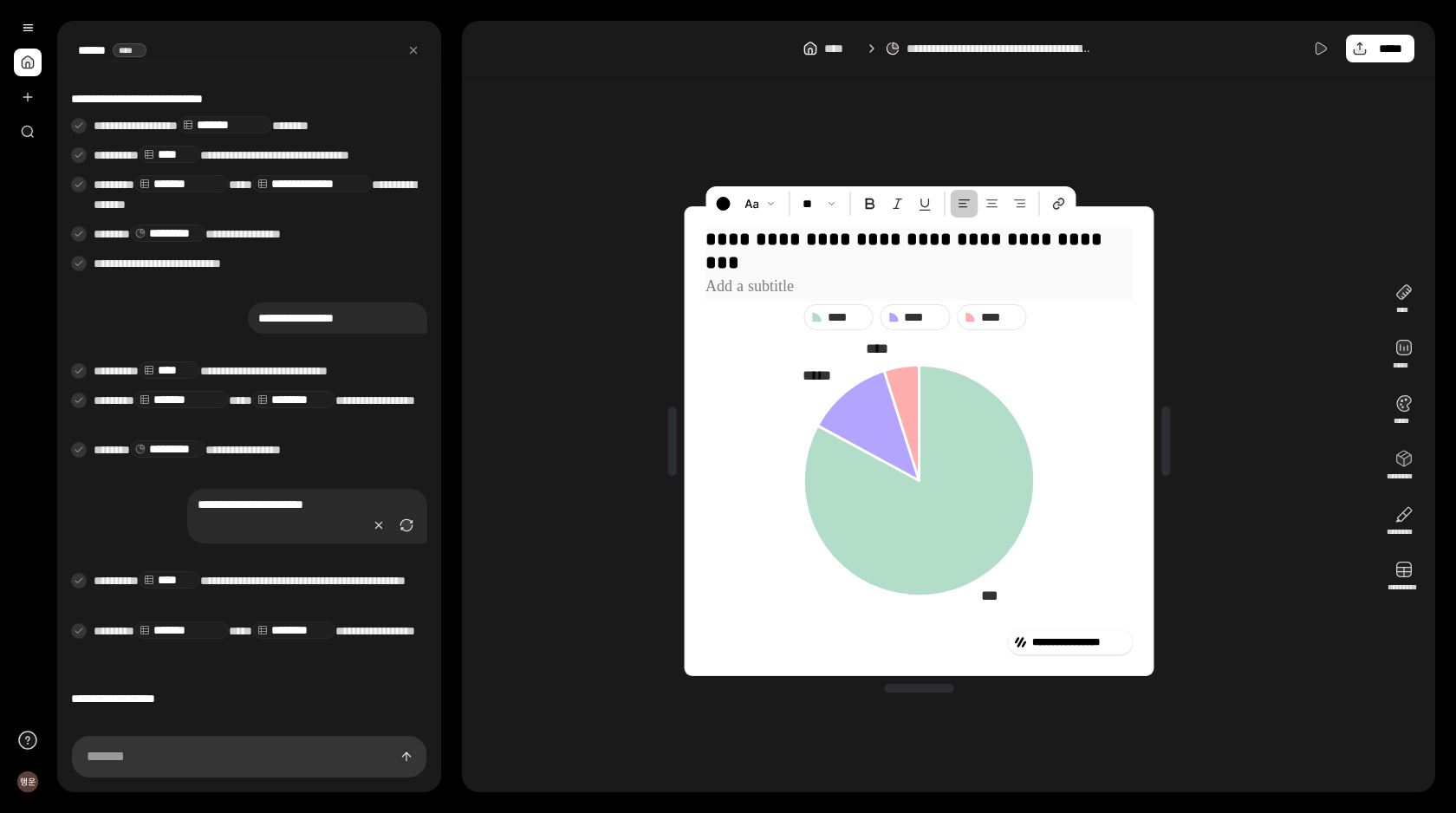 click on "**********" at bounding box center [919, 251] 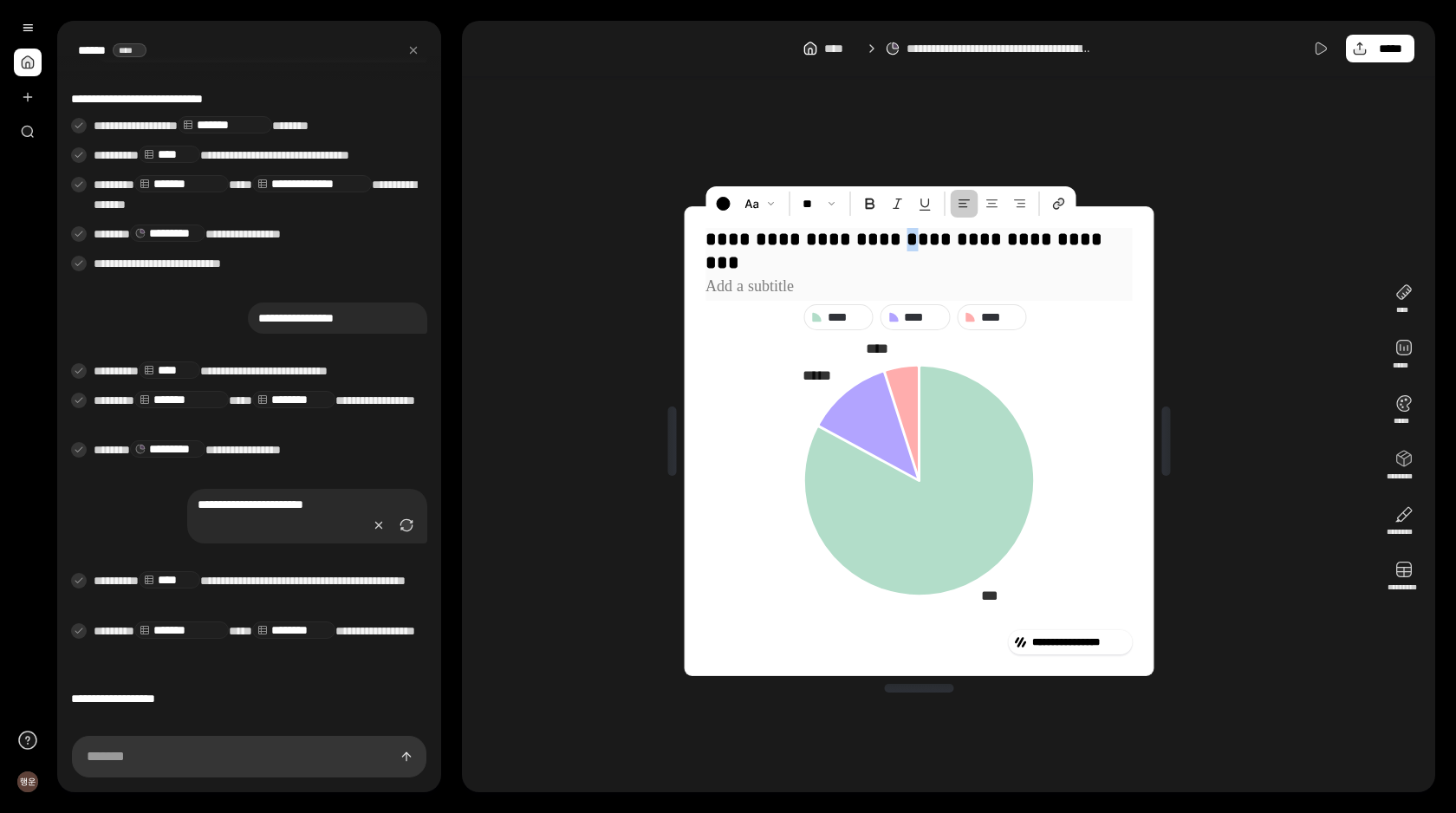 click on "**********" at bounding box center [919, 251] 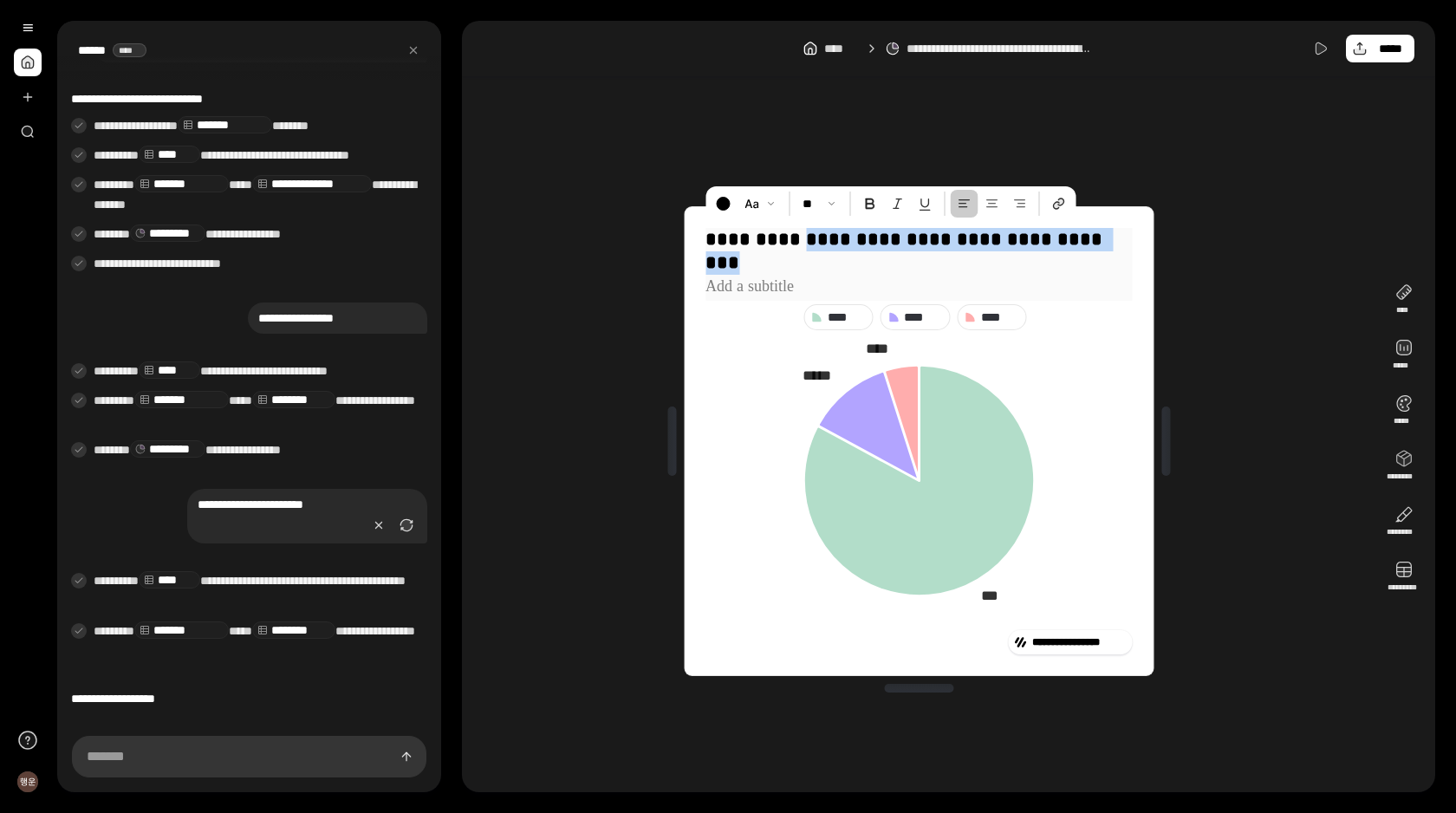 drag, startPoint x: 815, startPoint y: 240, endPoint x: 851, endPoint y: 266, distance: 44.407207 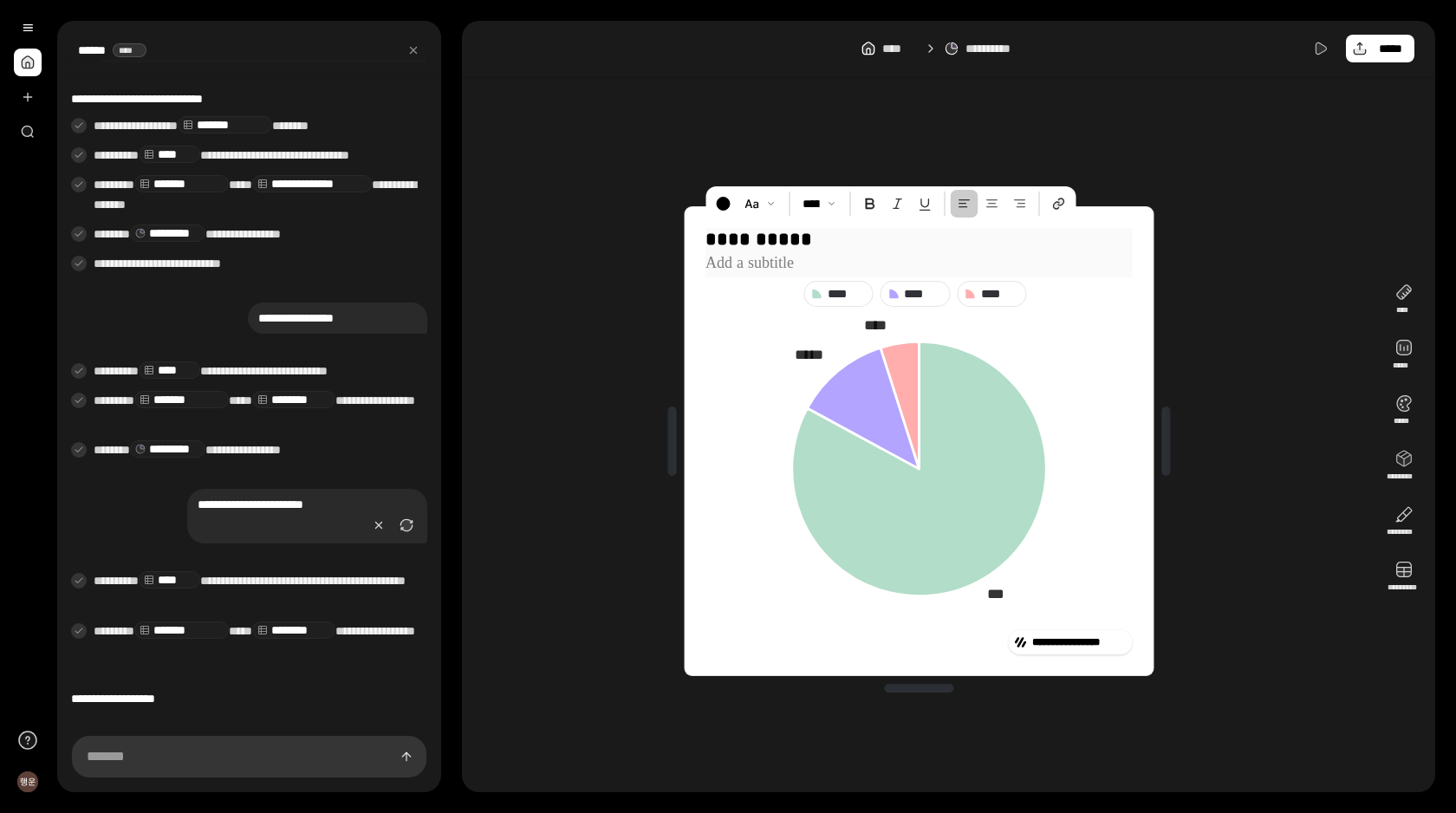 click at bounding box center [919, 264] 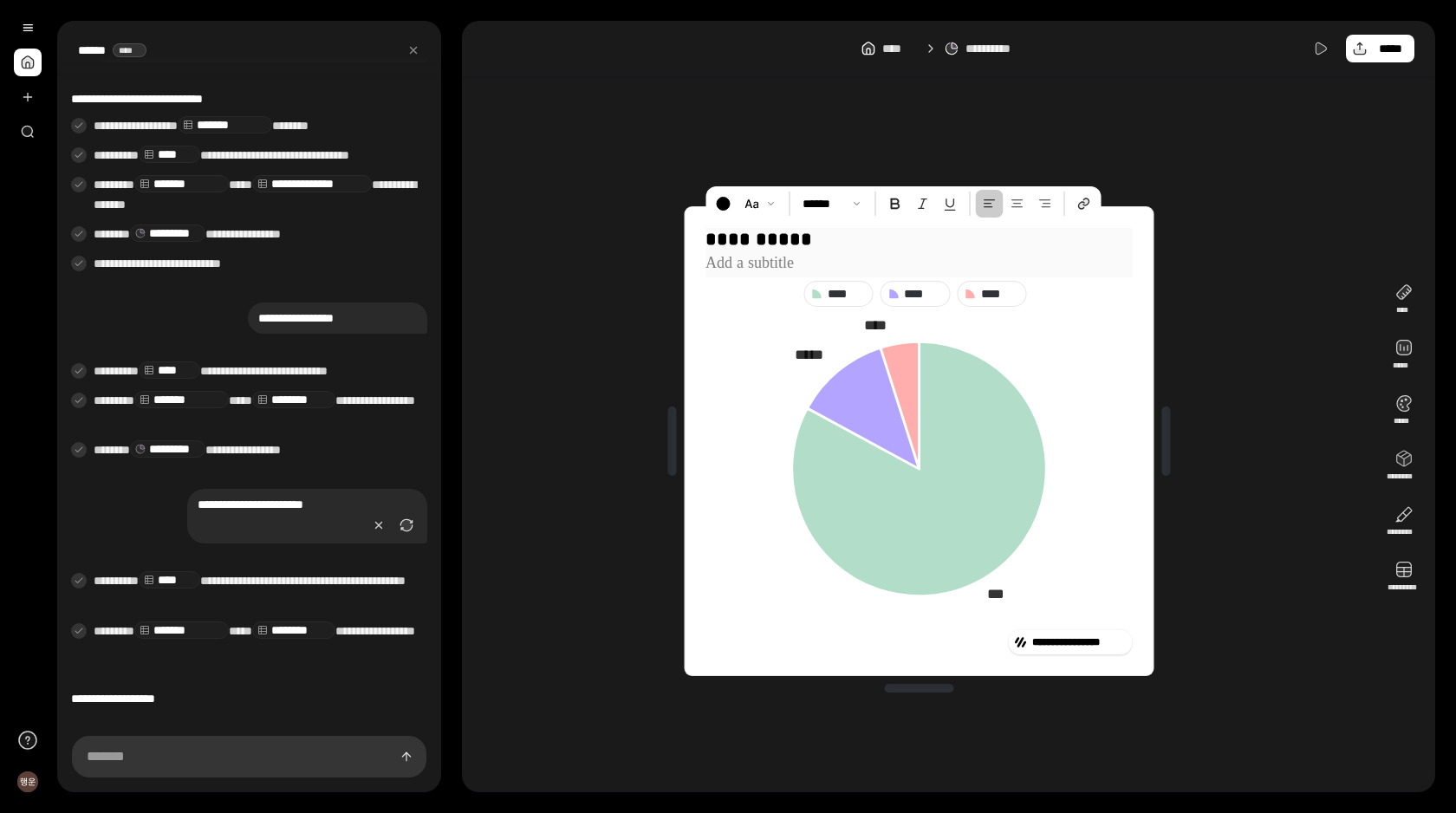 click at bounding box center (919, 264) 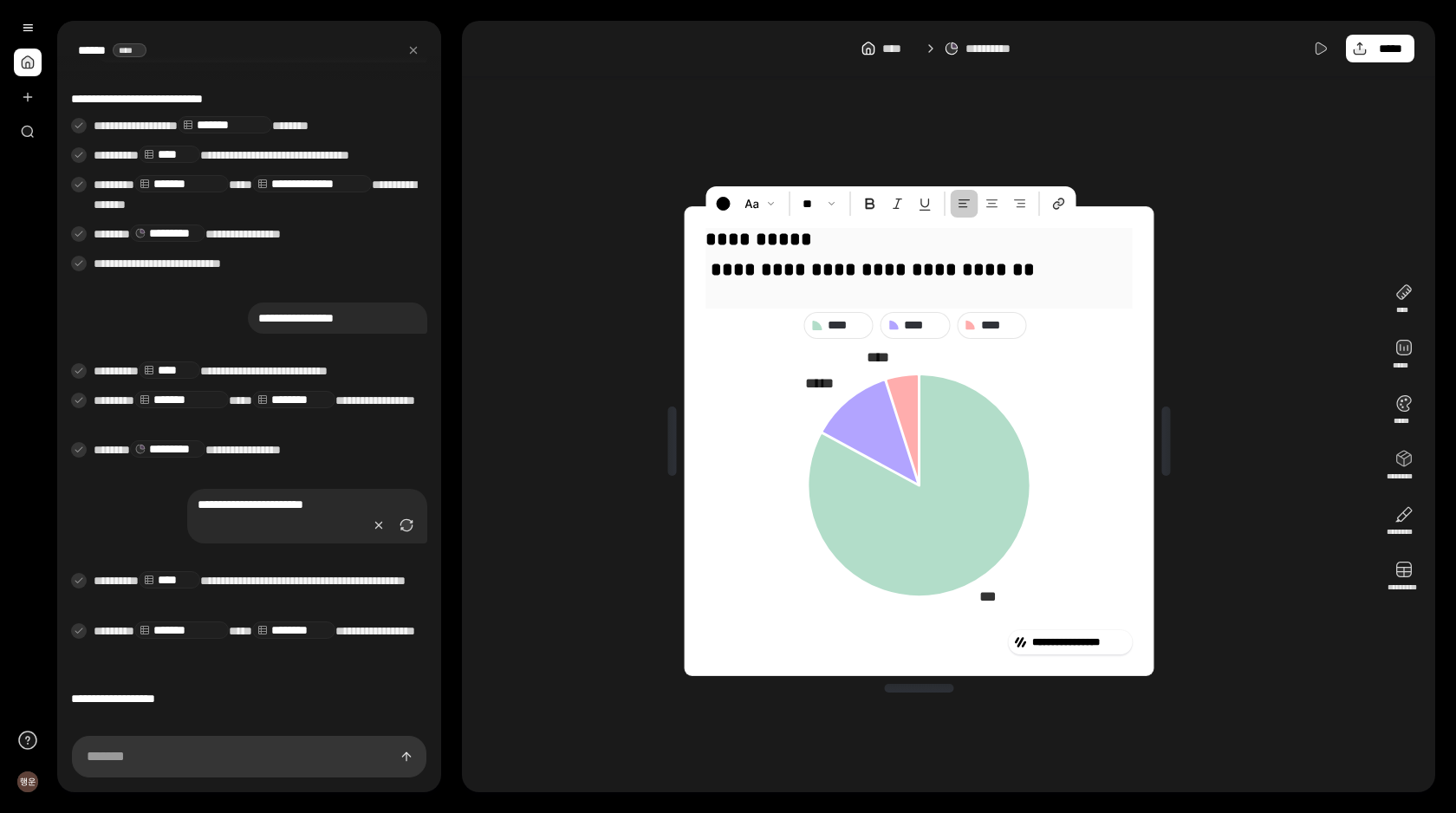 drag, startPoint x: 764, startPoint y: 283, endPoint x: 679, endPoint y: 270, distance: 85.98837 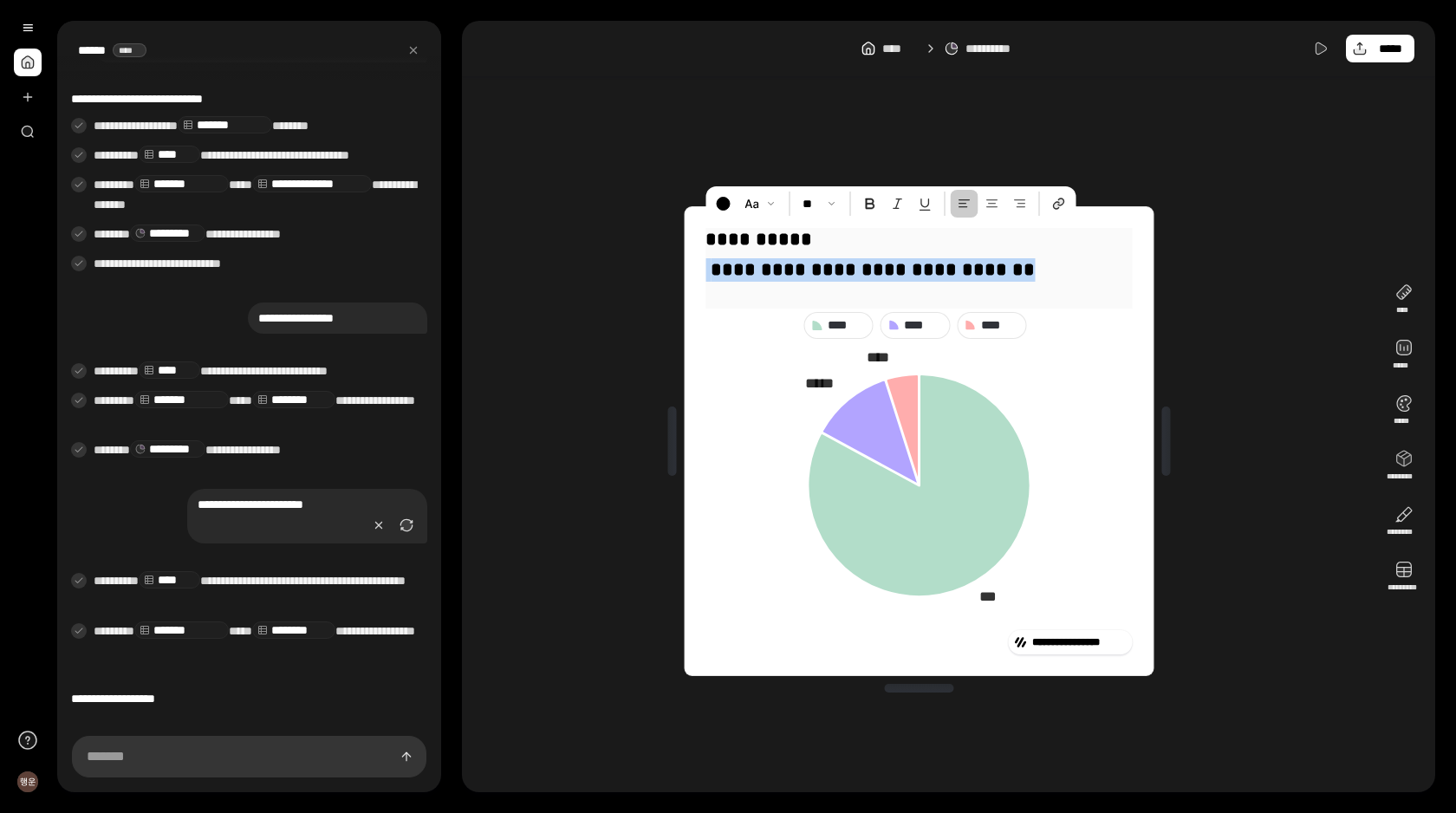 drag, startPoint x: 750, startPoint y: 291, endPoint x: 699, endPoint y: 274, distance: 53.75872 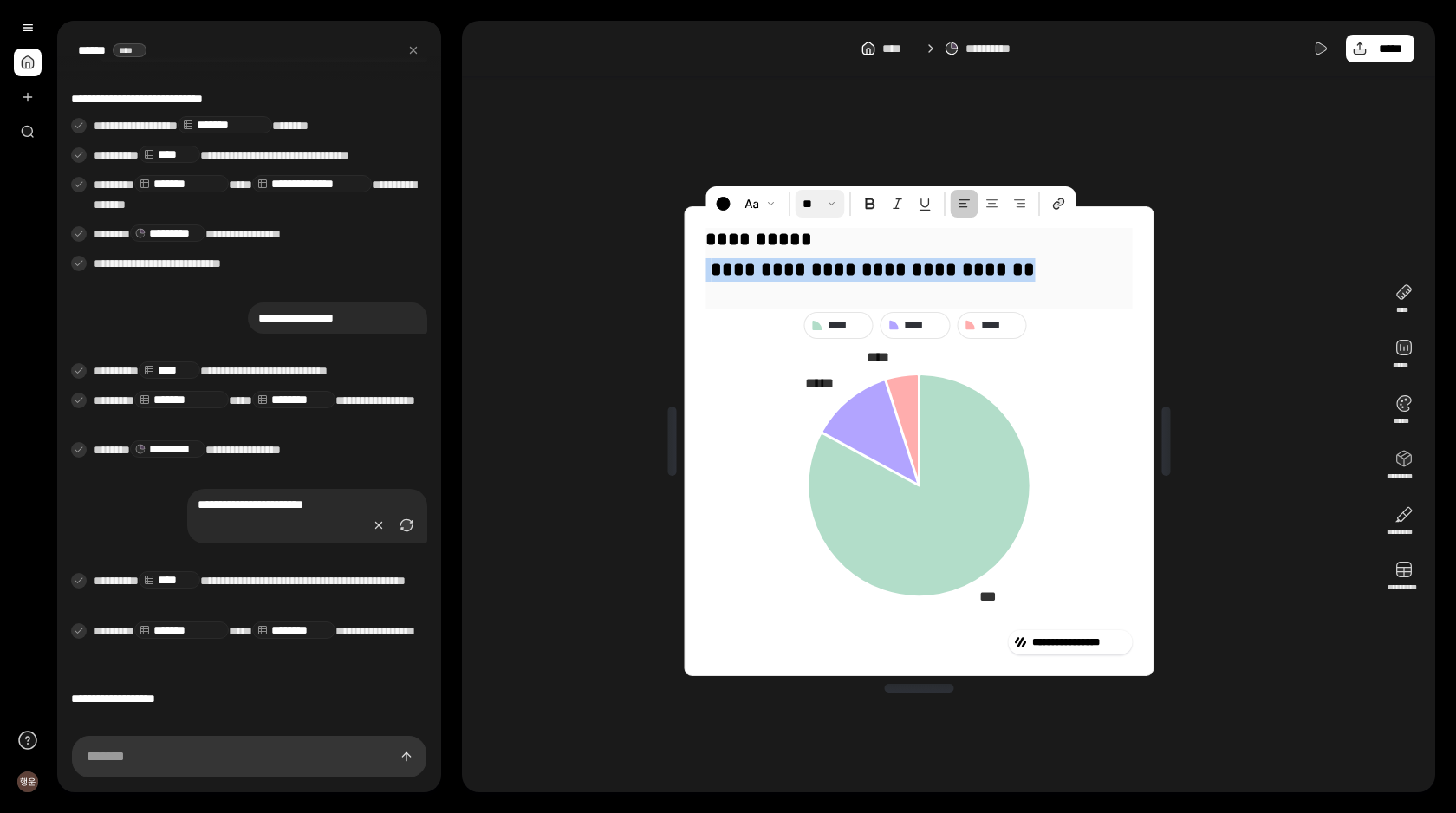 click at bounding box center [819, 204] 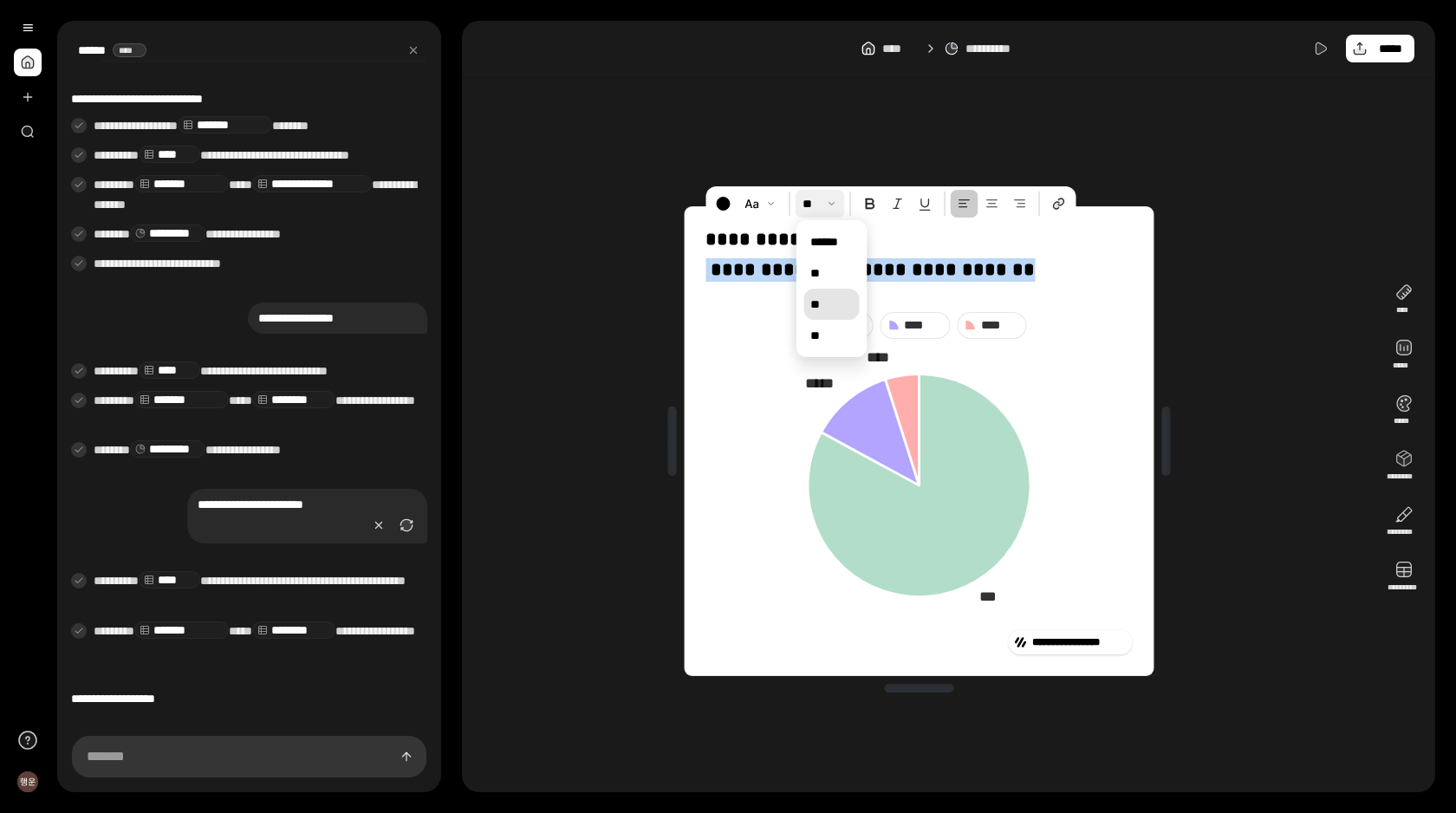 click on "**" at bounding box center [831, 304] 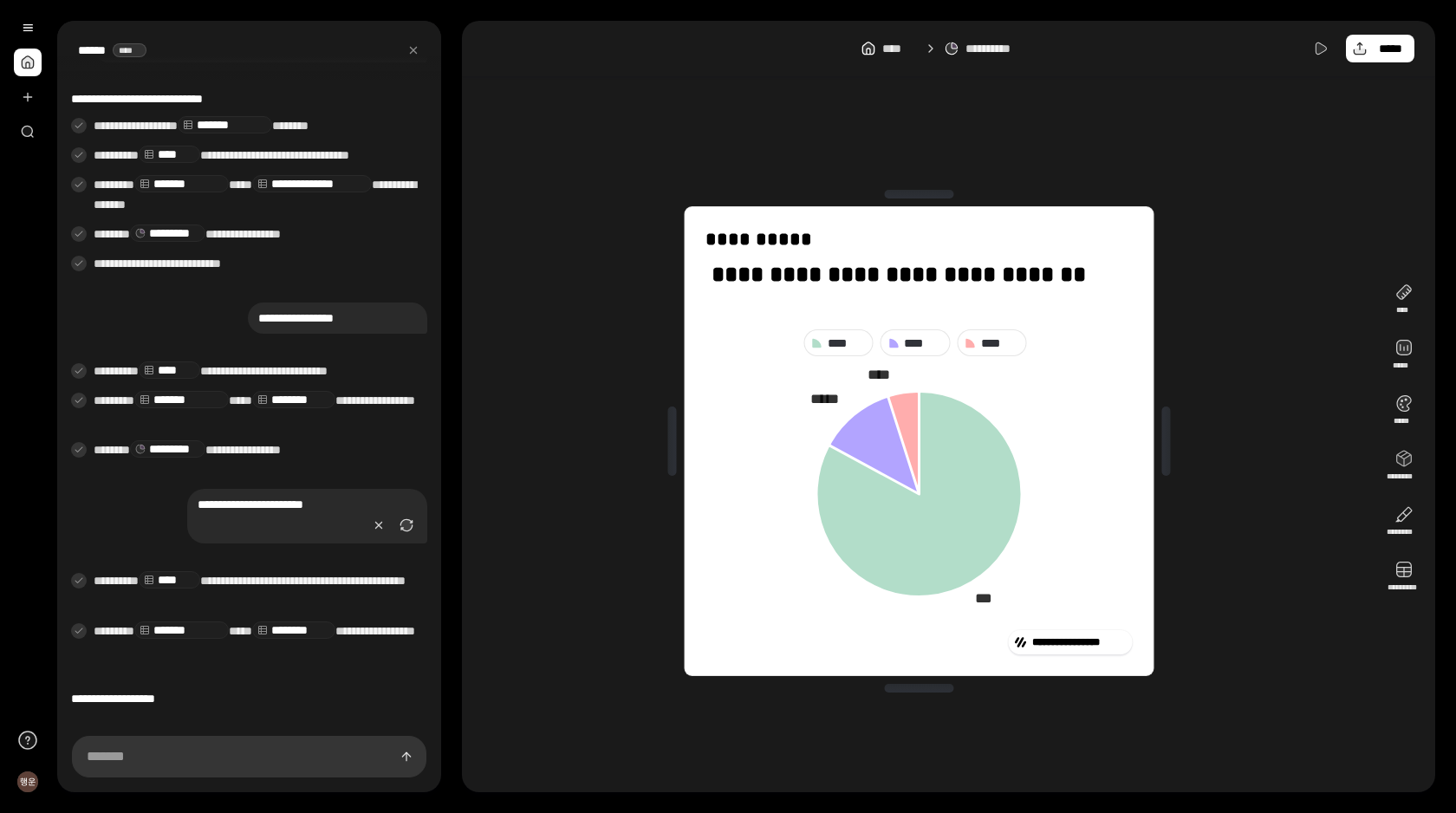 click on "**********" at bounding box center (919, 441) 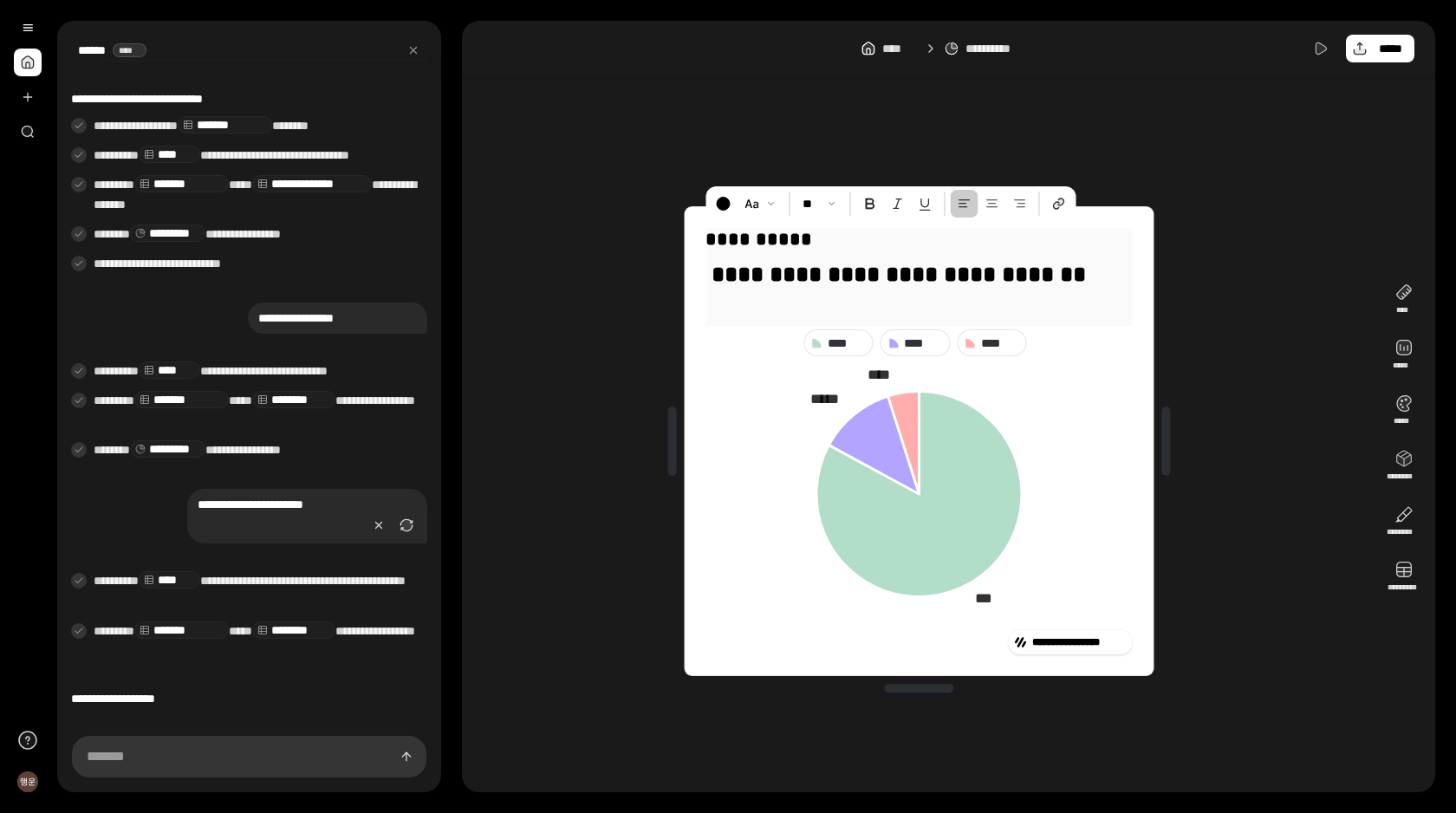 click on "**********" at bounding box center (919, 290) 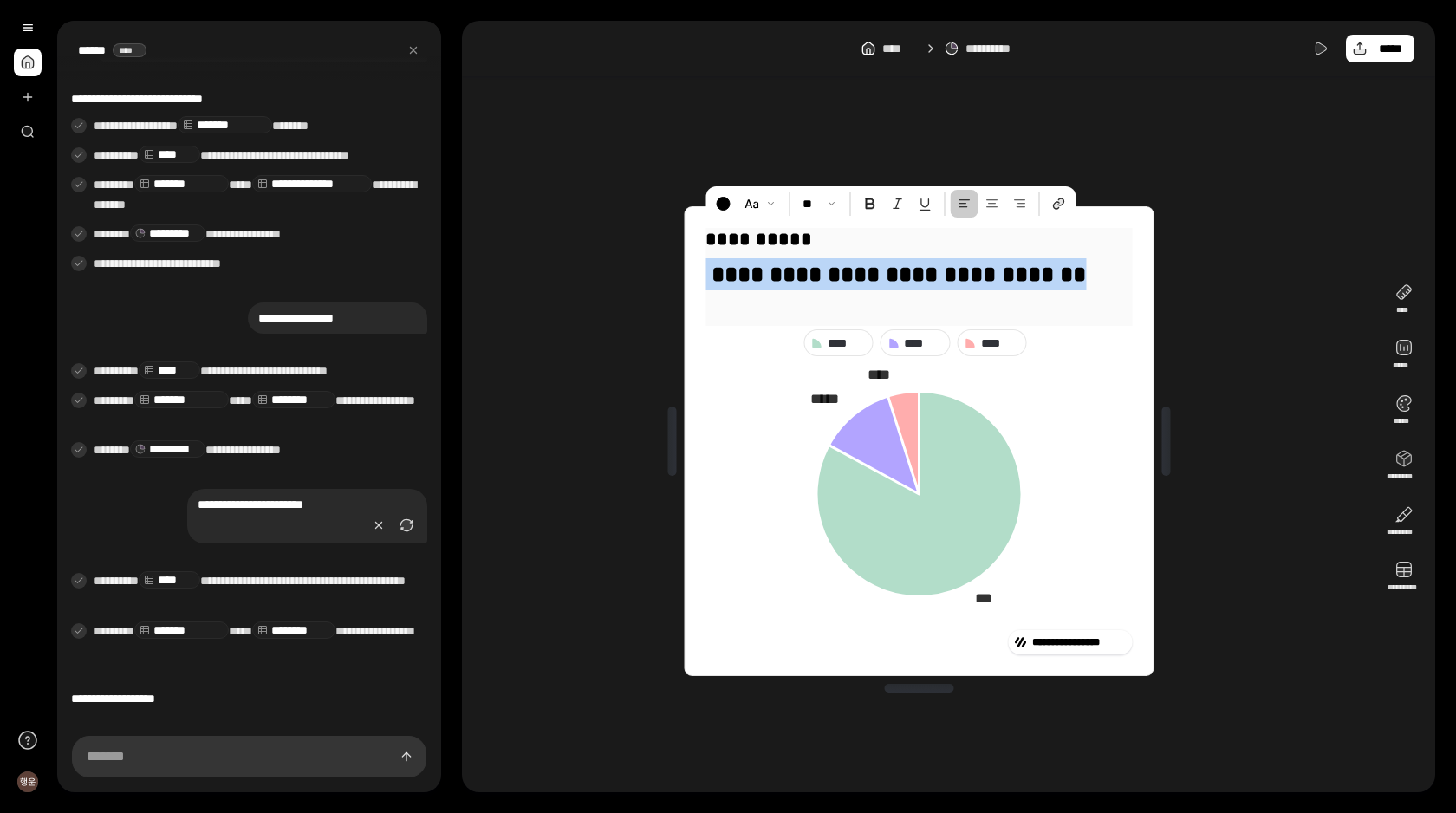 drag, startPoint x: 855, startPoint y: 305, endPoint x: 701, endPoint y: 266, distance: 158.86157 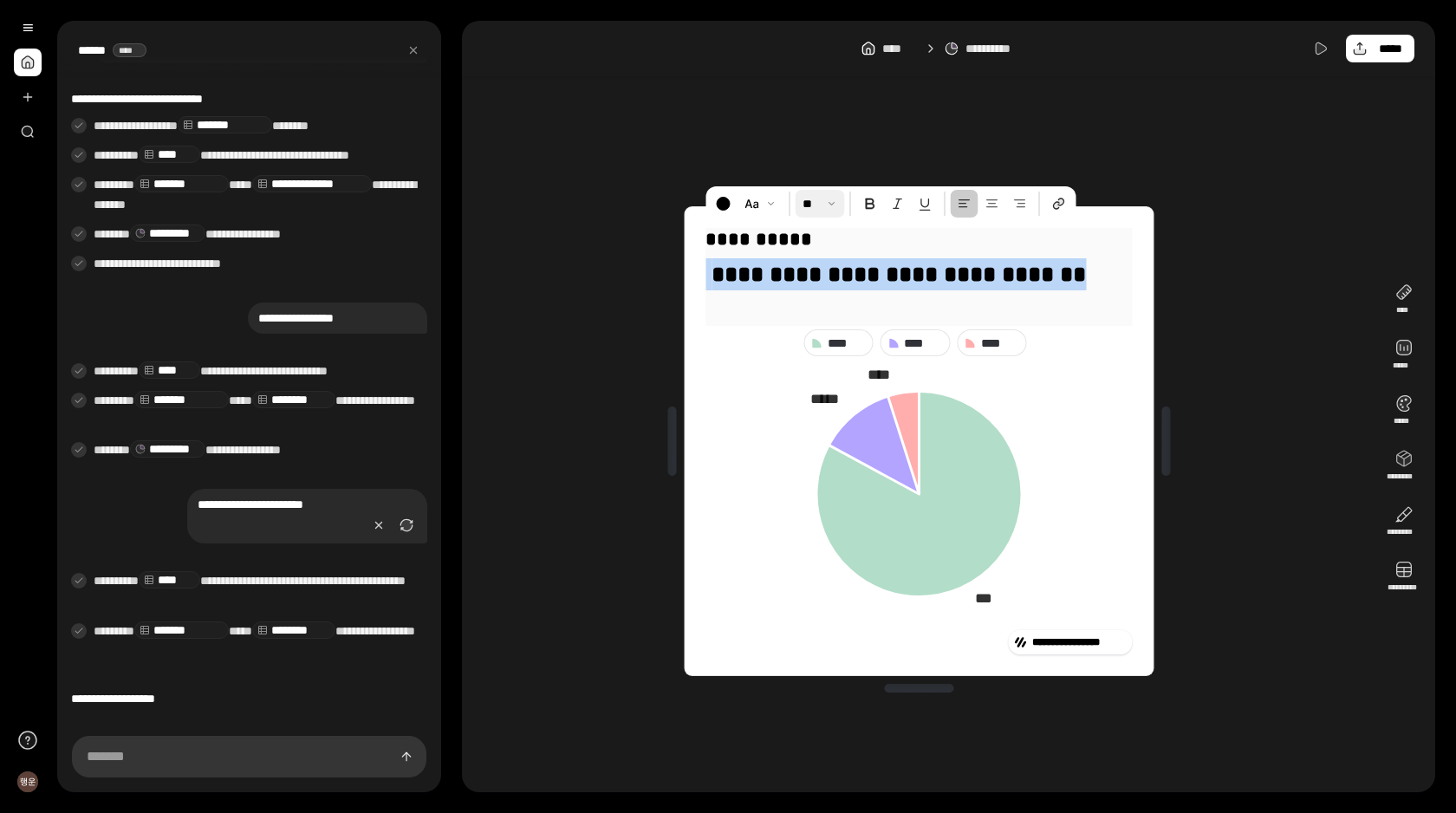 click at bounding box center (819, 204) 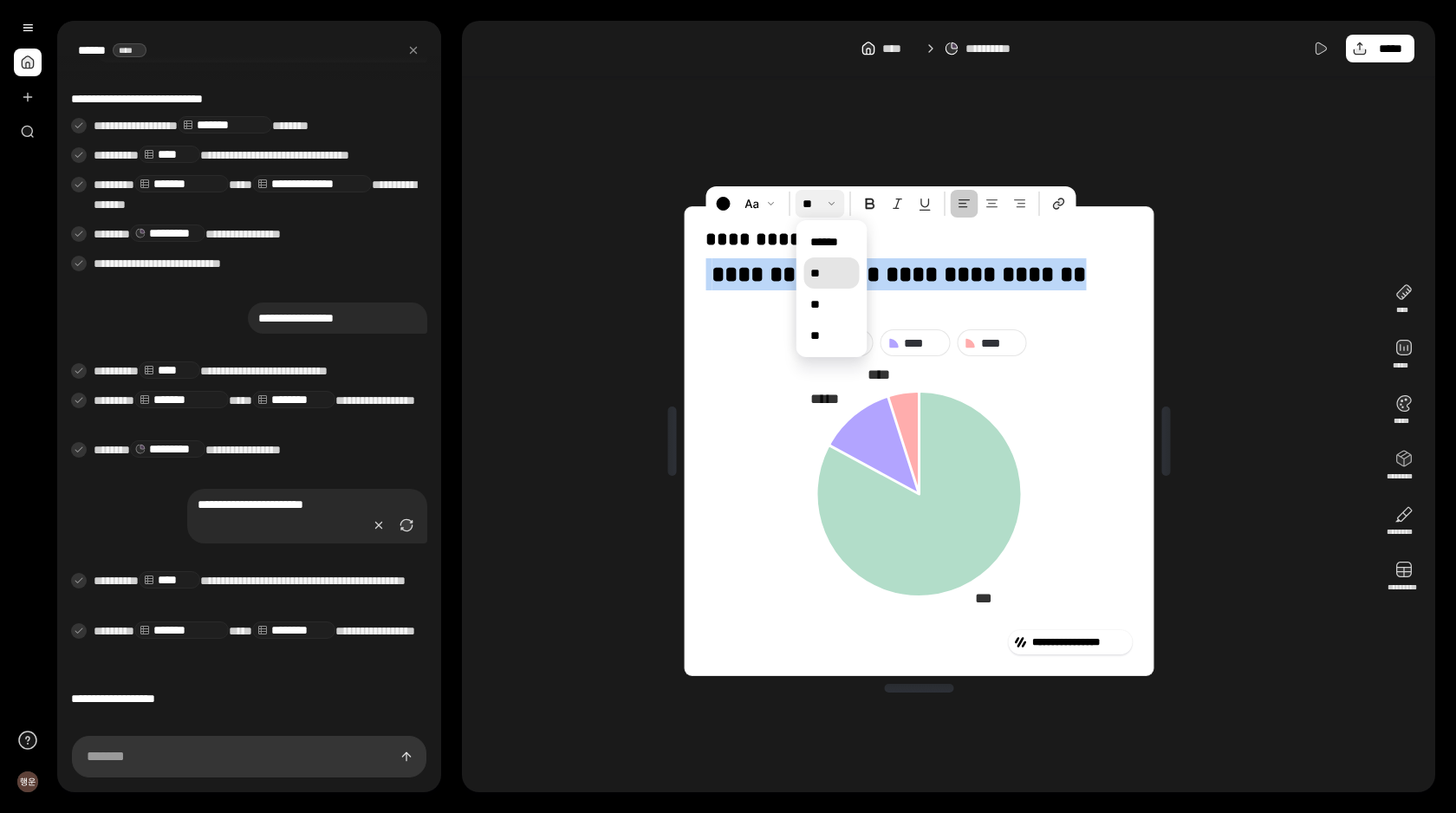 click on "**" at bounding box center [831, 273] 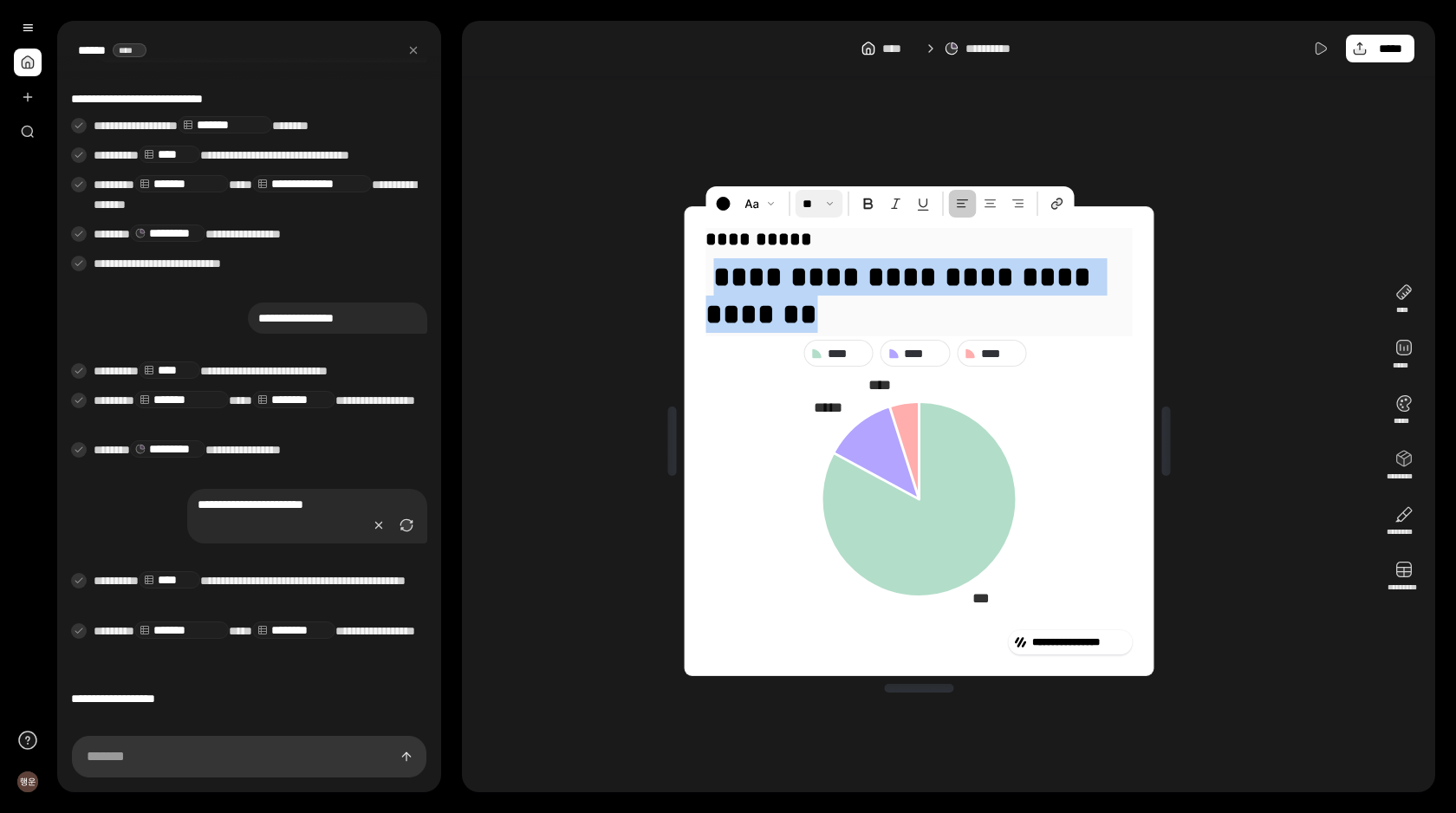 drag, startPoint x: 1010, startPoint y: 315, endPoint x: 717, endPoint y: 274, distance: 295.85469 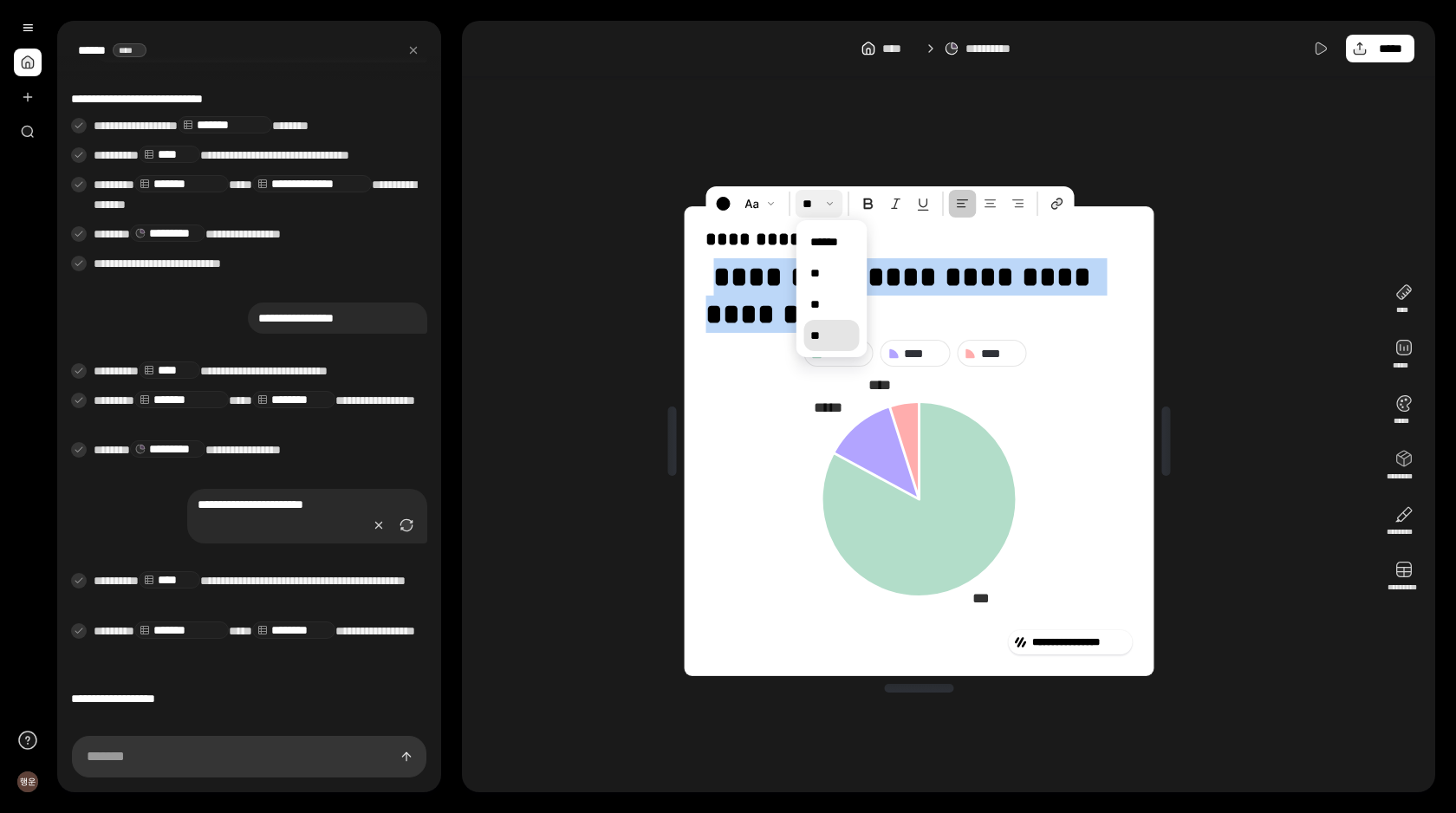 click on "**" at bounding box center (831, 335) 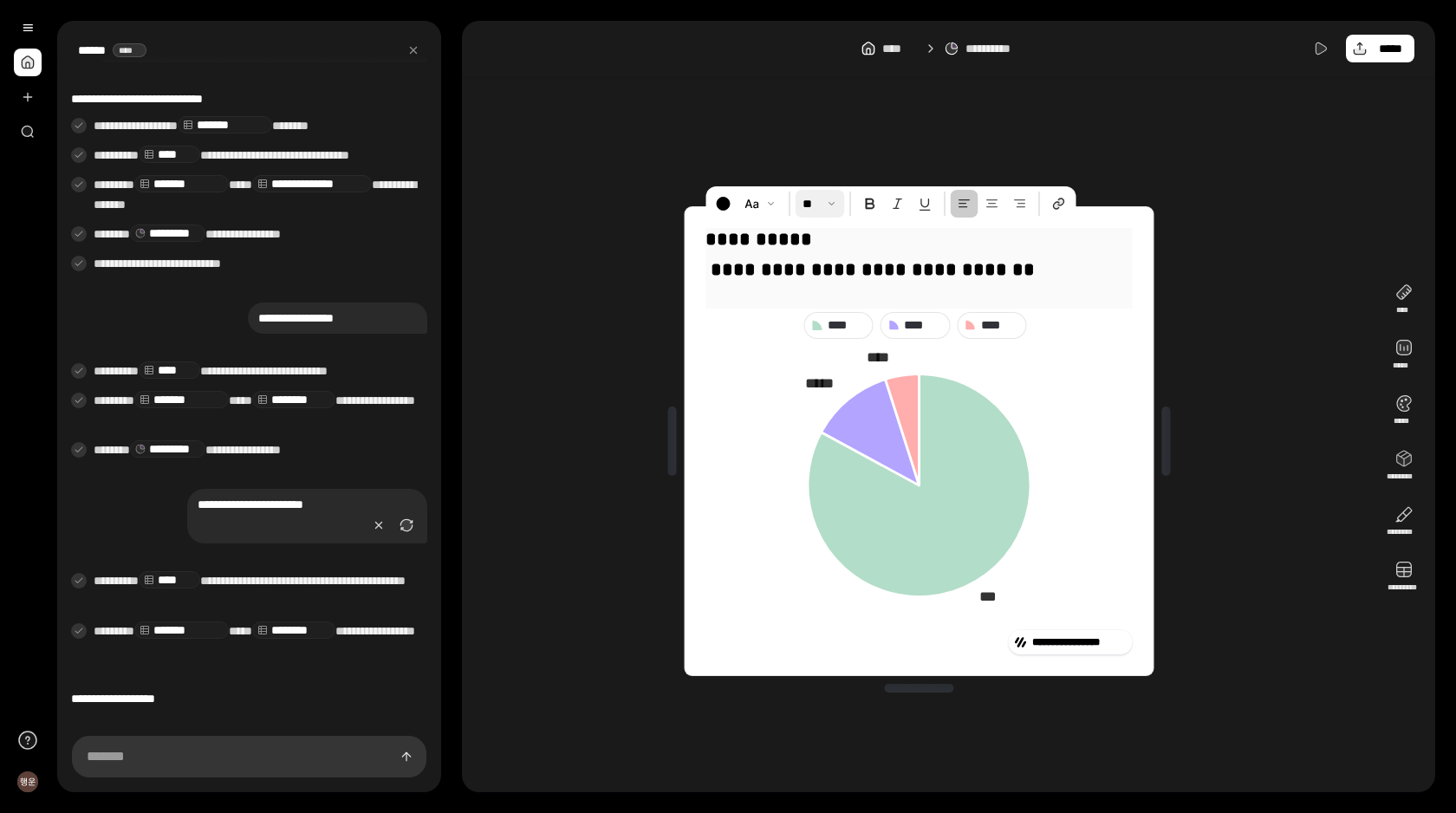 click on "**********" at bounding box center (919, 239) 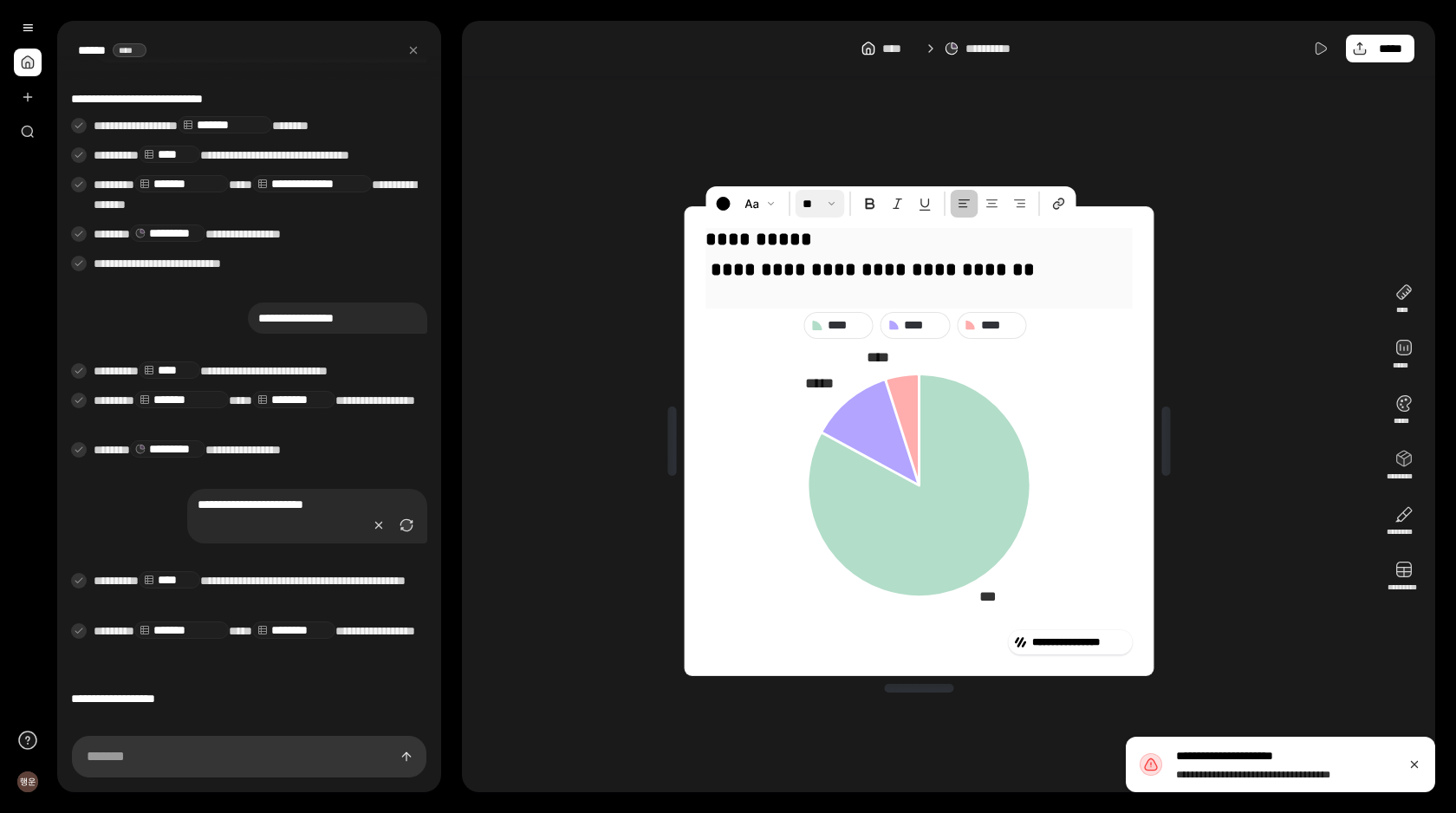 click on "**********" at bounding box center (919, 282) 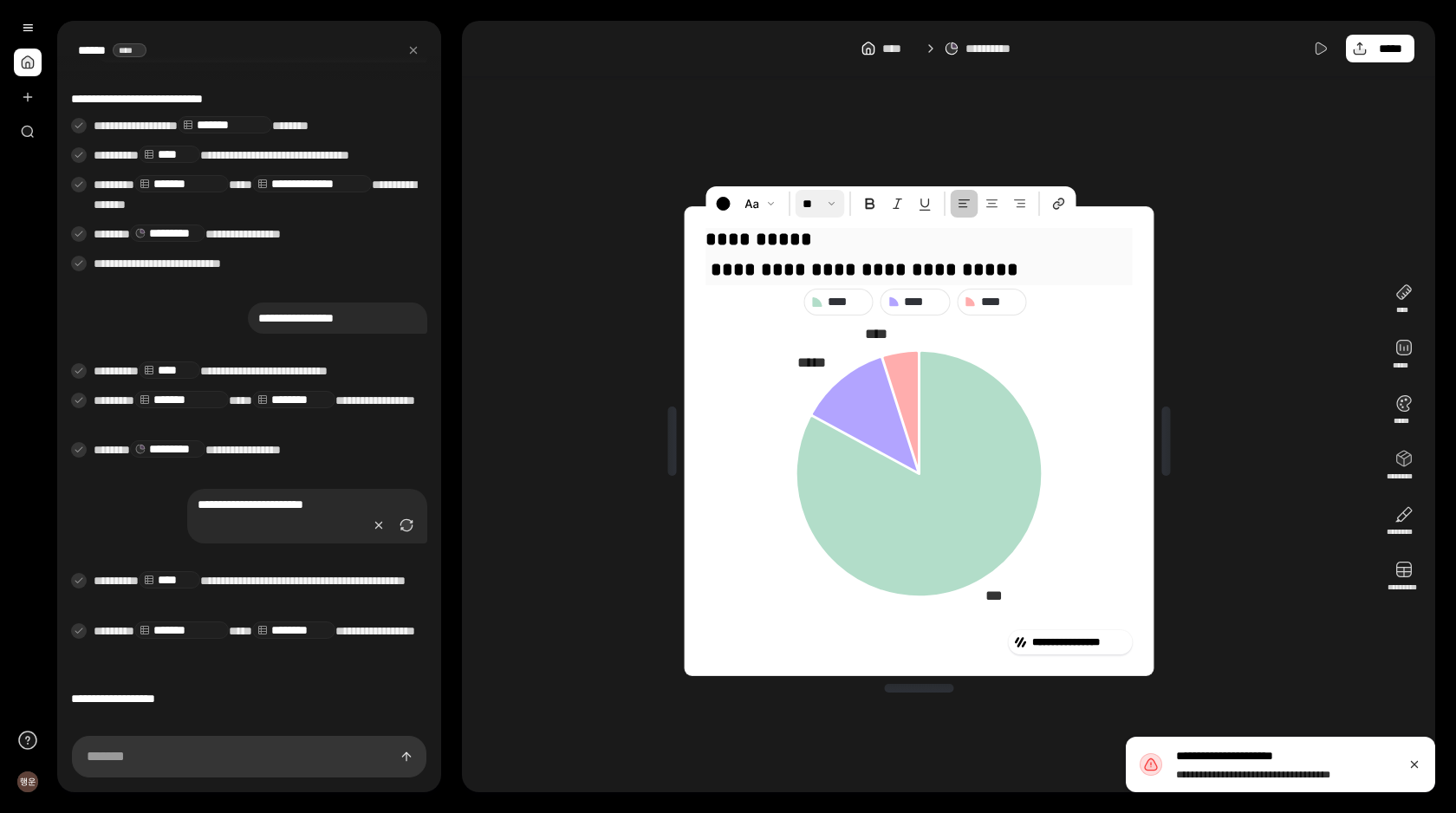 click on "**********" at bounding box center (919, 255) 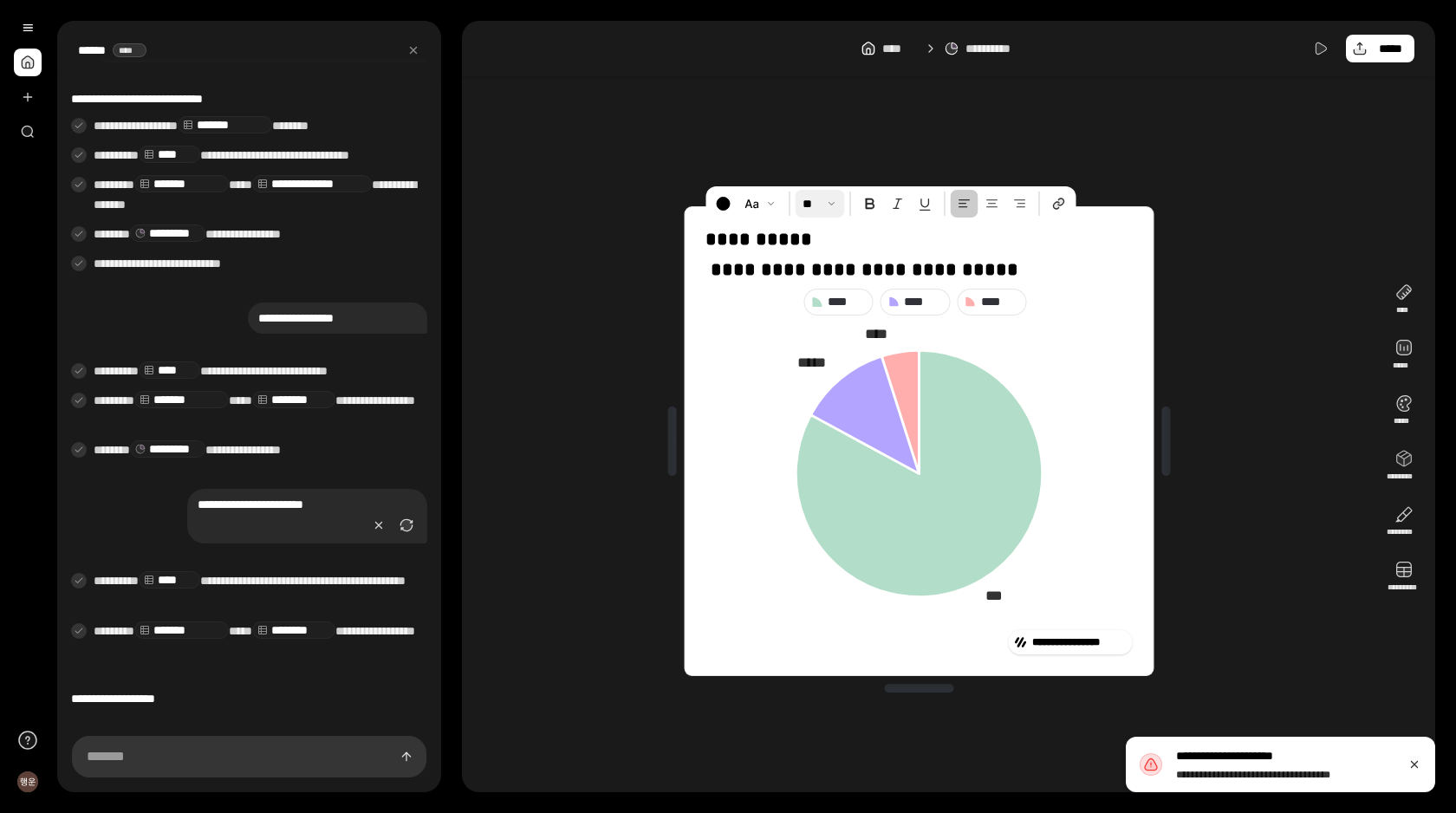 click on "**********" at bounding box center [919, 441] 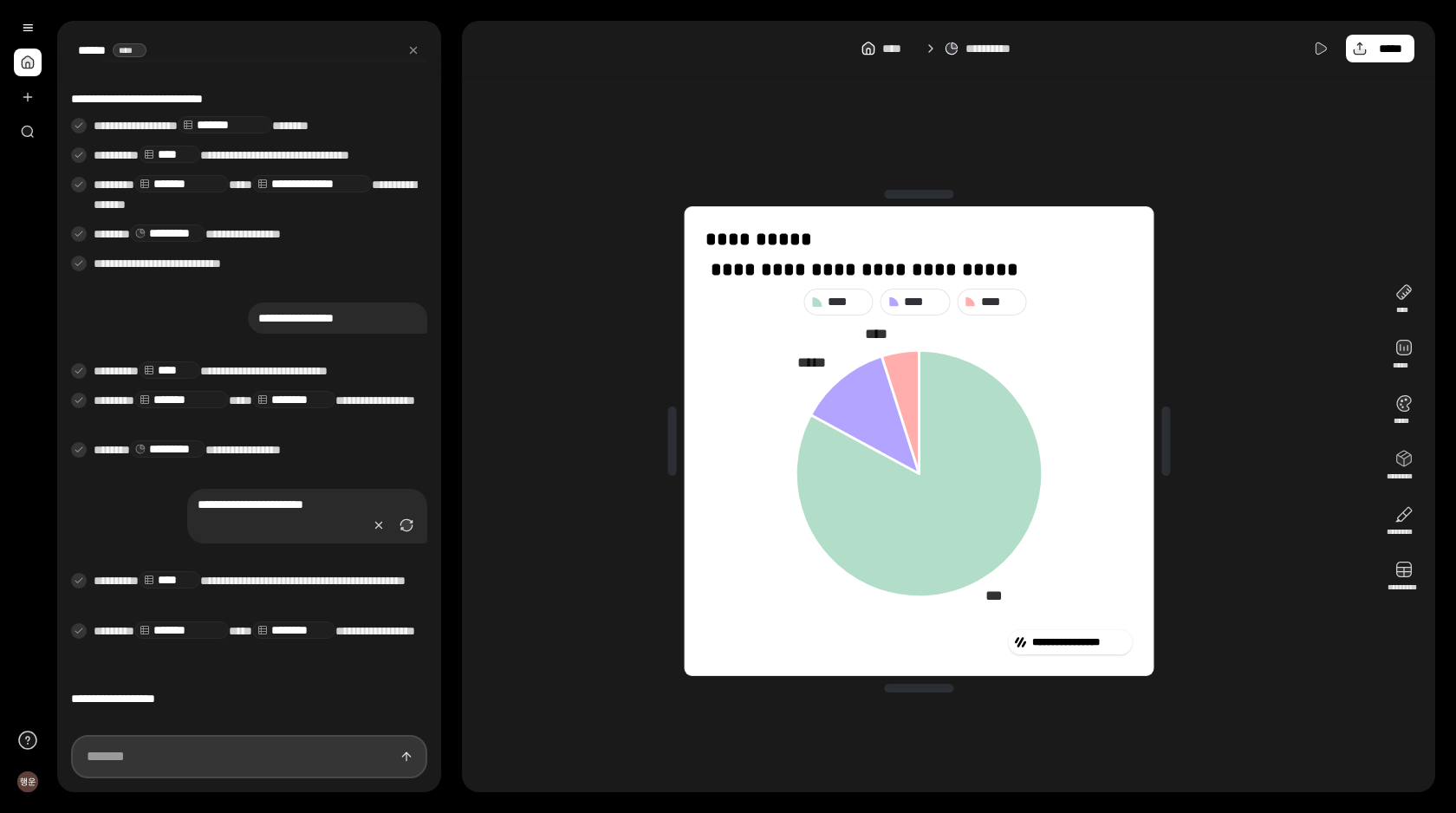 click at bounding box center [249, 757] 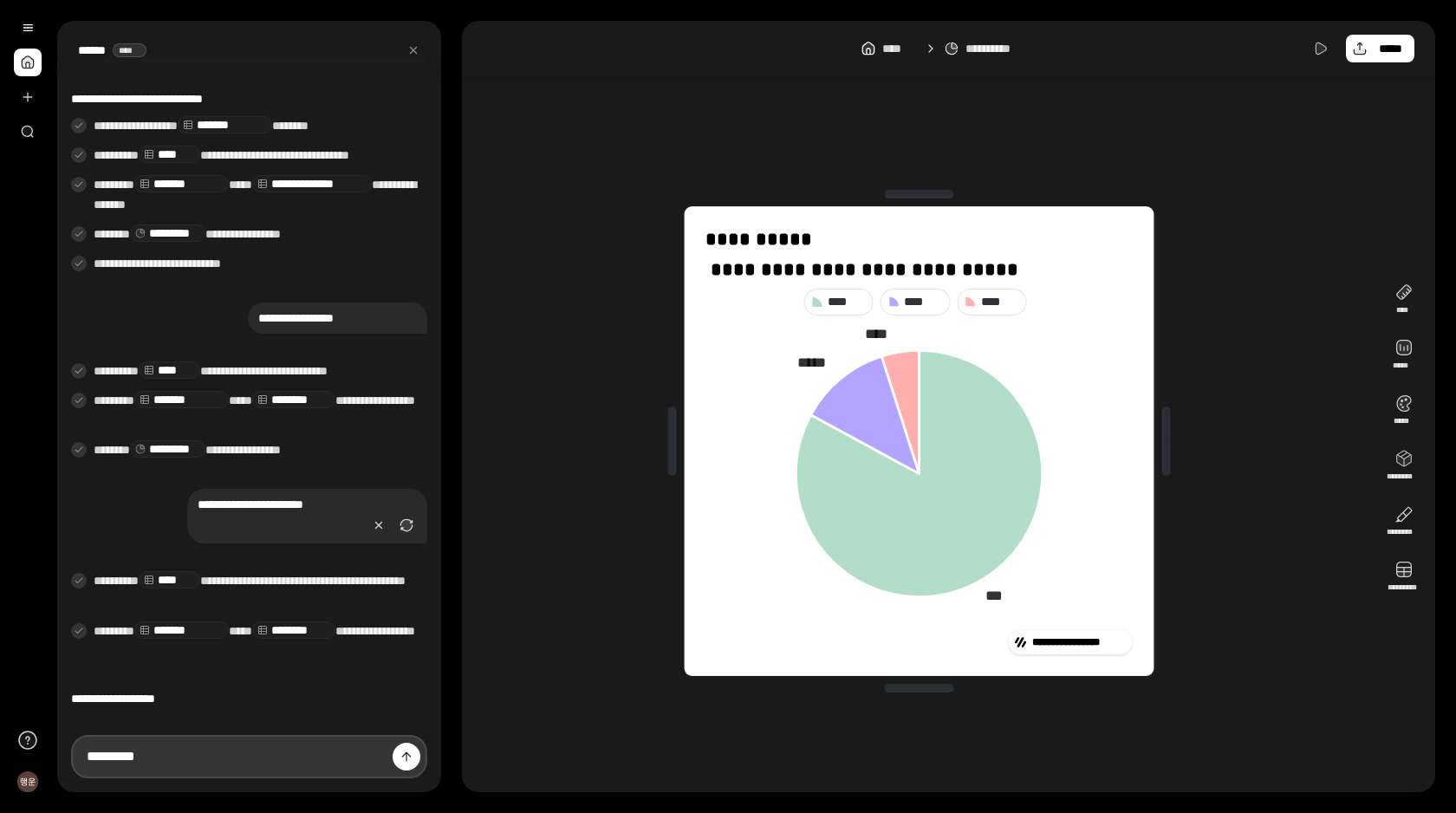 type on "********" 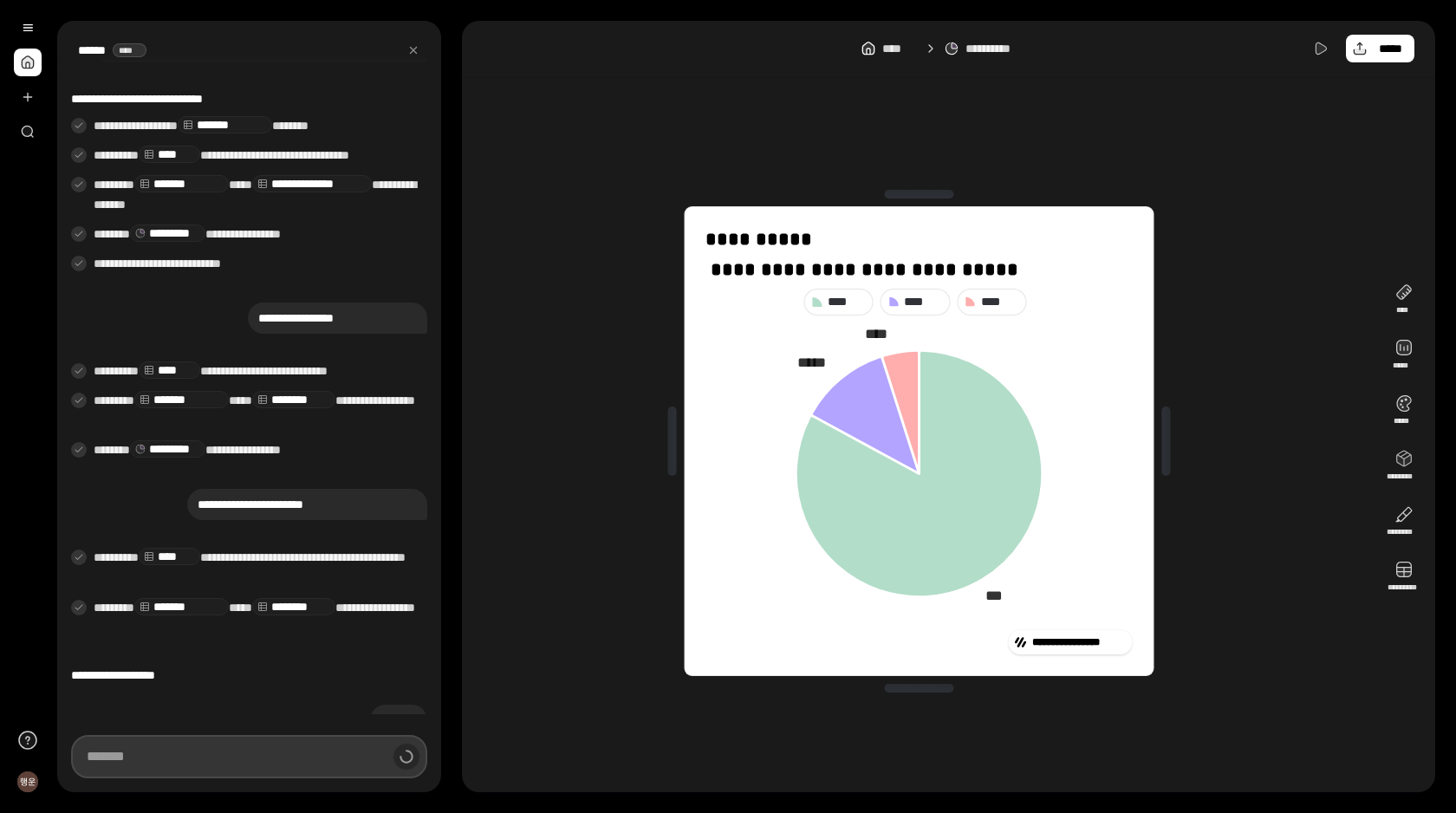 scroll, scrollTop: 244, scrollLeft: 0, axis: vertical 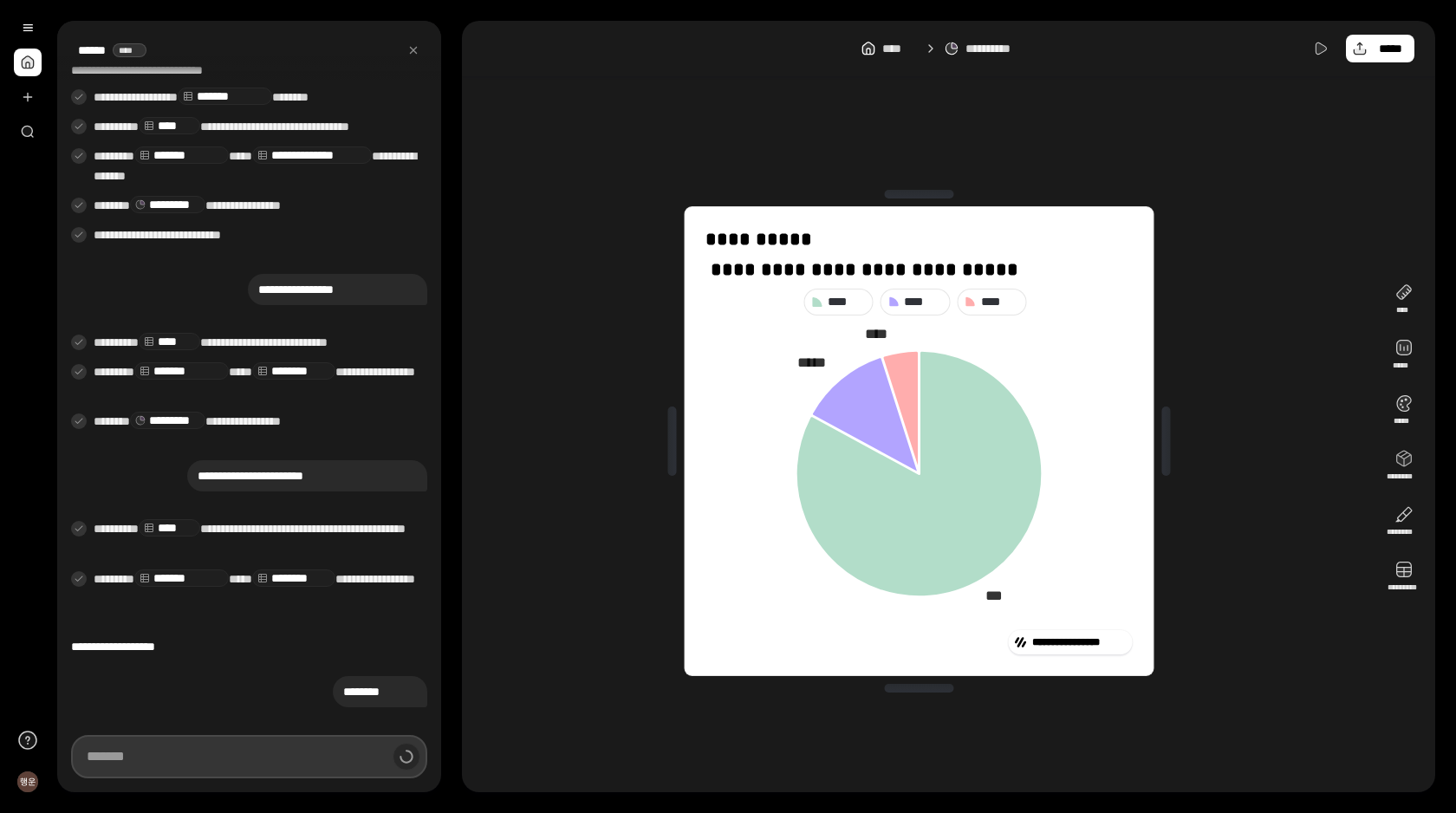 click at bounding box center [249, 757] 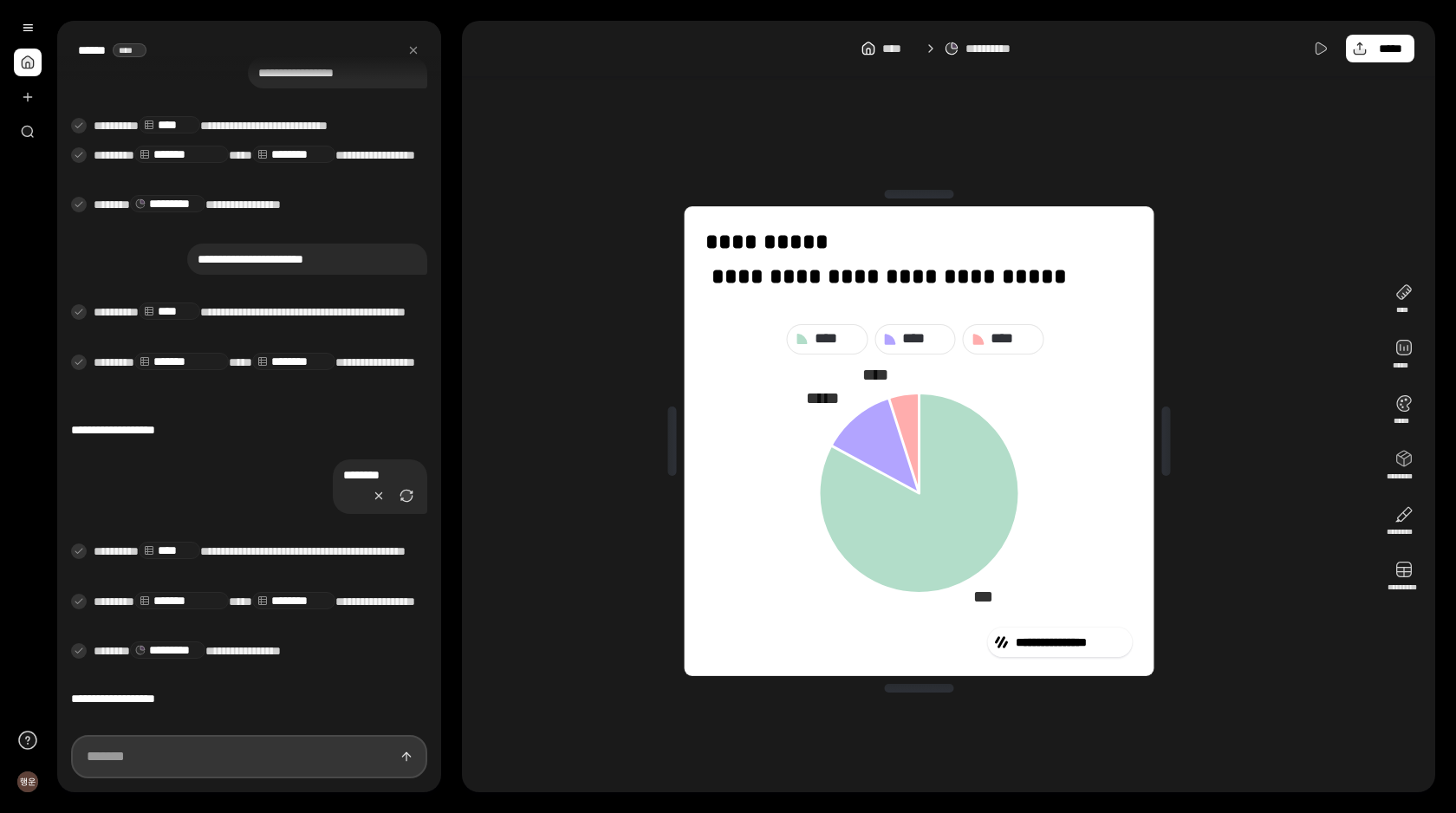 scroll, scrollTop: 423, scrollLeft: 0, axis: vertical 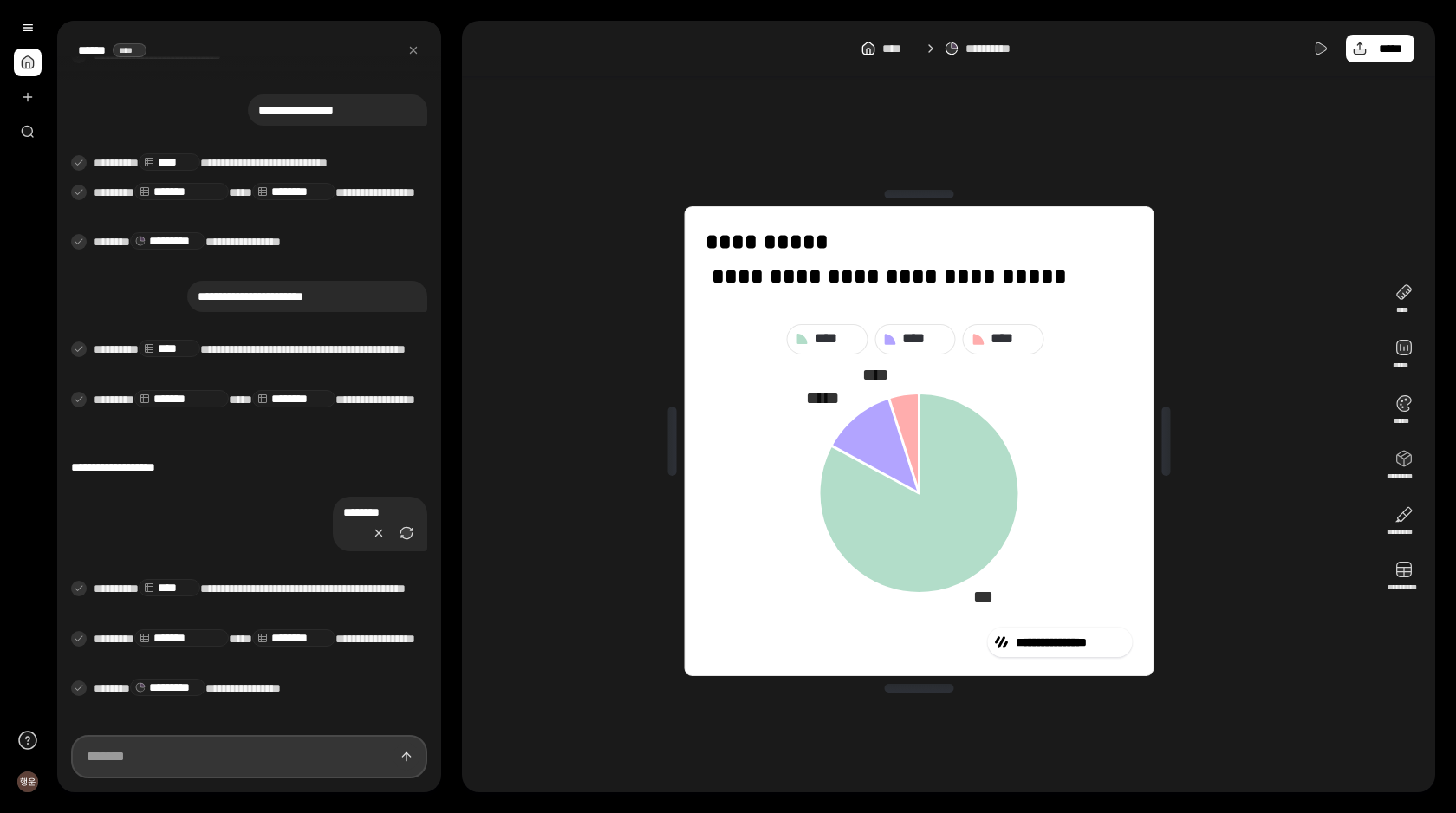 click at bounding box center [249, 757] 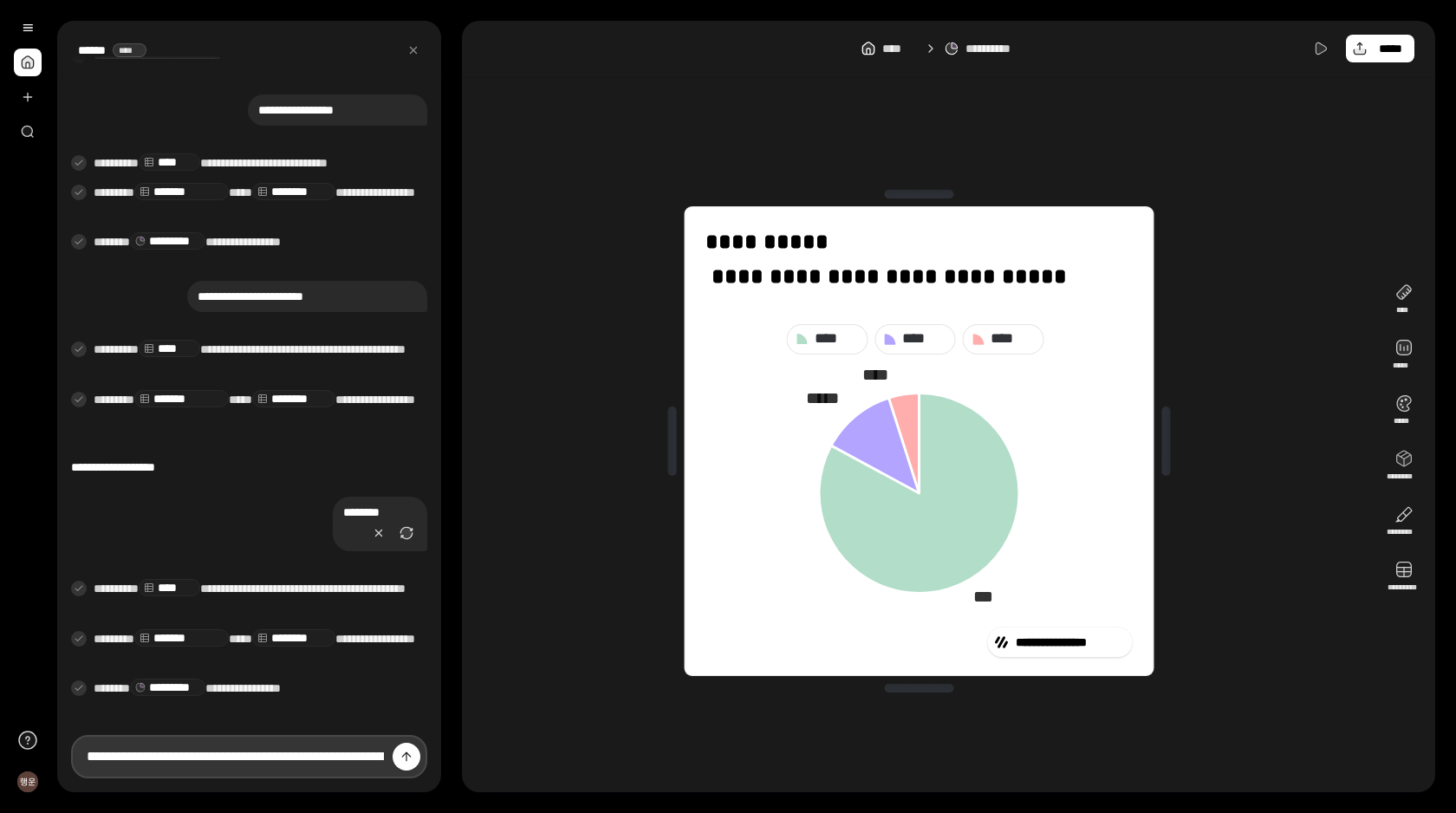 scroll, scrollTop: 0, scrollLeft: 767, axis: horizontal 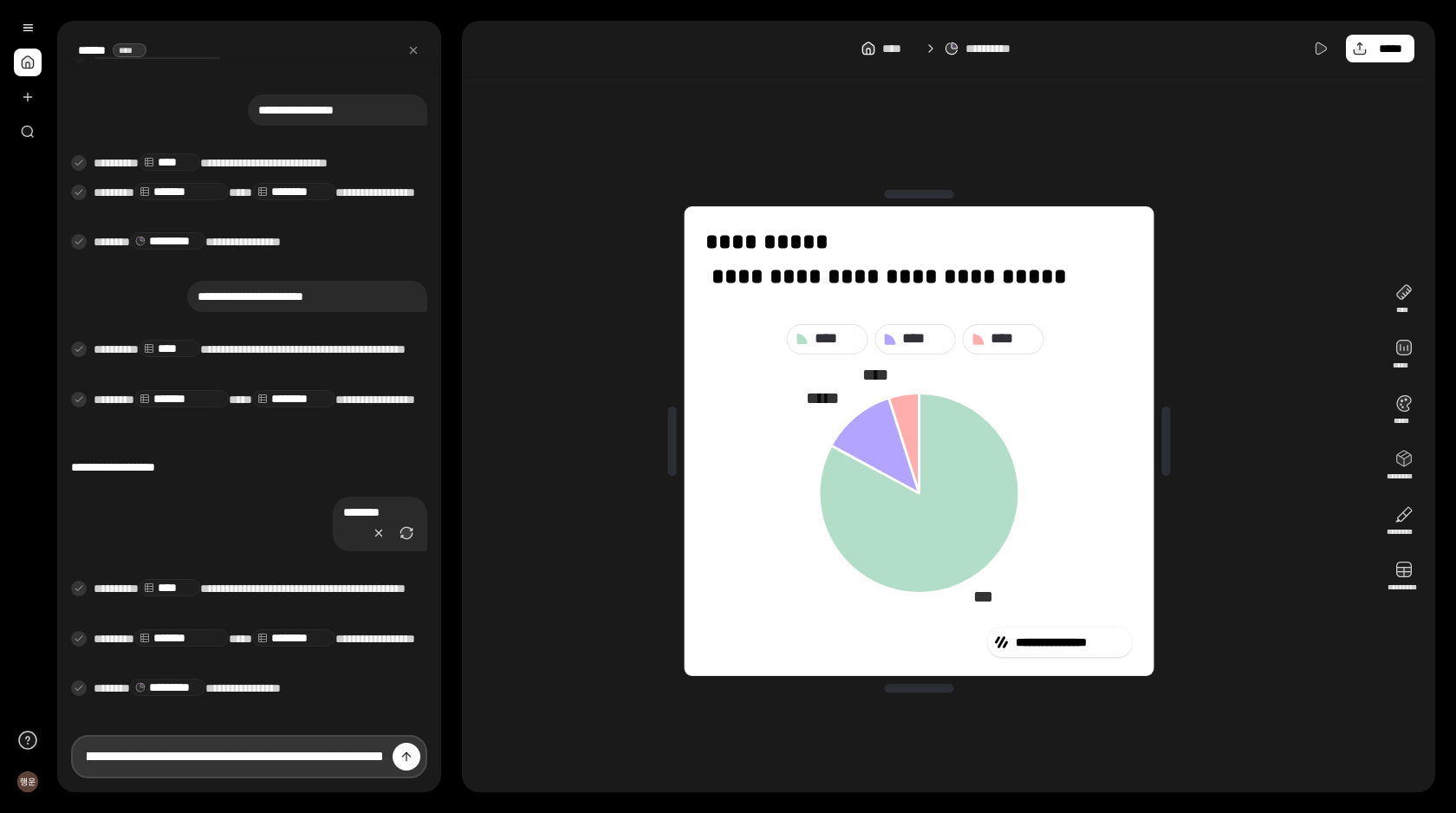 type on "**********" 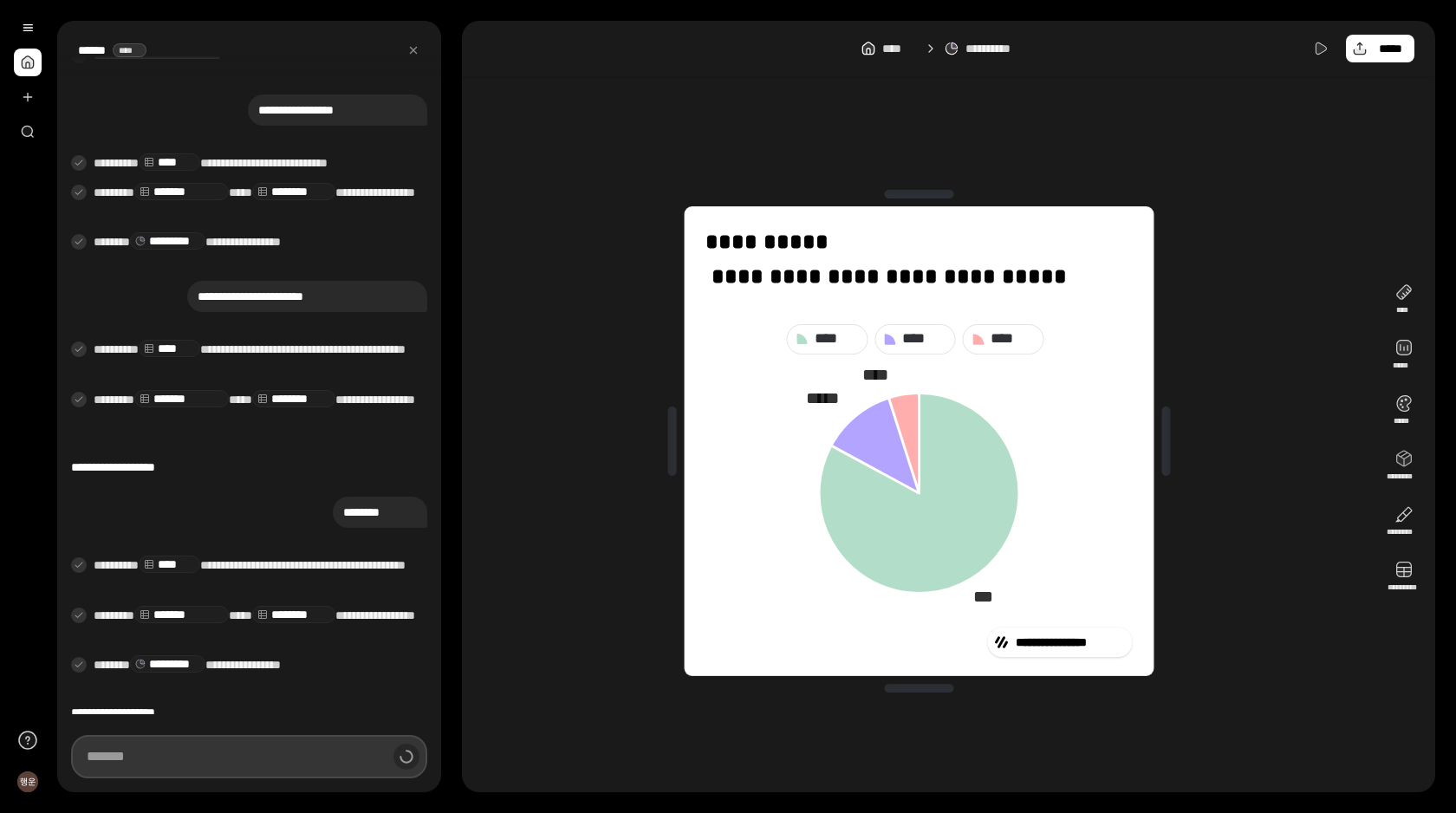 scroll, scrollTop: 0, scrollLeft: 0, axis: both 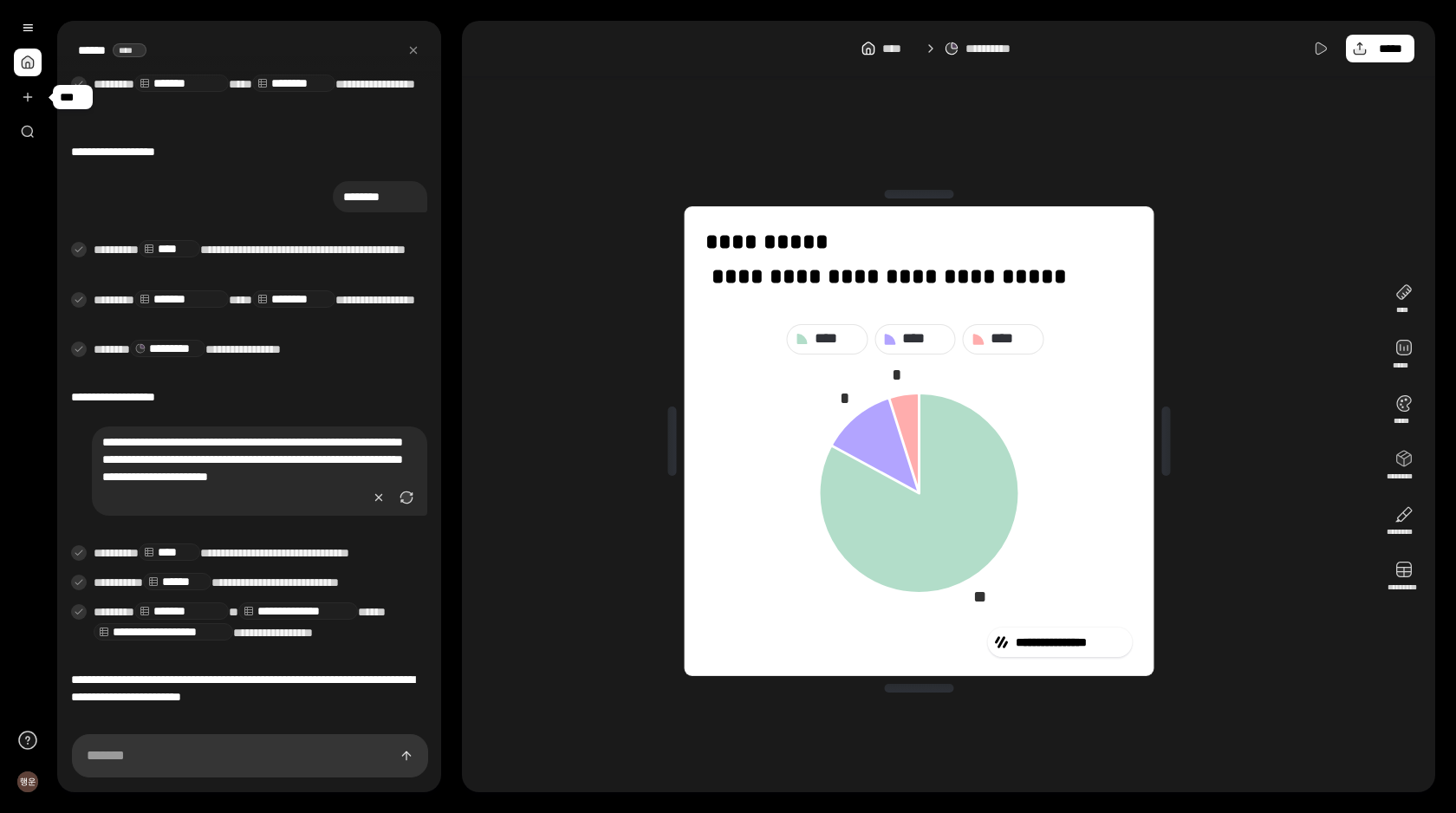 drag, startPoint x: 28, startPoint y: 94, endPoint x: 45, endPoint y: 101, distance: 18.384776 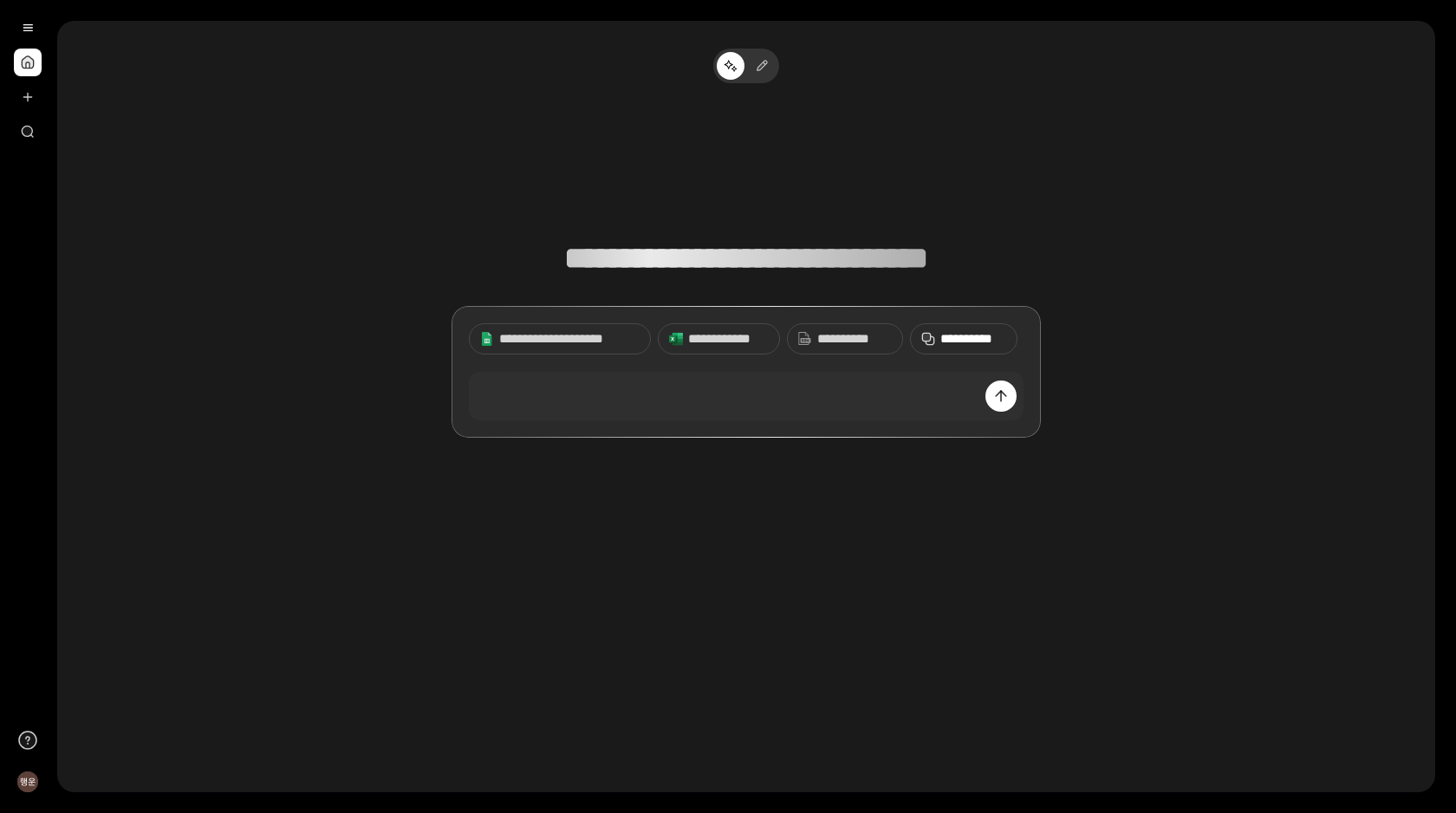 drag, startPoint x: 972, startPoint y: 349, endPoint x: 965, endPoint y: 340, distance: 11.401754 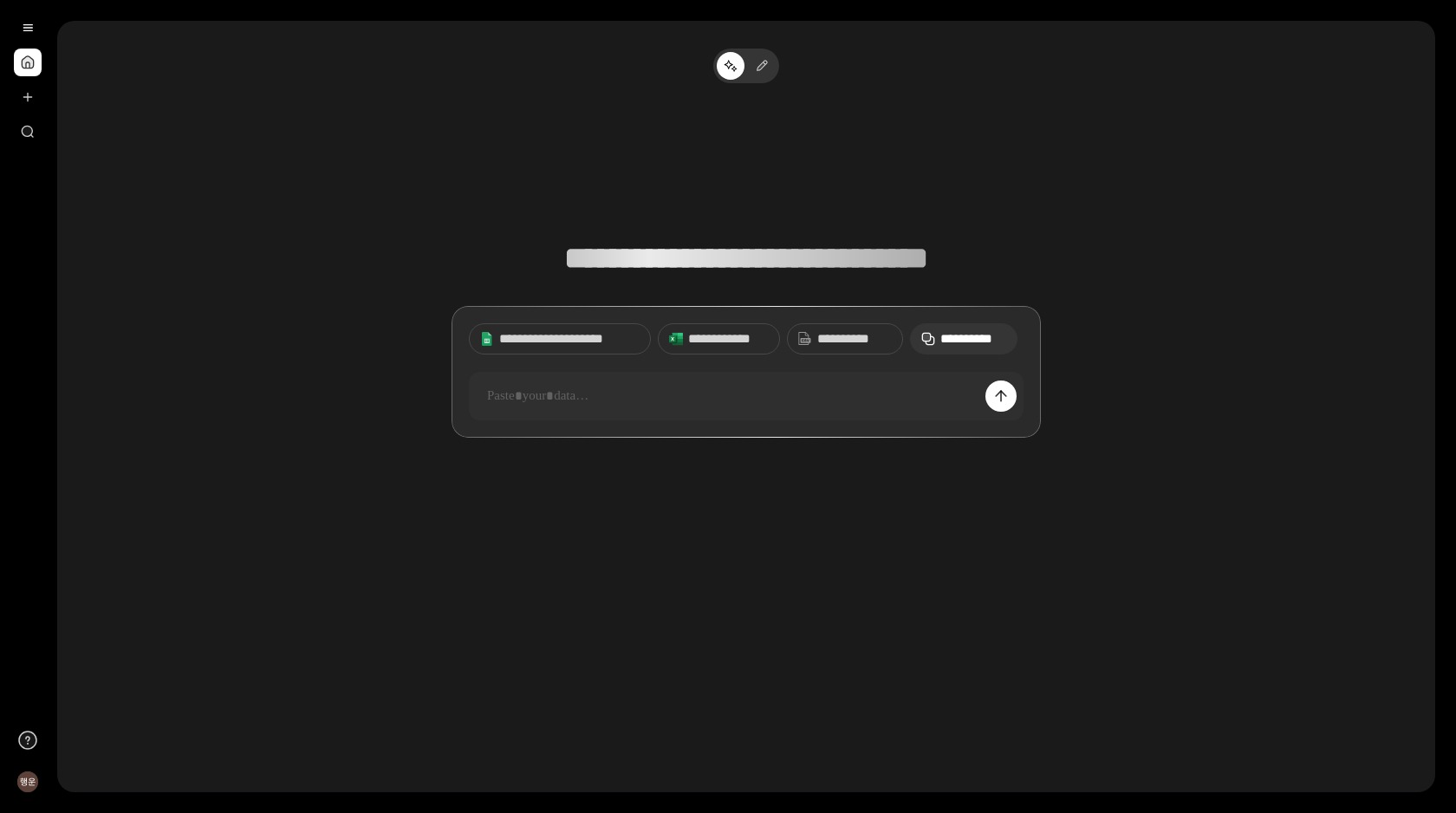 click on "**********" at bounding box center (973, 339) 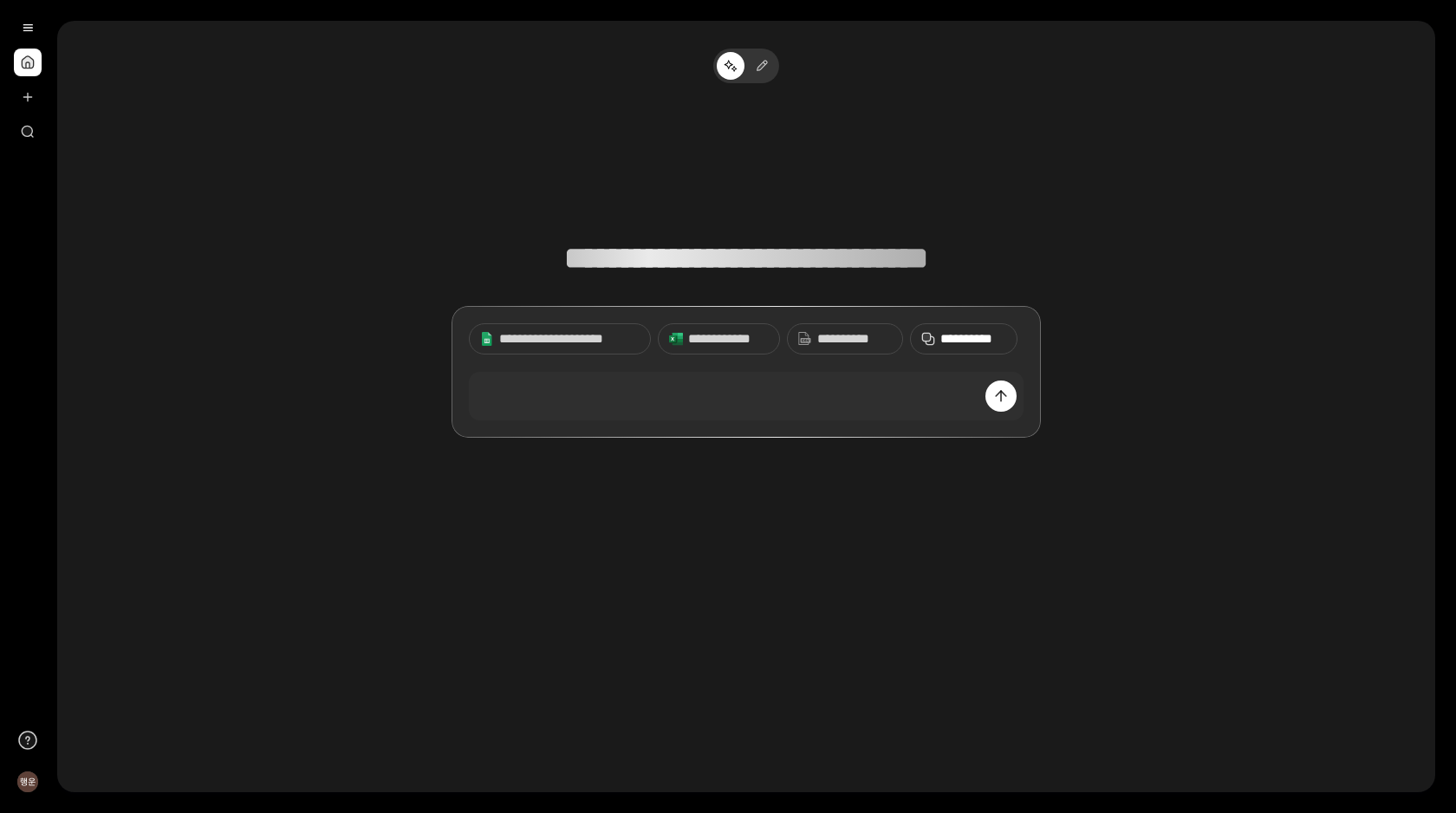 click on "**********" at bounding box center (973, 339) 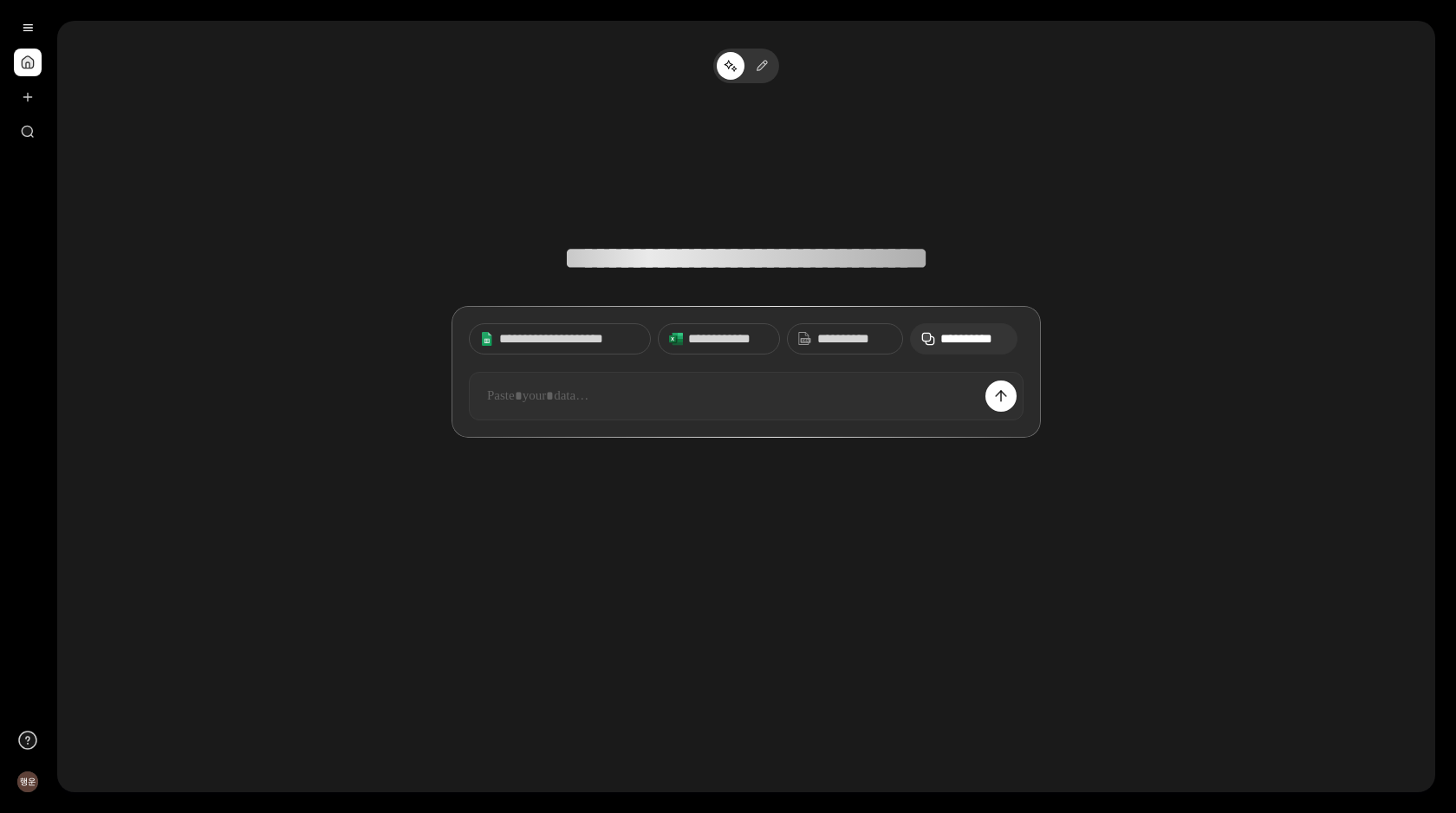 click at bounding box center (746, 396) 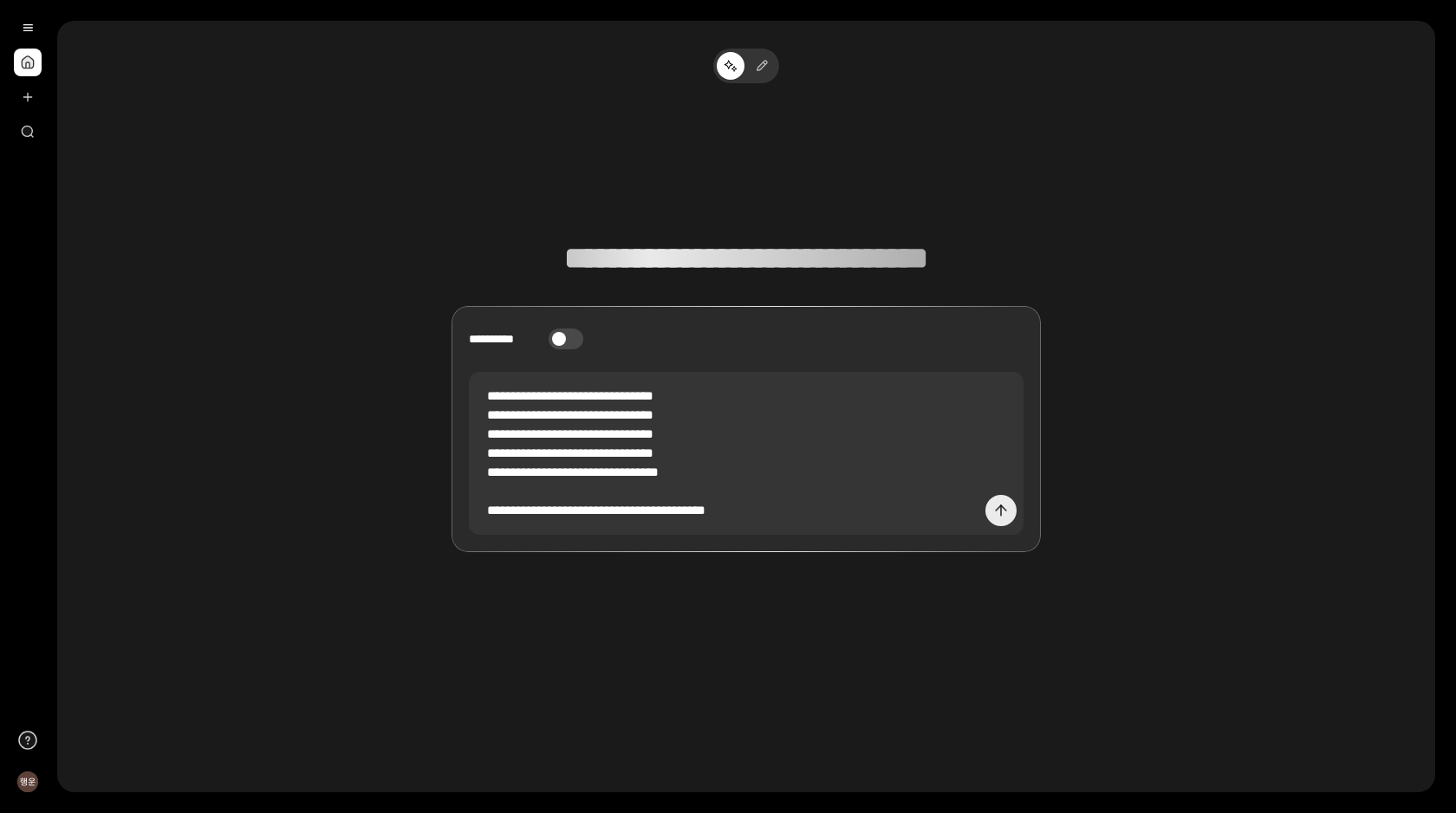 click at bounding box center [1001, 511] 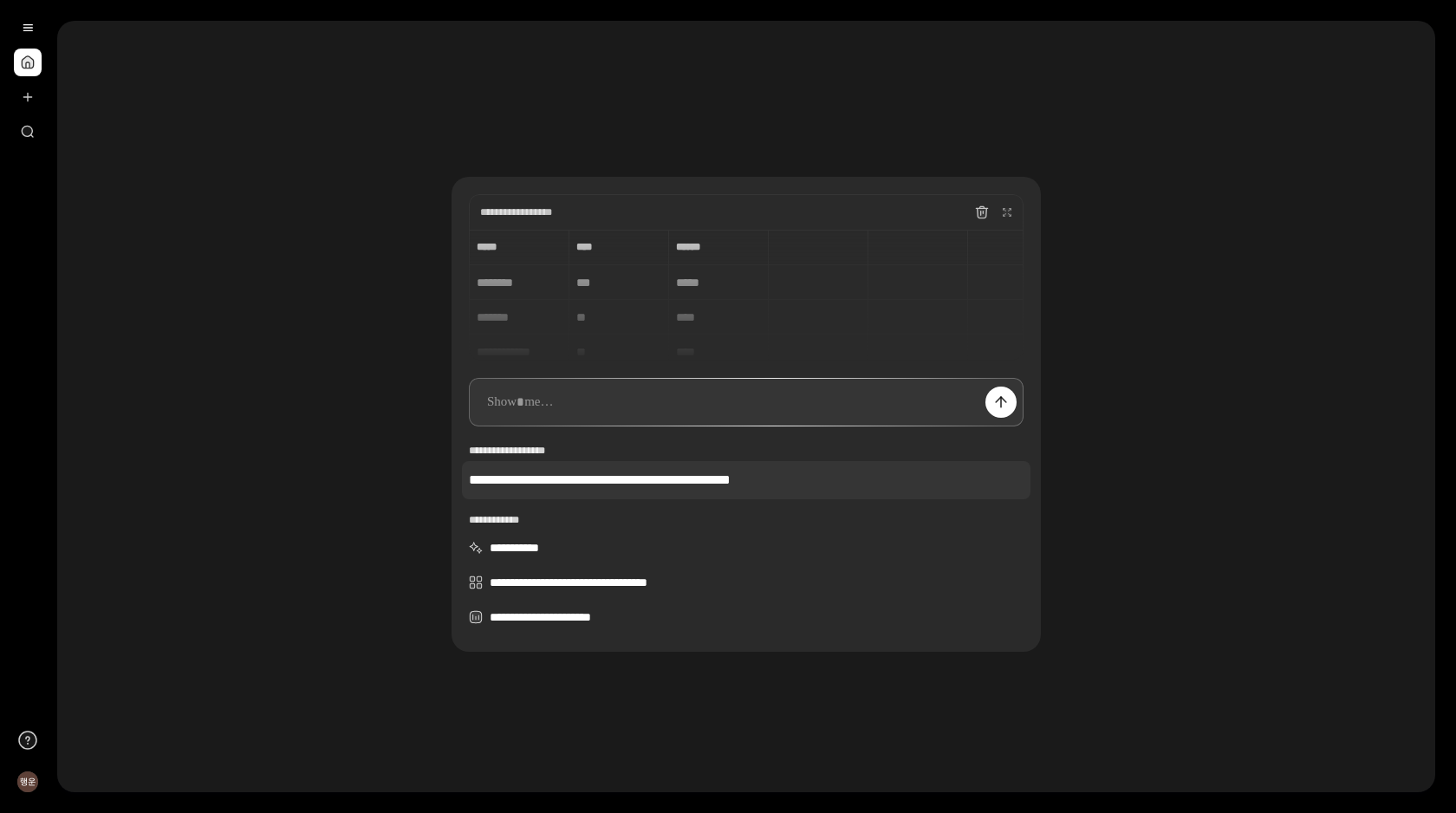 click on "**********" at bounding box center [746, 480] 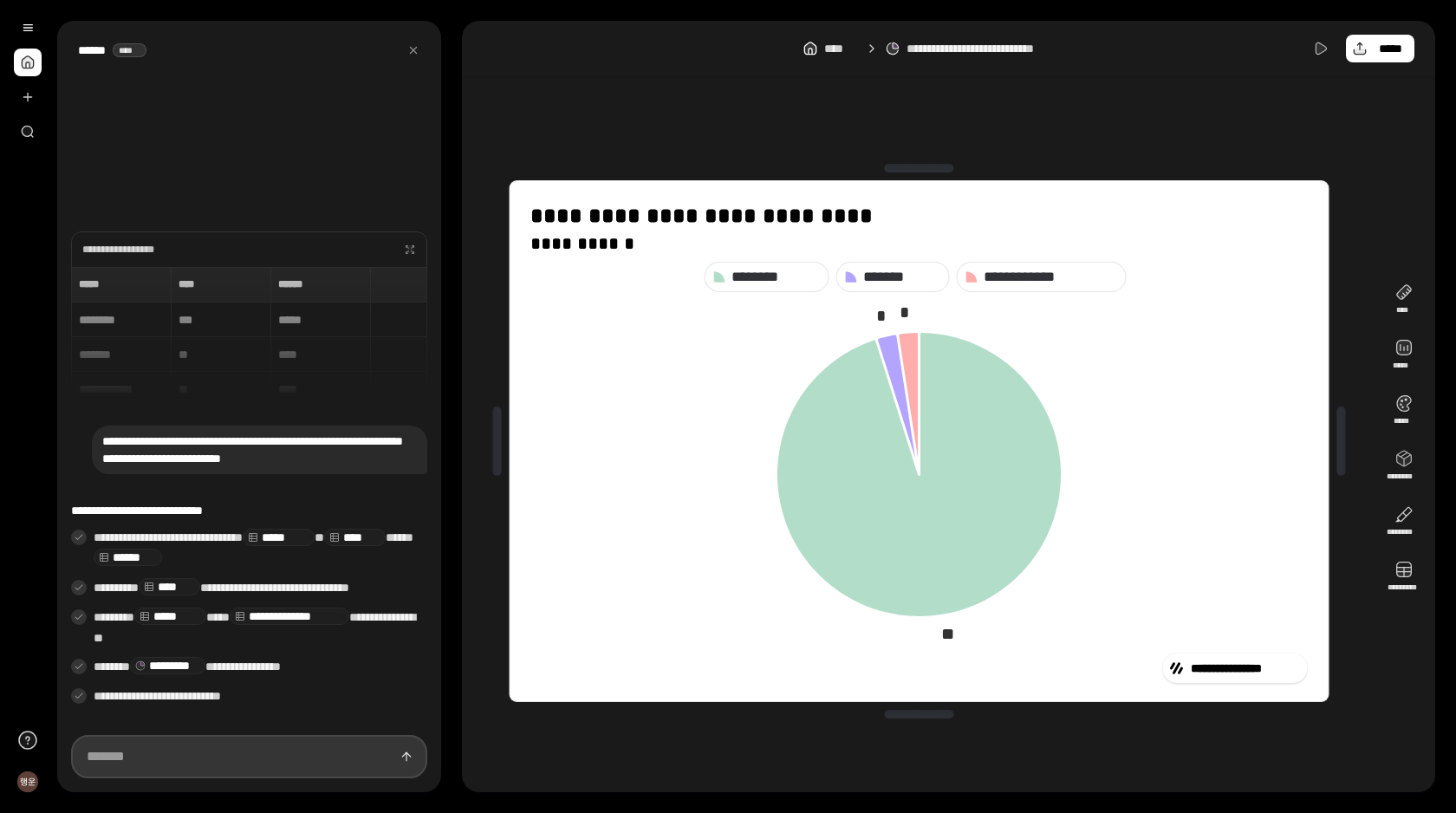 click at bounding box center (249, 757) 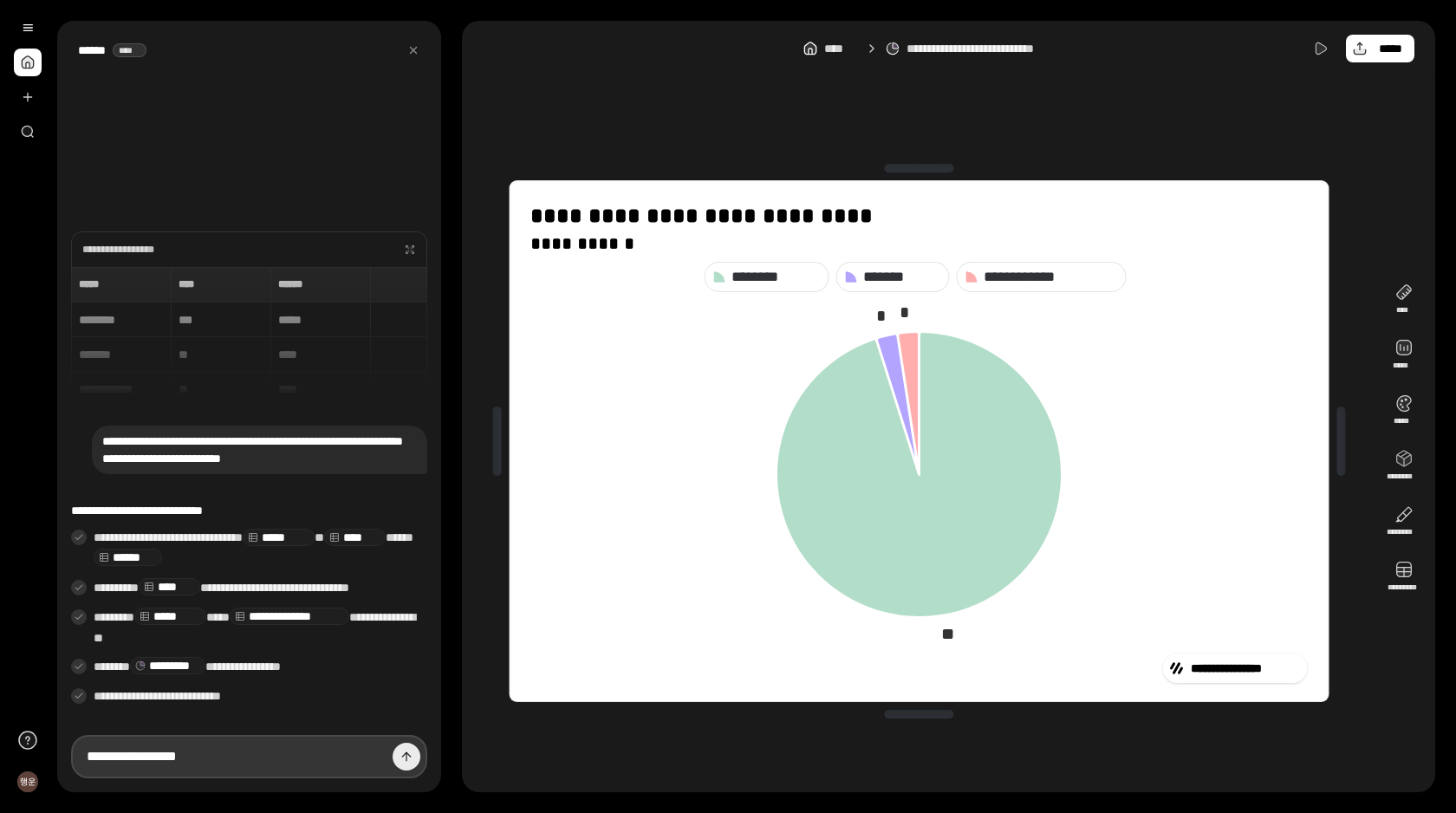 type on "**********" 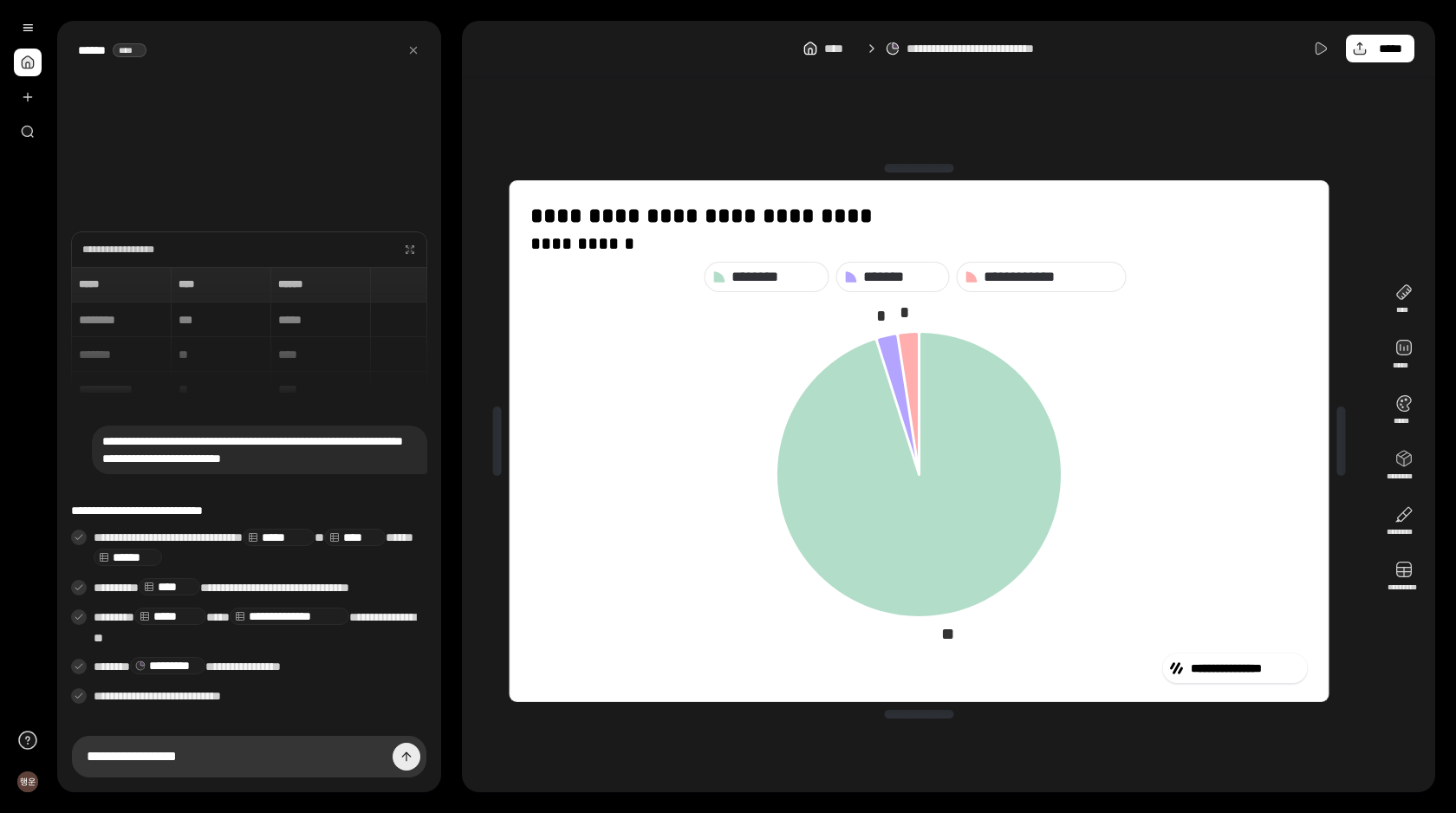 click at bounding box center (406, 757) 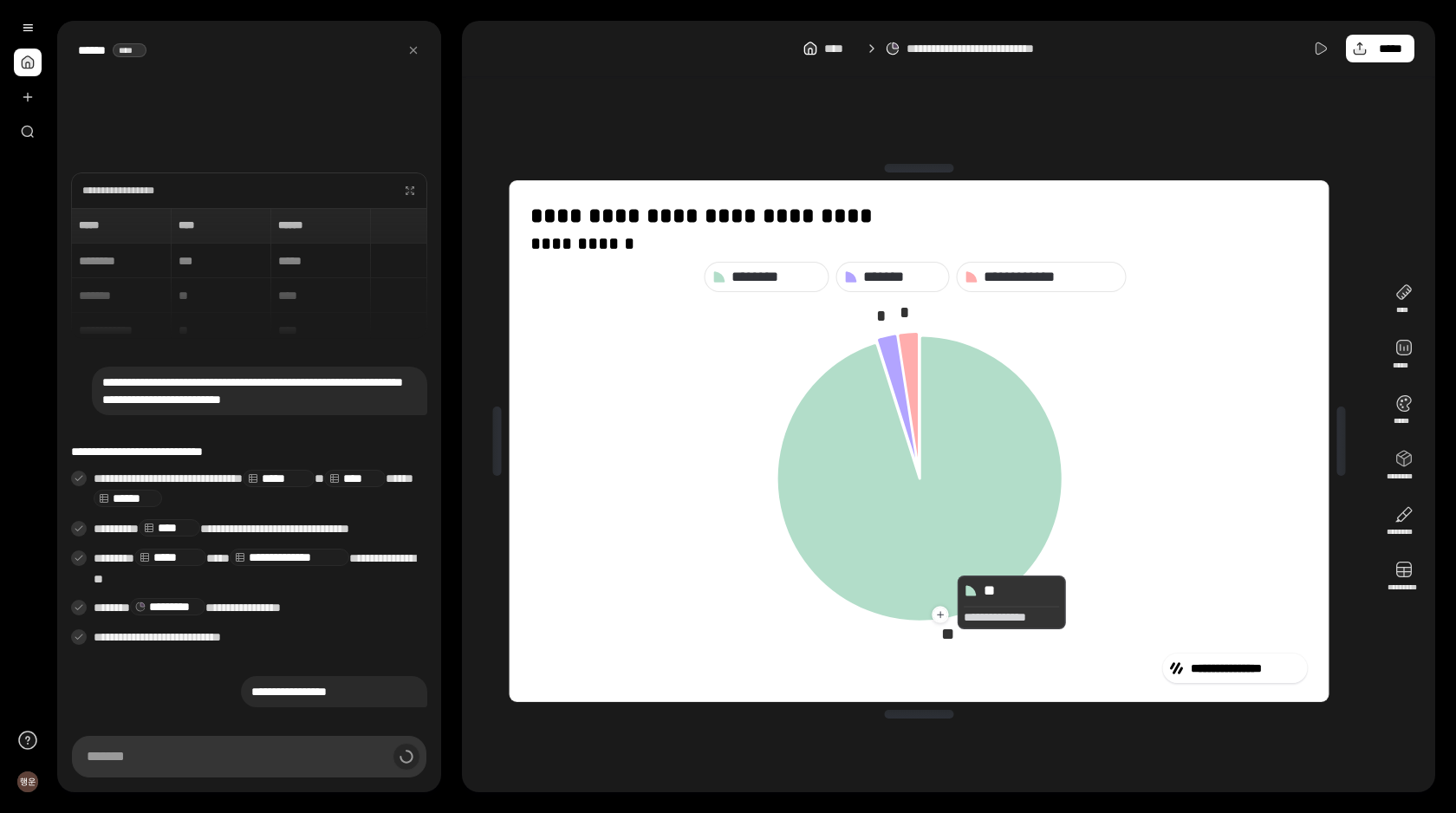 click 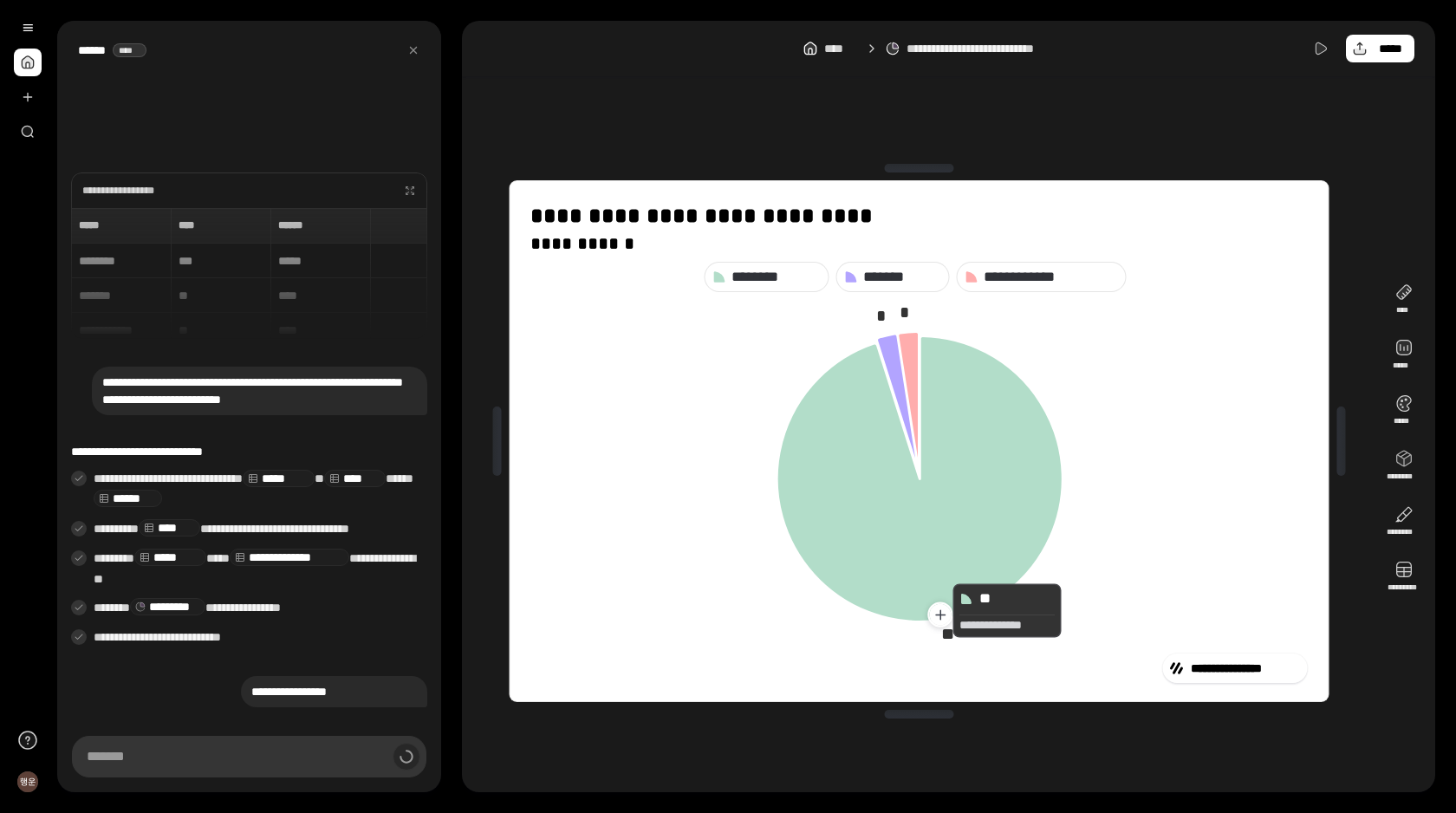 click 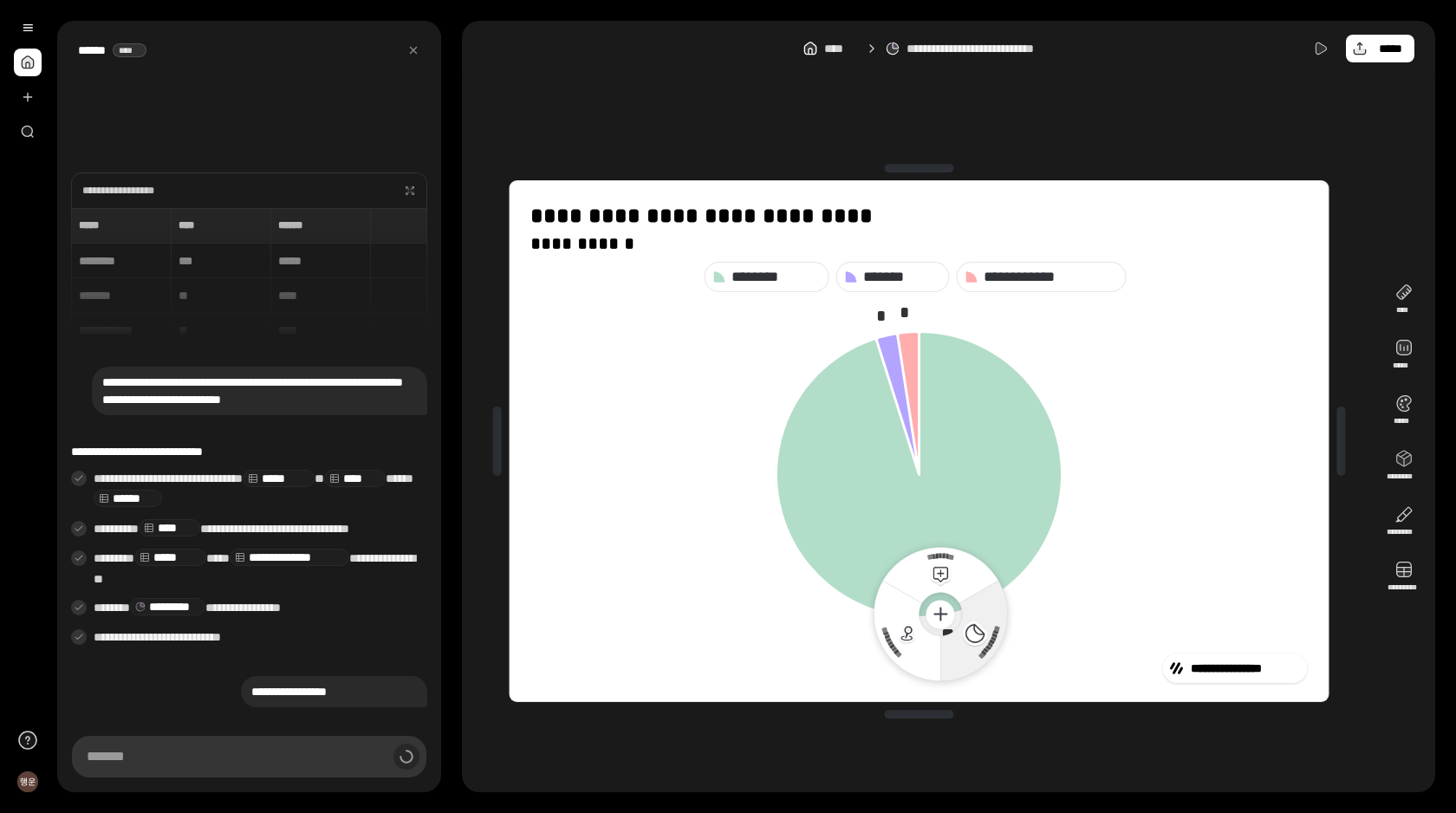 click 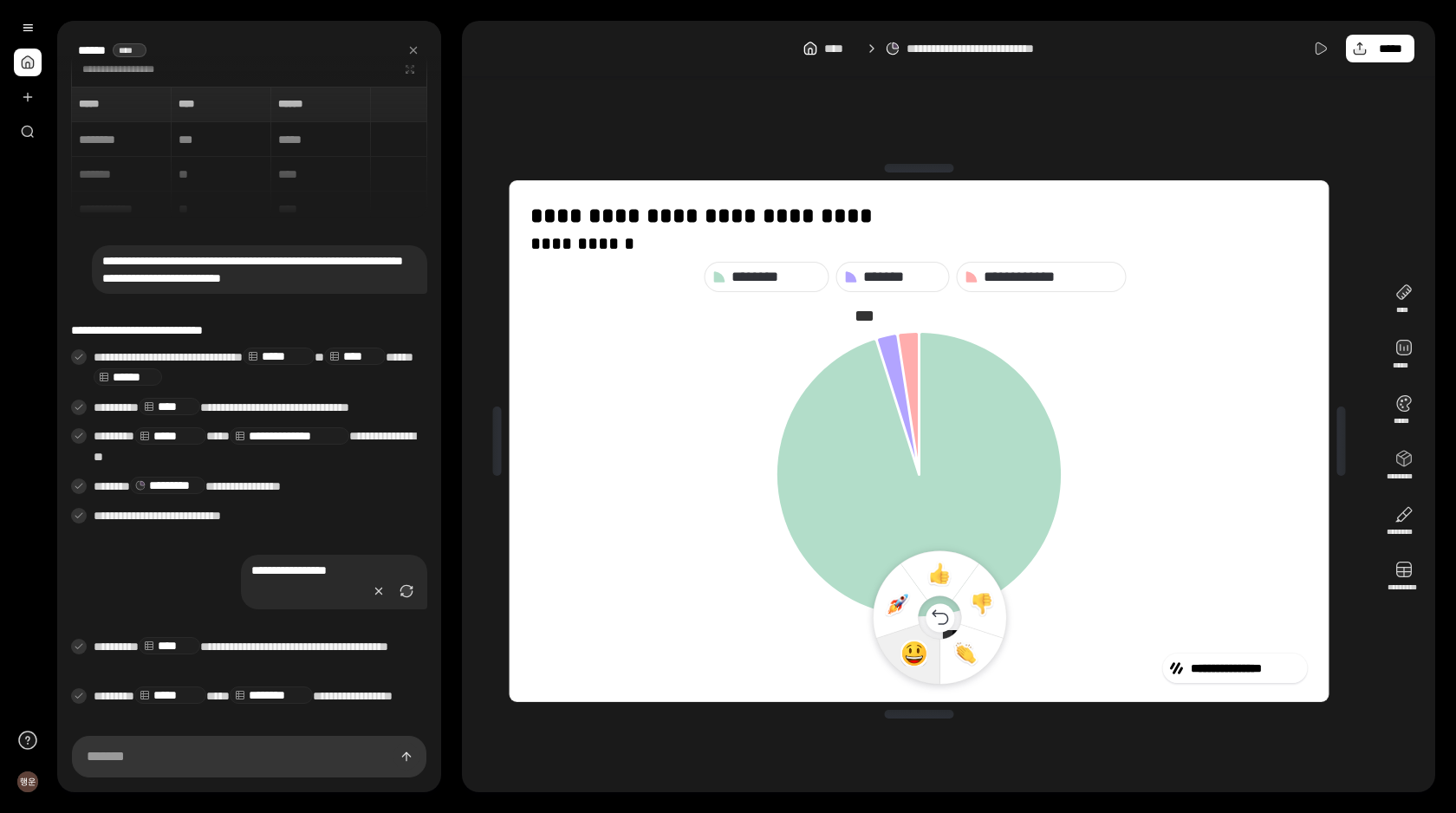 click 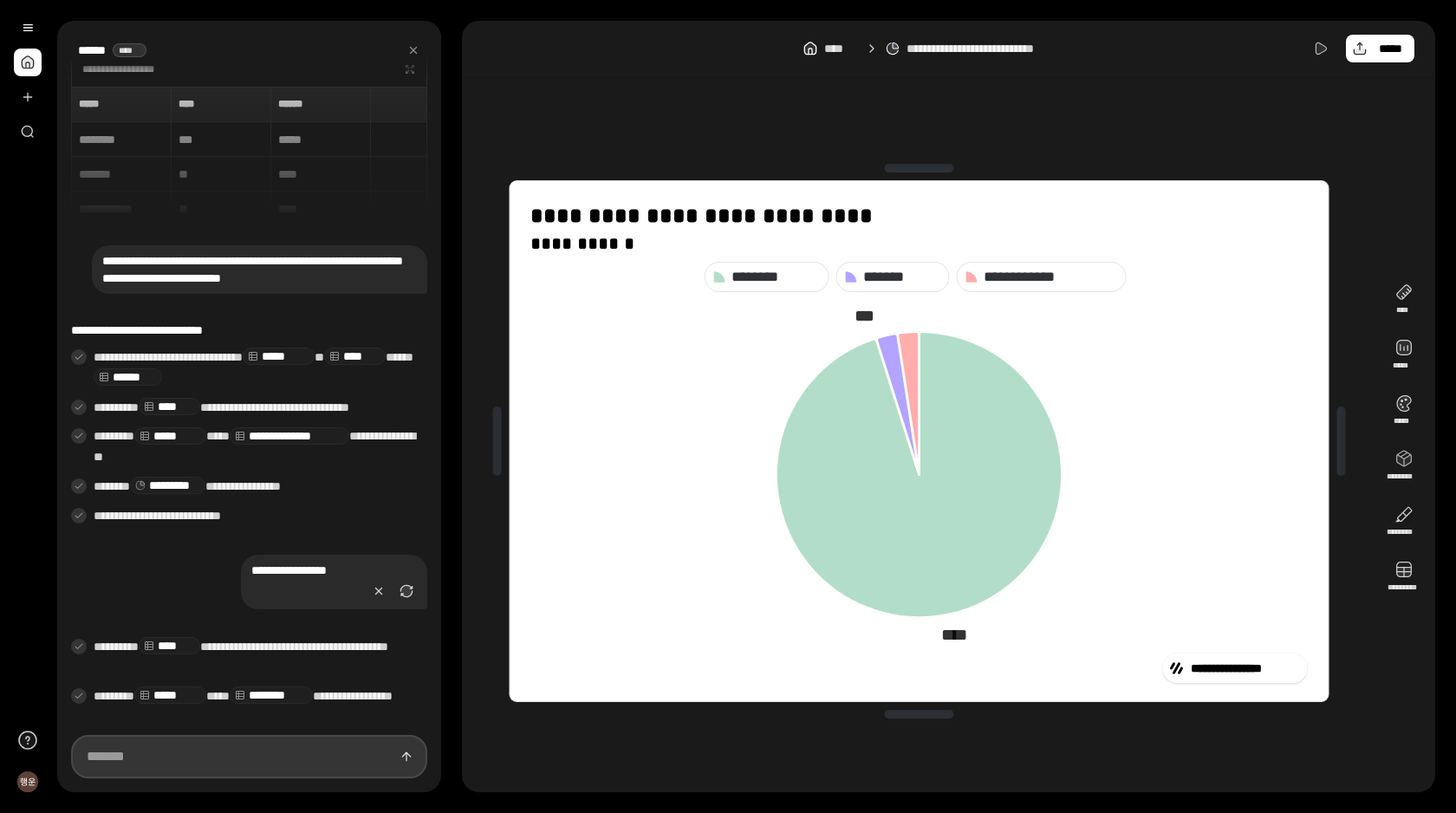 click at bounding box center [249, 757] 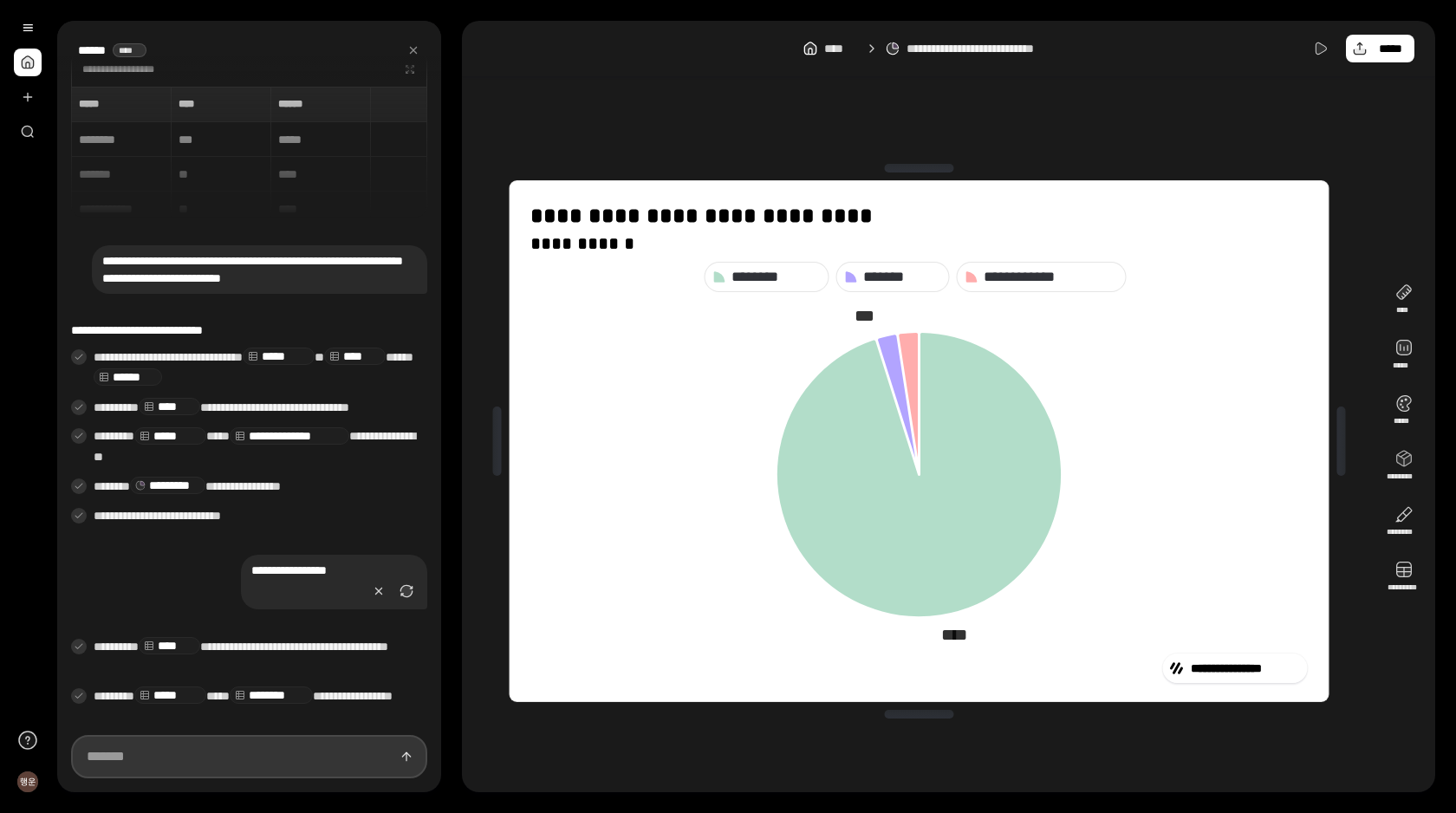 click at bounding box center (249, 757) 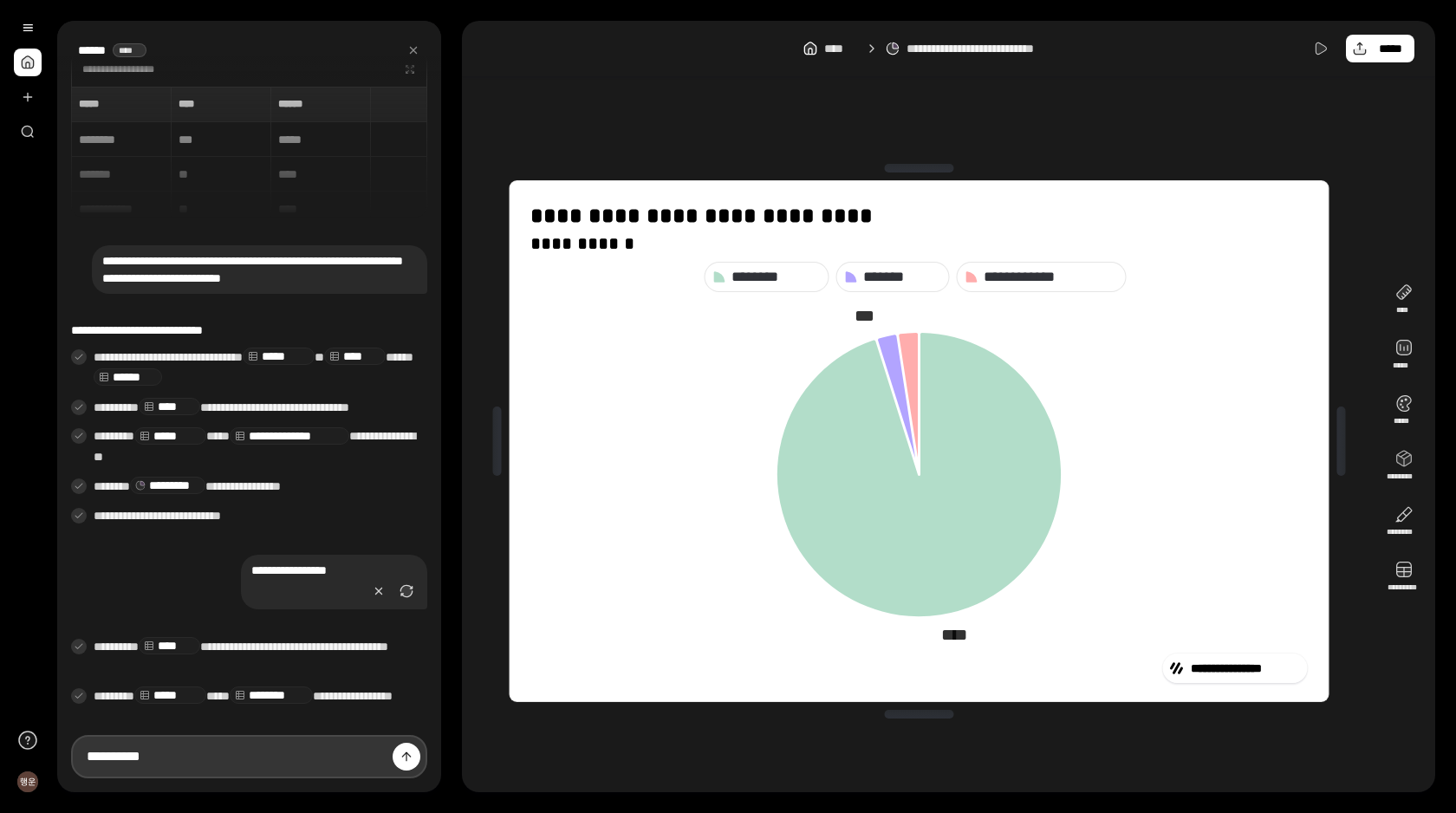 type on "**********" 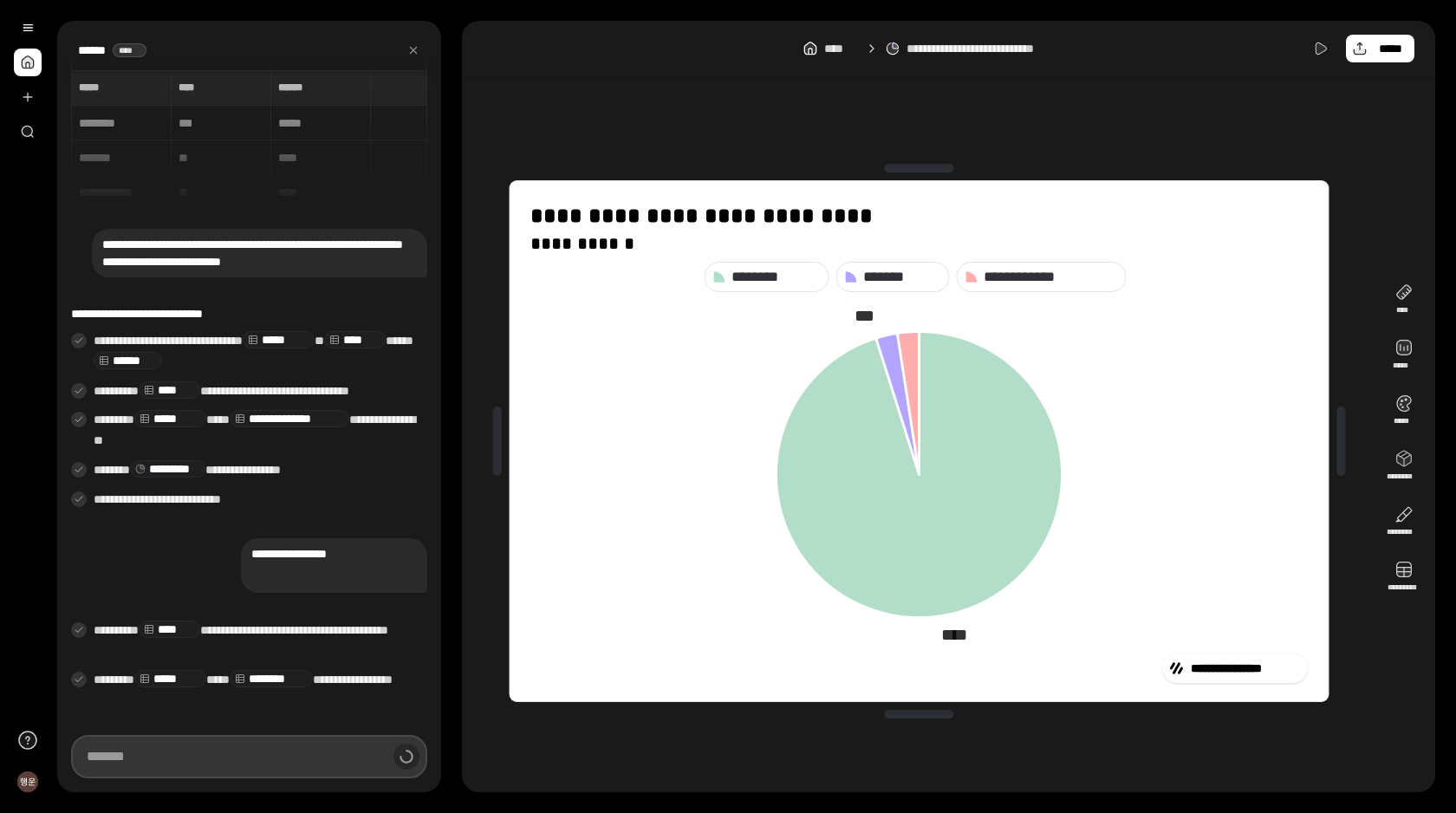 scroll, scrollTop: 19, scrollLeft: 0, axis: vertical 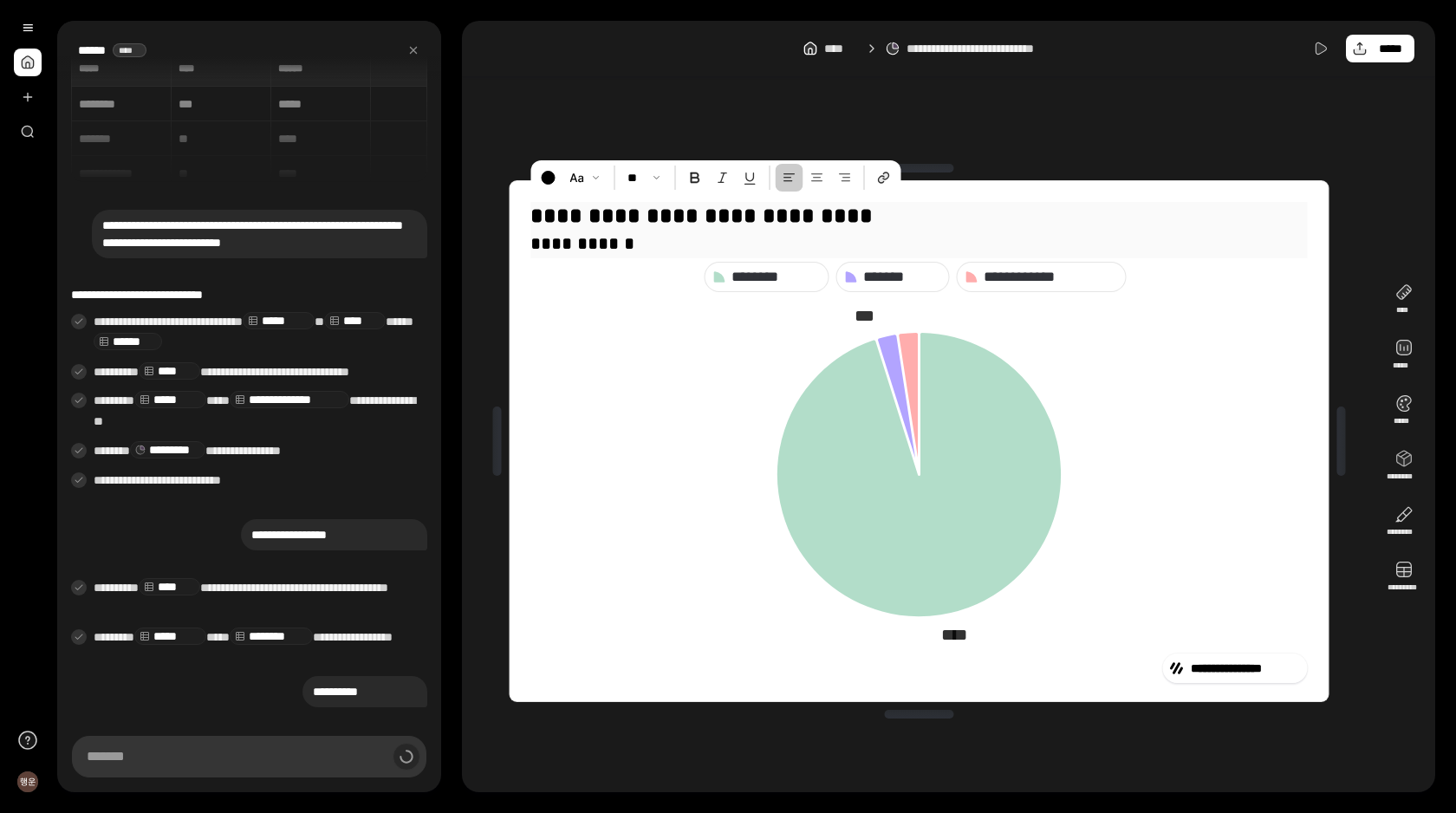 click on "**********" at bounding box center [919, 216] 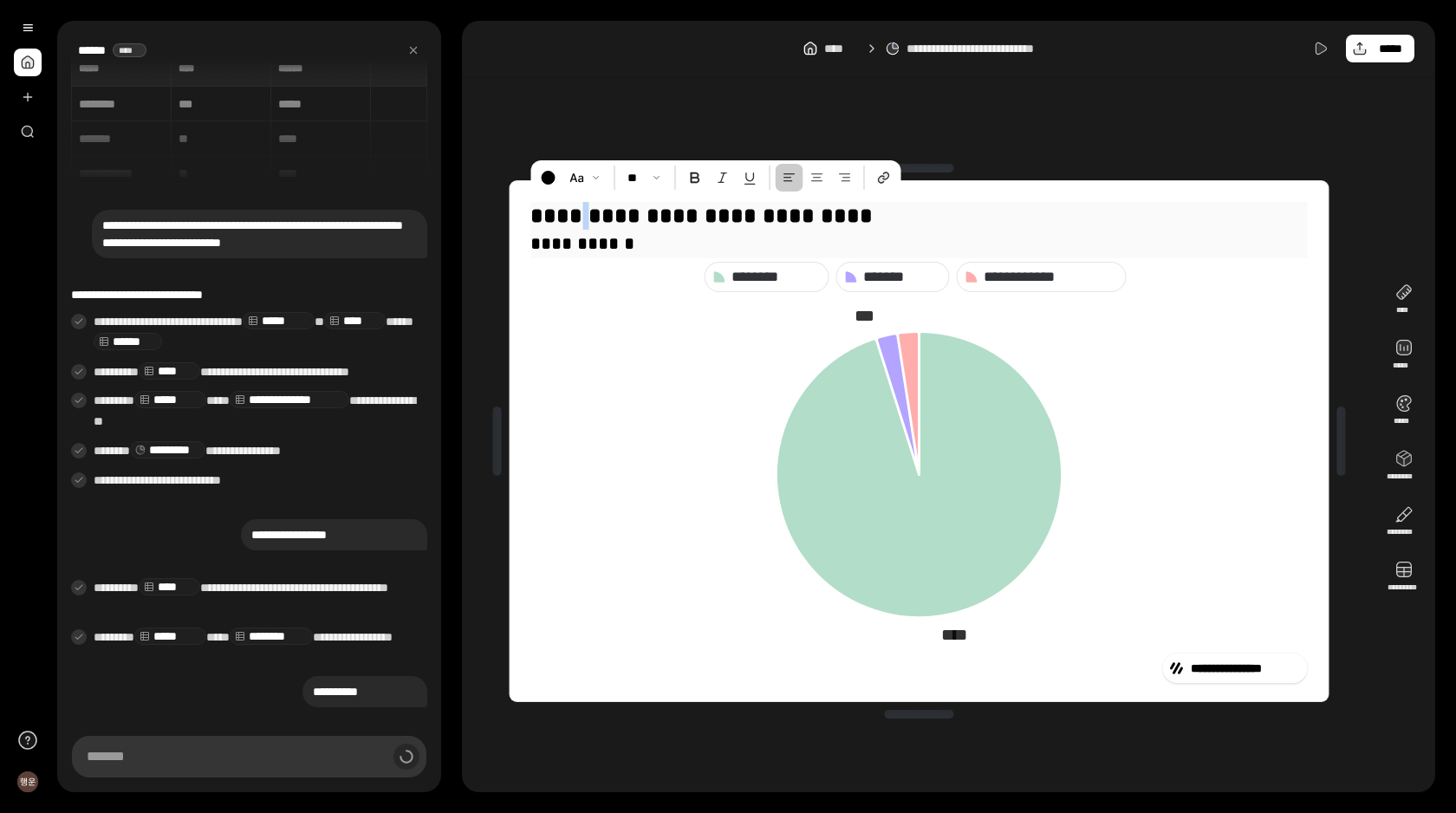 click on "**********" at bounding box center (919, 216) 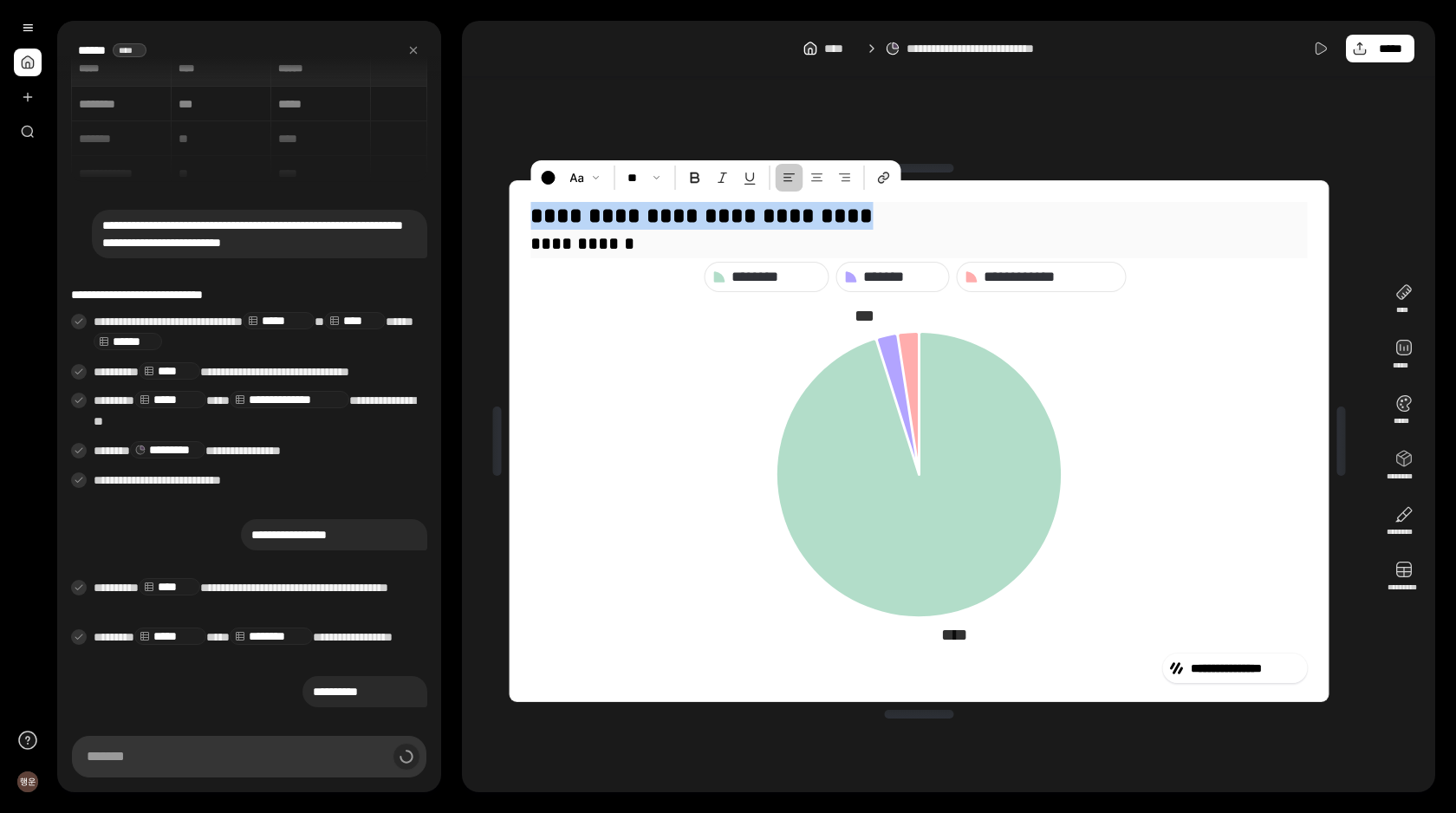 click on "**********" at bounding box center [919, 216] 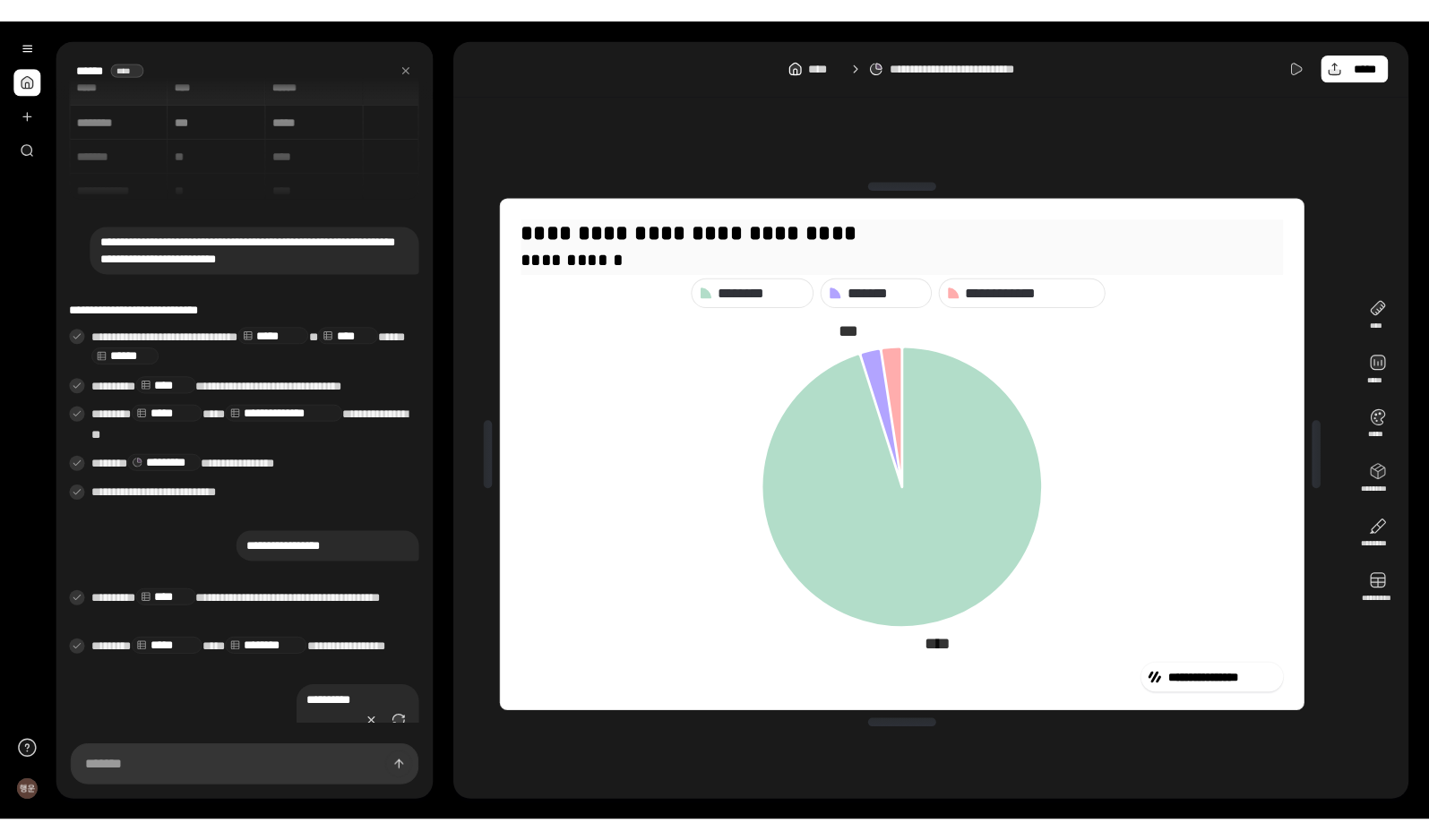 scroll, scrollTop: 141, scrollLeft: 0, axis: vertical 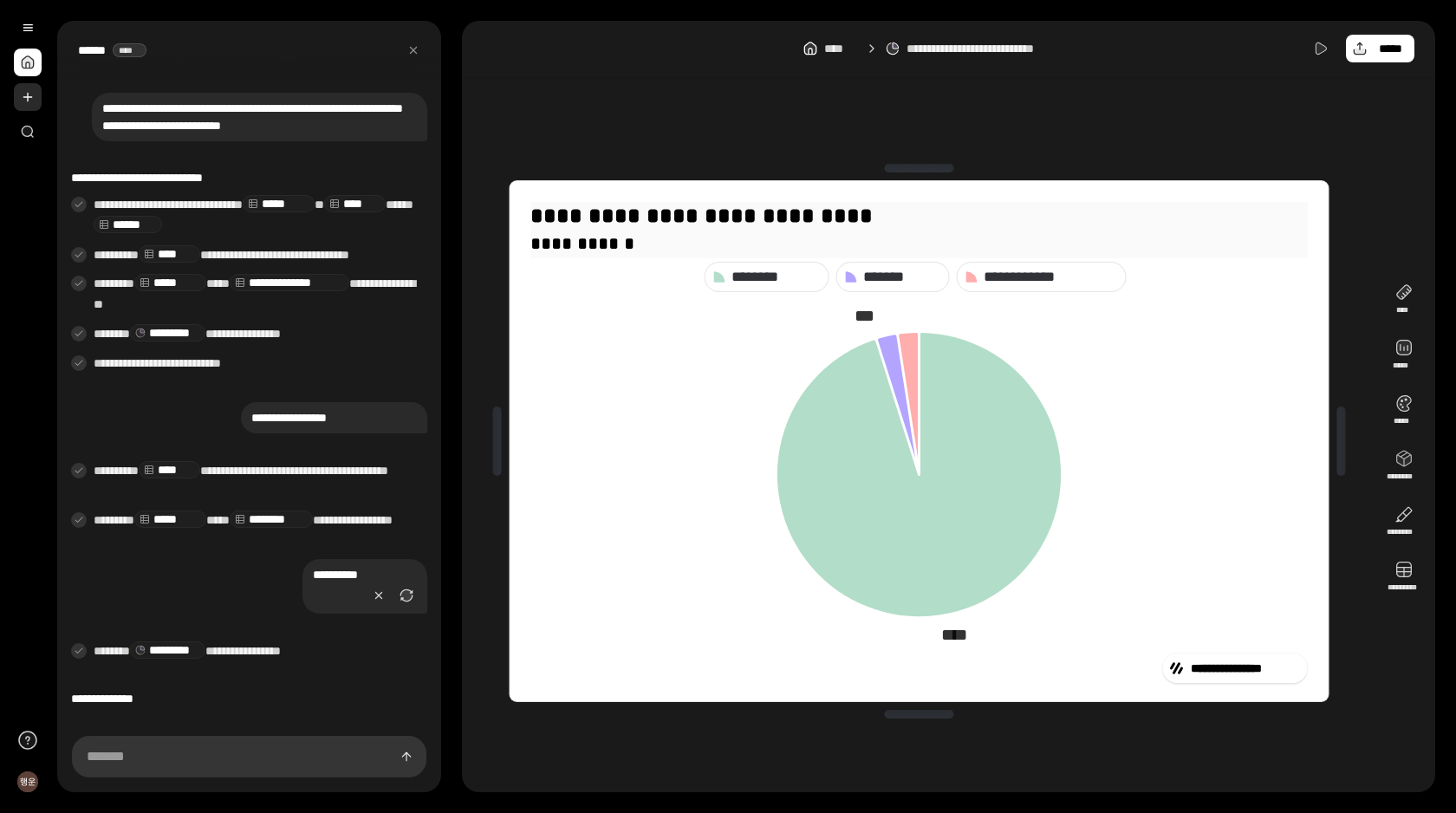 click at bounding box center [28, 97] 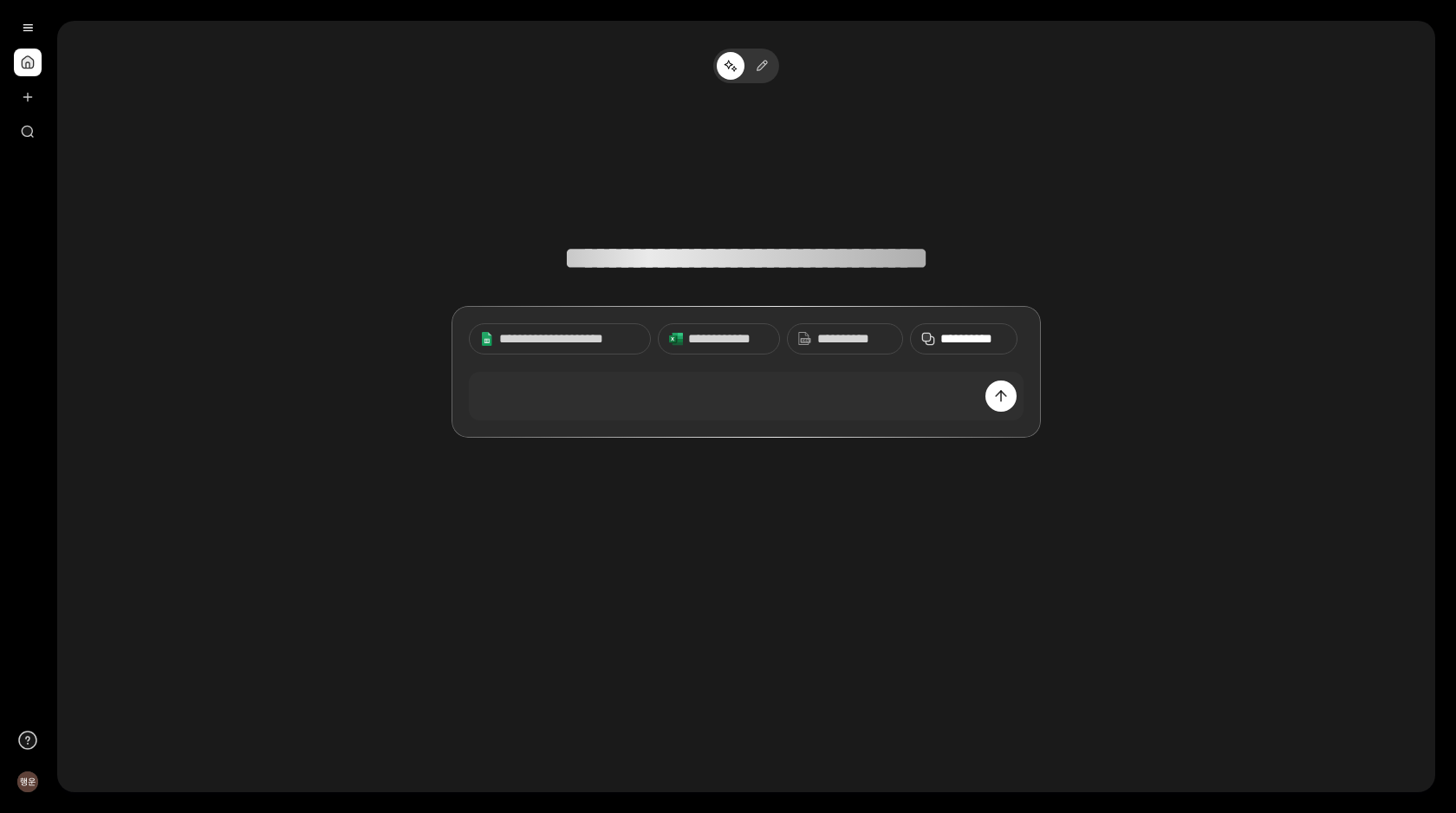 click on "**********" at bounding box center [973, 339] 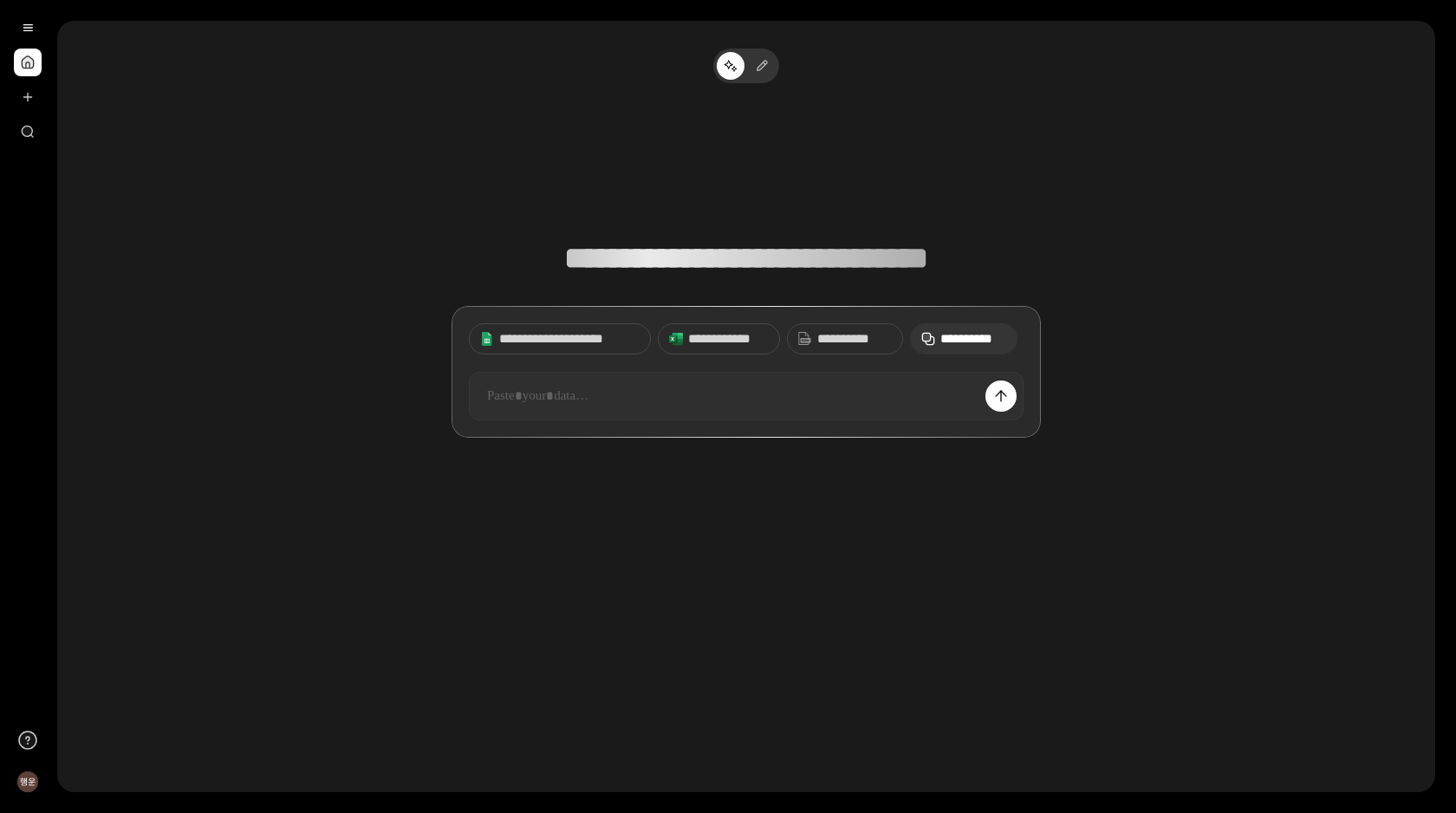click at bounding box center [746, 396] 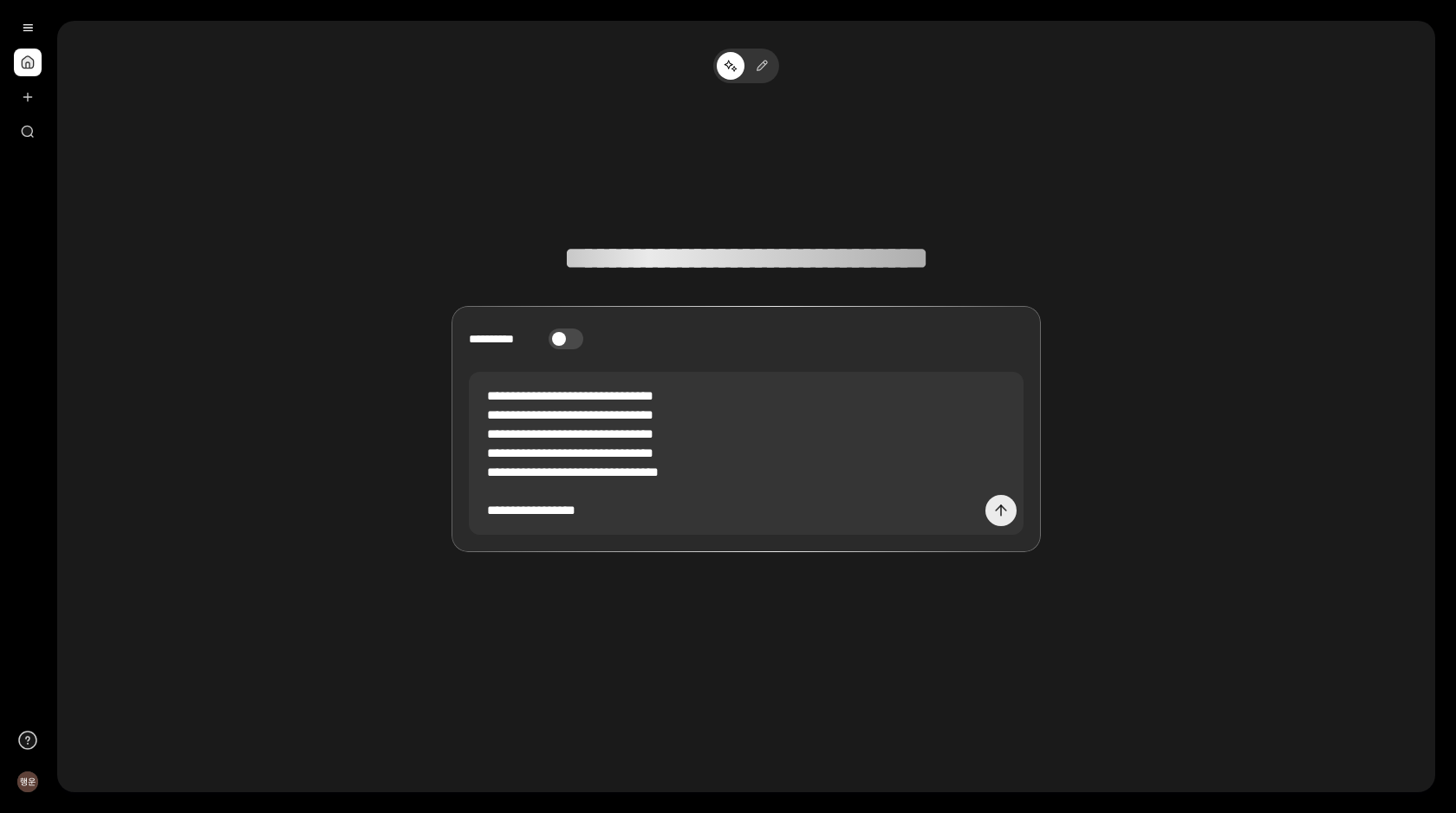 click at bounding box center (1001, 511) 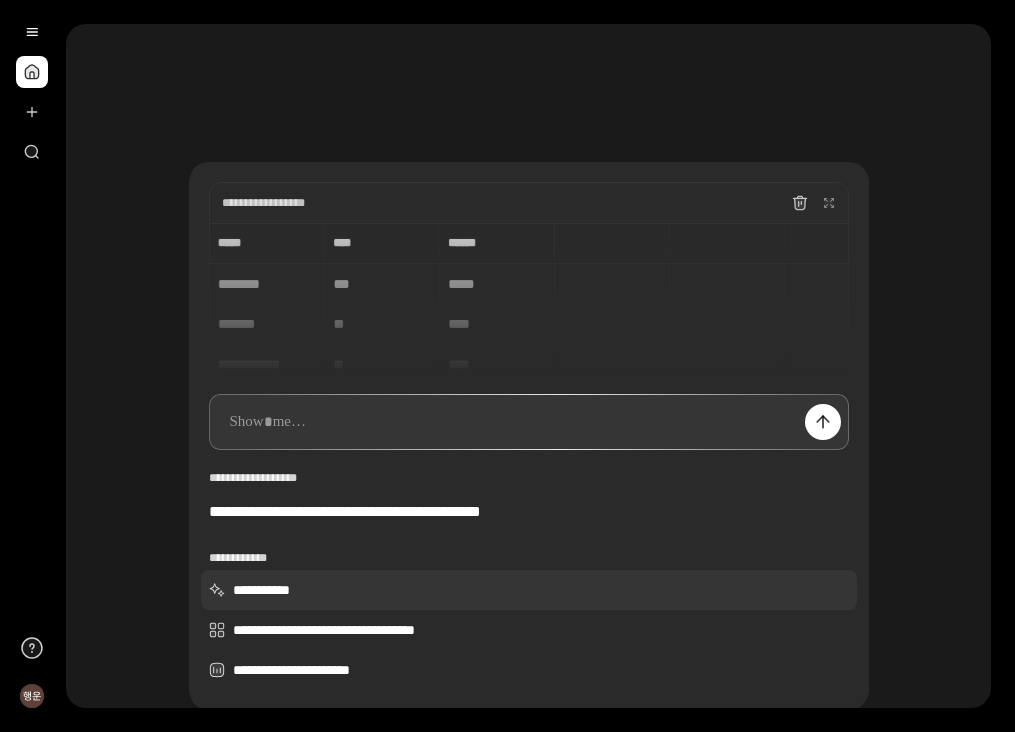 click on "**********" at bounding box center [529, 590] 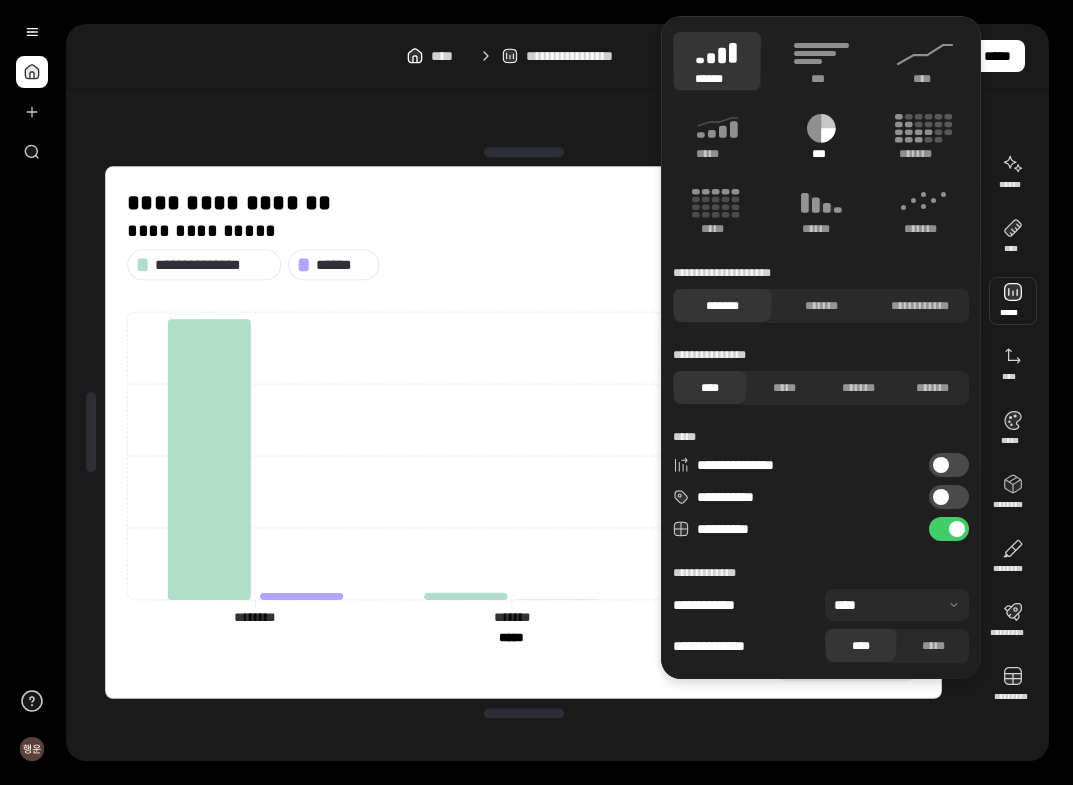 click 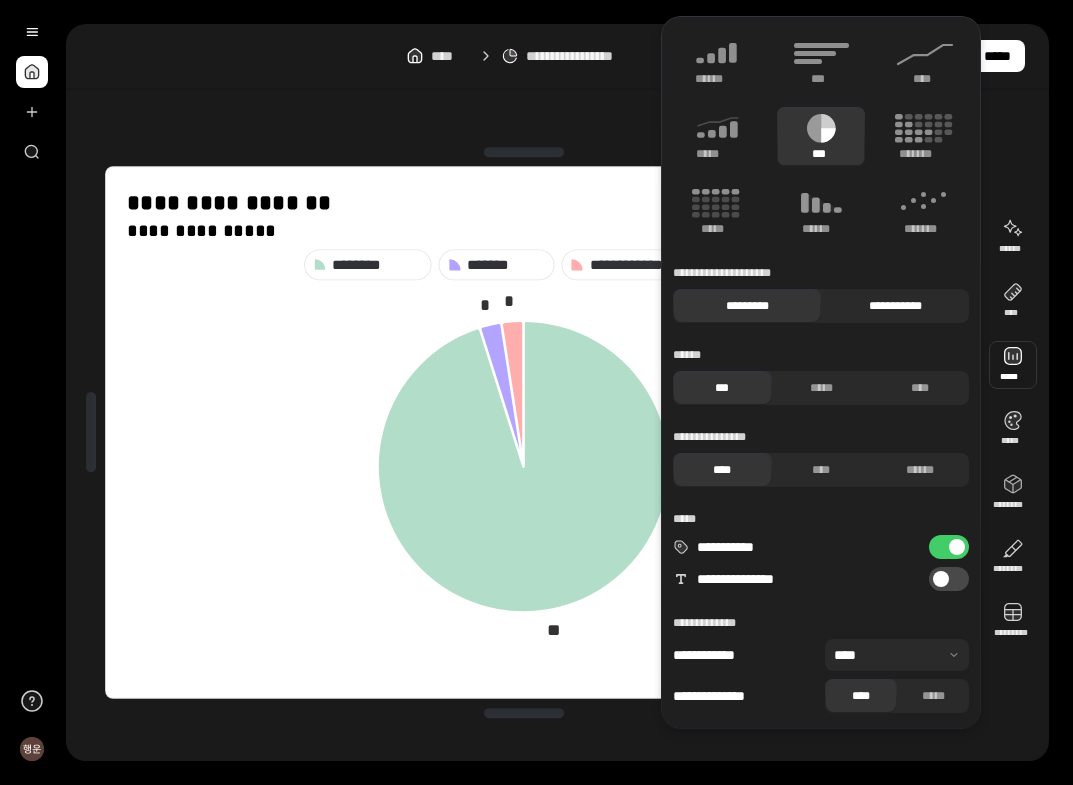click on "**********" at bounding box center (895, 306) 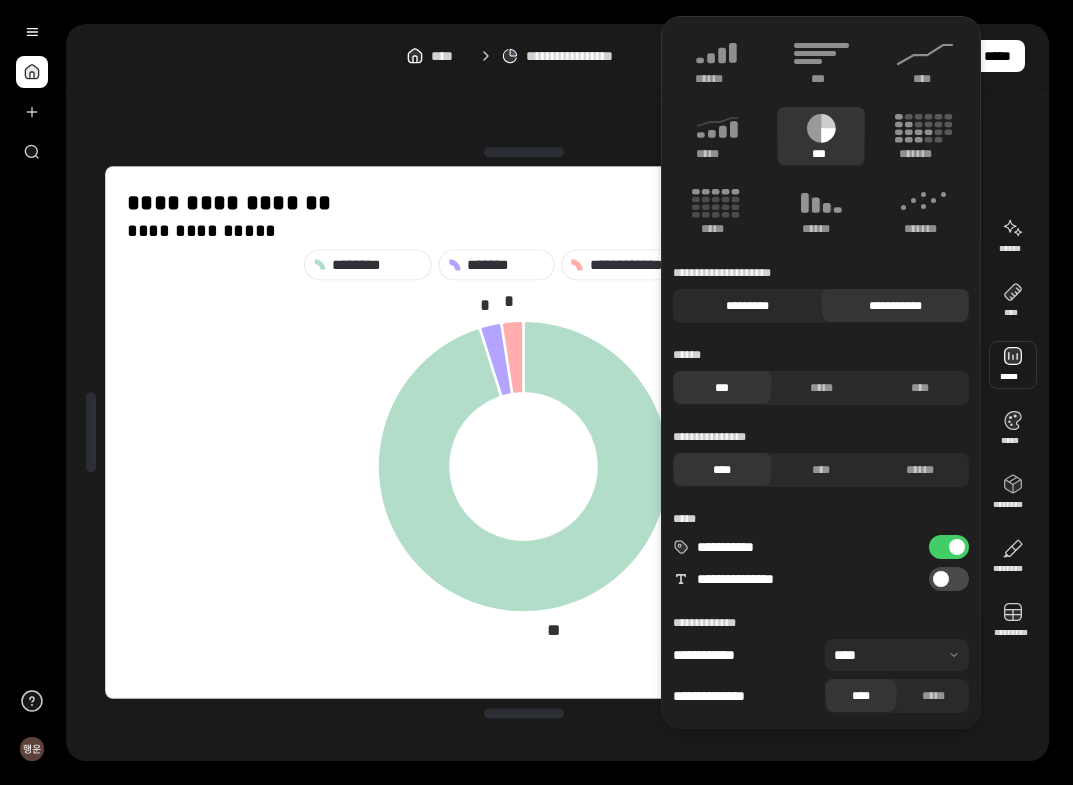 click on "*********" at bounding box center (747, 306) 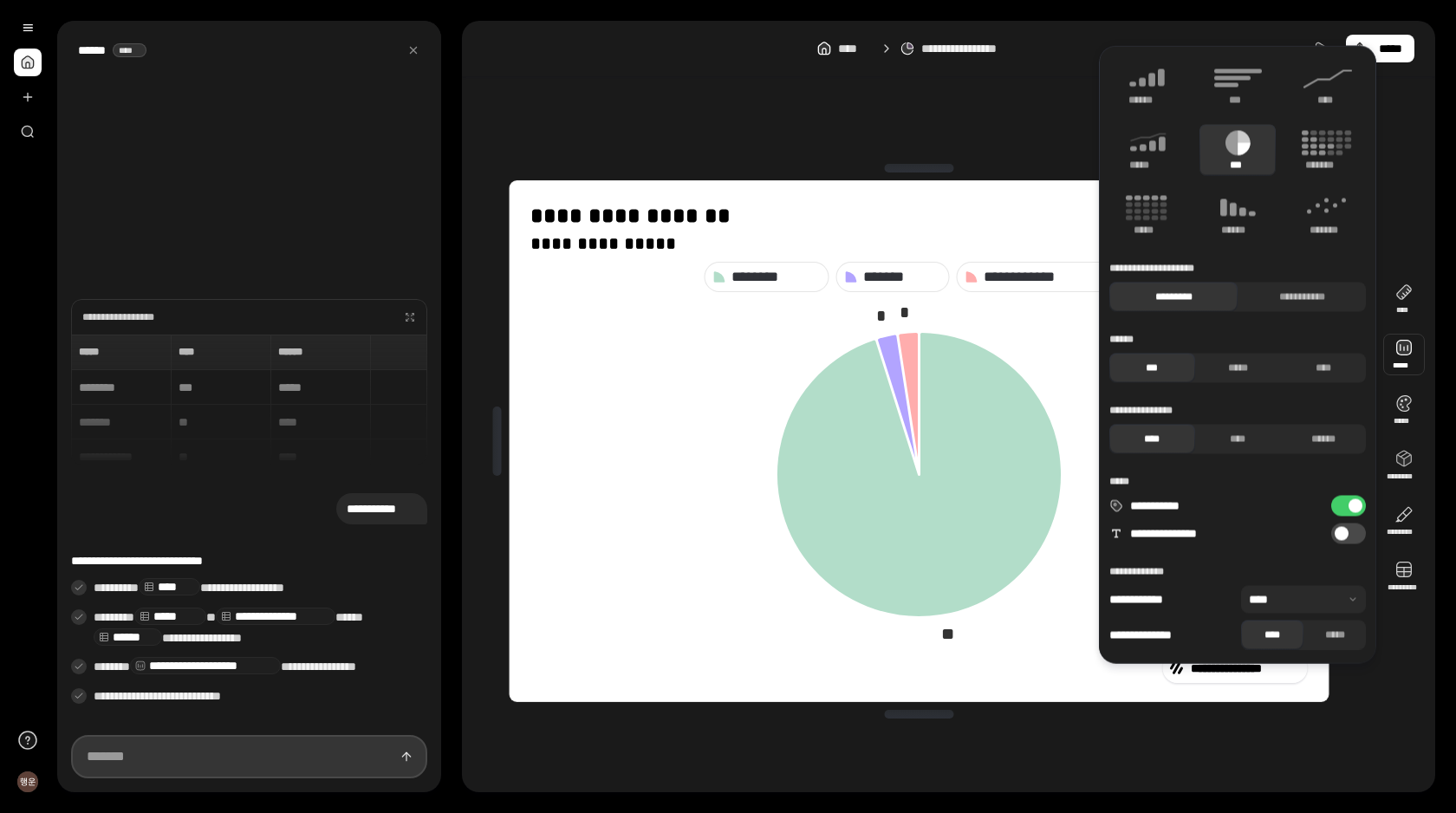 click at bounding box center (249, 757) 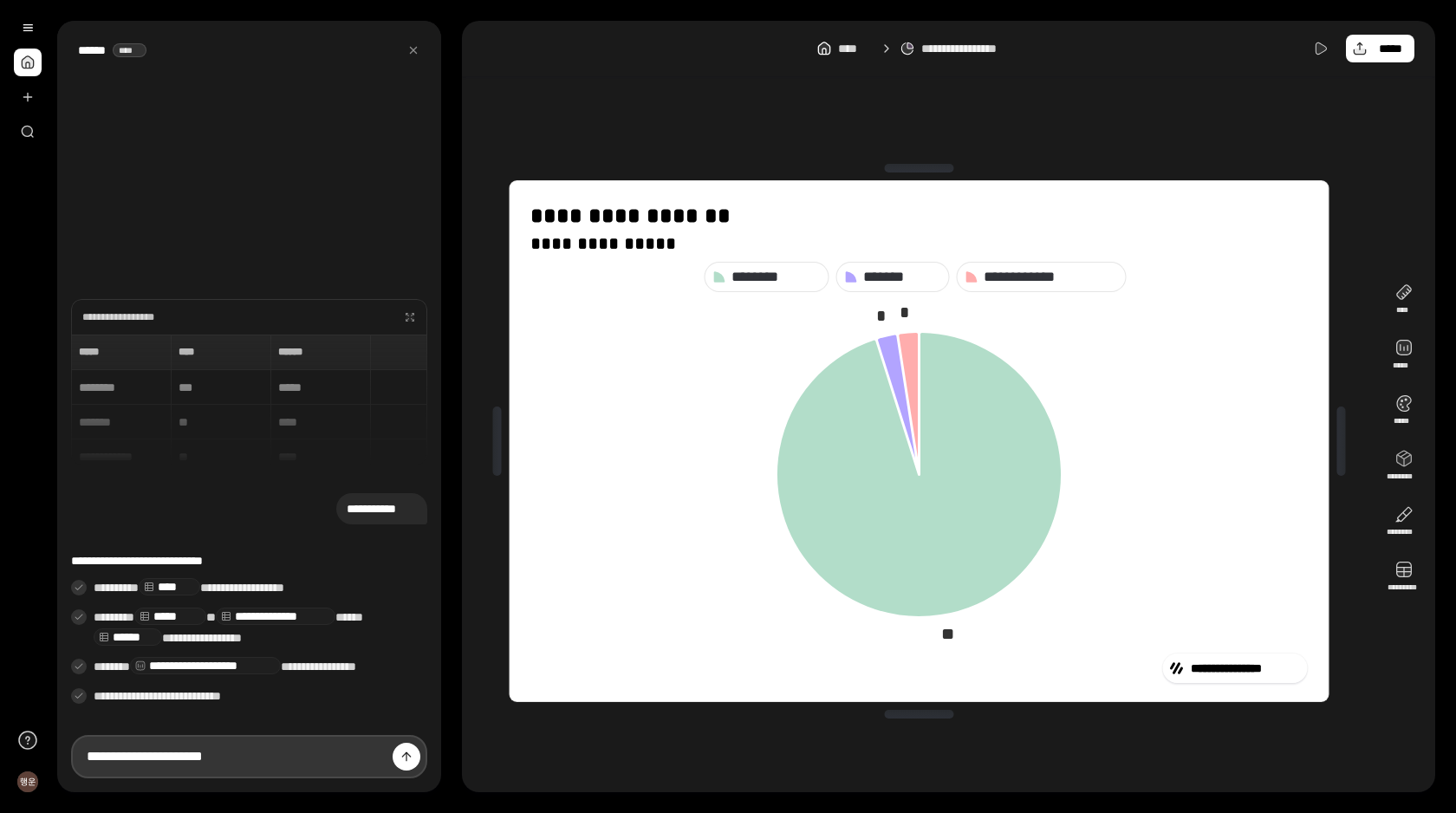 type on "**********" 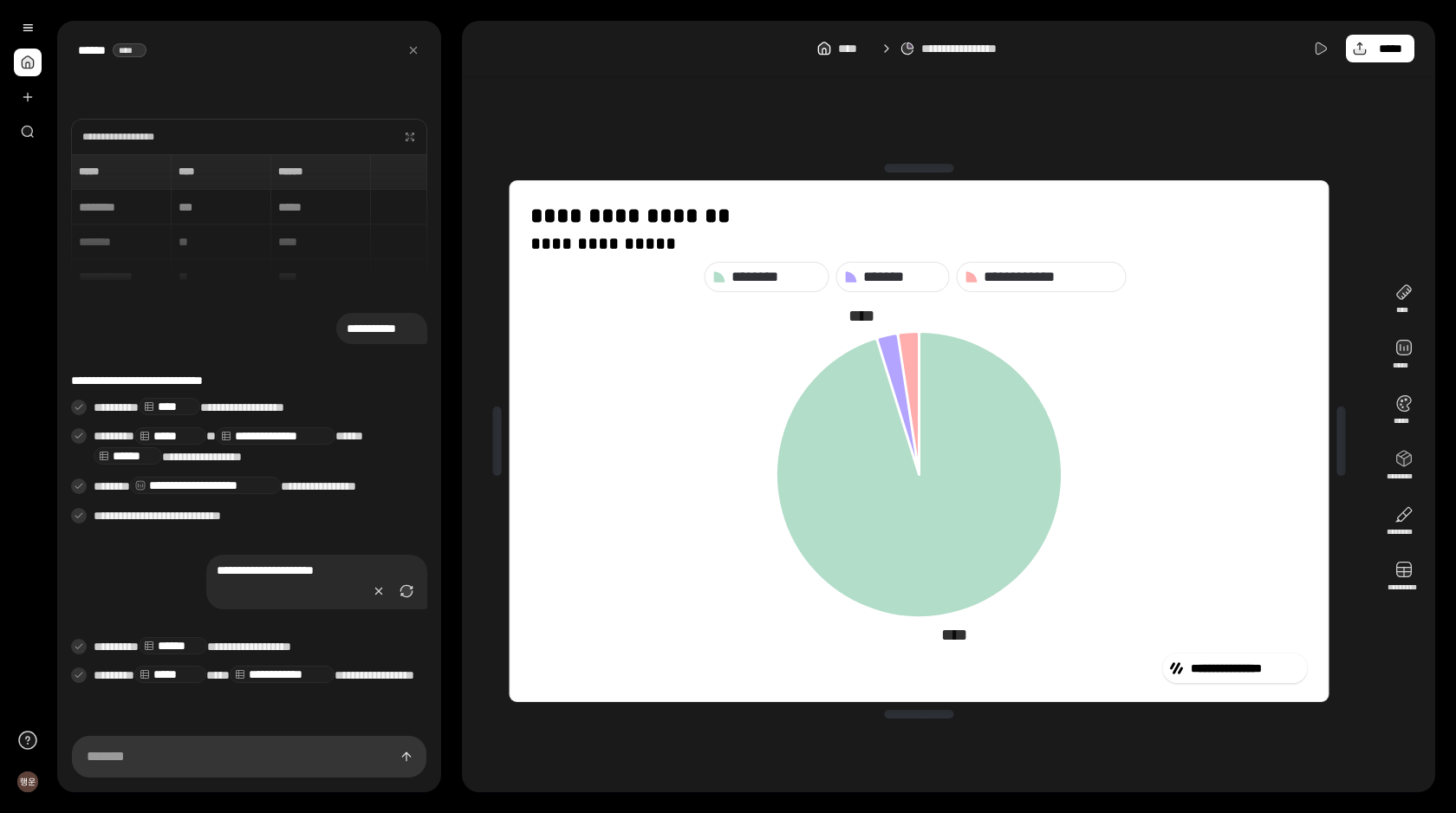 drag, startPoint x: 206, startPoint y: 706, endPoint x: 636, endPoint y: 591, distance: 445.11235 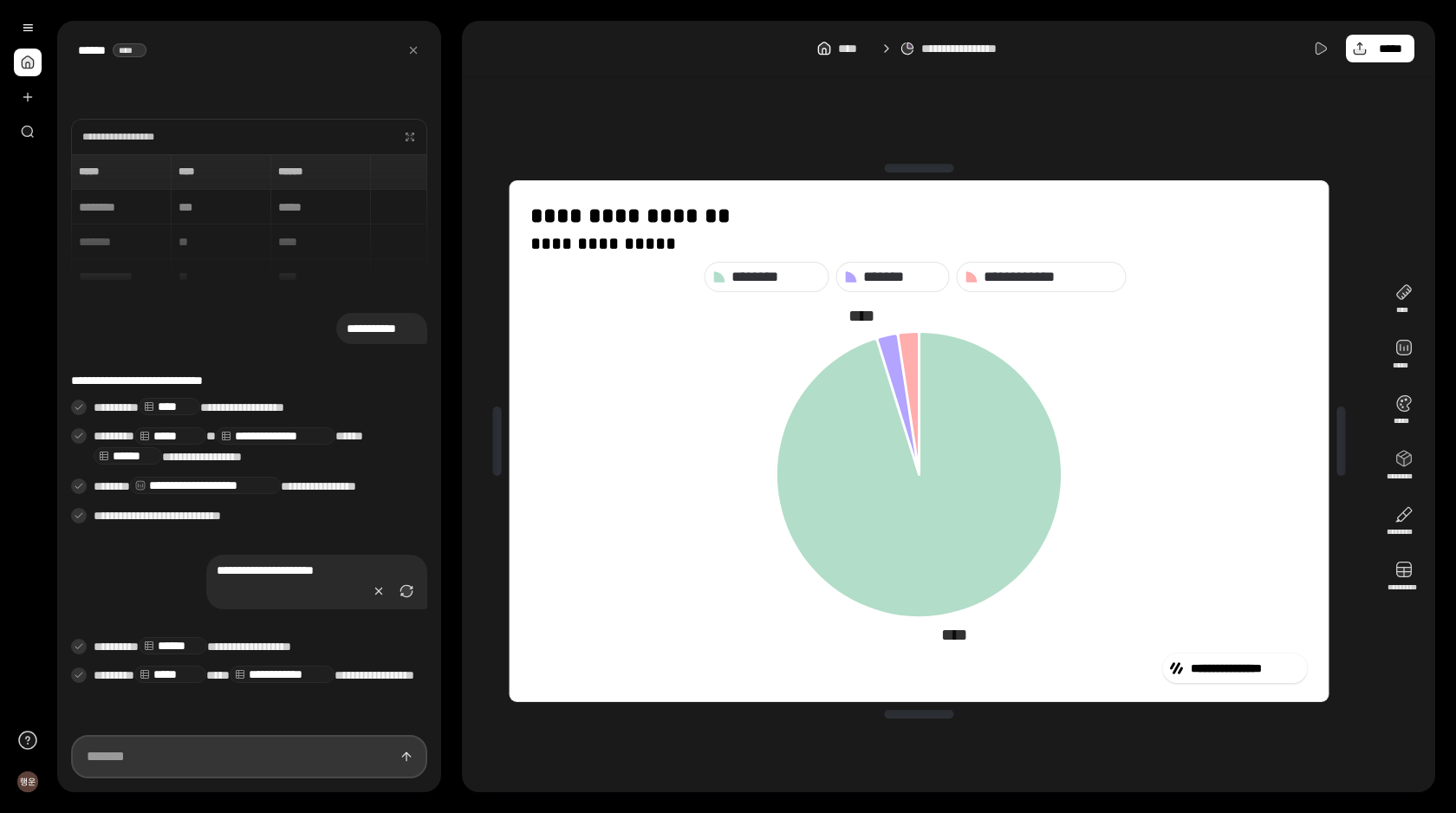 click at bounding box center [249, 757] 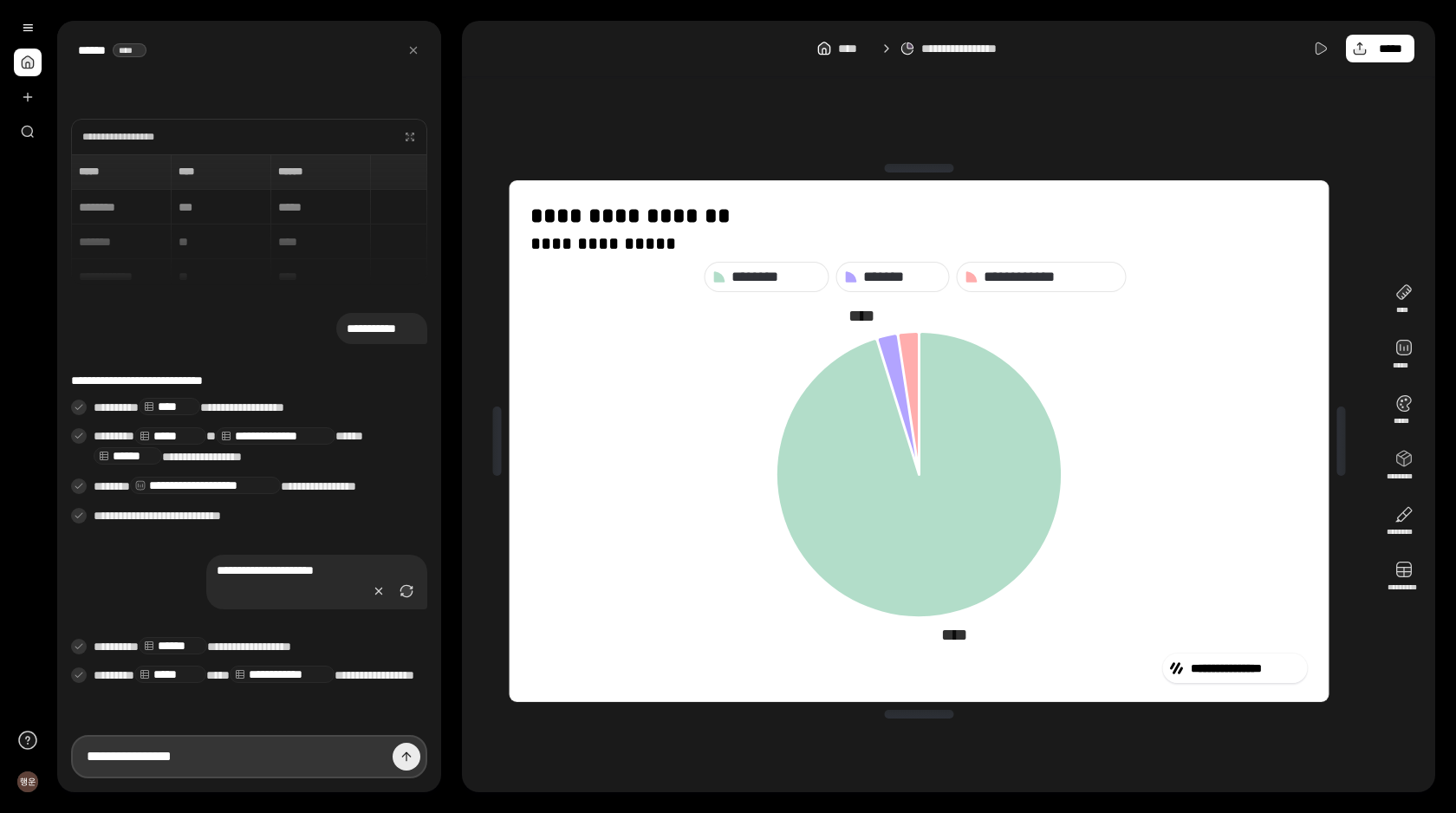 type on "**********" 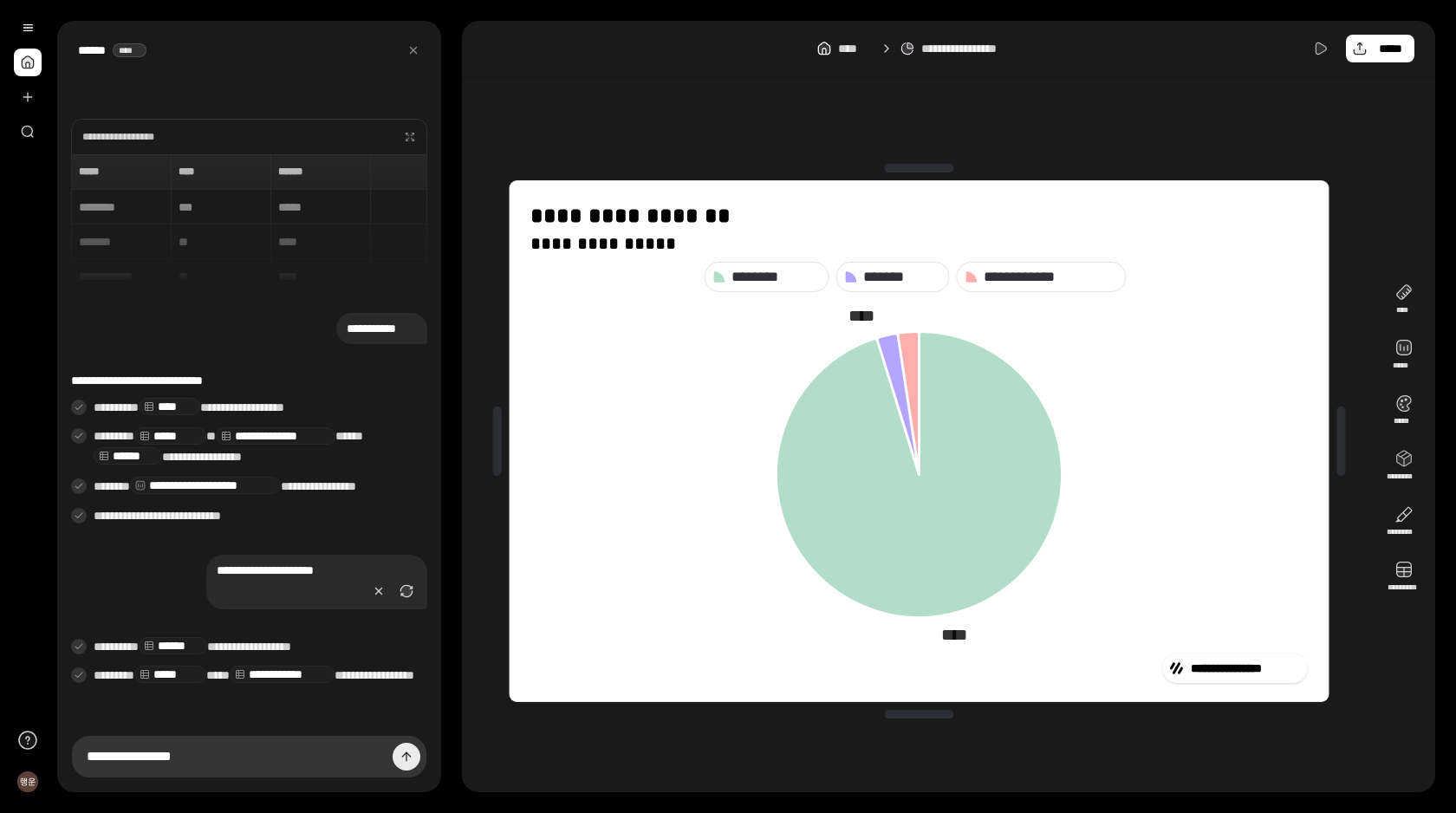 click at bounding box center (406, 757) 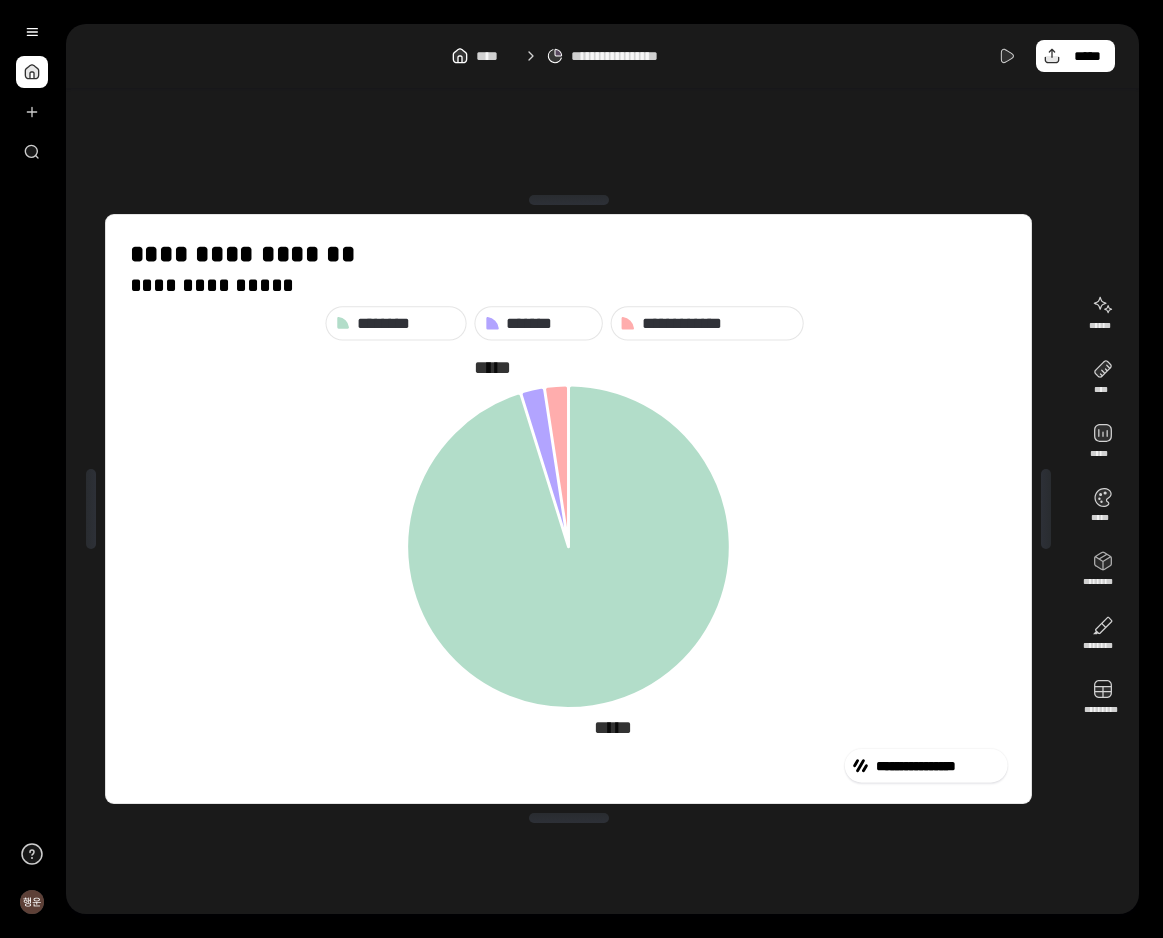 click 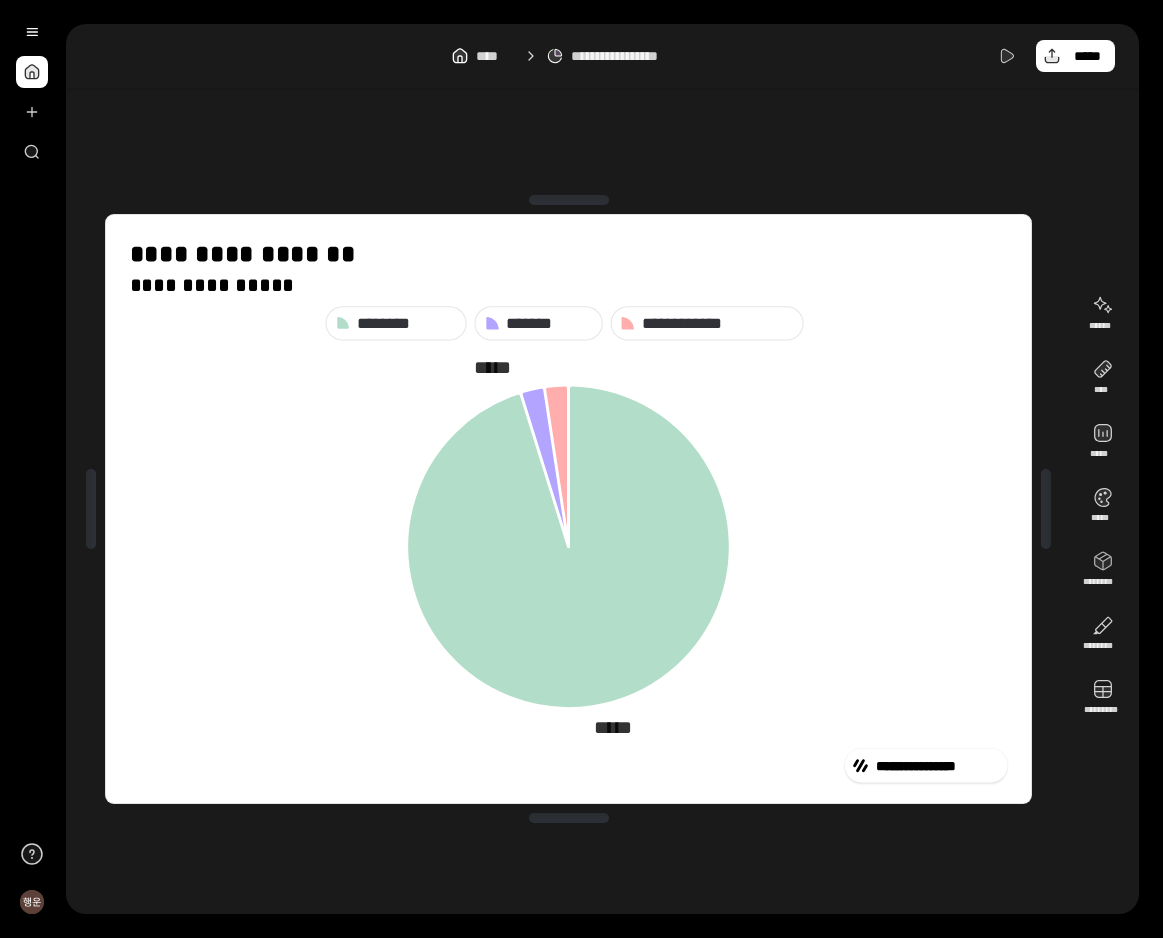 click on "**********" at bounding box center [568, 509] 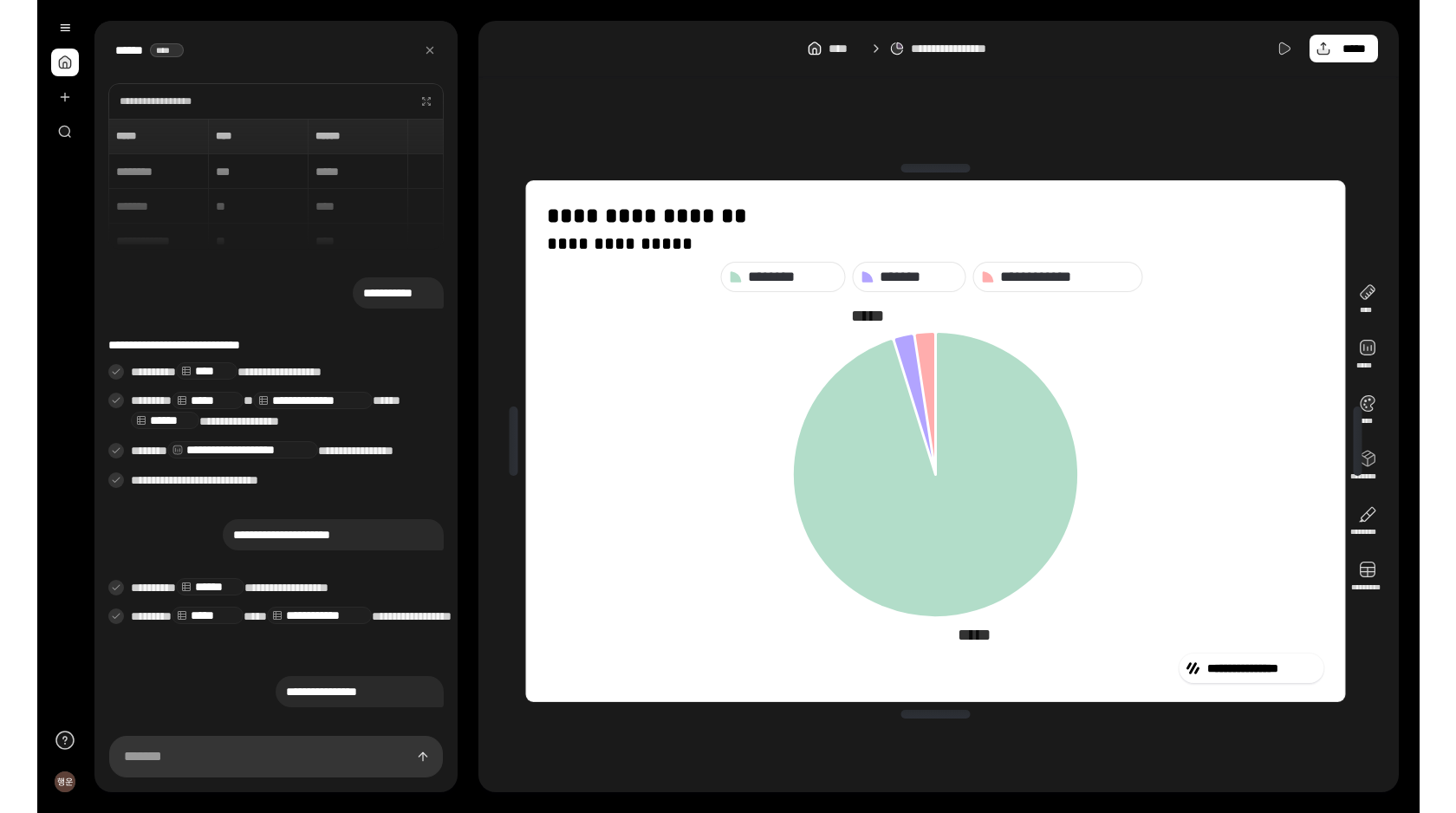 scroll, scrollTop: 0, scrollLeft: 0, axis: both 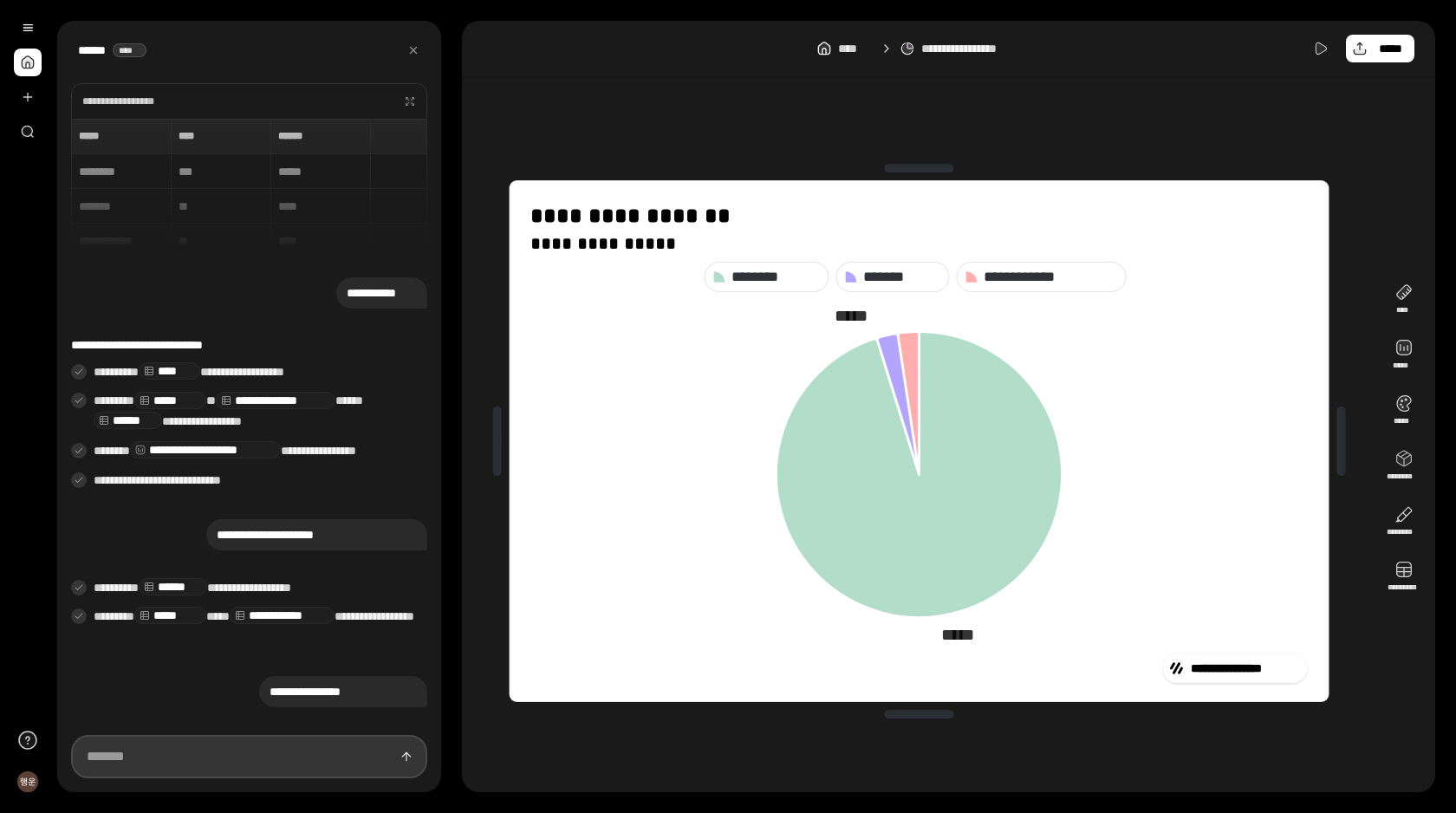 click at bounding box center [249, 757] 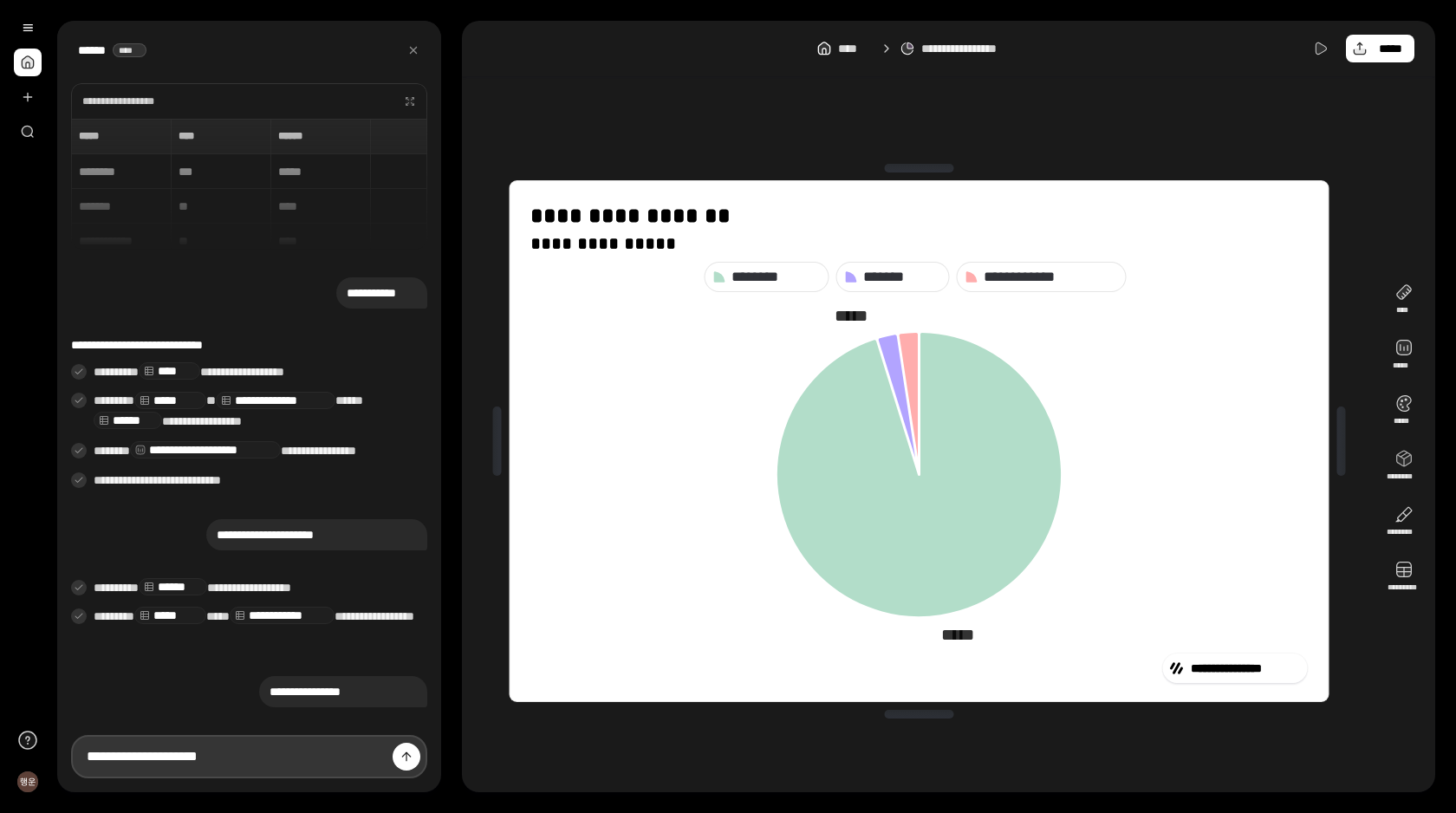 type on "**********" 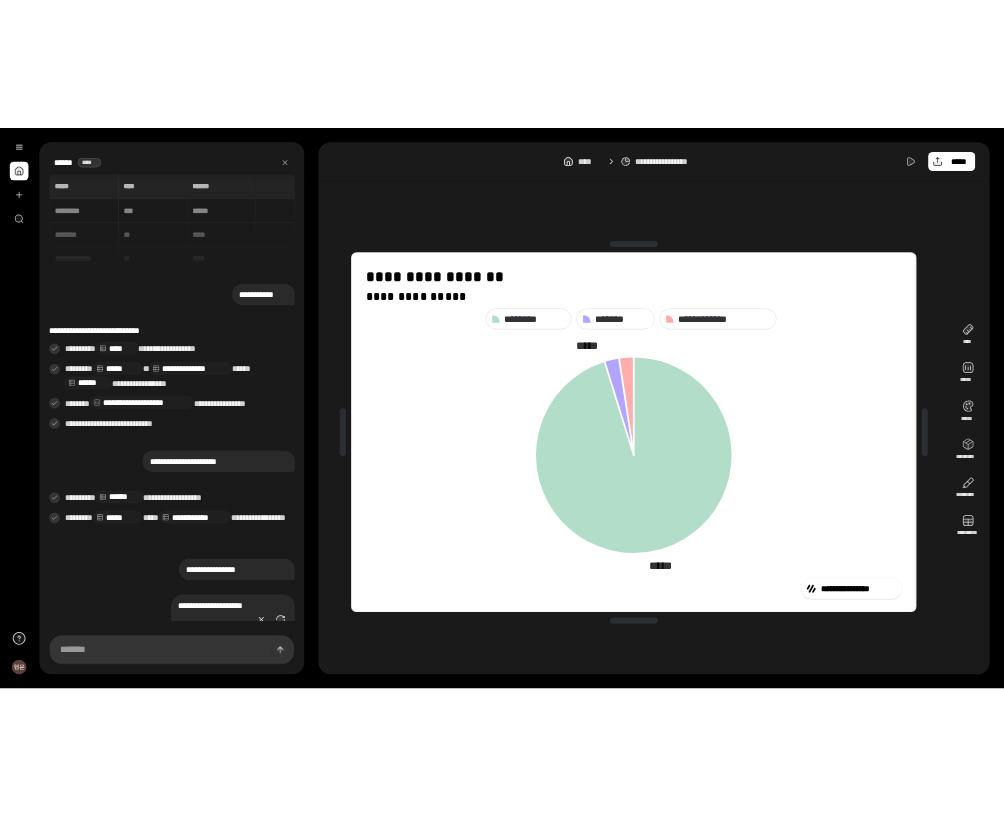 scroll, scrollTop: 31, scrollLeft: 0, axis: vertical 